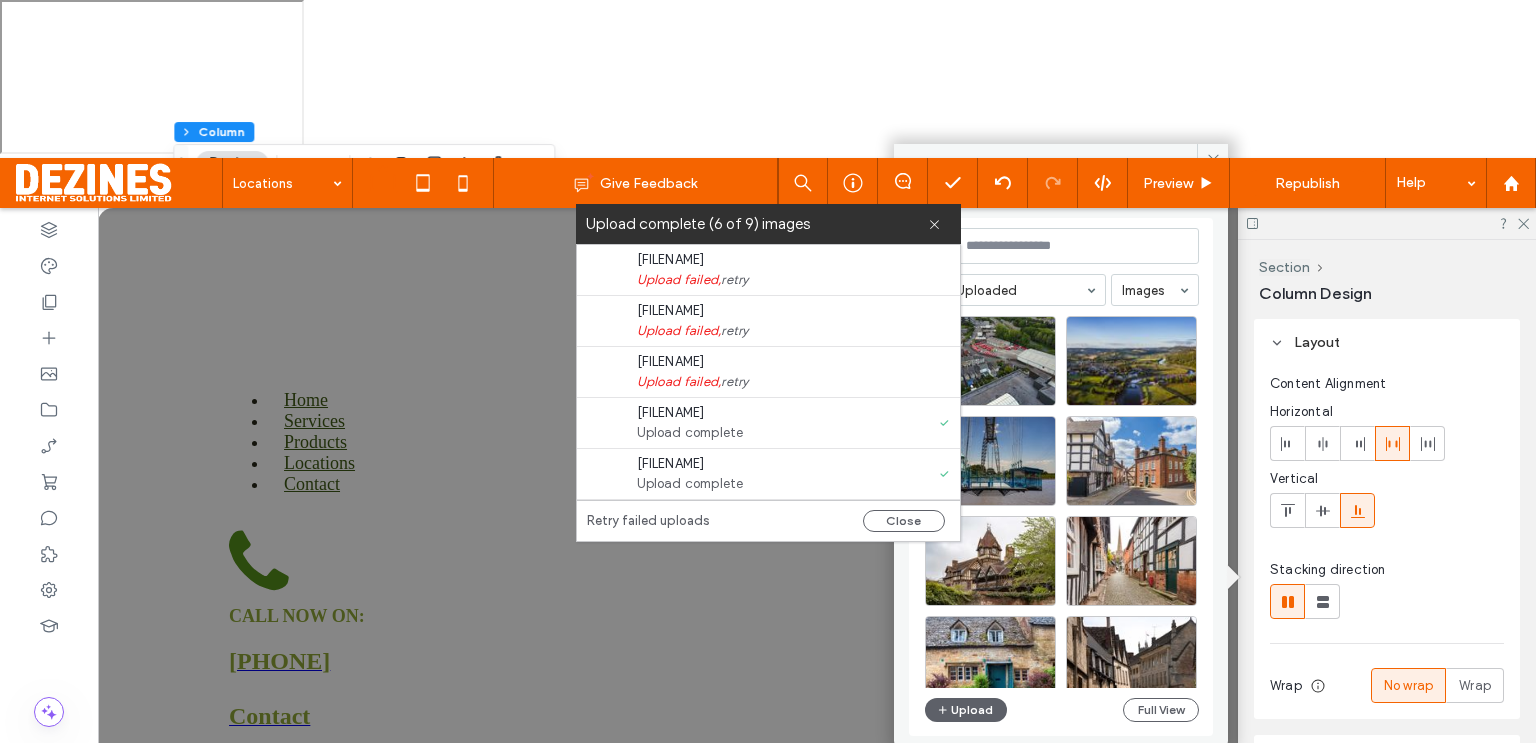 scroll, scrollTop: 917, scrollLeft: 0, axis: vertical 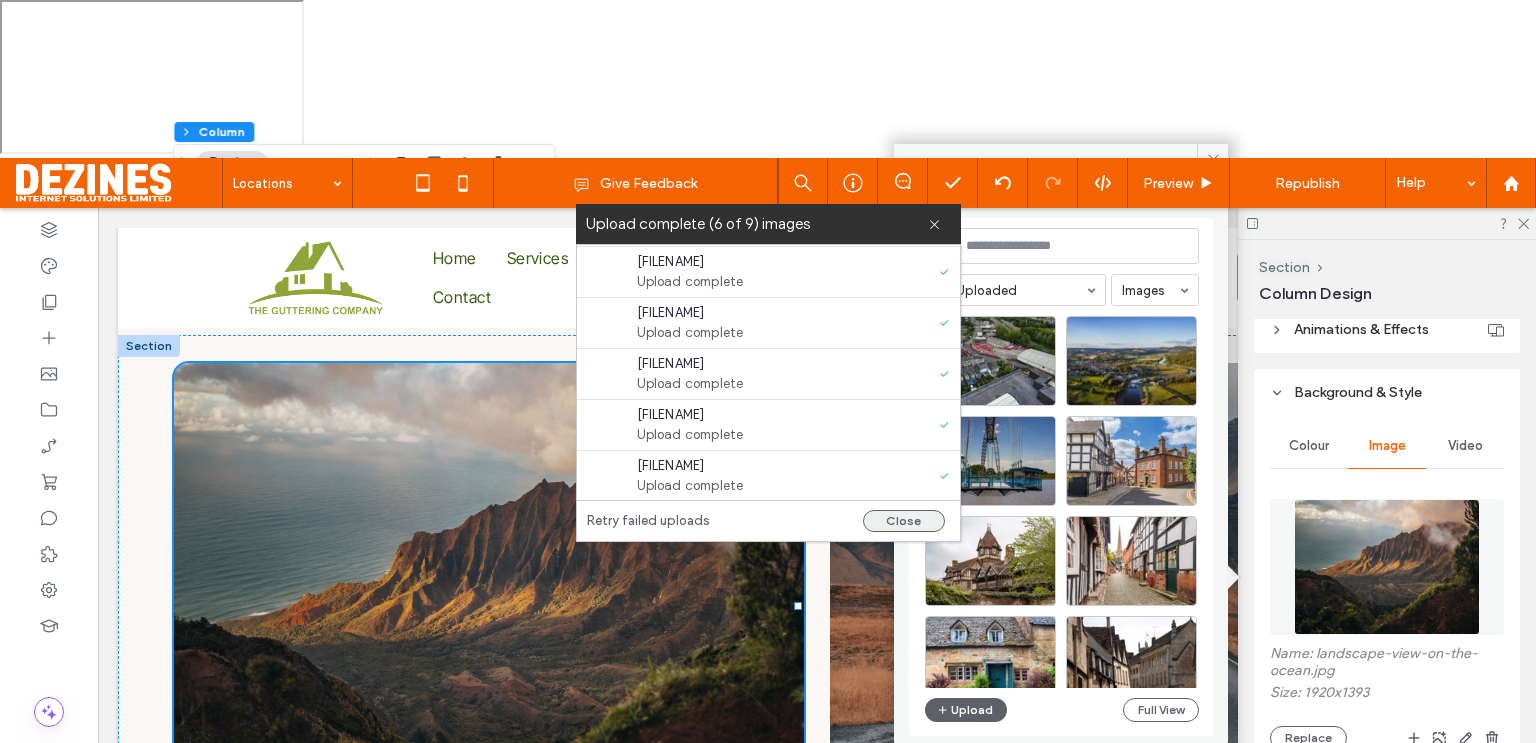 click on "Close" at bounding box center (904, 521) 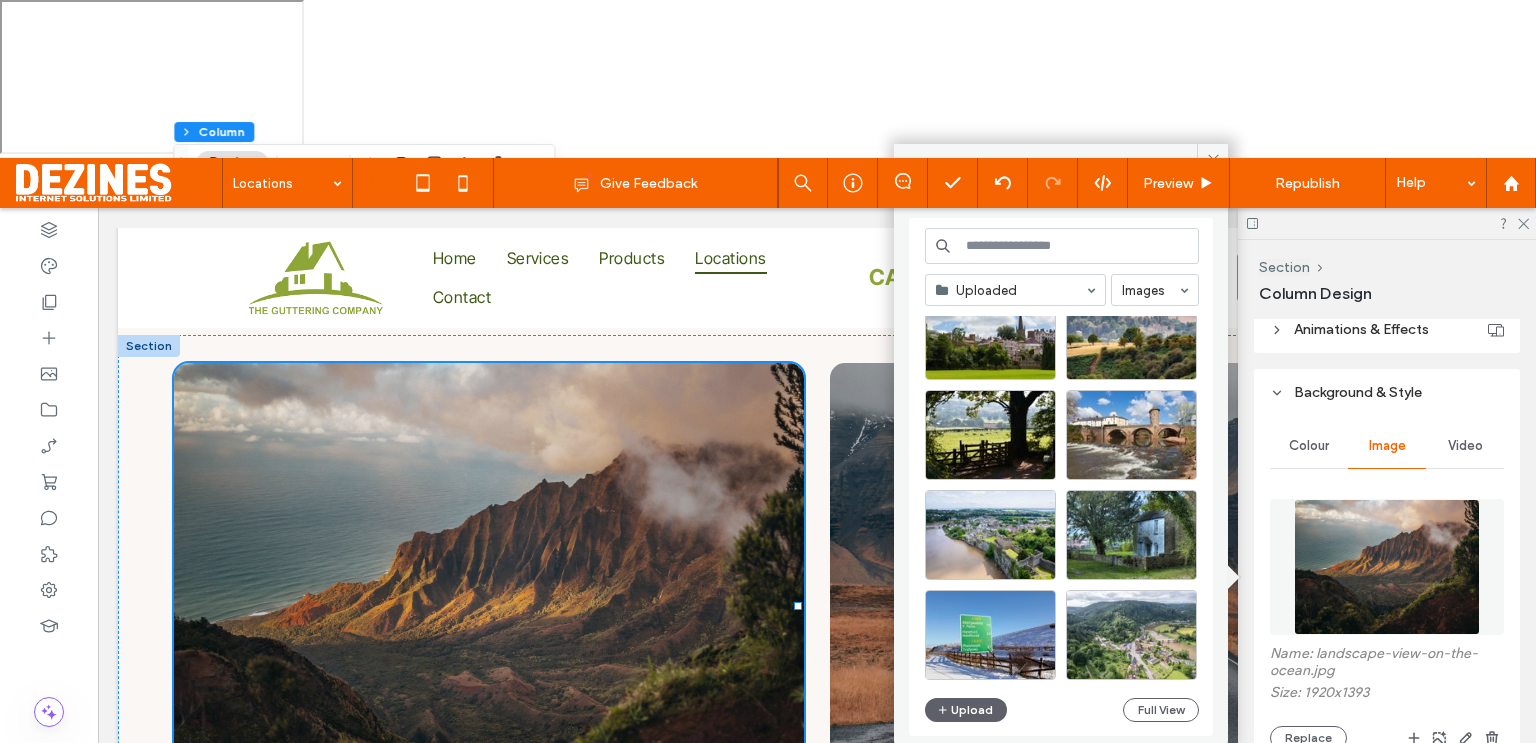 scroll, scrollTop: 631, scrollLeft: 0, axis: vertical 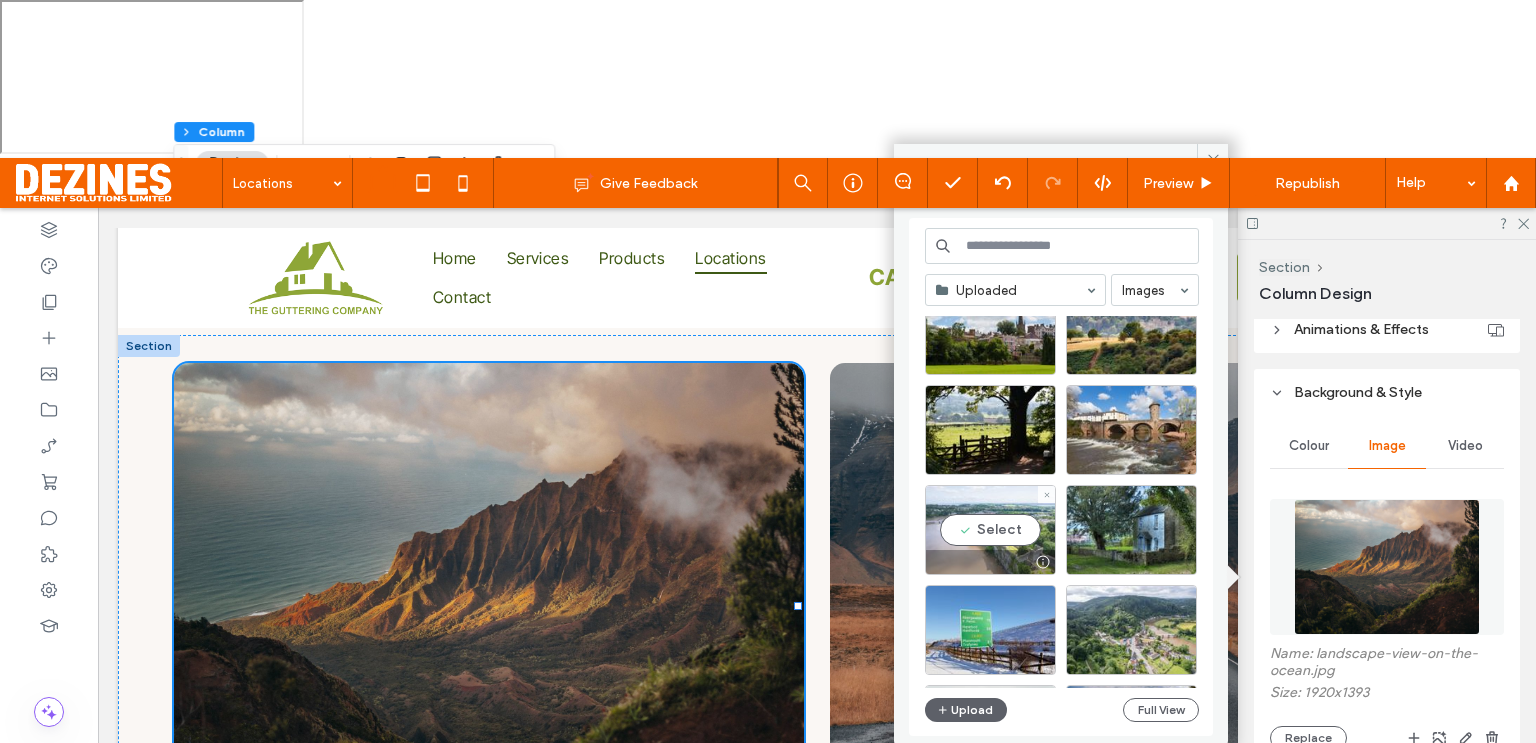 click on "Select" at bounding box center (990, 530) 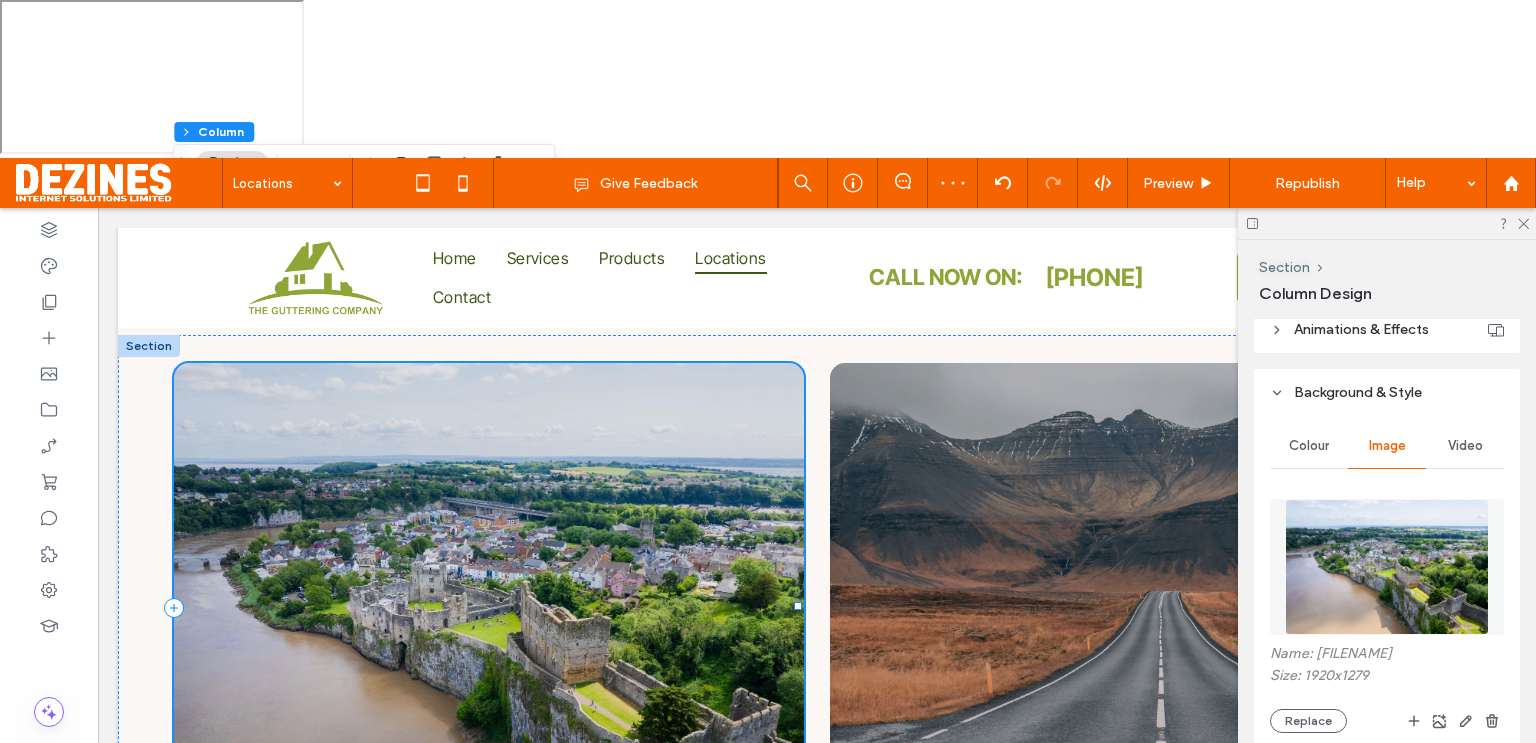 click on "Costal expedition" at bounding box center [345, 785] 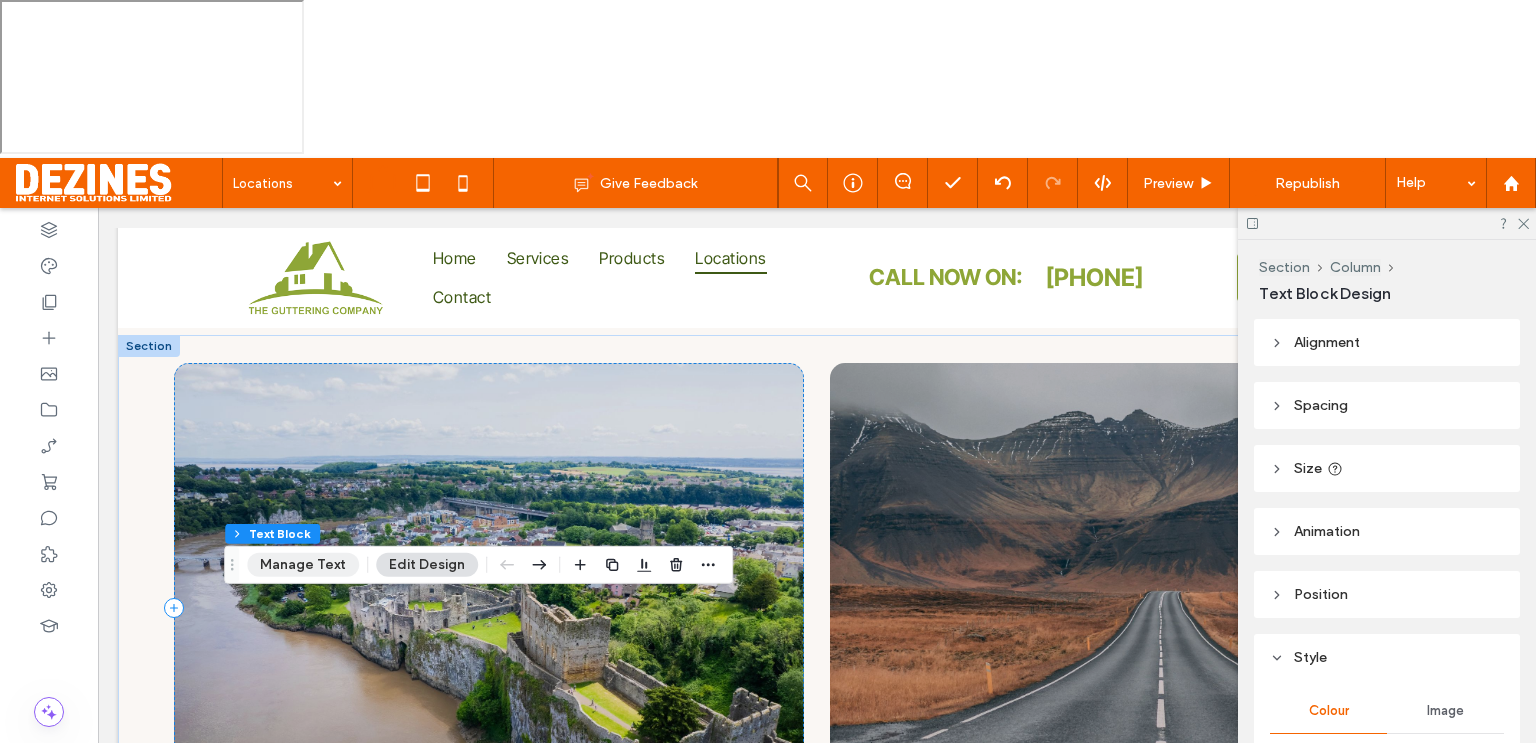 drag, startPoint x: 322, startPoint y: 565, endPoint x: 224, endPoint y: 516, distance: 109.56733 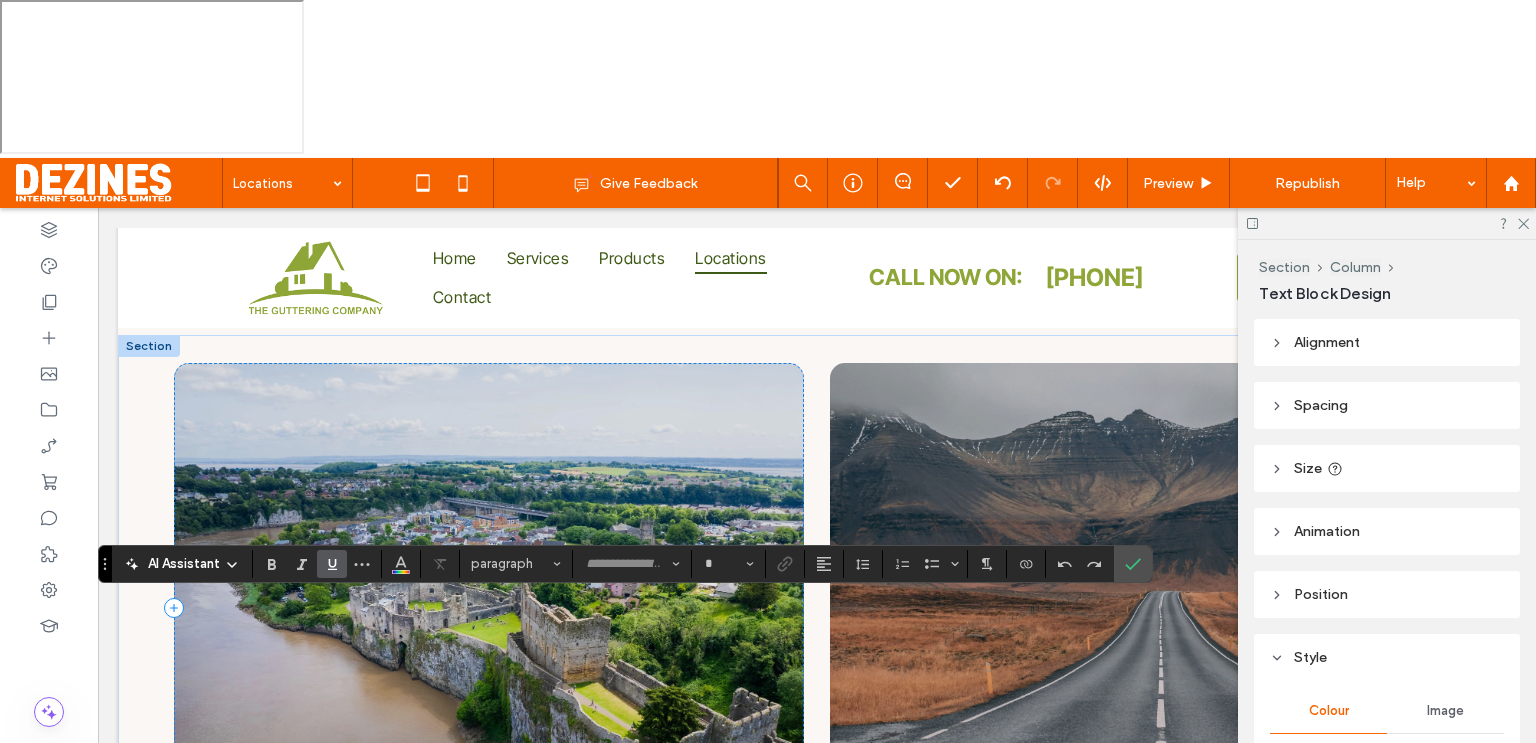 type on "**********" 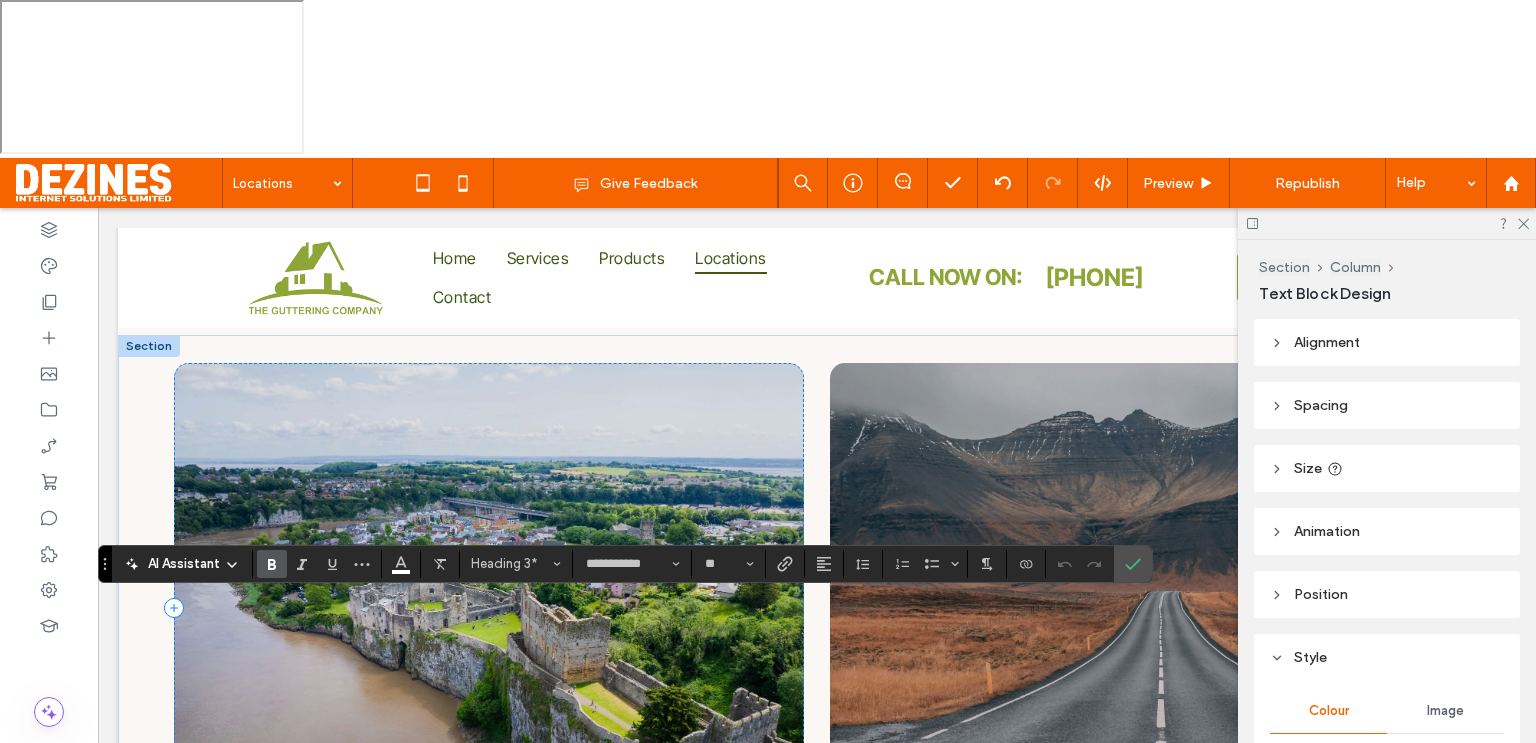 click on "**********" at bounding box center (326, 785) 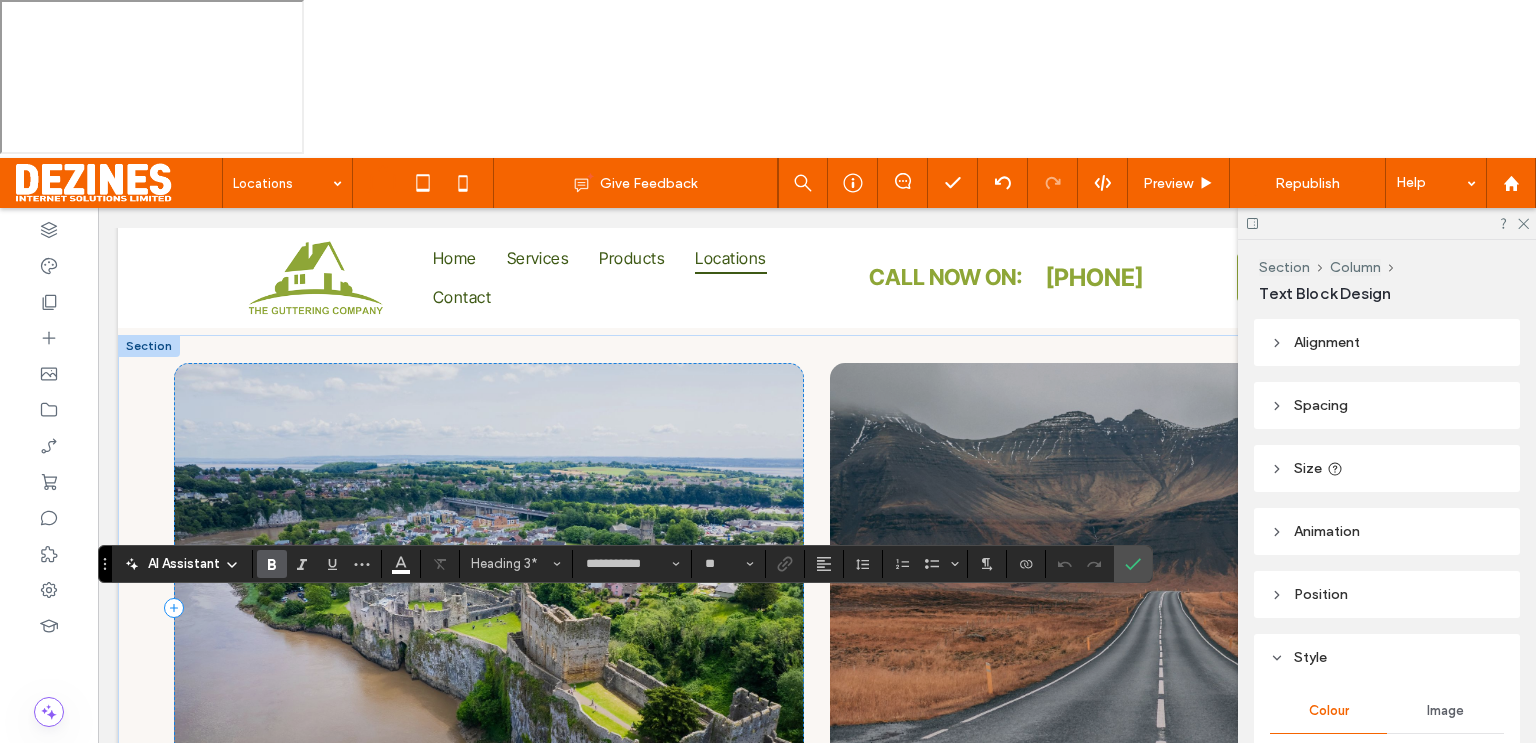 type 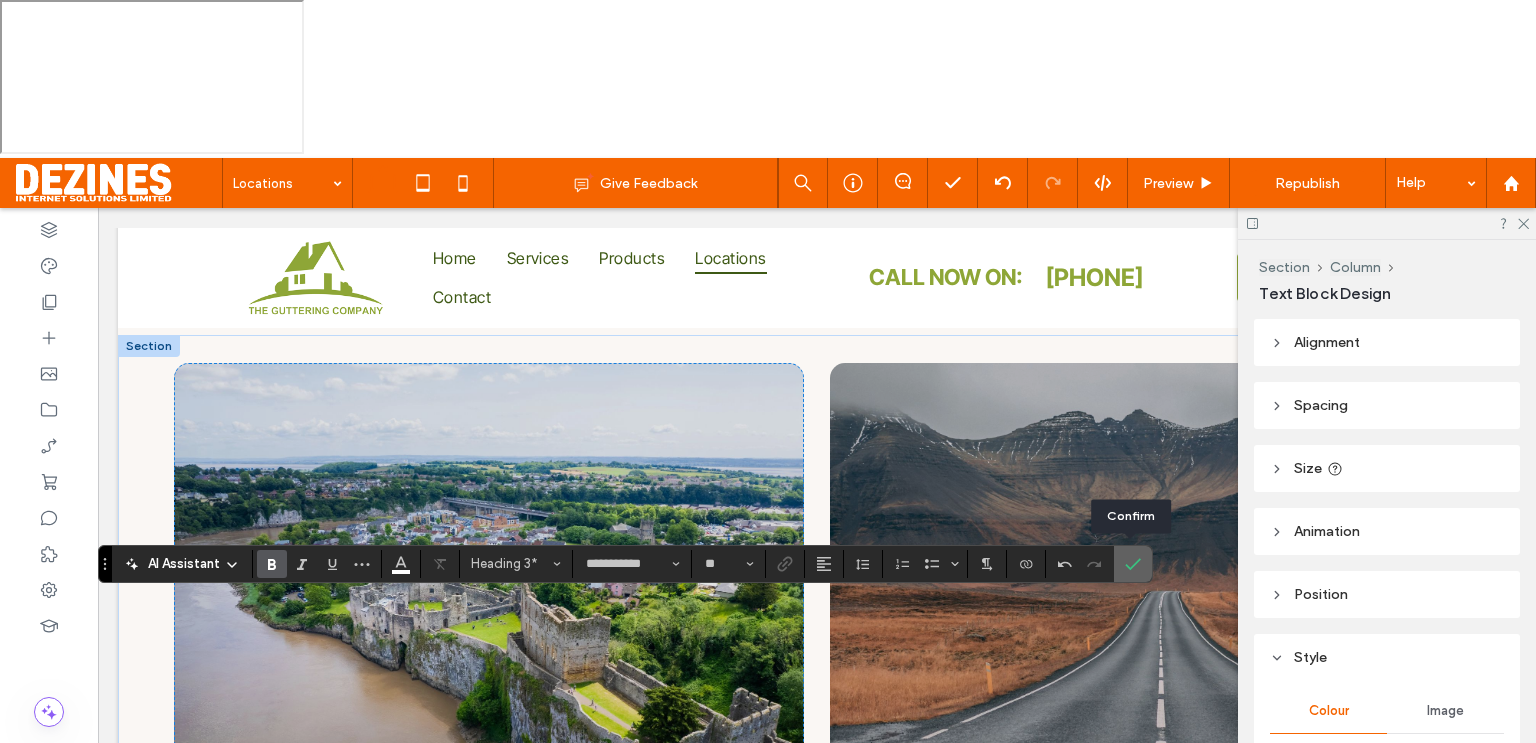 drag, startPoint x: 1126, startPoint y: 565, endPoint x: 1029, endPoint y: 515, distance: 109.128365 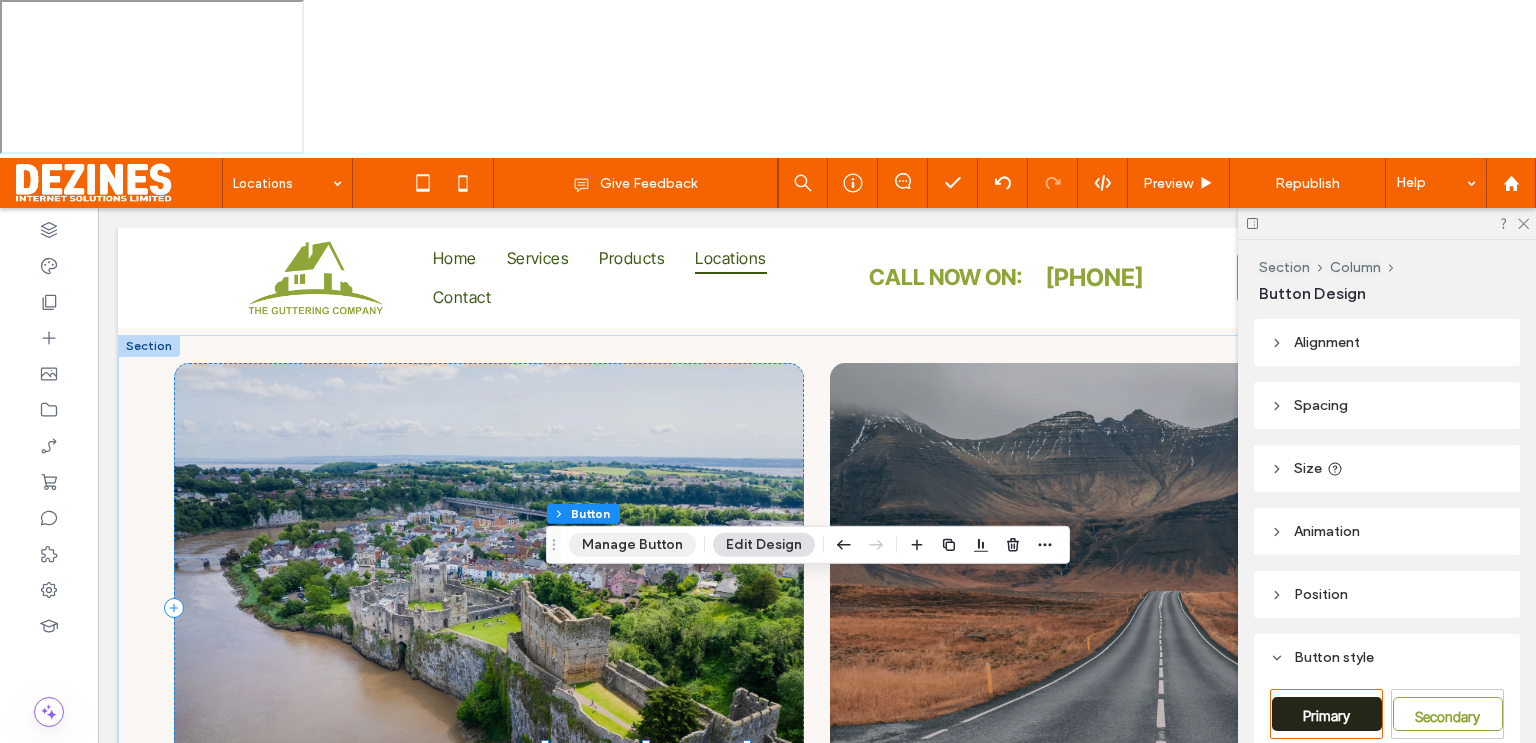 click on "Manage Button" at bounding box center [632, 545] 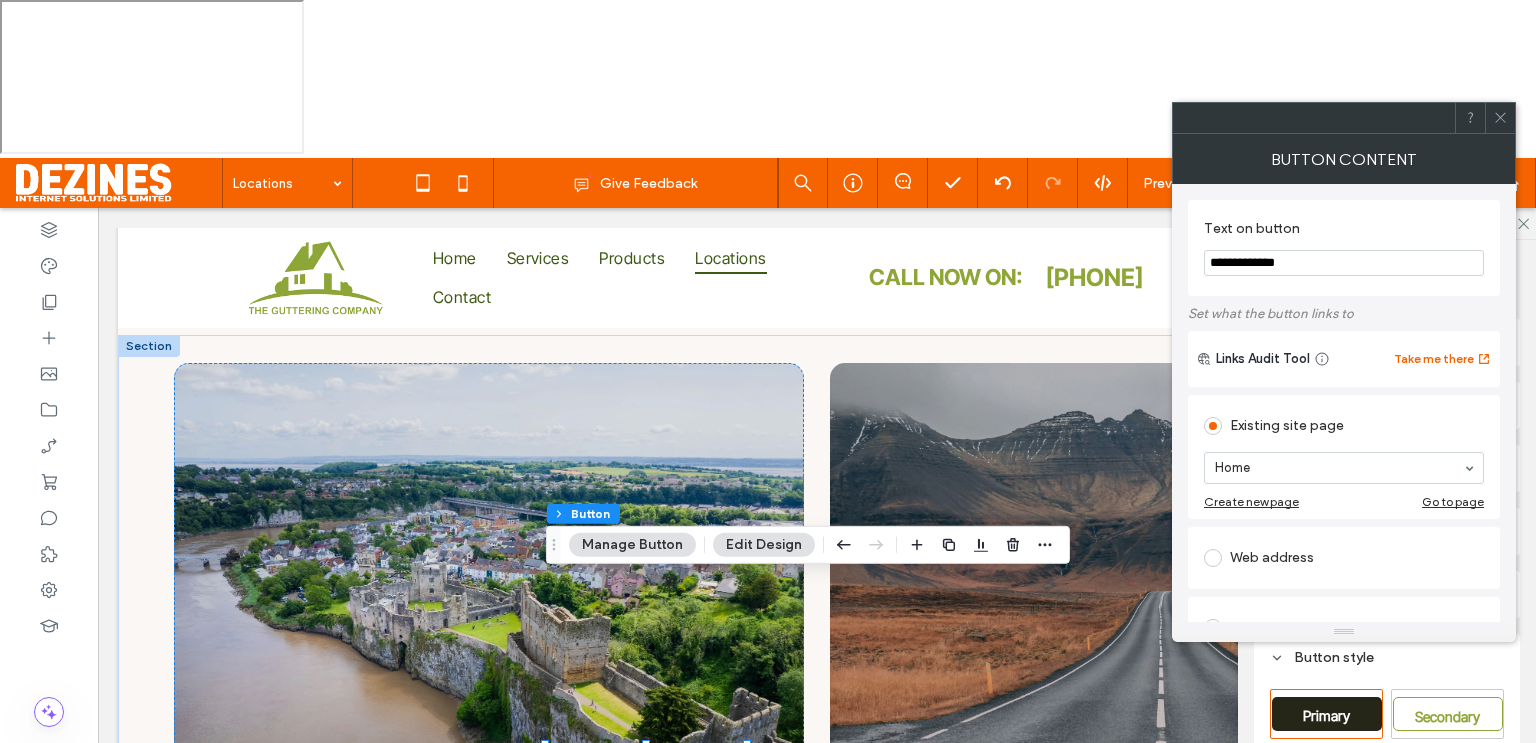 click on "**********" at bounding box center (1344, 263) 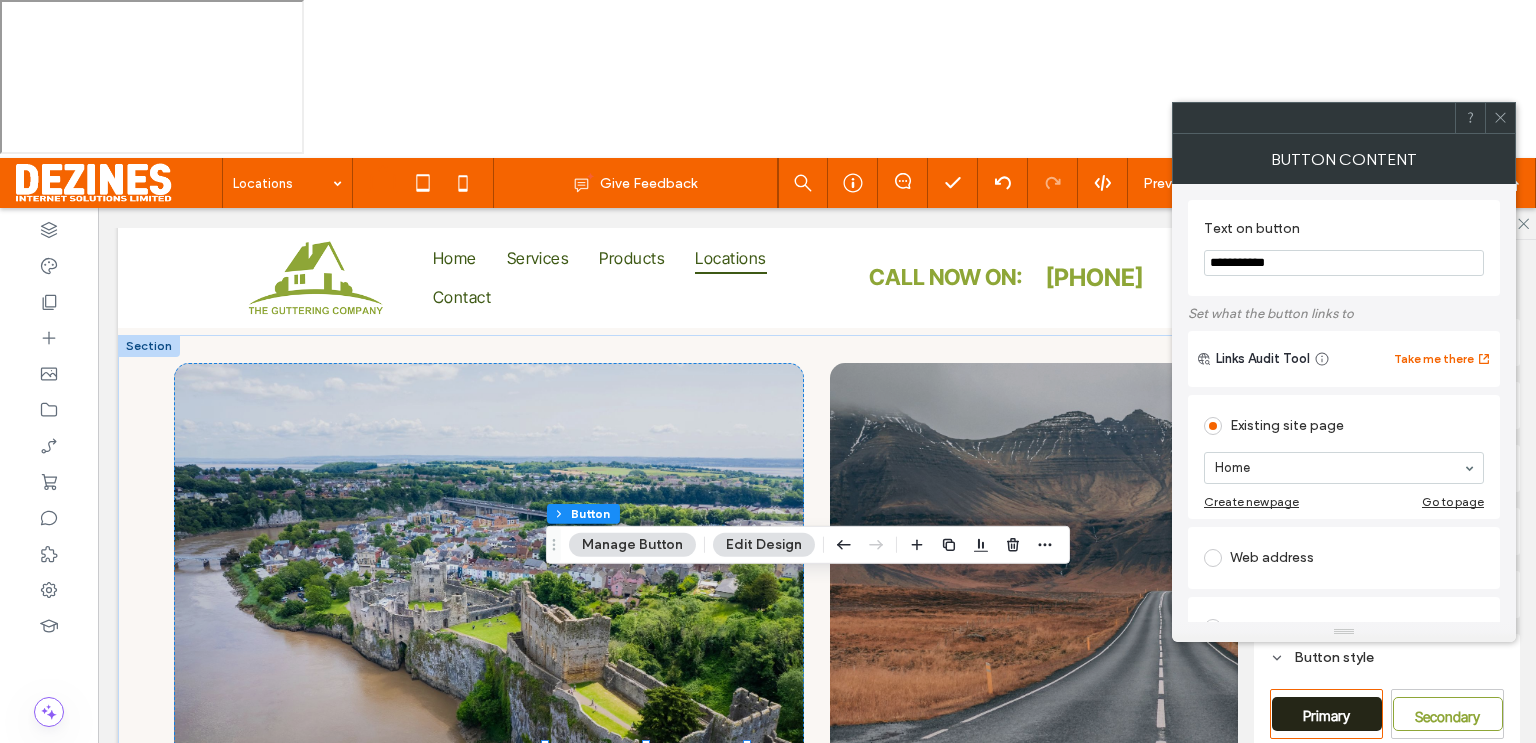type on "**********" 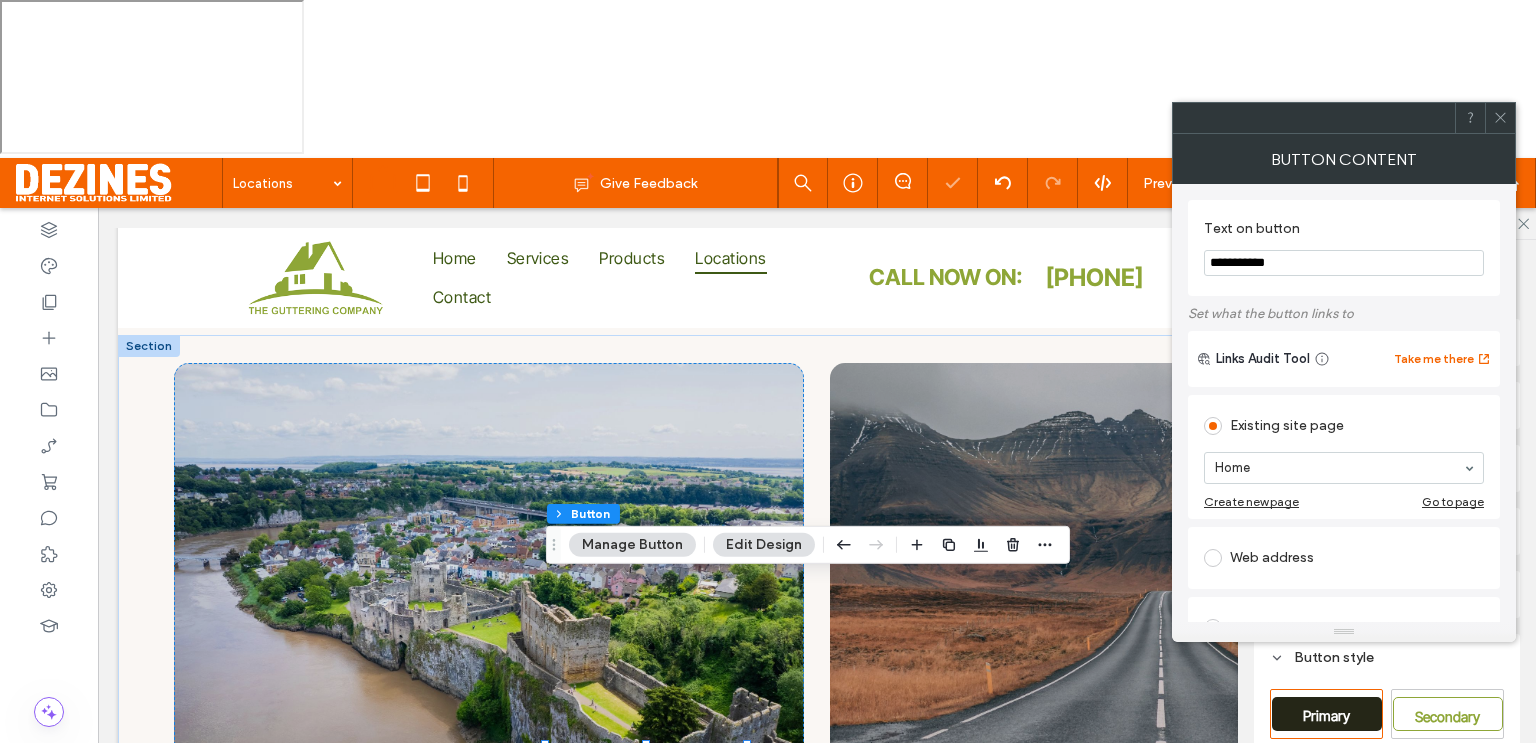 click 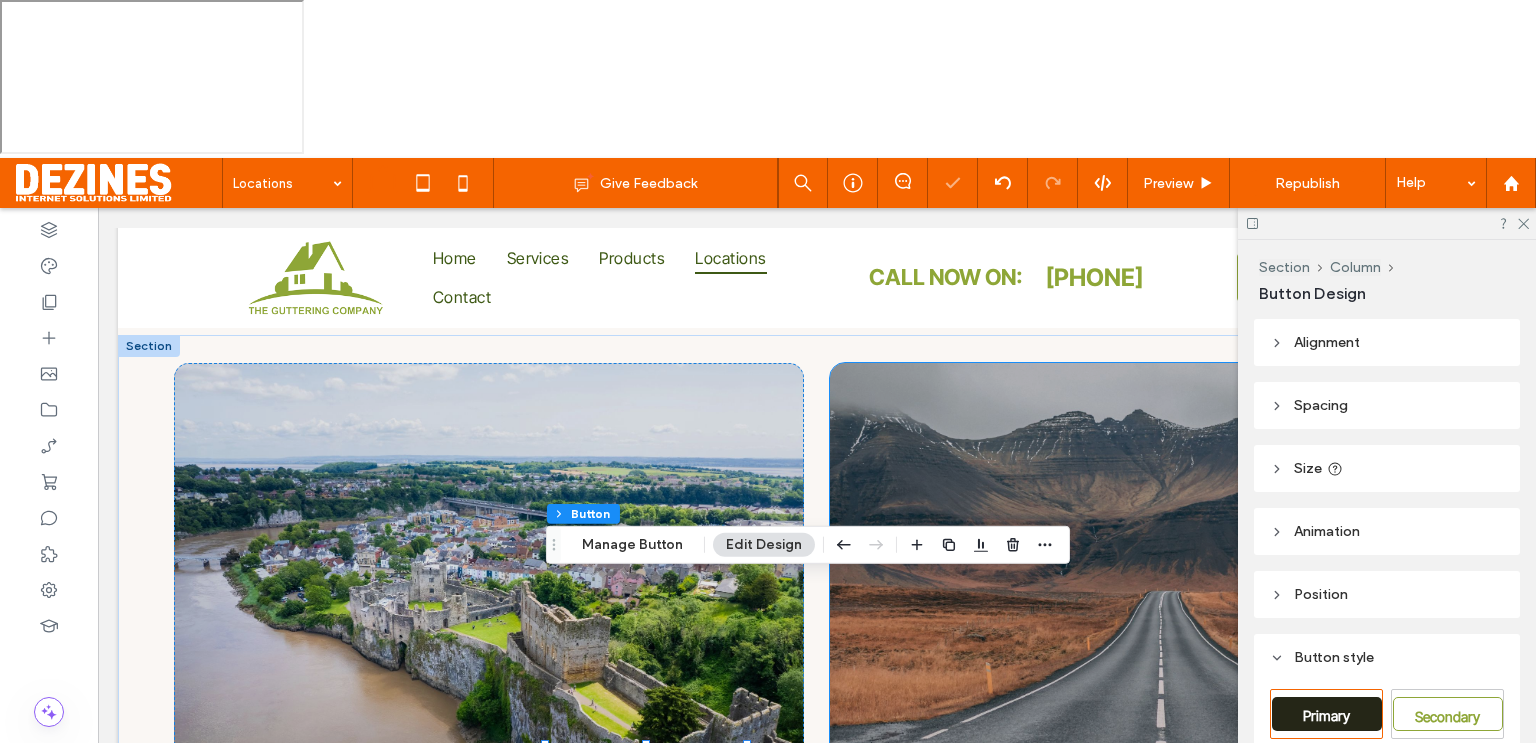 click on "Into the wild
Save a spot →" at bounding box center (1145, 608) 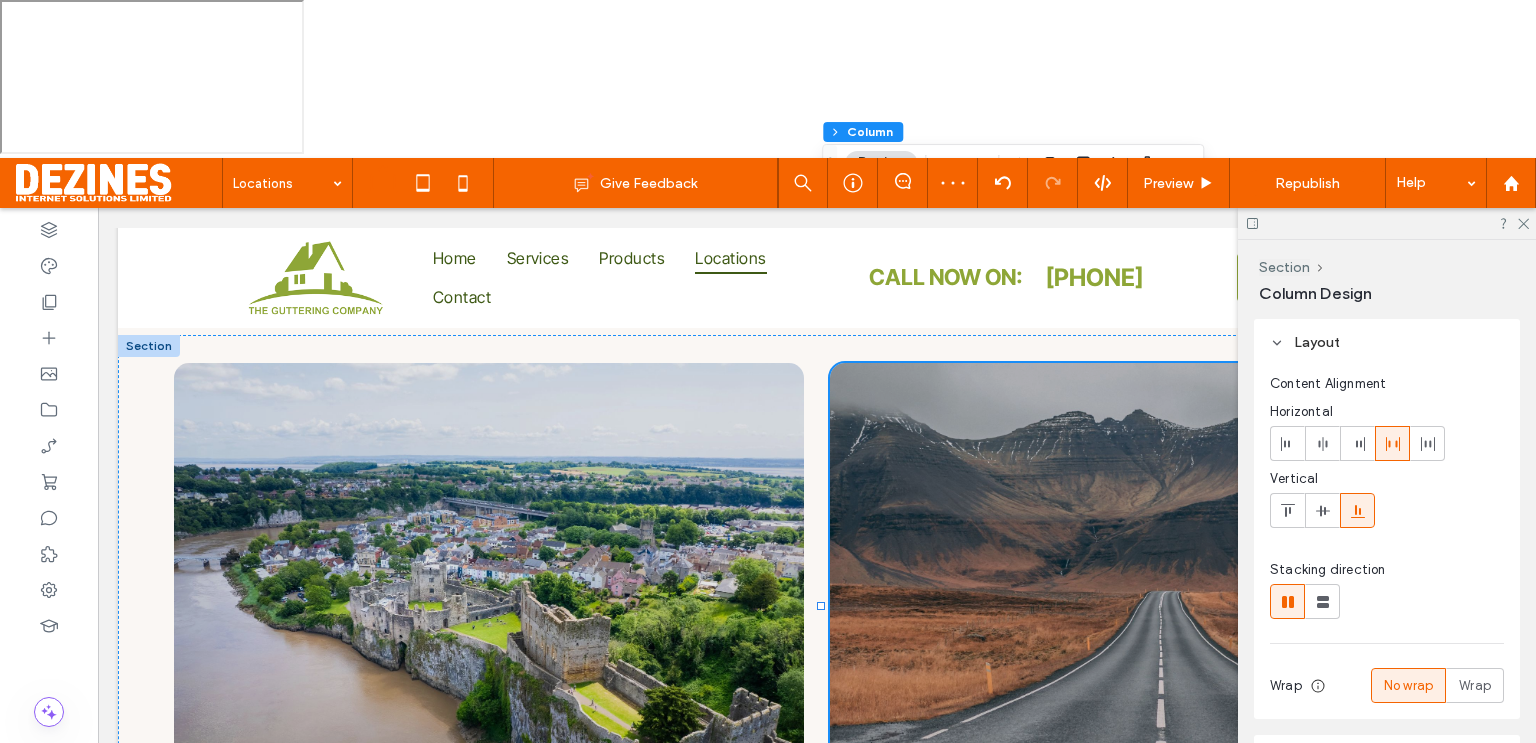 click on "Into the wild
Save a spot →" at bounding box center [1145, 608] 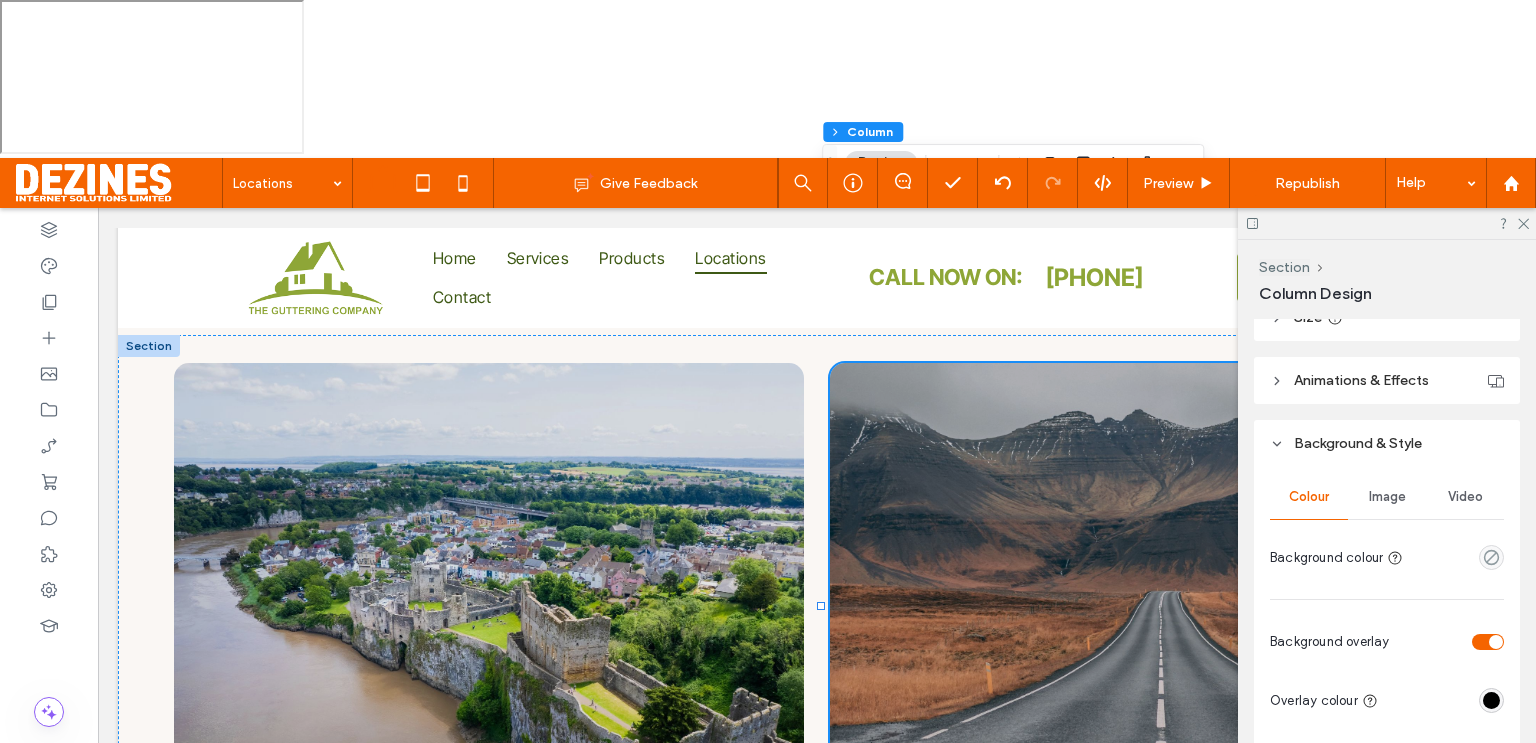 scroll, scrollTop: 524, scrollLeft: 0, axis: vertical 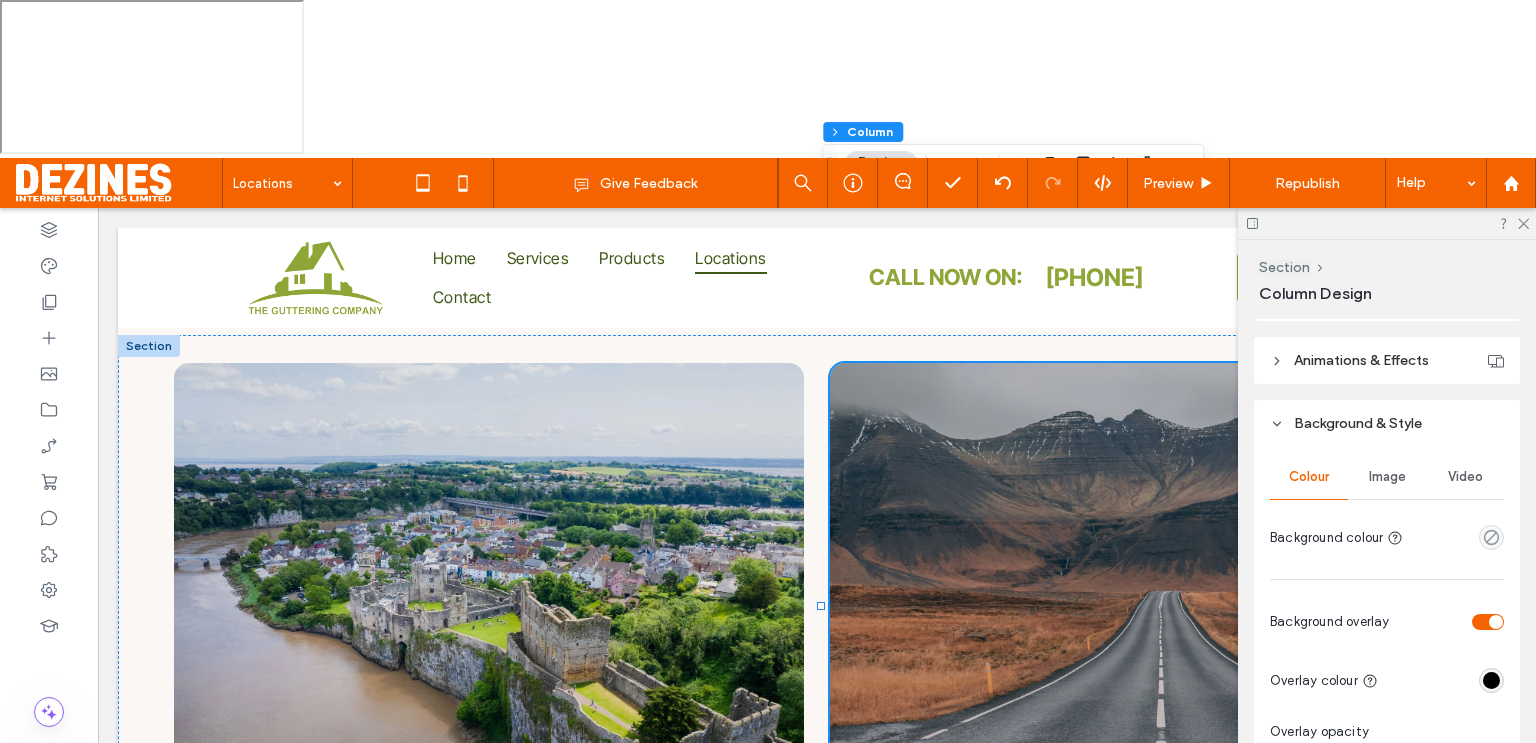 click on "Image" at bounding box center (1387, 477) 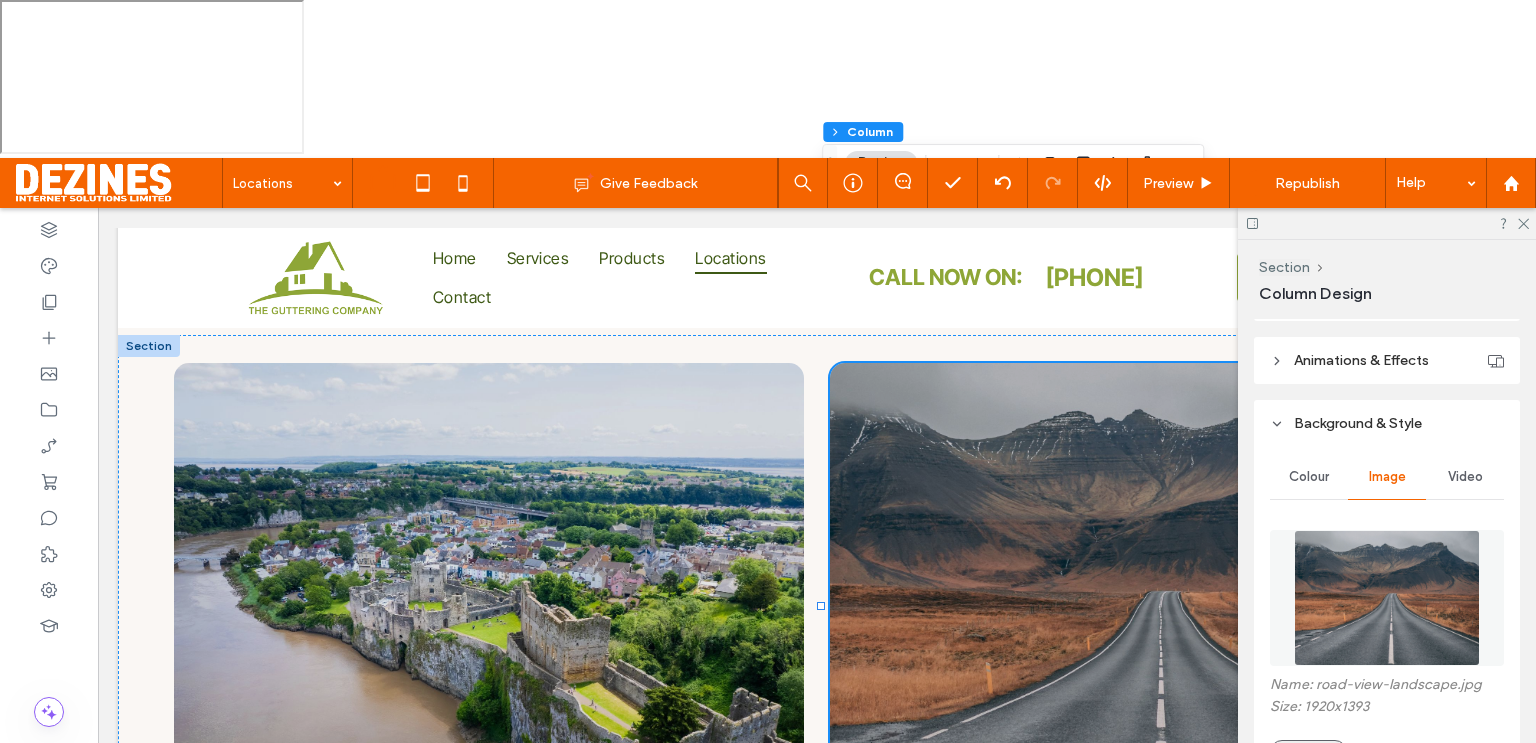click on "Replace" at bounding box center (1308, 752) 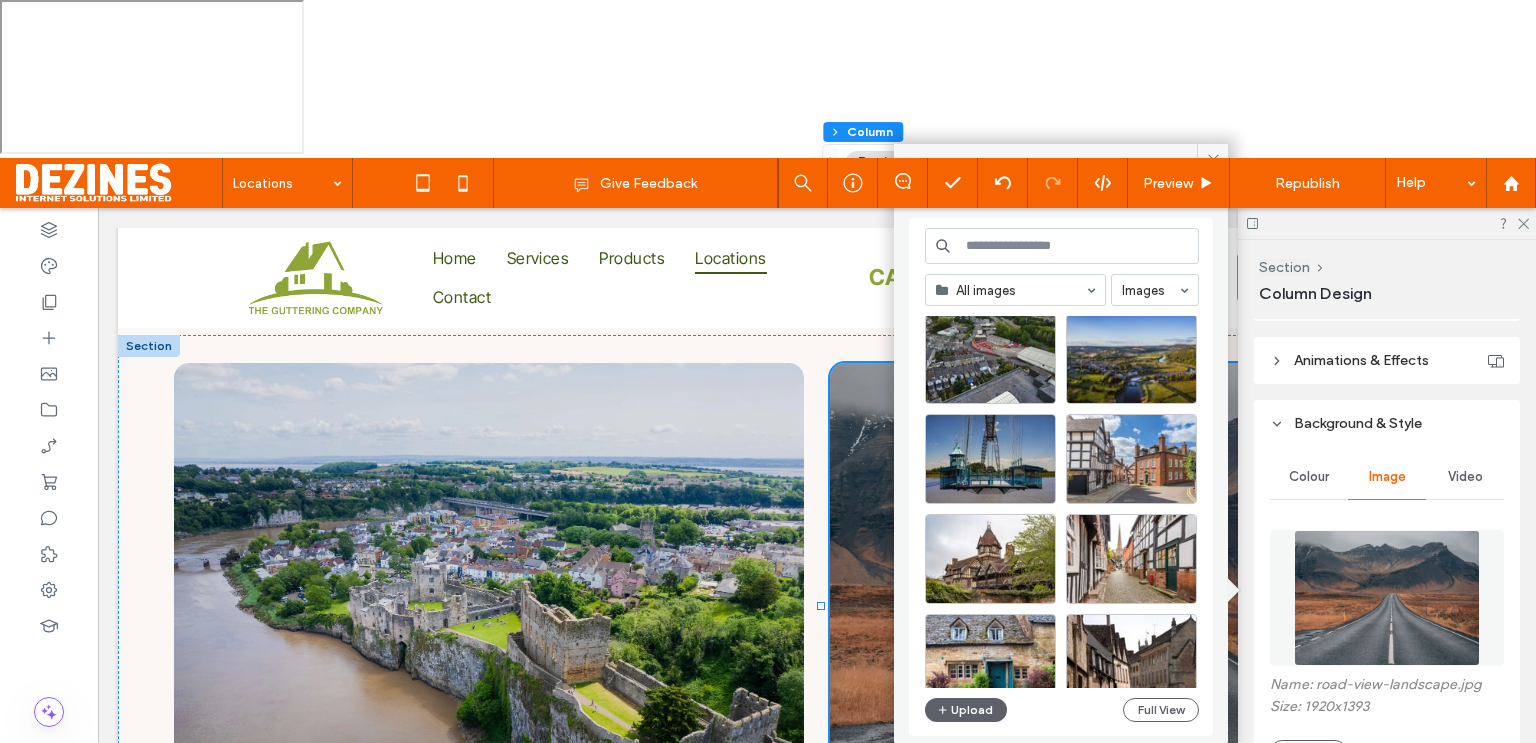 scroll, scrollTop: 35, scrollLeft: 0, axis: vertical 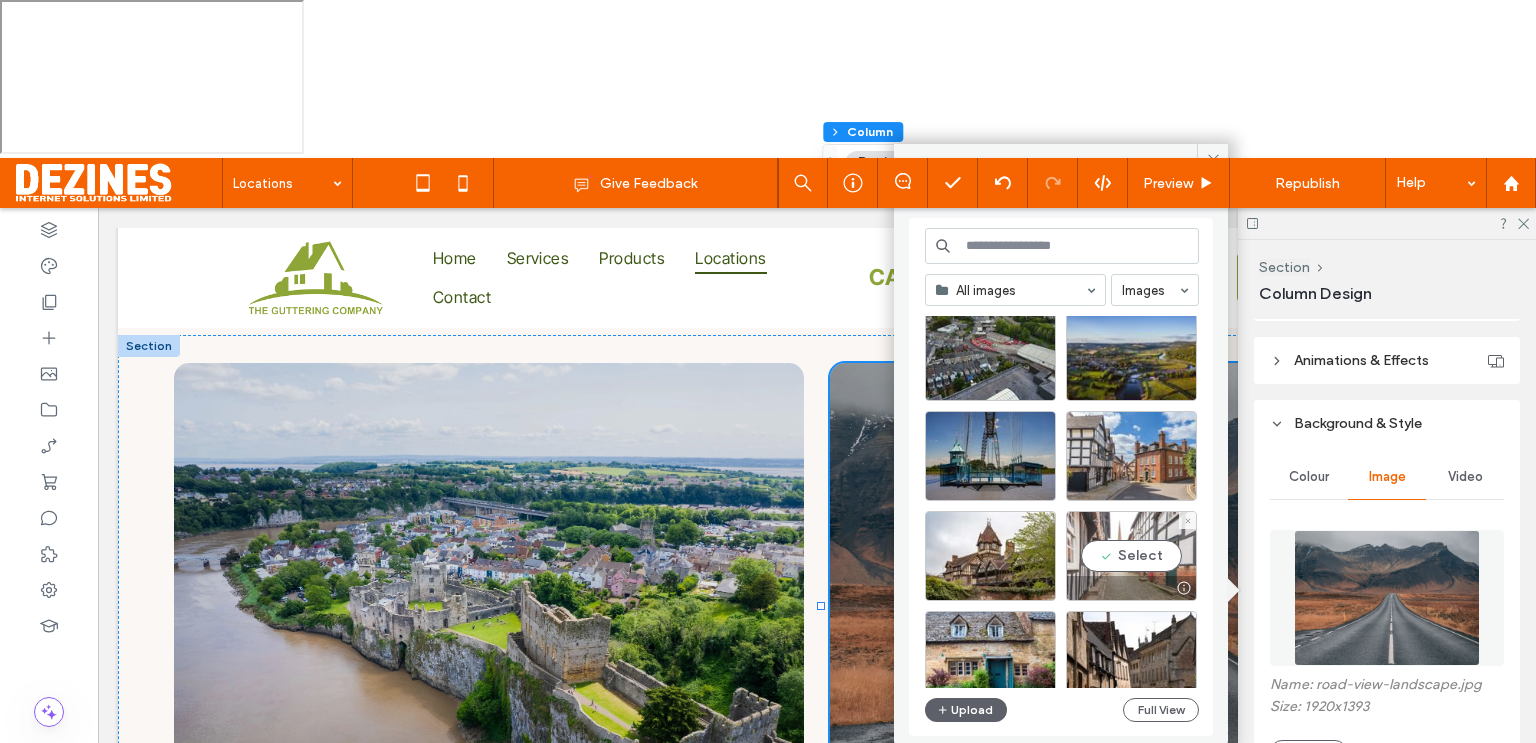 click on "Select" at bounding box center [1131, 556] 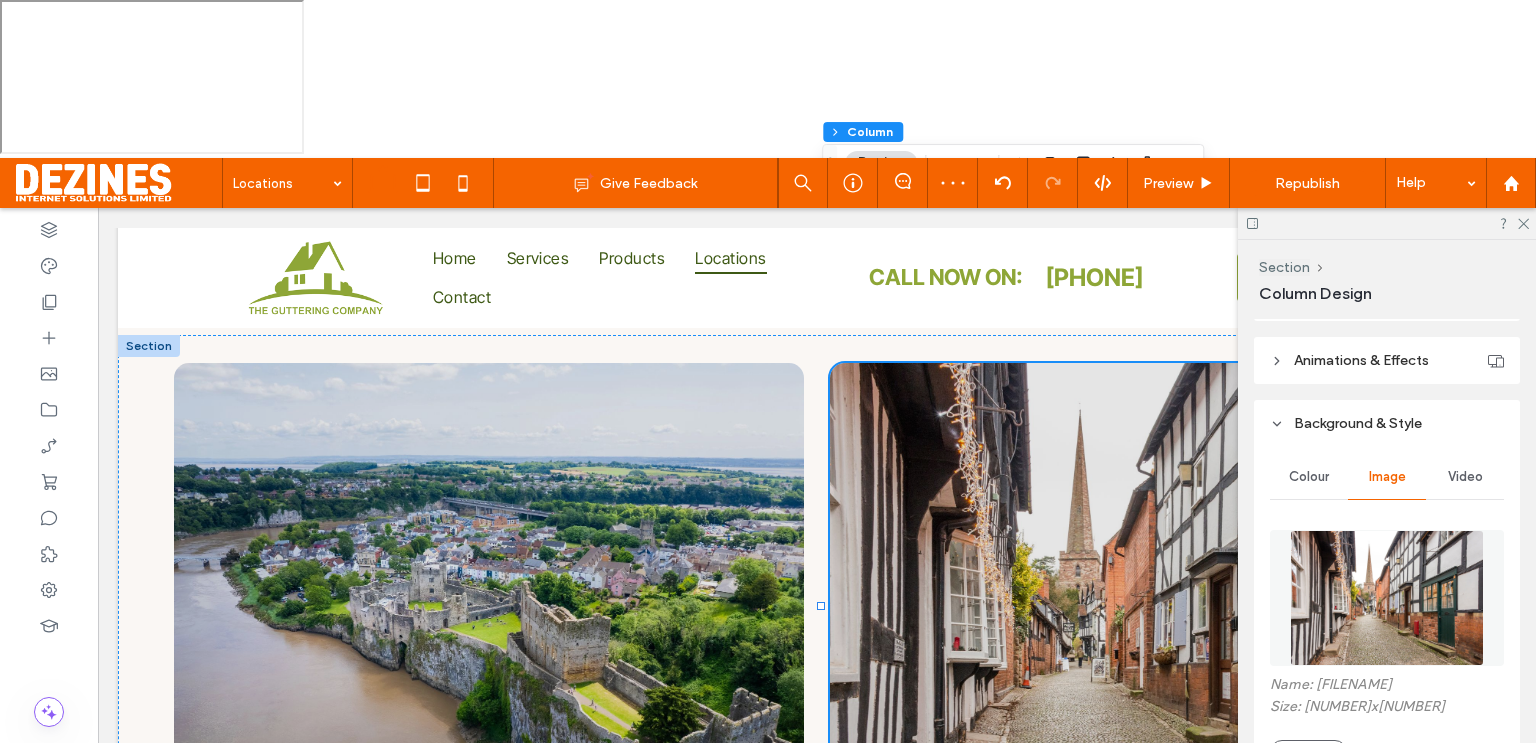 click on "Into the wild" at bounding box center (965, 785) 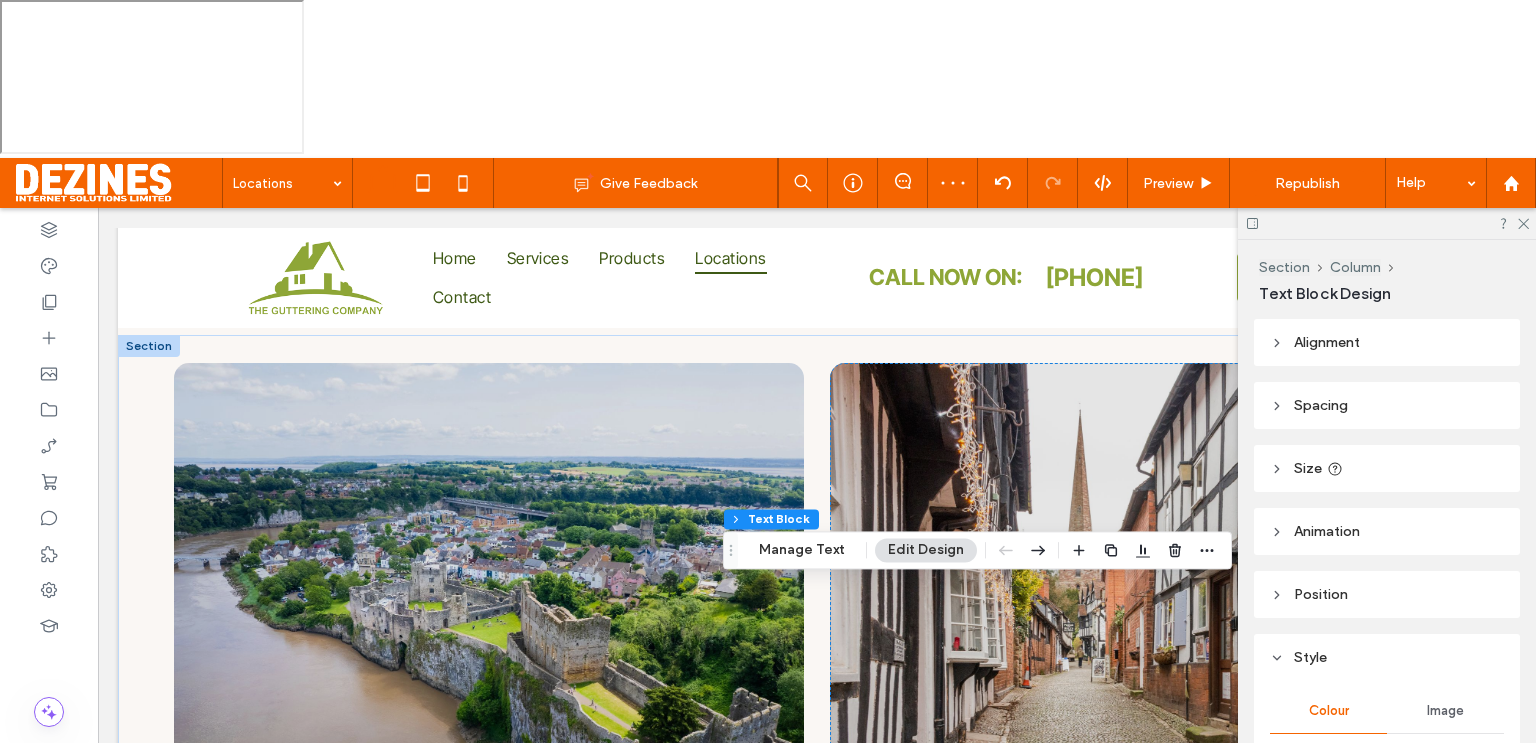 scroll, scrollTop: 932, scrollLeft: 0, axis: vertical 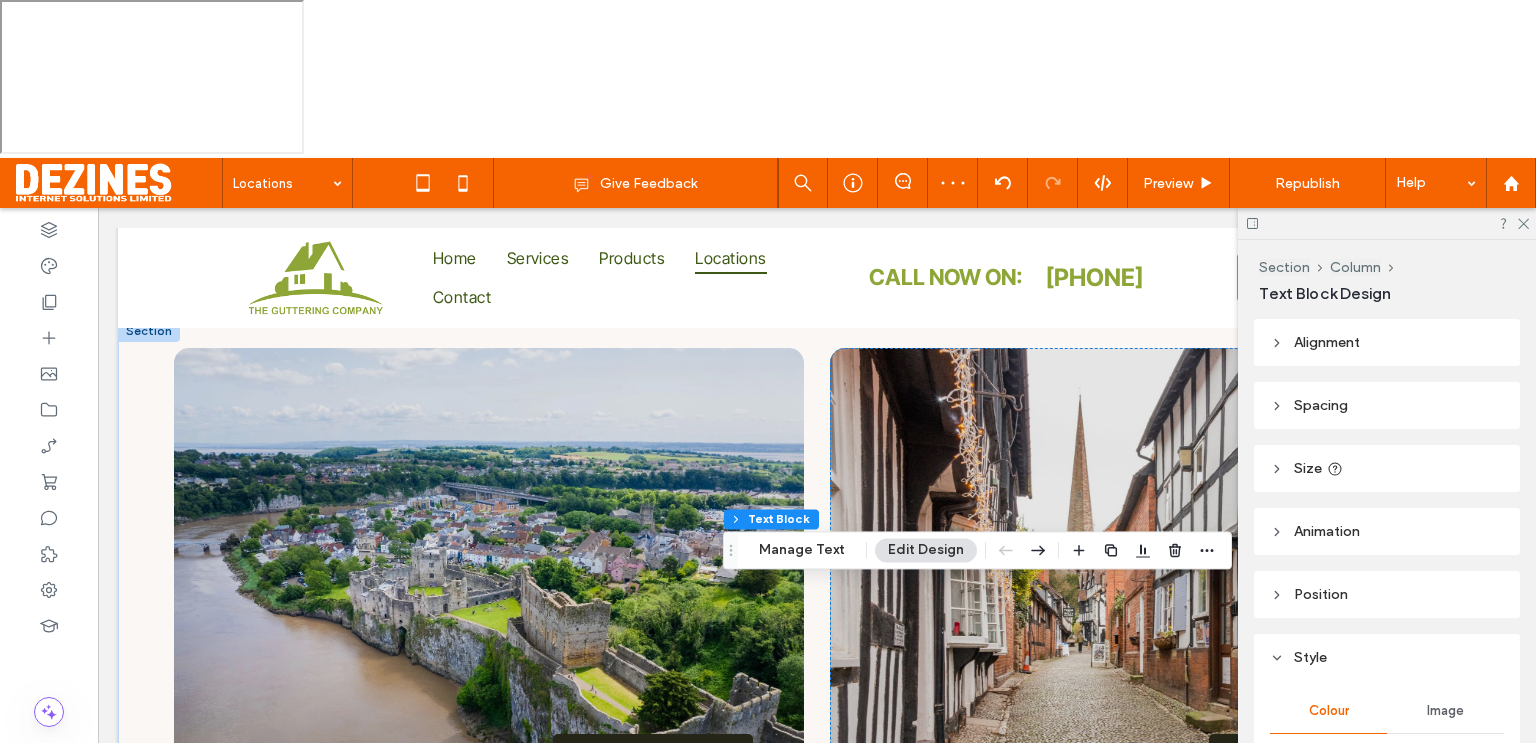 click on "Into the wild" at bounding box center [965, 770] 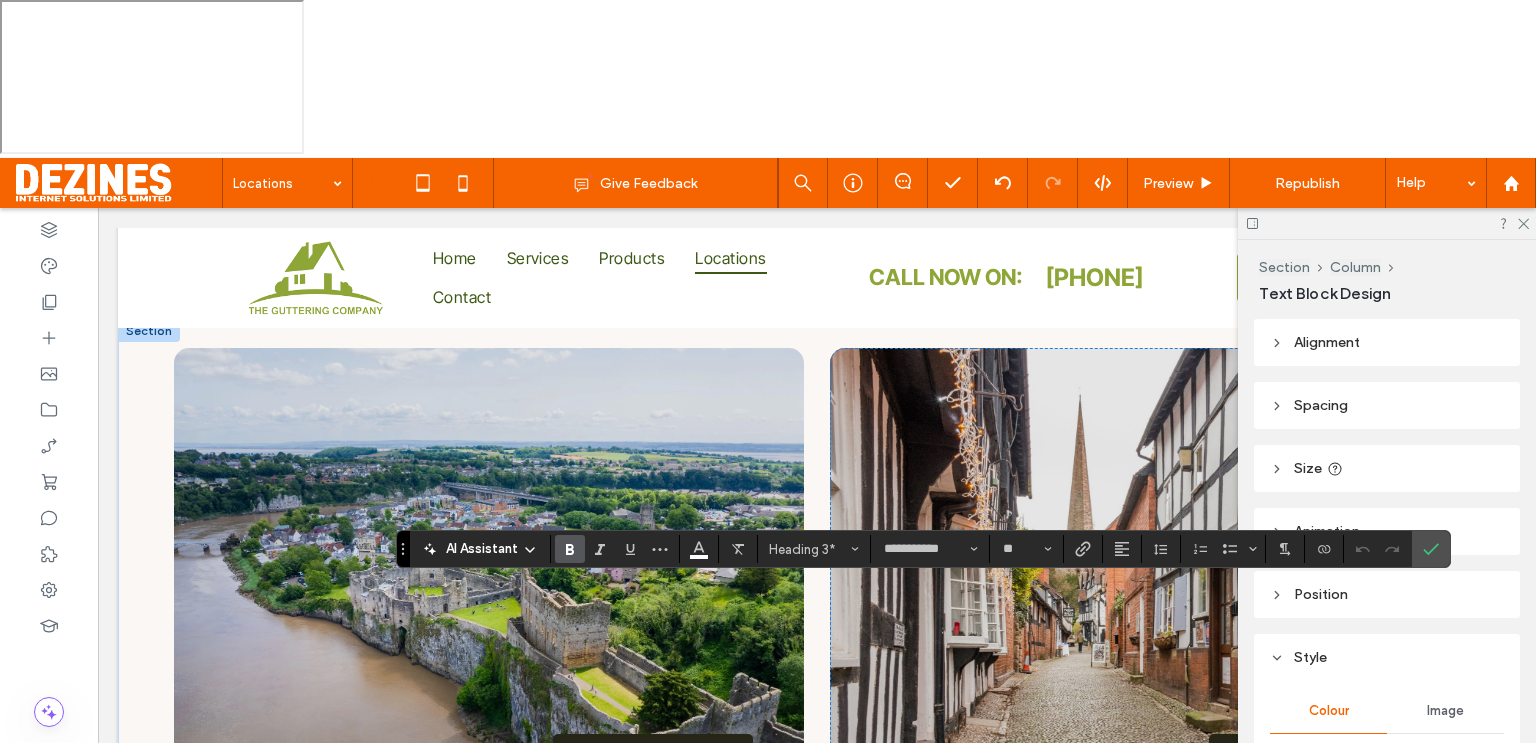 click on "**********" at bounding box center [1033, 770] 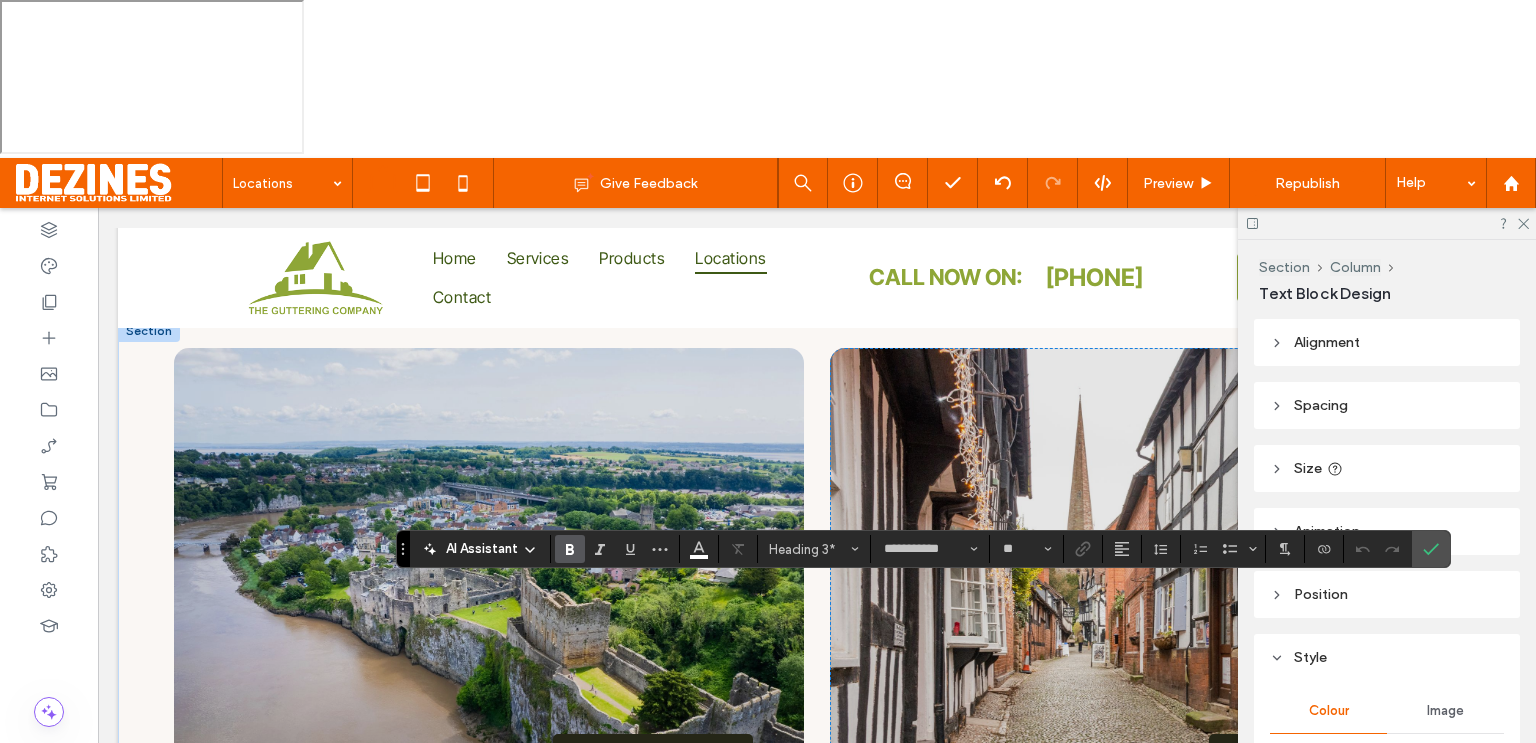 type 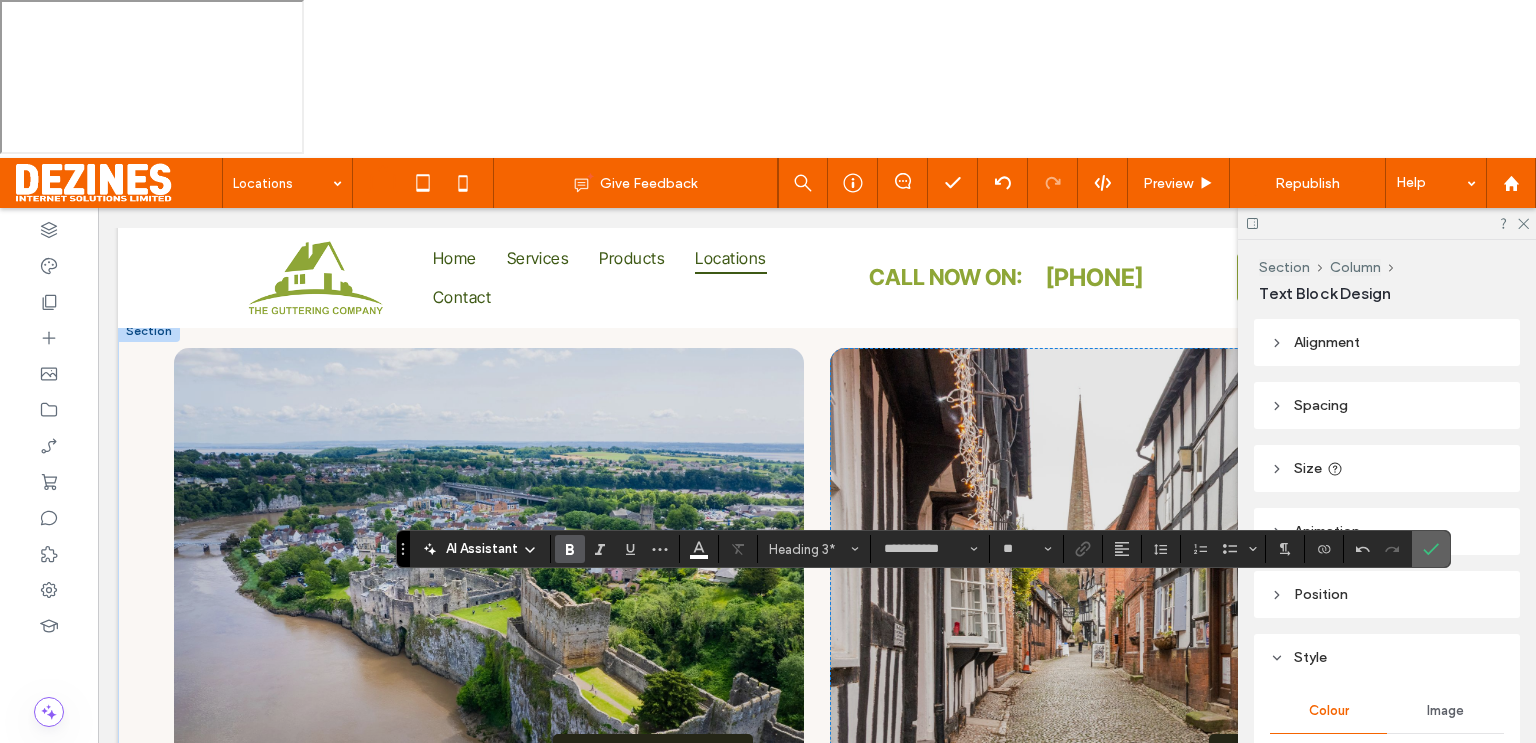 click 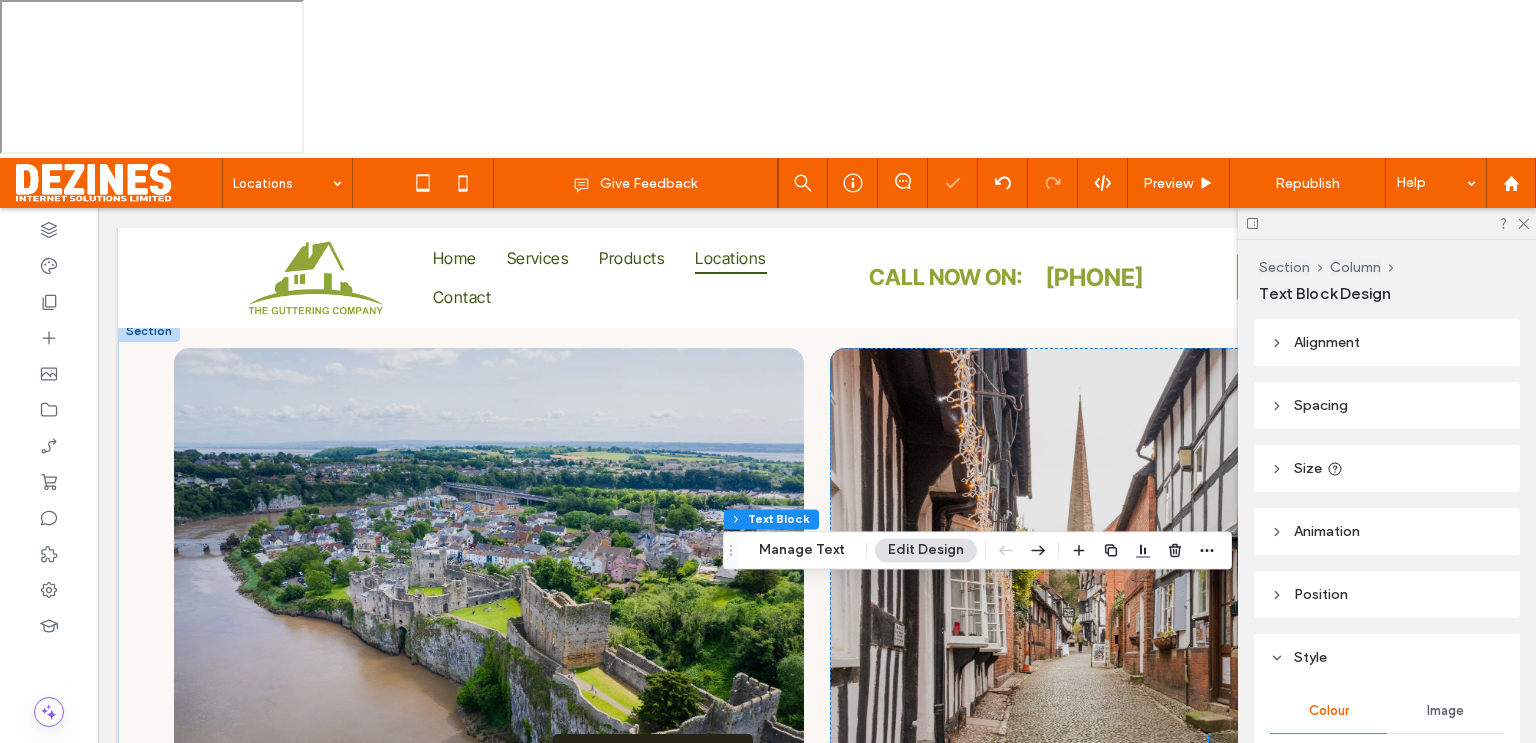 click on "Save a spot →" at bounding box center (1308, 760) 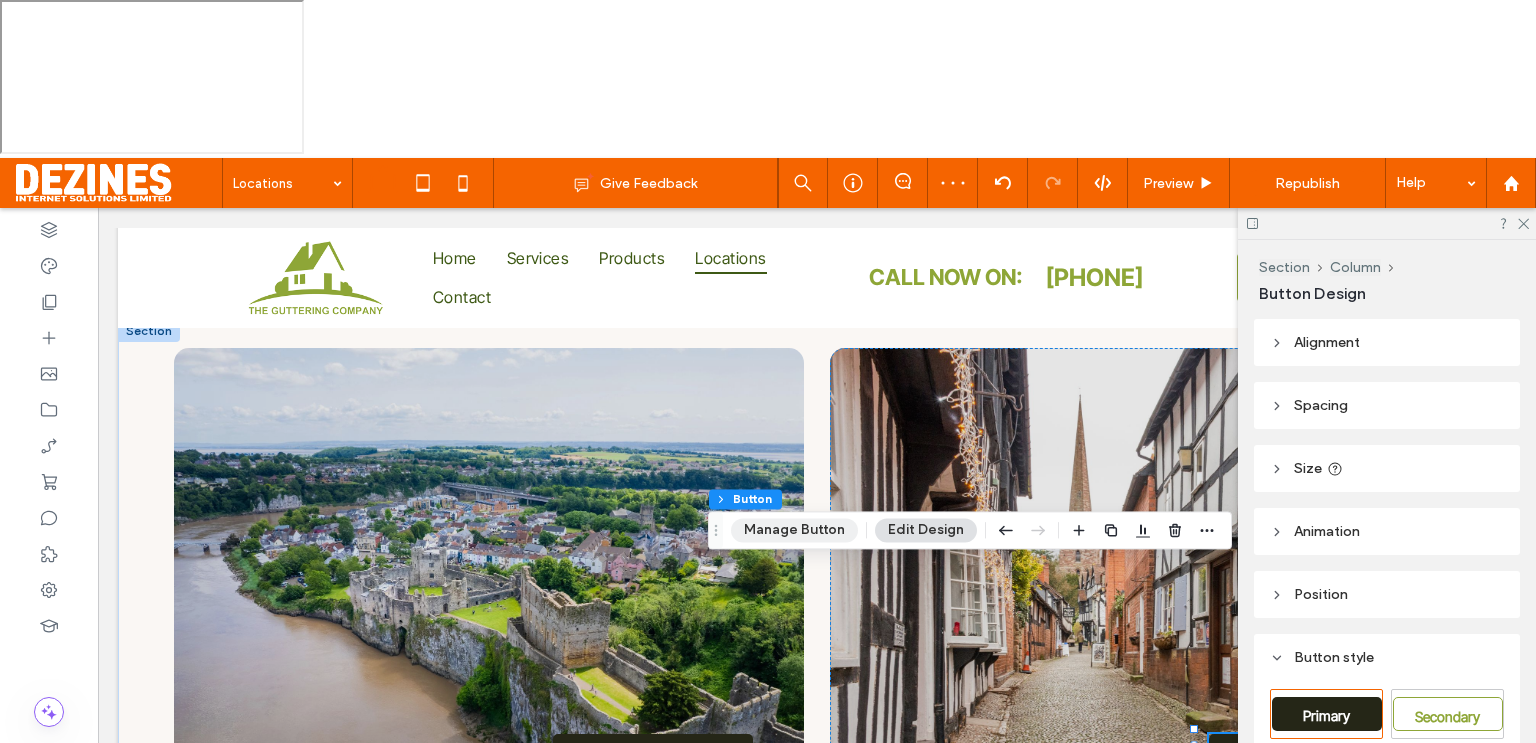 click on "Manage Button" at bounding box center [794, 530] 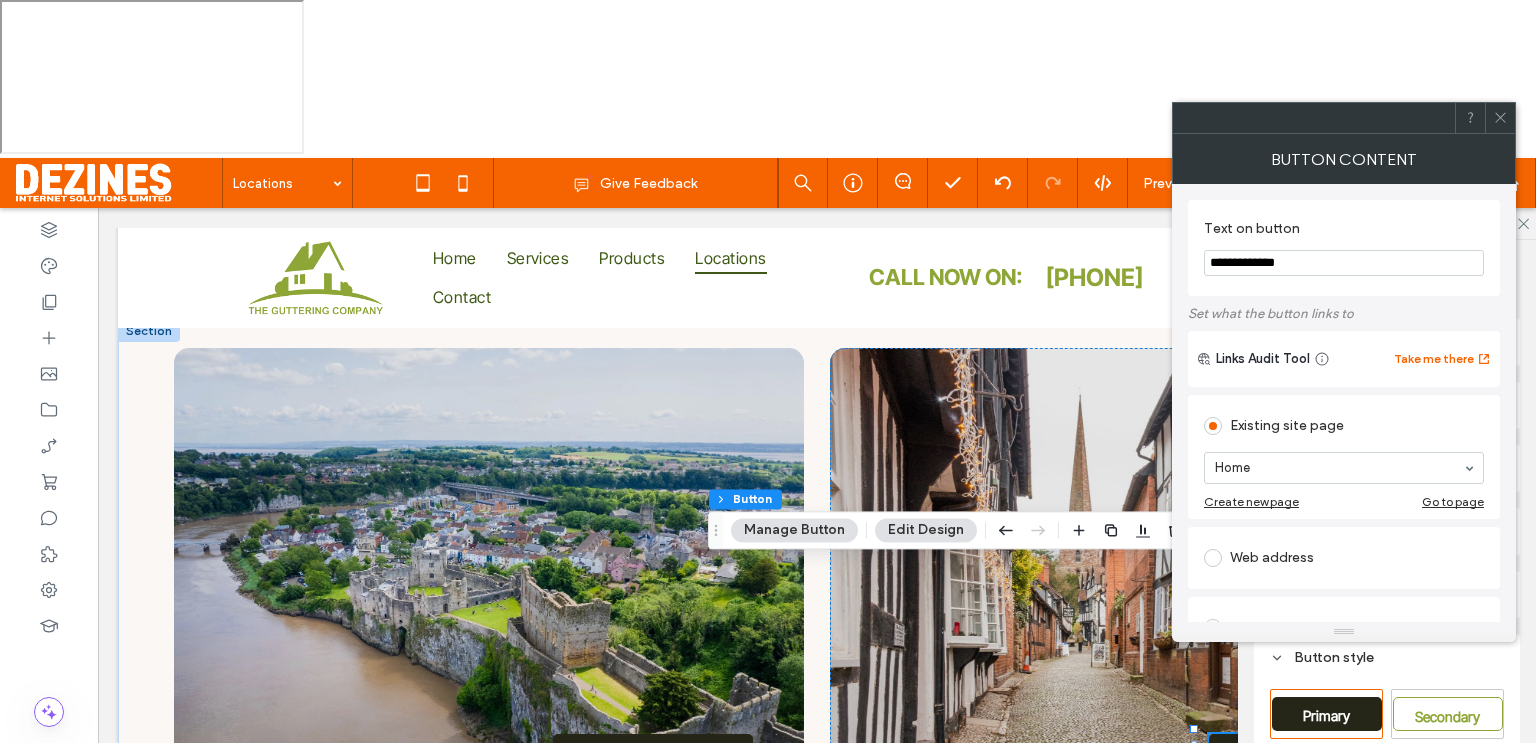 click on "**********" at bounding box center [1344, 263] 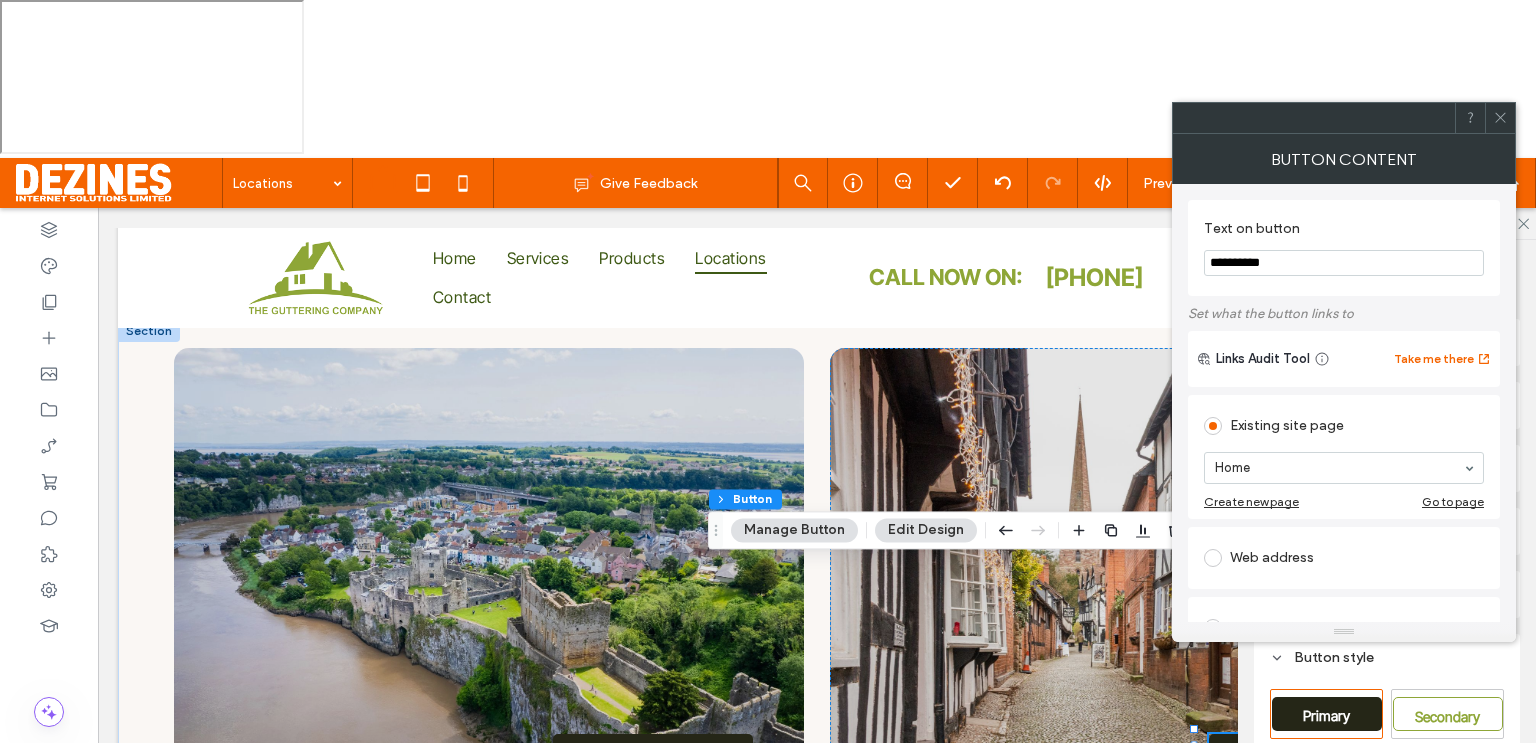 type on "**********" 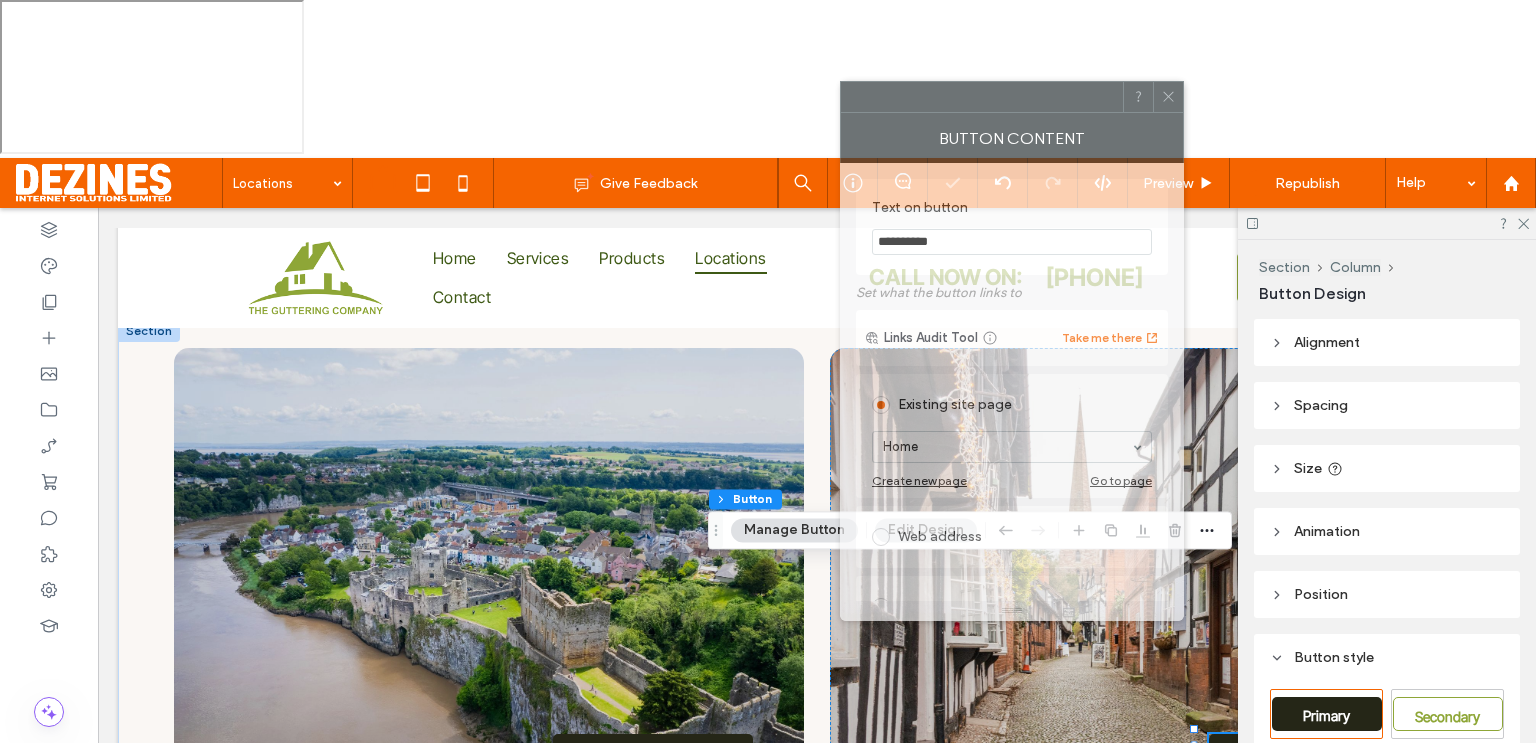 drag, startPoint x: 1390, startPoint y: 120, endPoint x: 1055, endPoint y: 99, distance: 335.65756 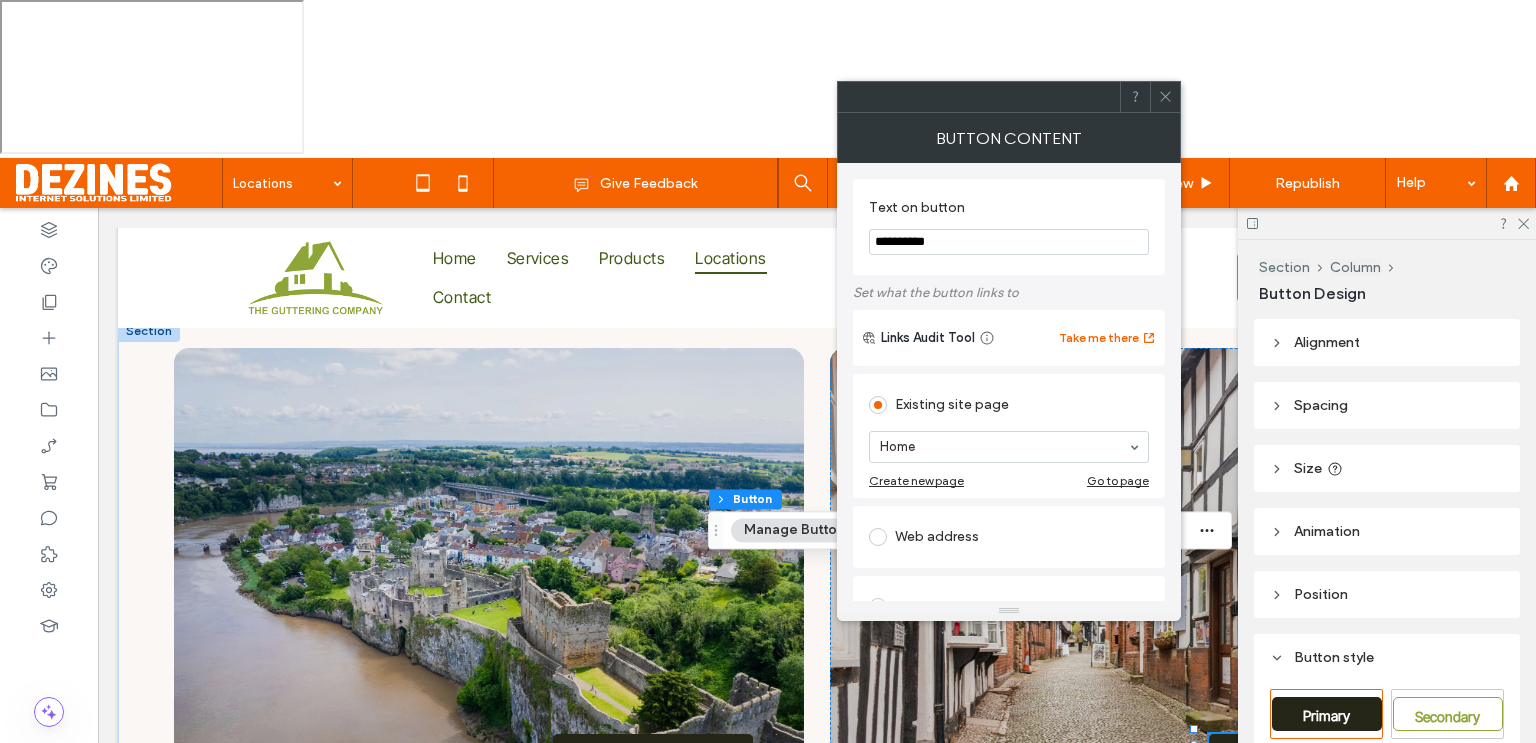 click at bounding box center (1165, 97) 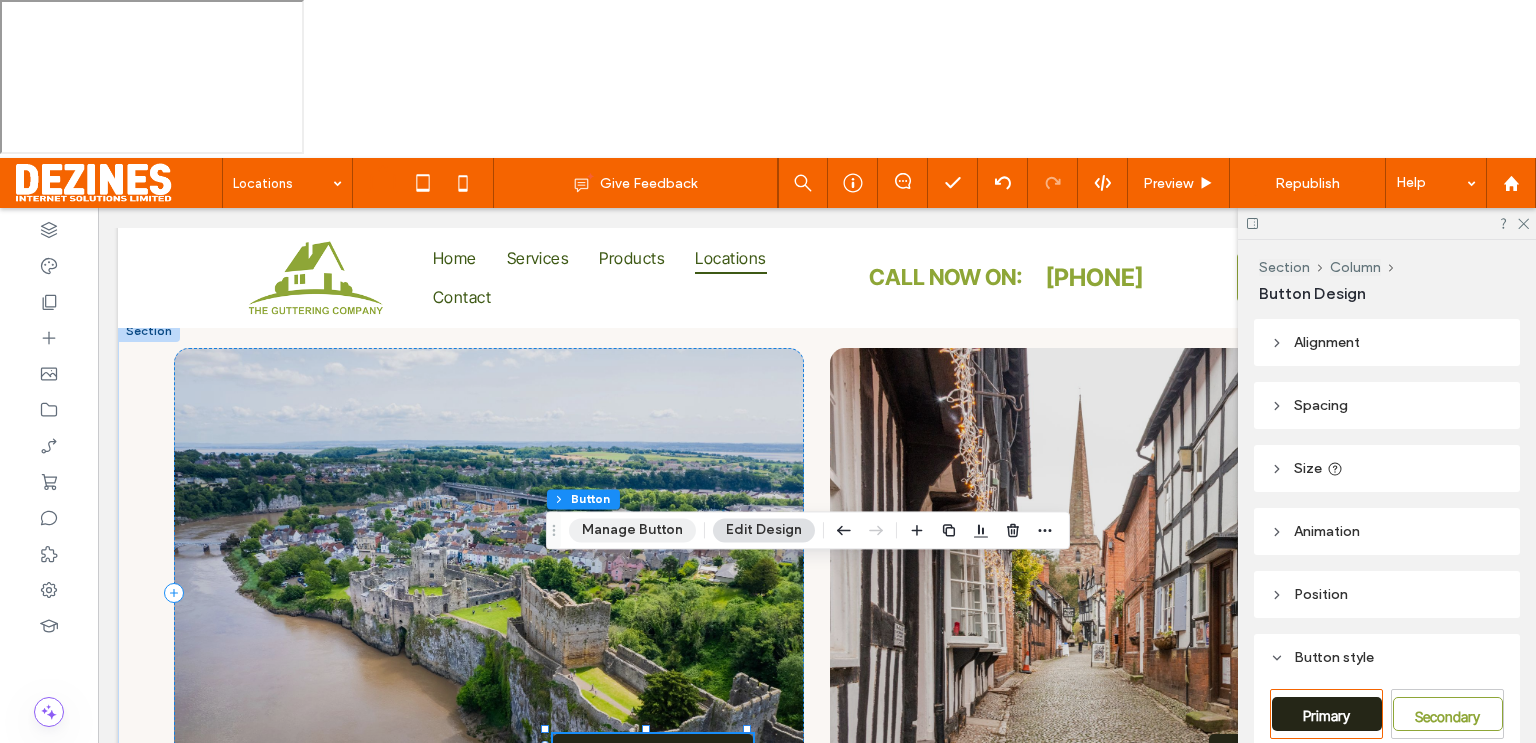 click on "Manage Button" at bounding box center (632, 530) 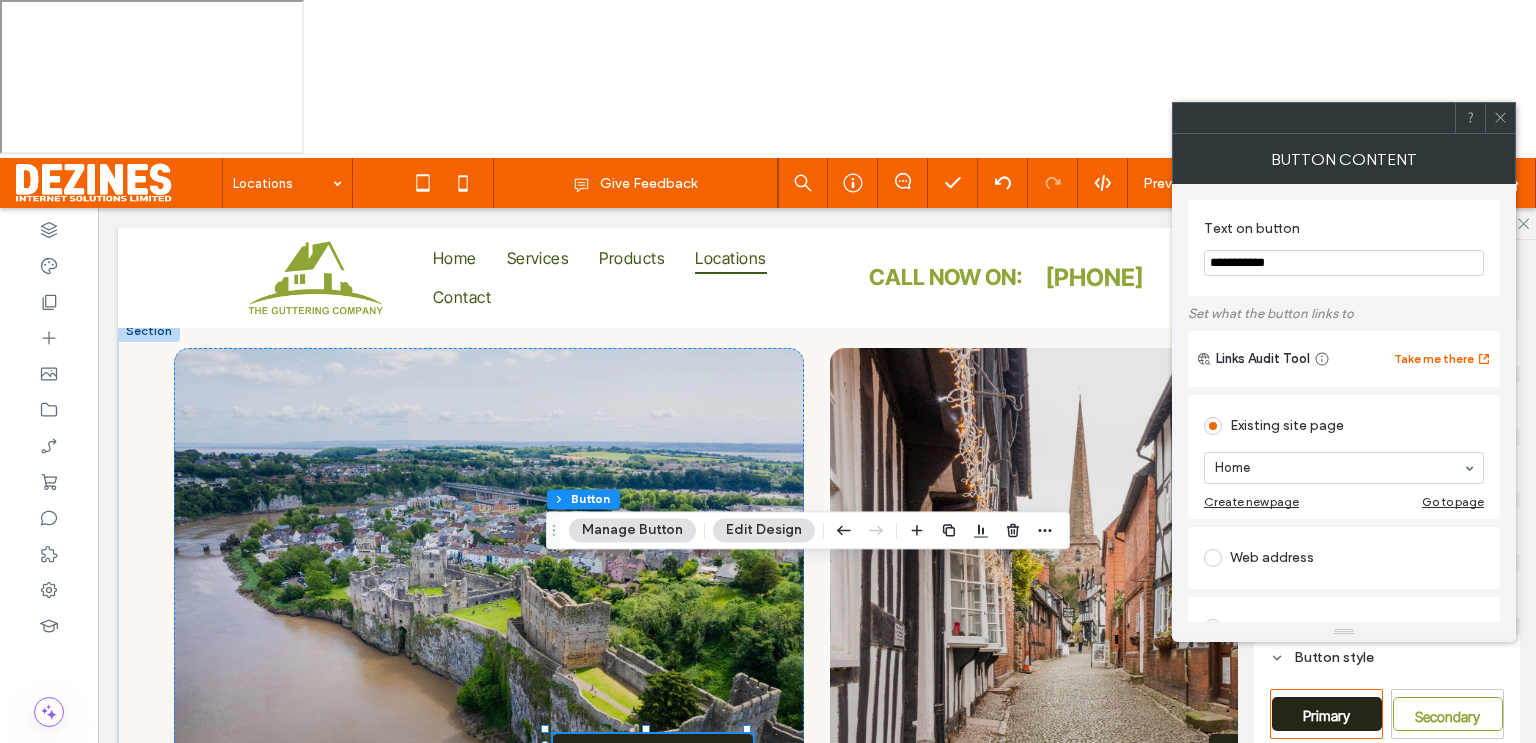 click on "**********" at bounding box center [1344, 263] 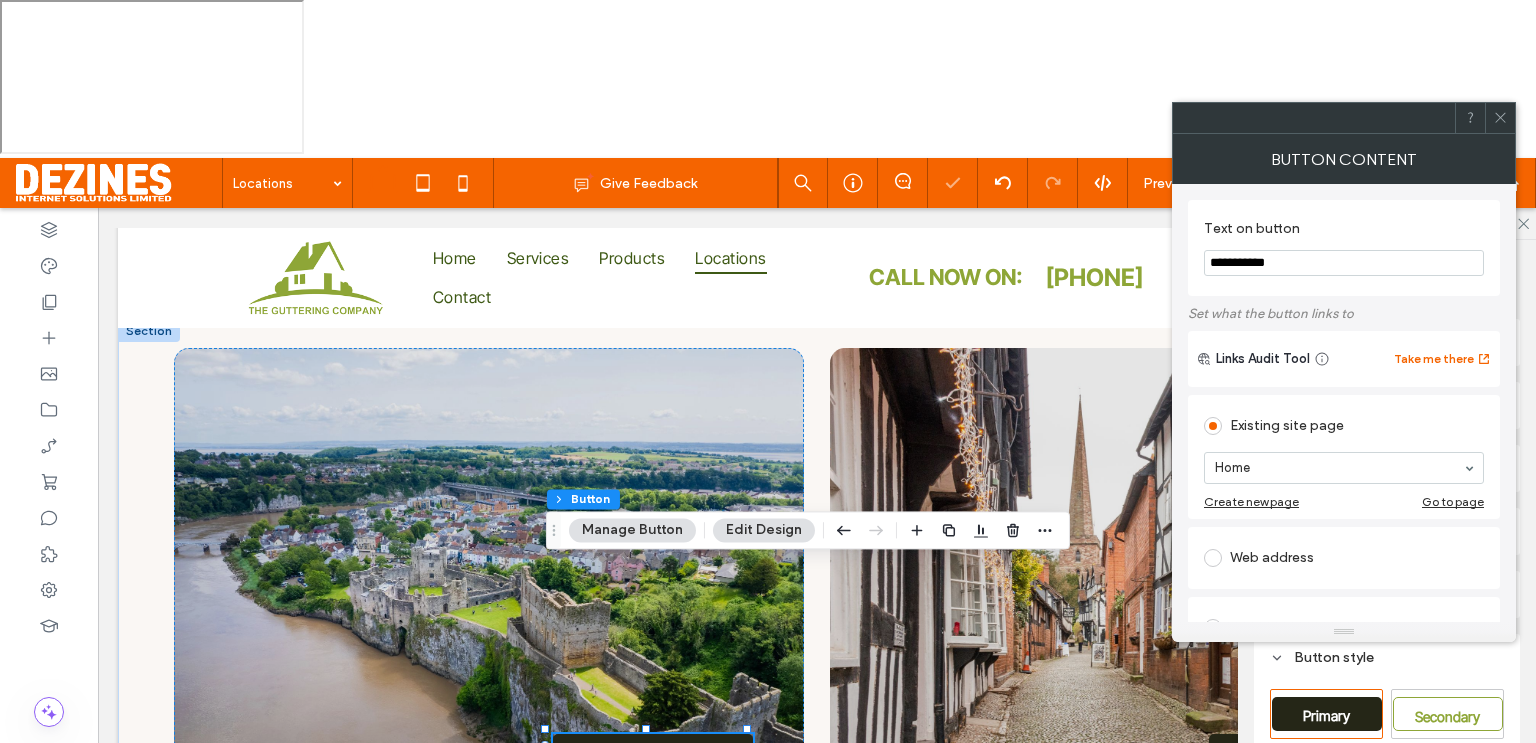click 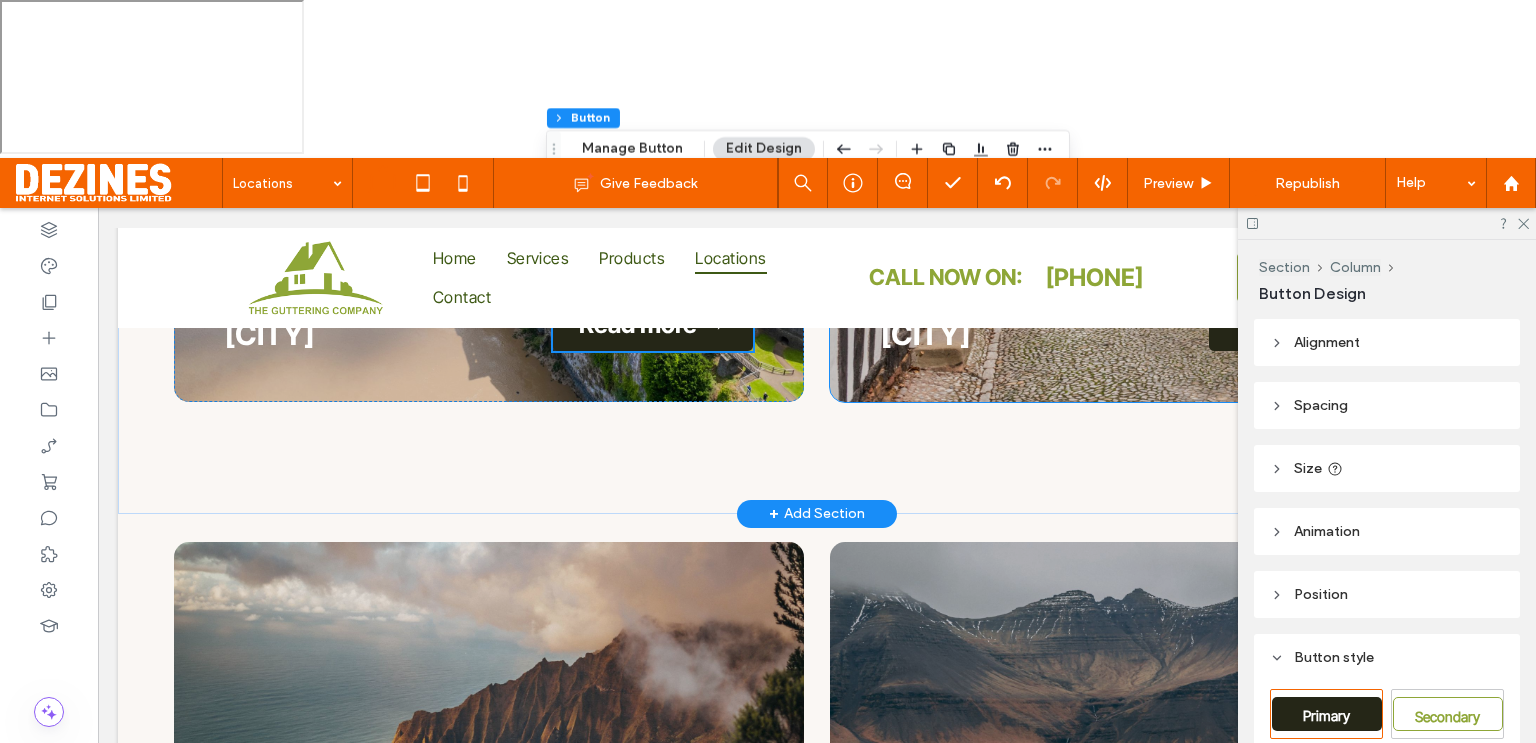 scroll, scrollTop: 1369, scrollLeft: 0, axis: vertical 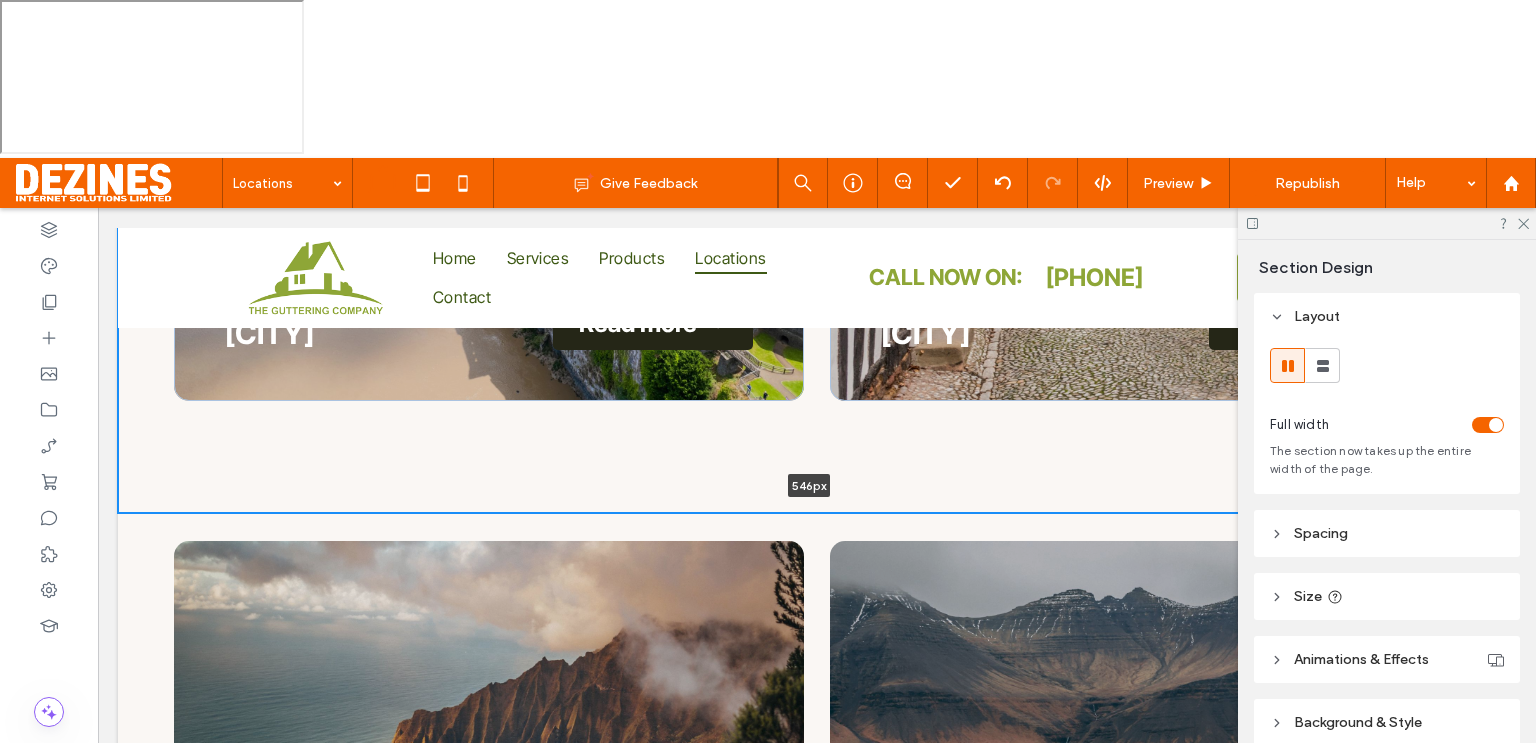 drag, startPoint x: 683, startPoint y: 498, endPoint x: 678, endPoint y: 421, distance: 77.16217 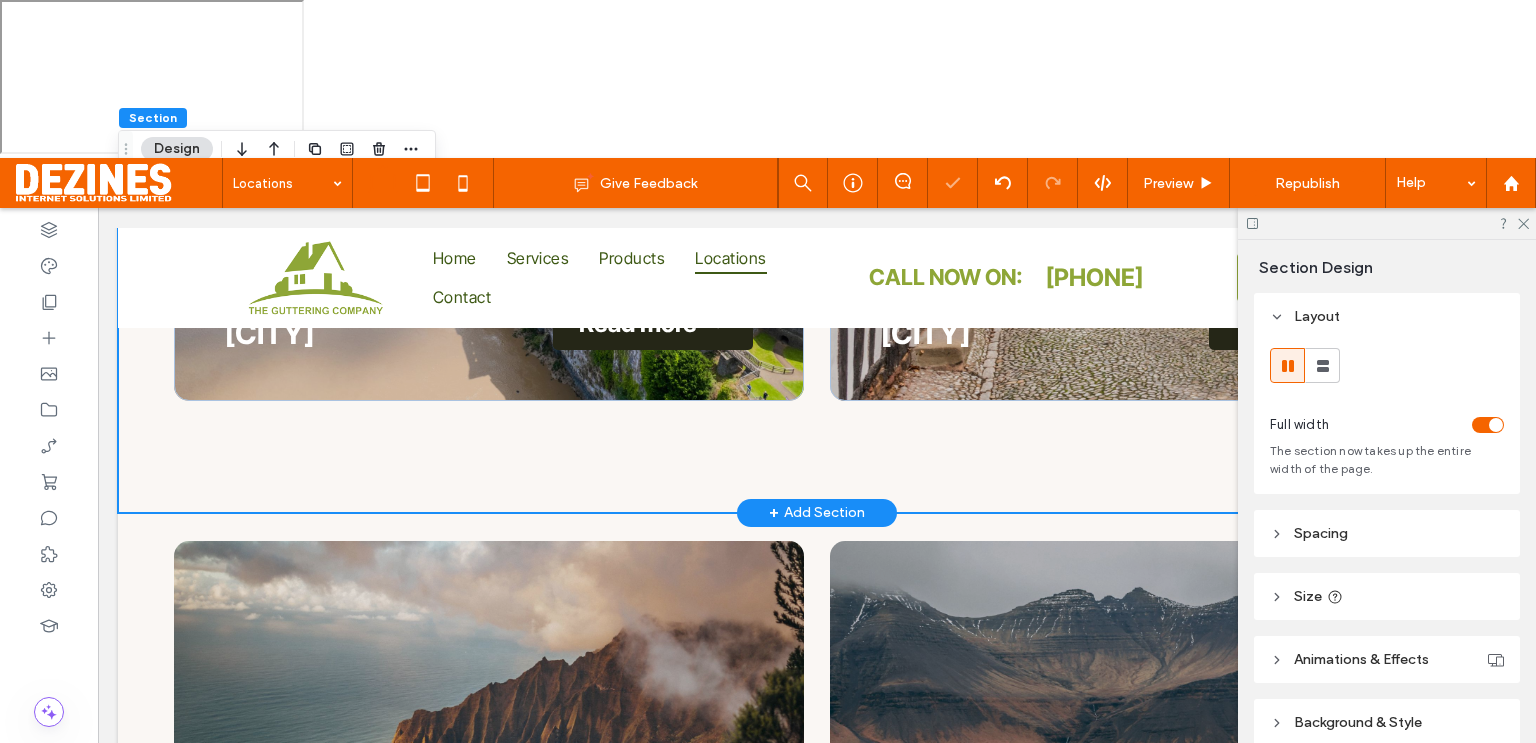 click on "[CITY]
Read more →
[CITY]
Read more→" at bounding box center [817, 198] 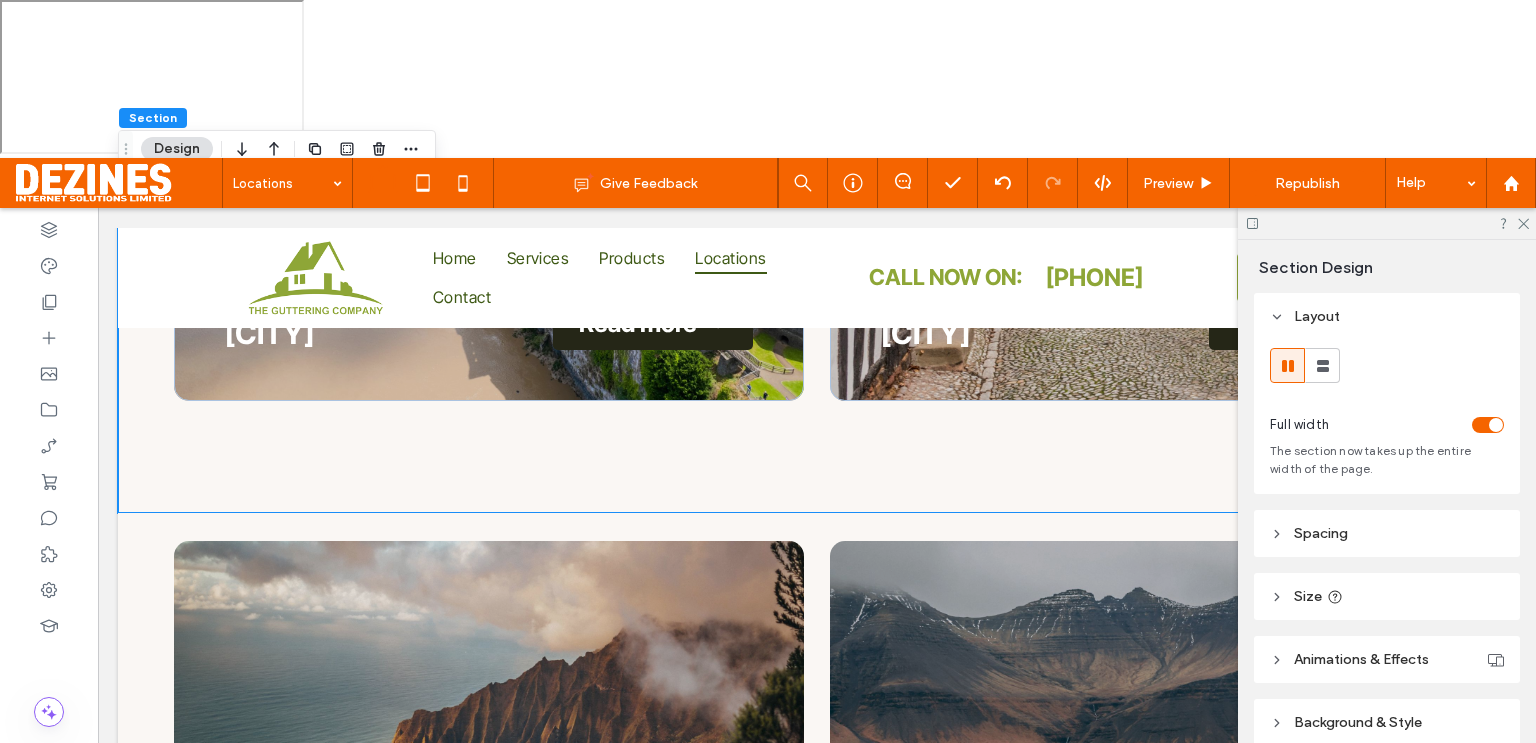 click on "Spacing" at bounding box center (1387, 533) 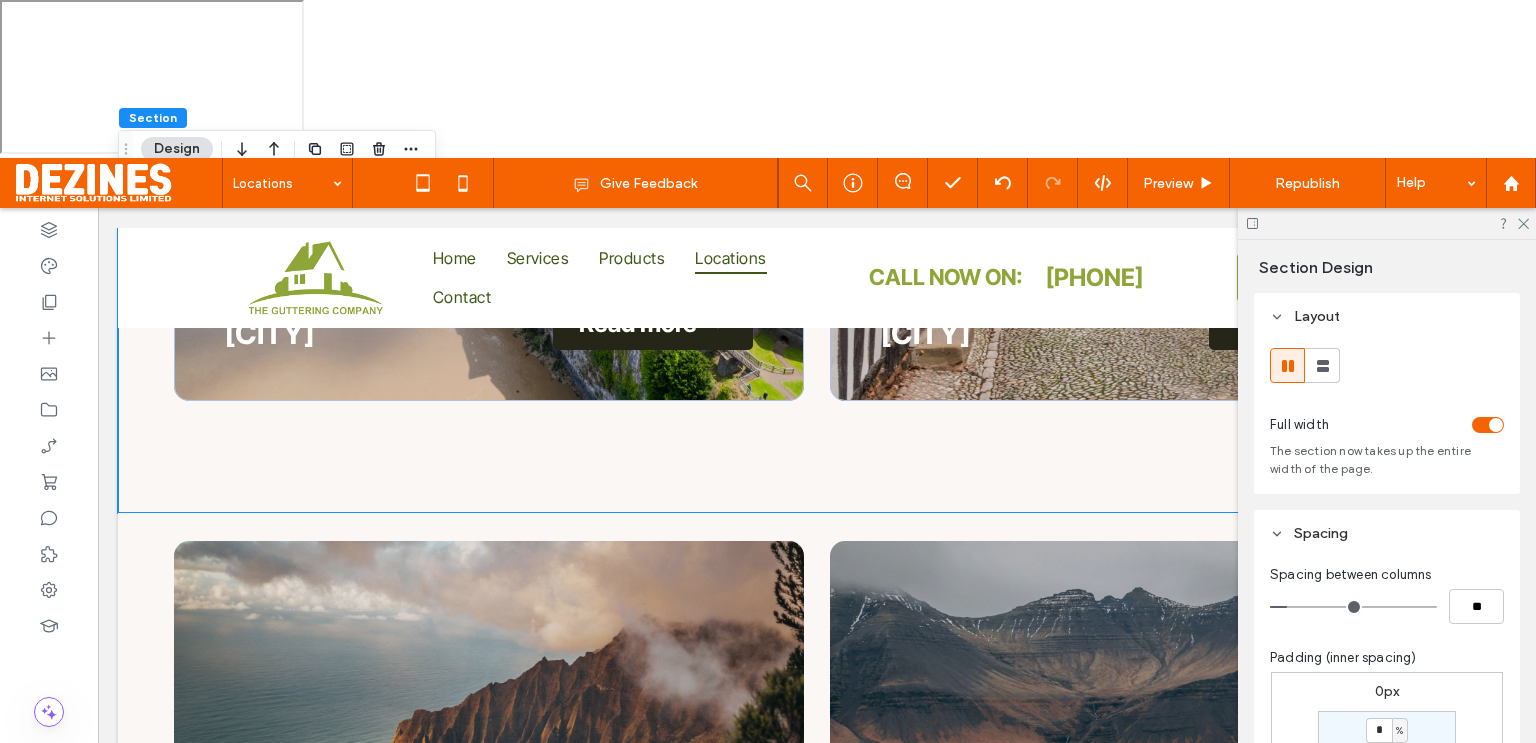 click on "*" at bounding box center (1379, 805) 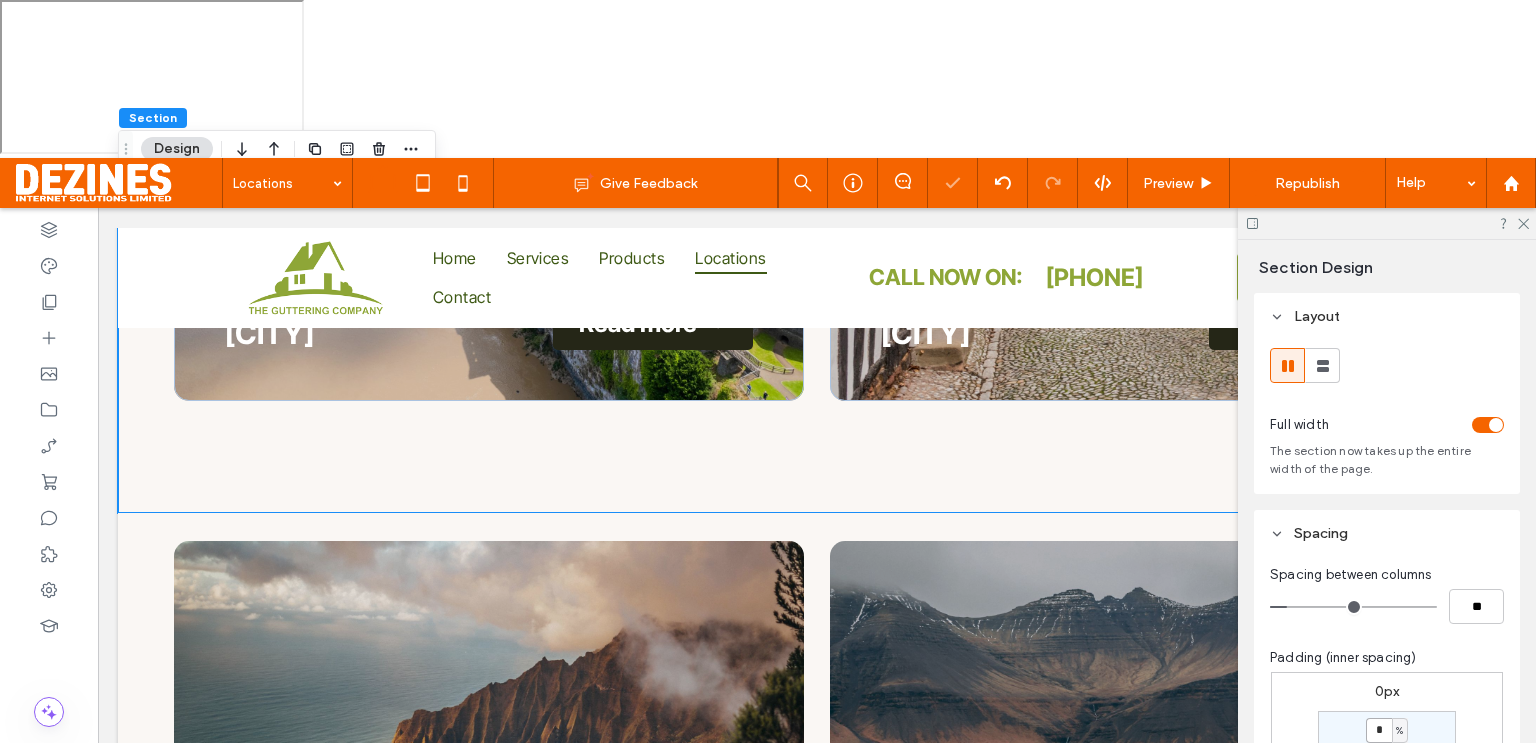 type on "*" 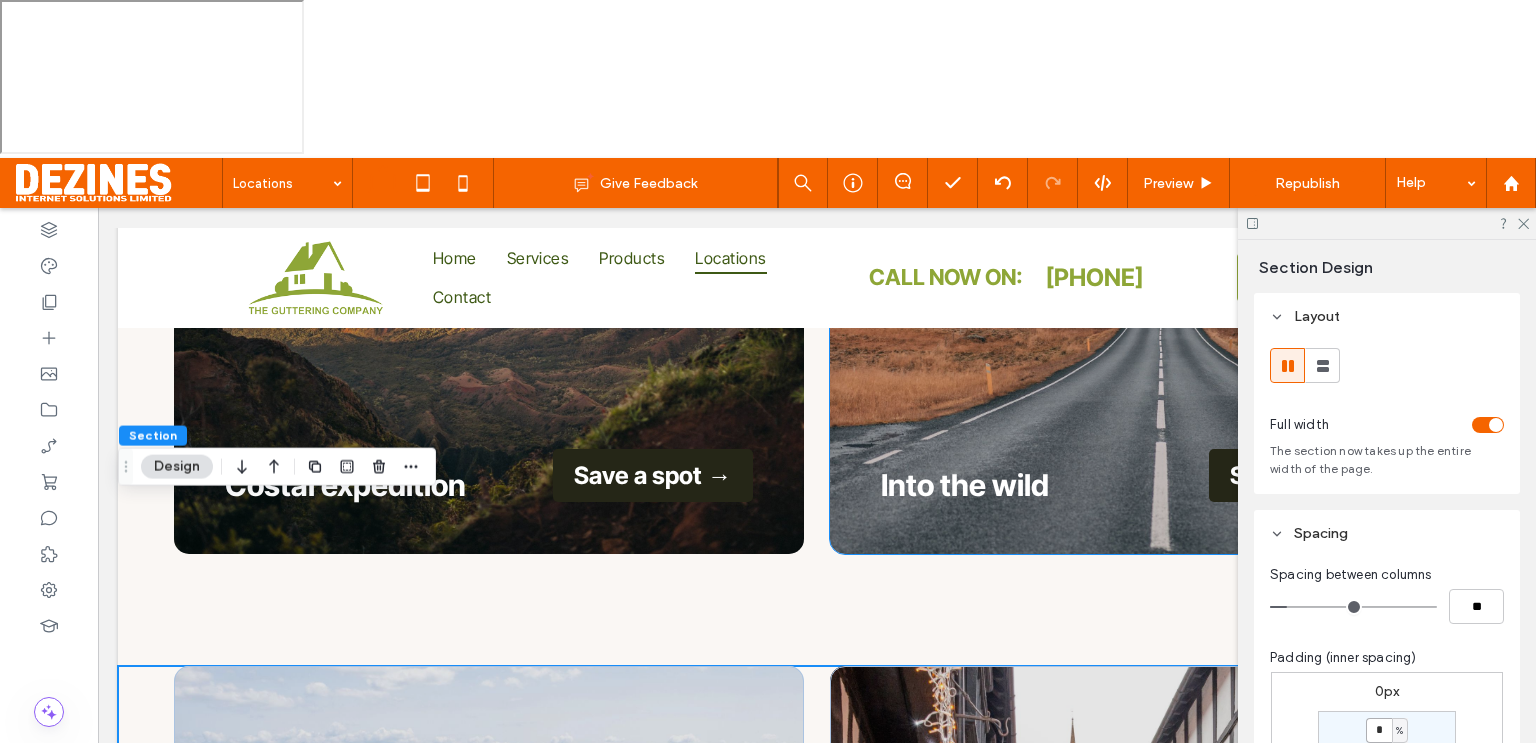 scroll, scrollTop: 606, scrollLeft: 0, axis: vertical 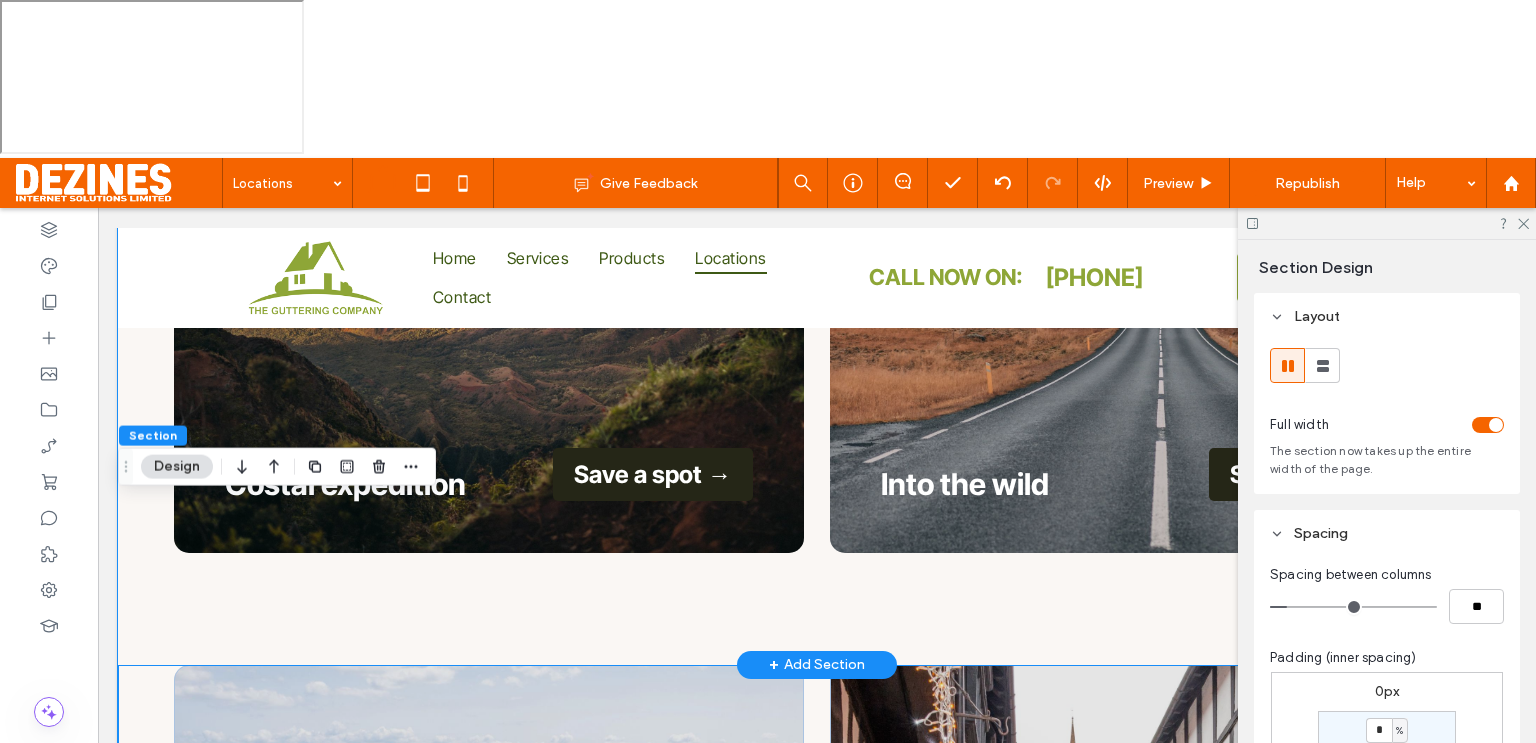 click on "Costal expedition
Save a spot →
Into the wild
Save a spot →" at bounding box center [817, 350] 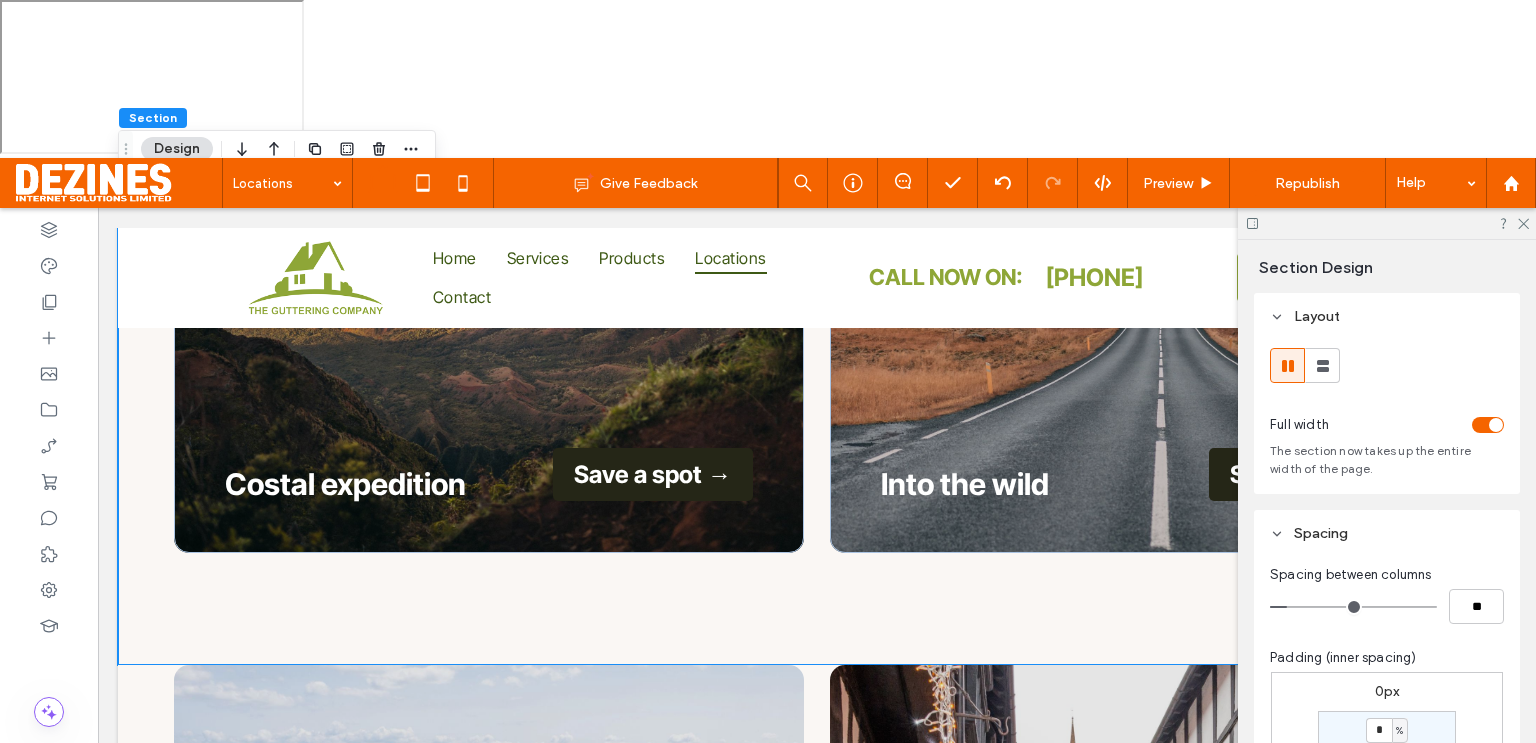 type on "*" 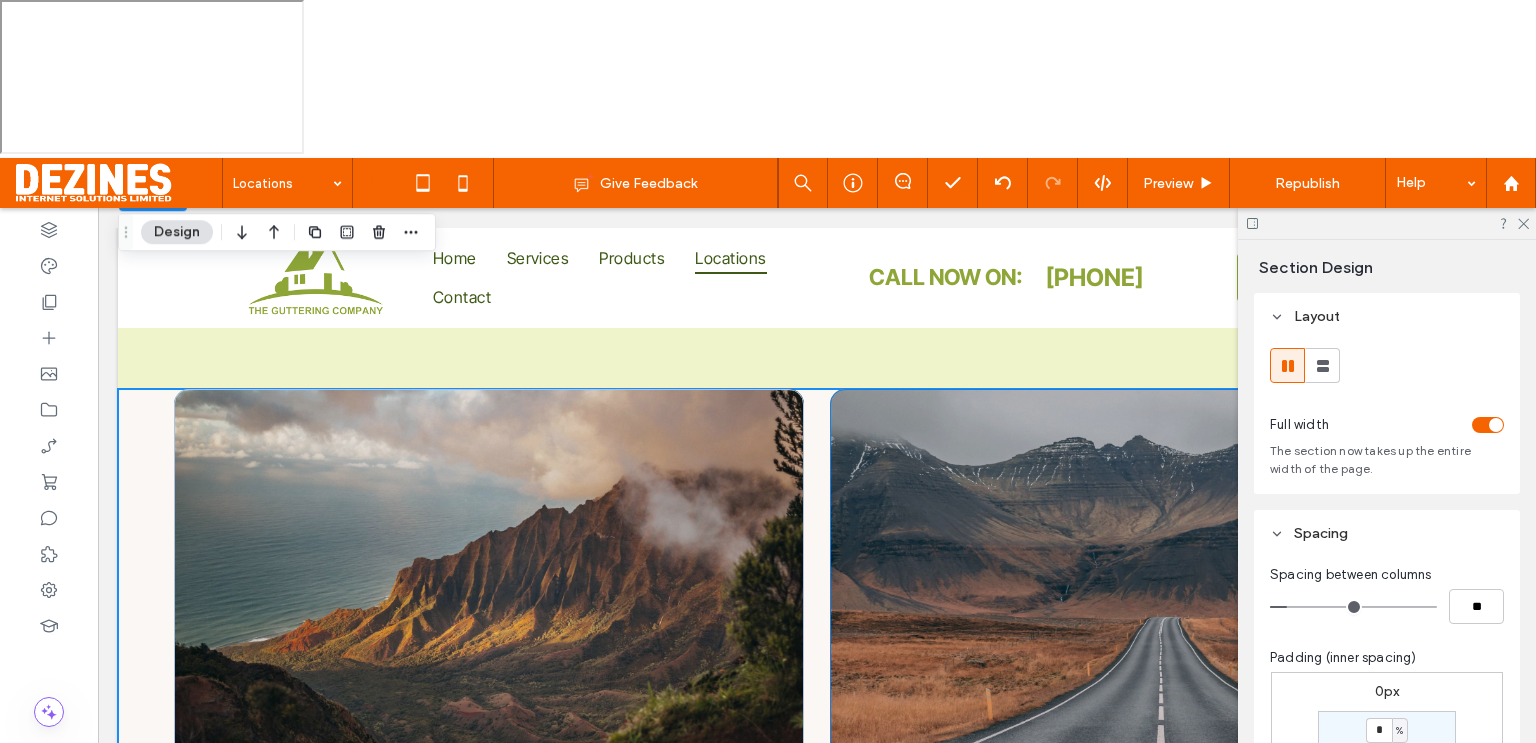 scroll, scrollTop: 258, scrollLeft: 0, axis: vertical 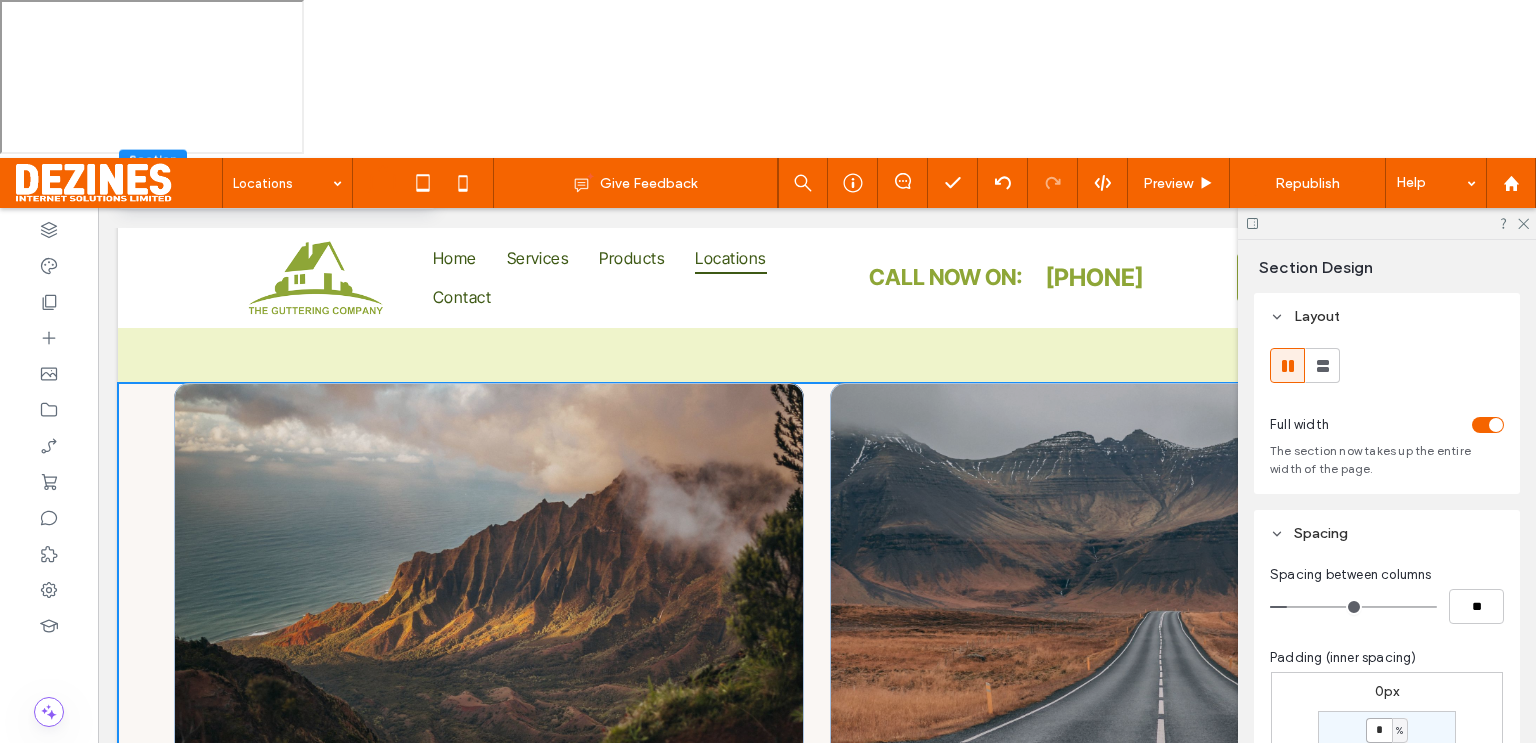 click on "*" at bounding box center (1379, 730) 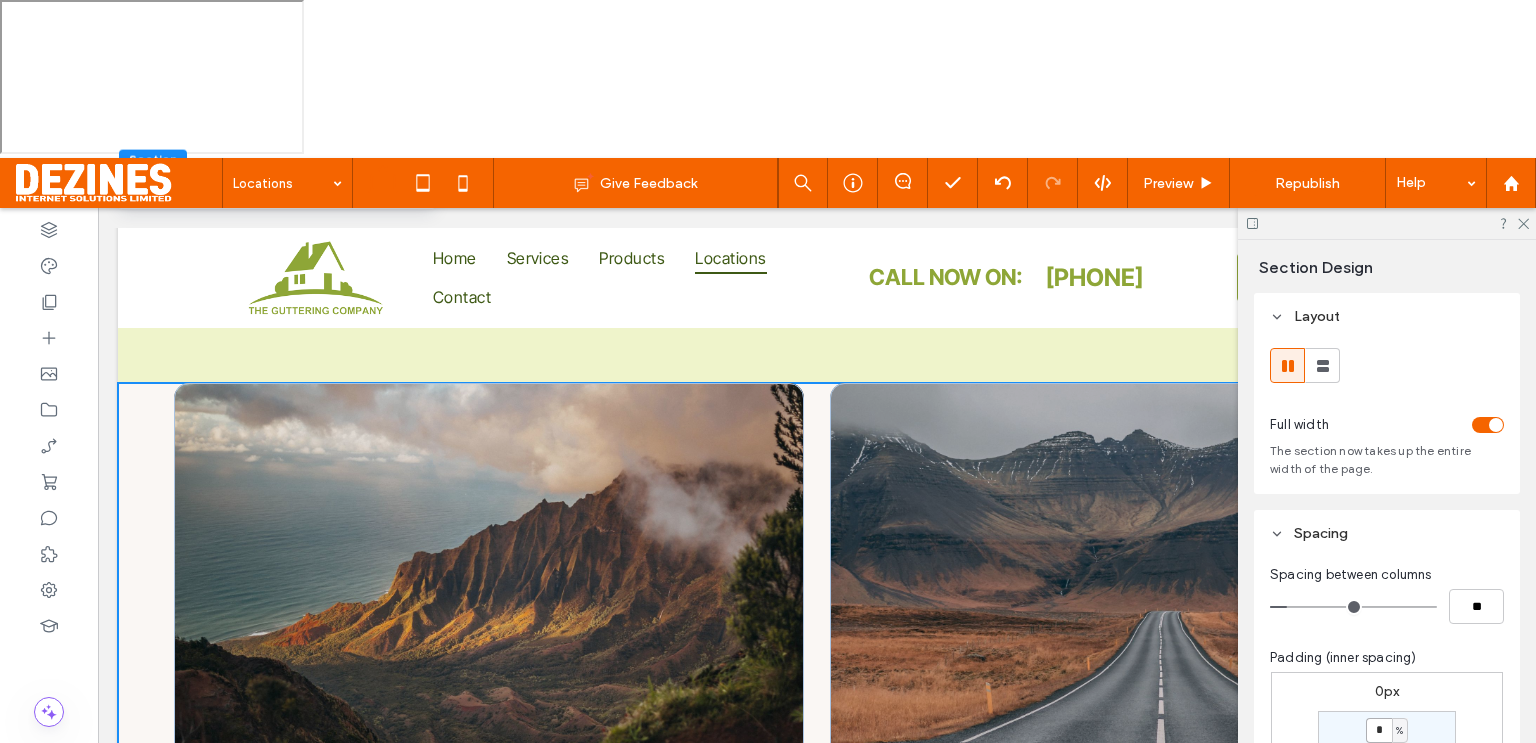 type on "*" 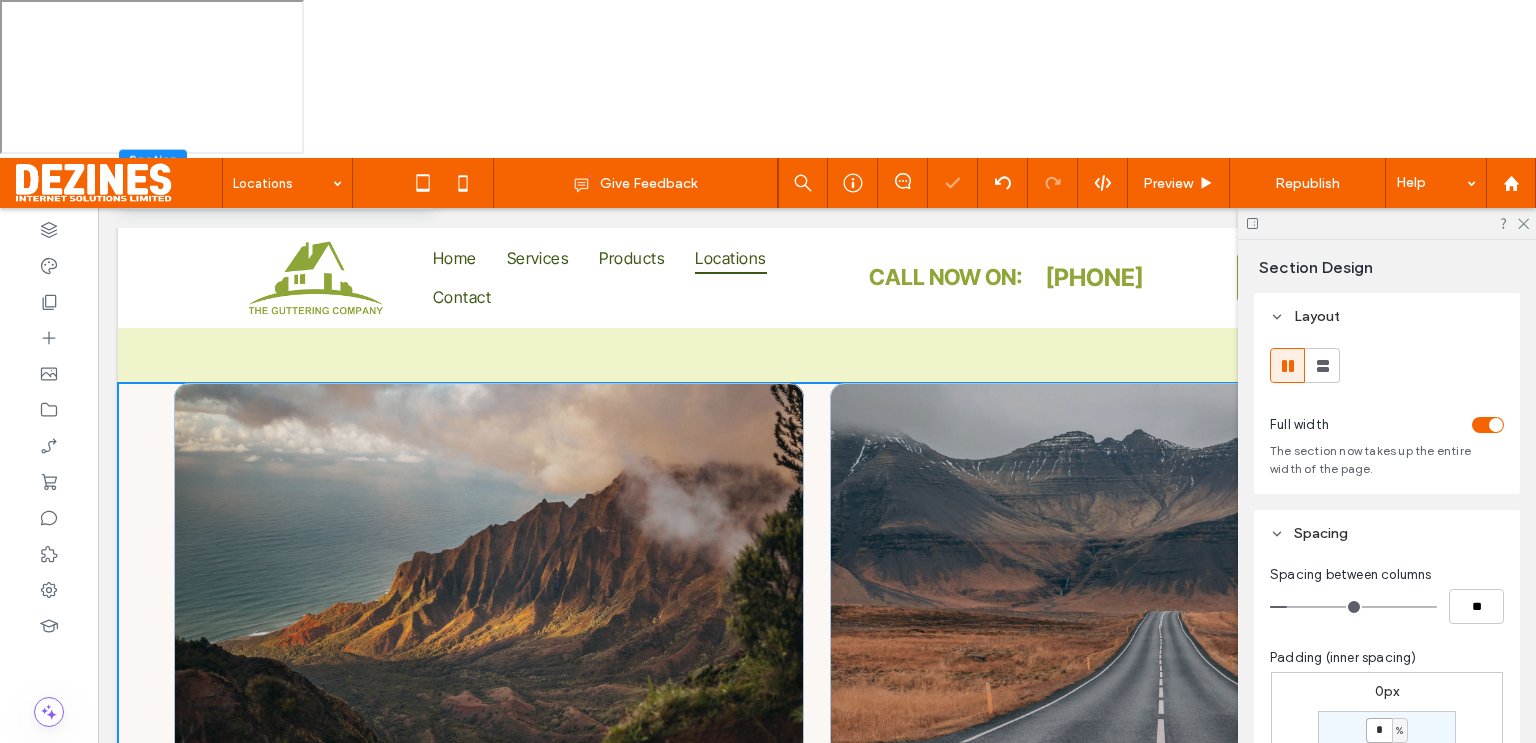 type on "*" 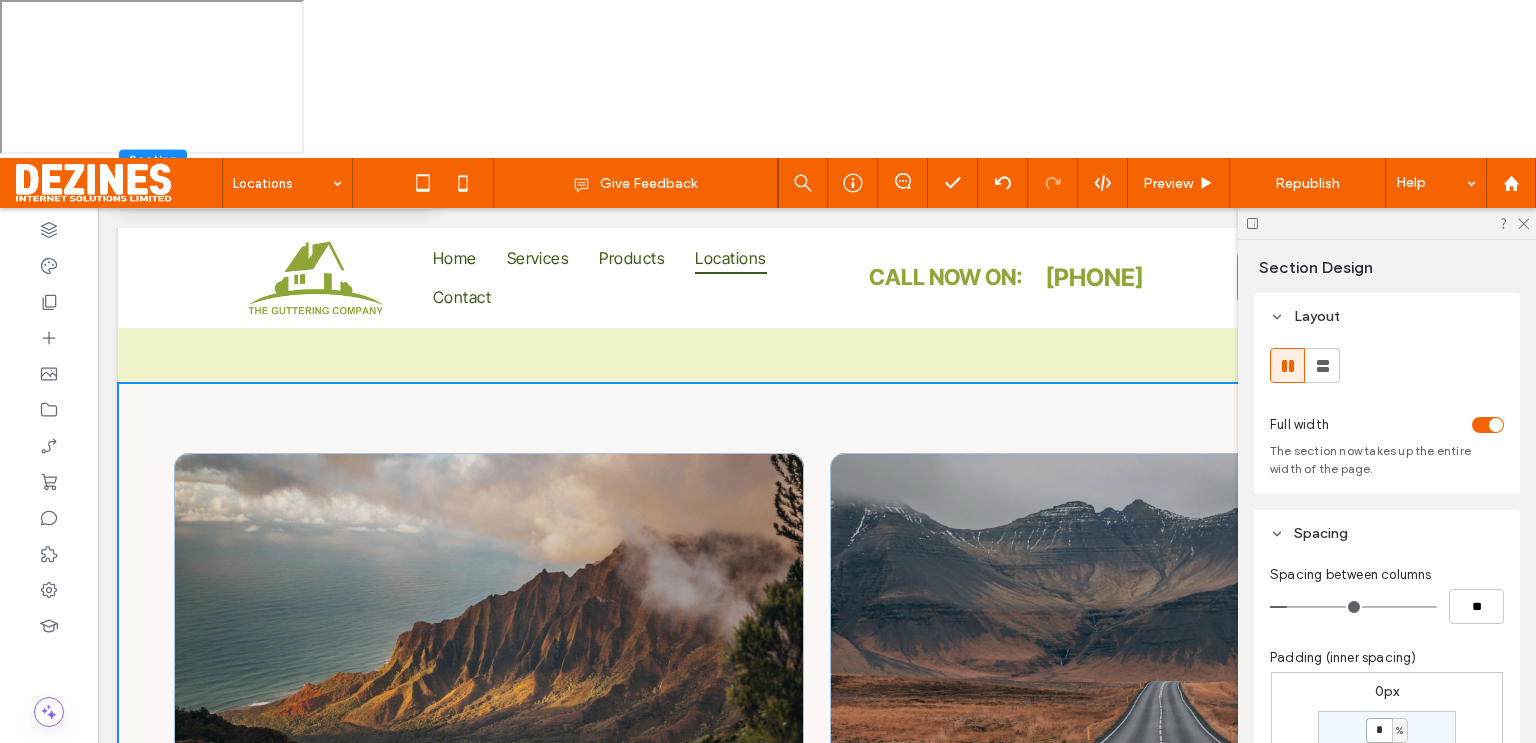 type on "*" 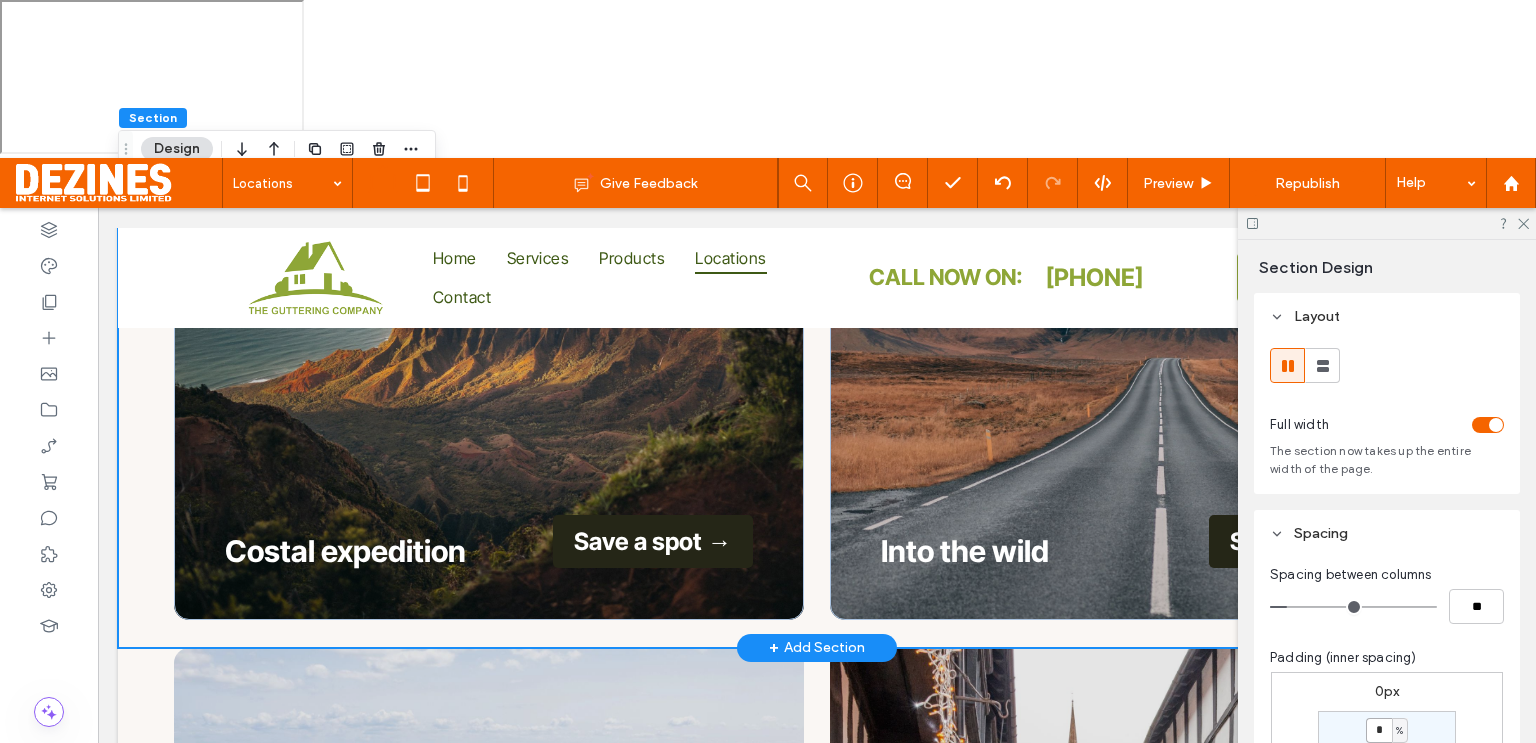 scroll, scrollTop: 537, scrollLeft: 0, axis: vertical 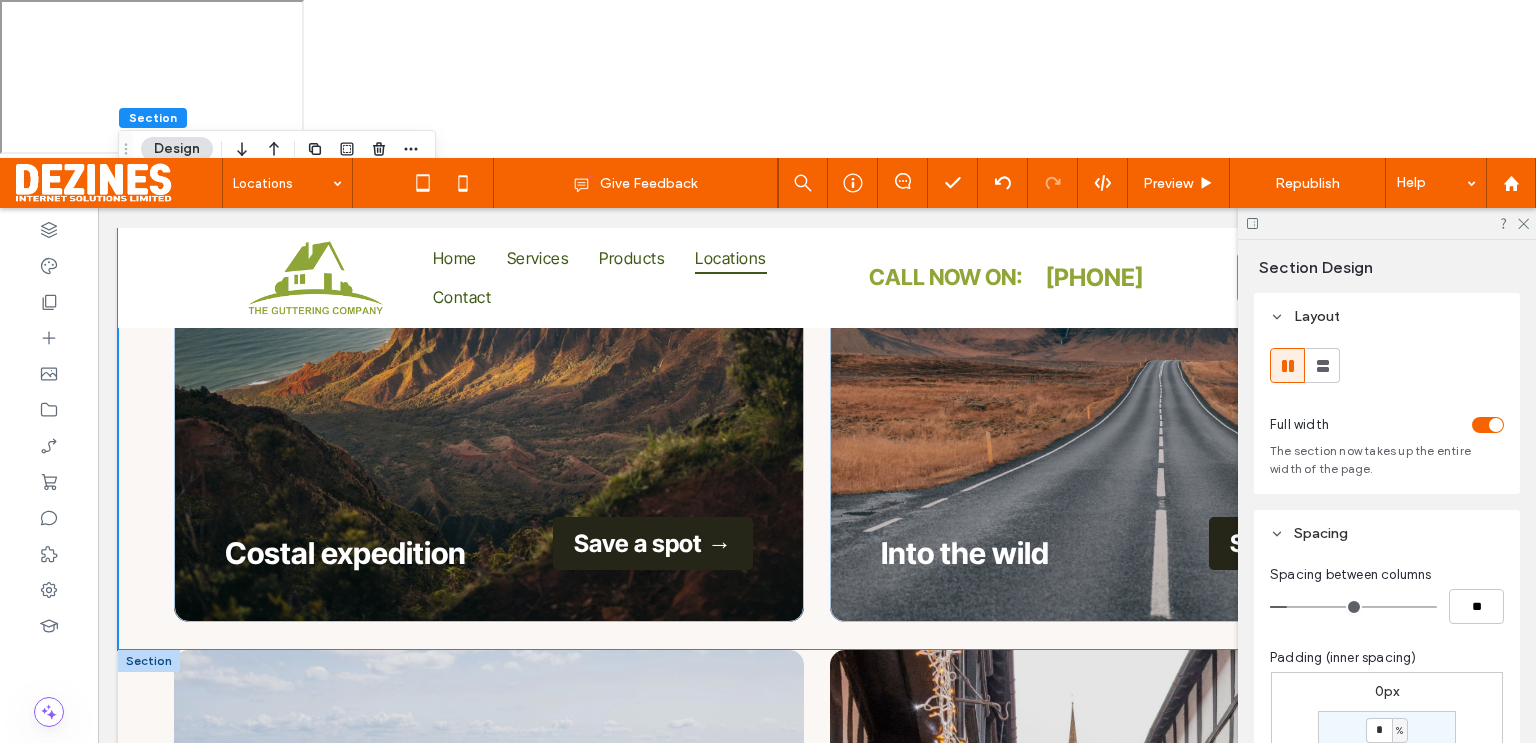 click at bounding box center (149, 661) 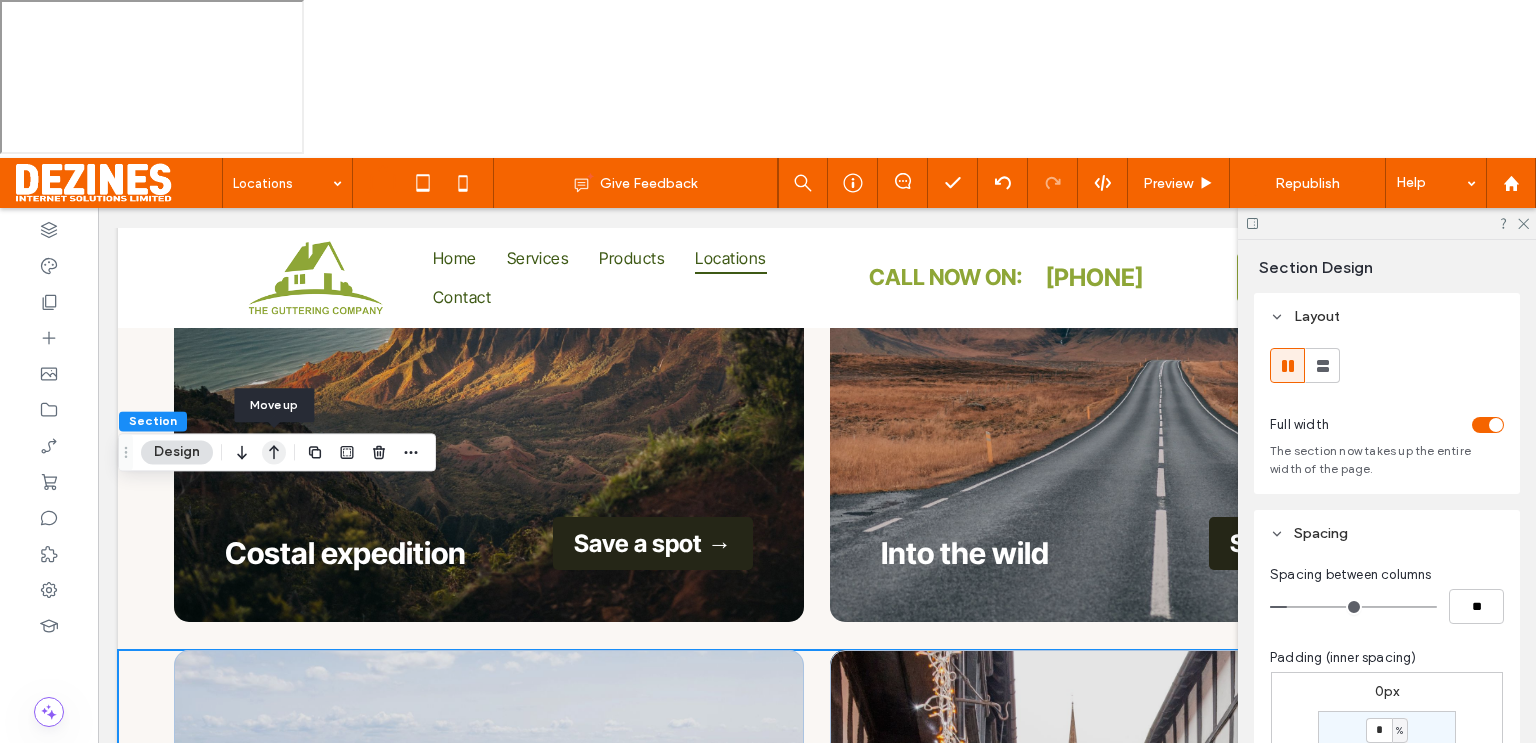 click 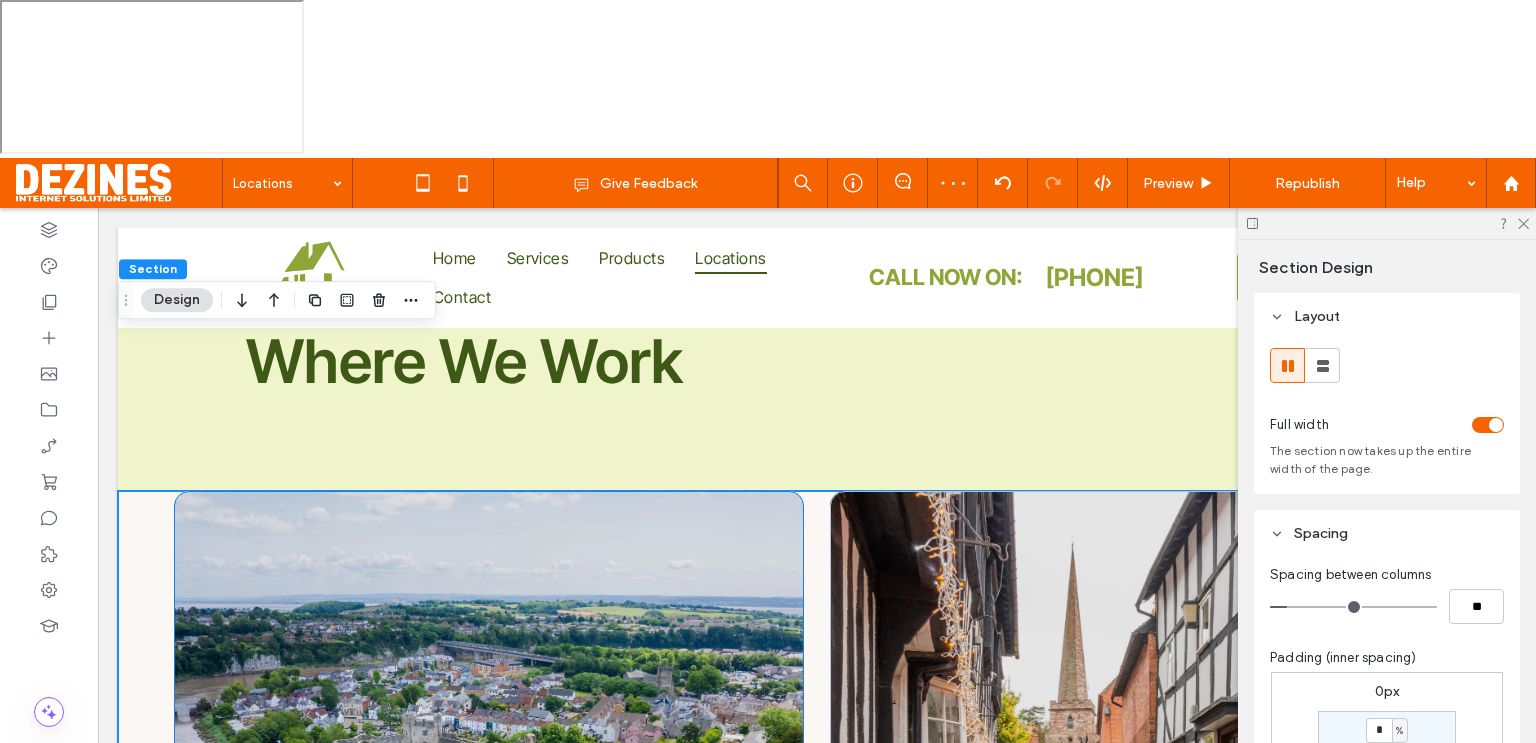 scroll, scrollTop: 148, scrollLeft: 0, axis: vertical 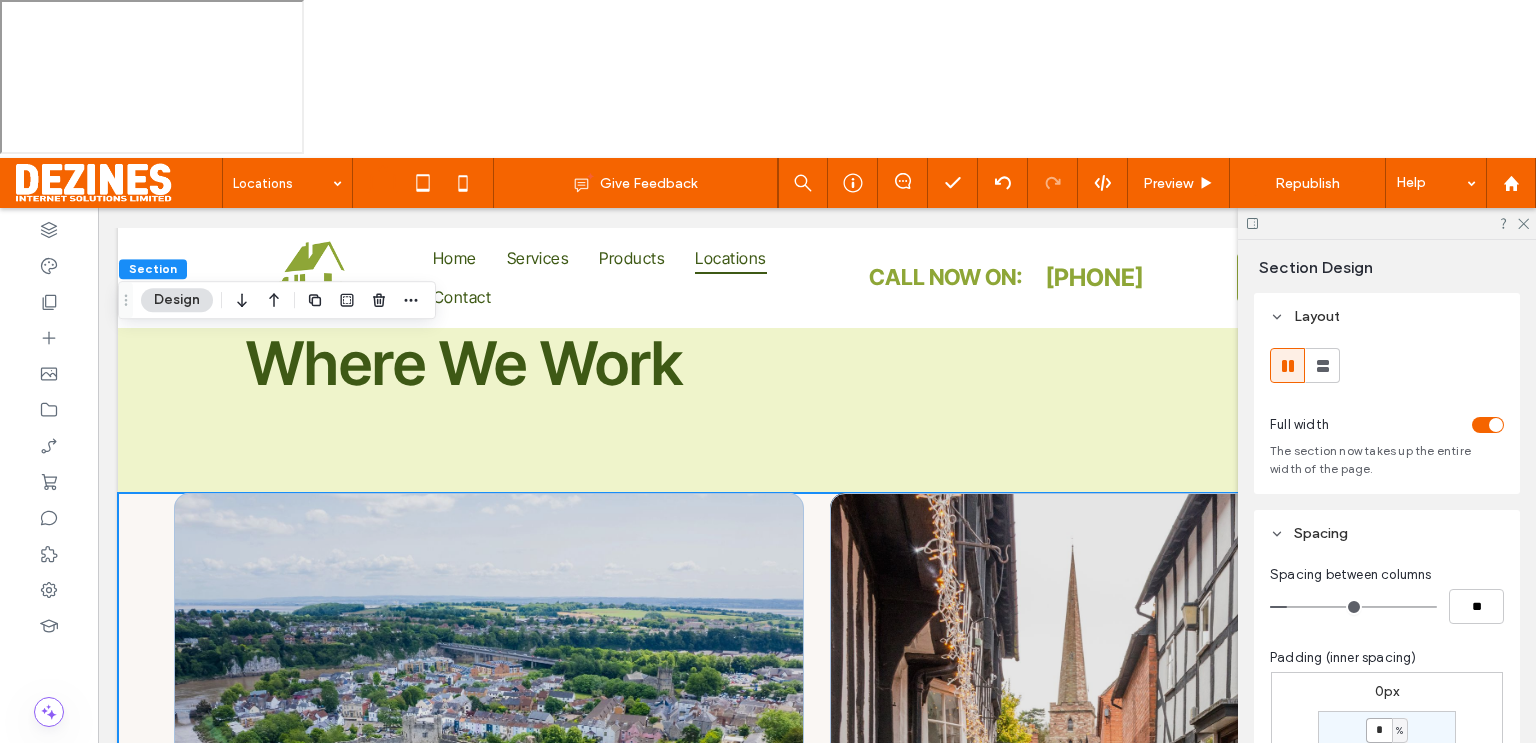click on "*" at bounding box center (1379, 730) 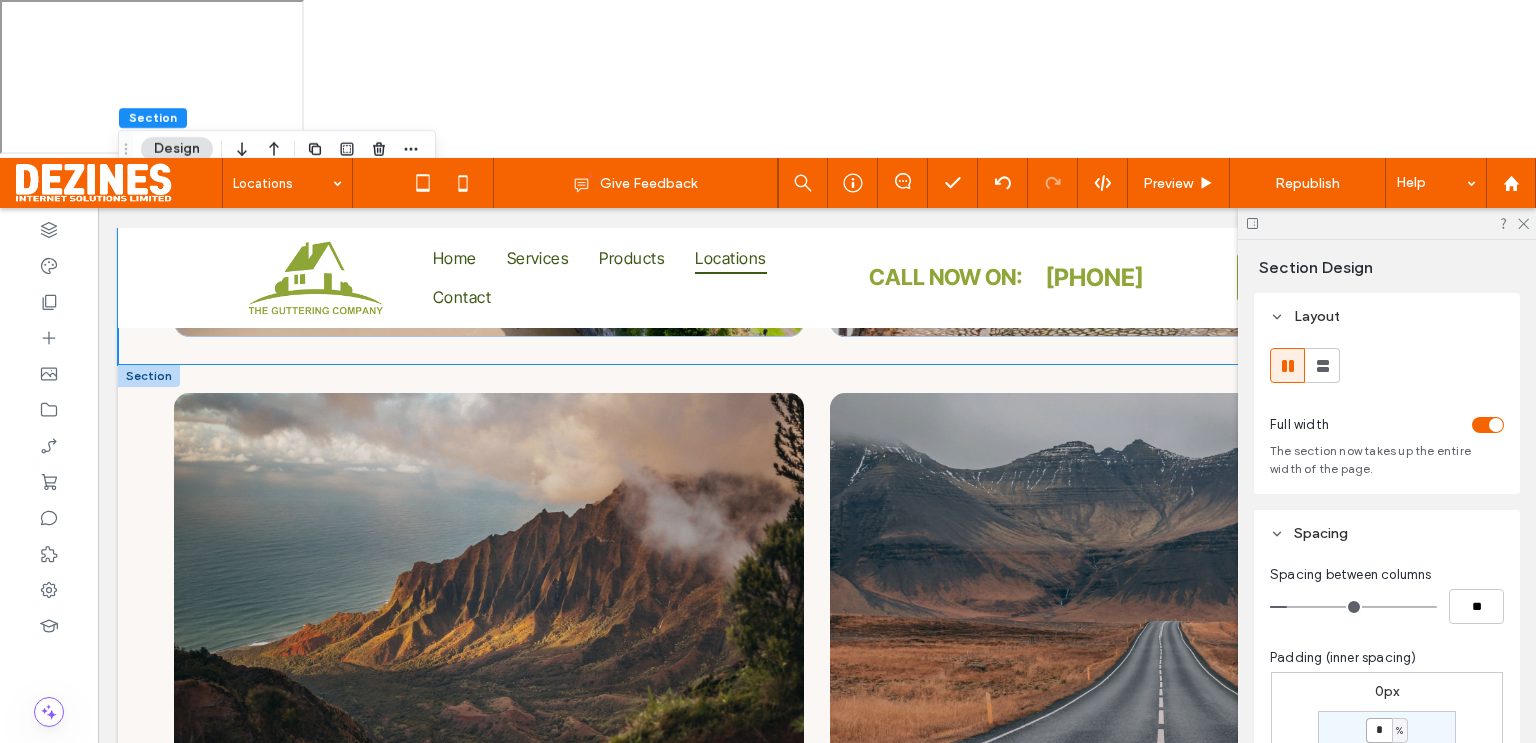 scroll, scrollTop: 847, scrollLeft: 0, axis: vertical 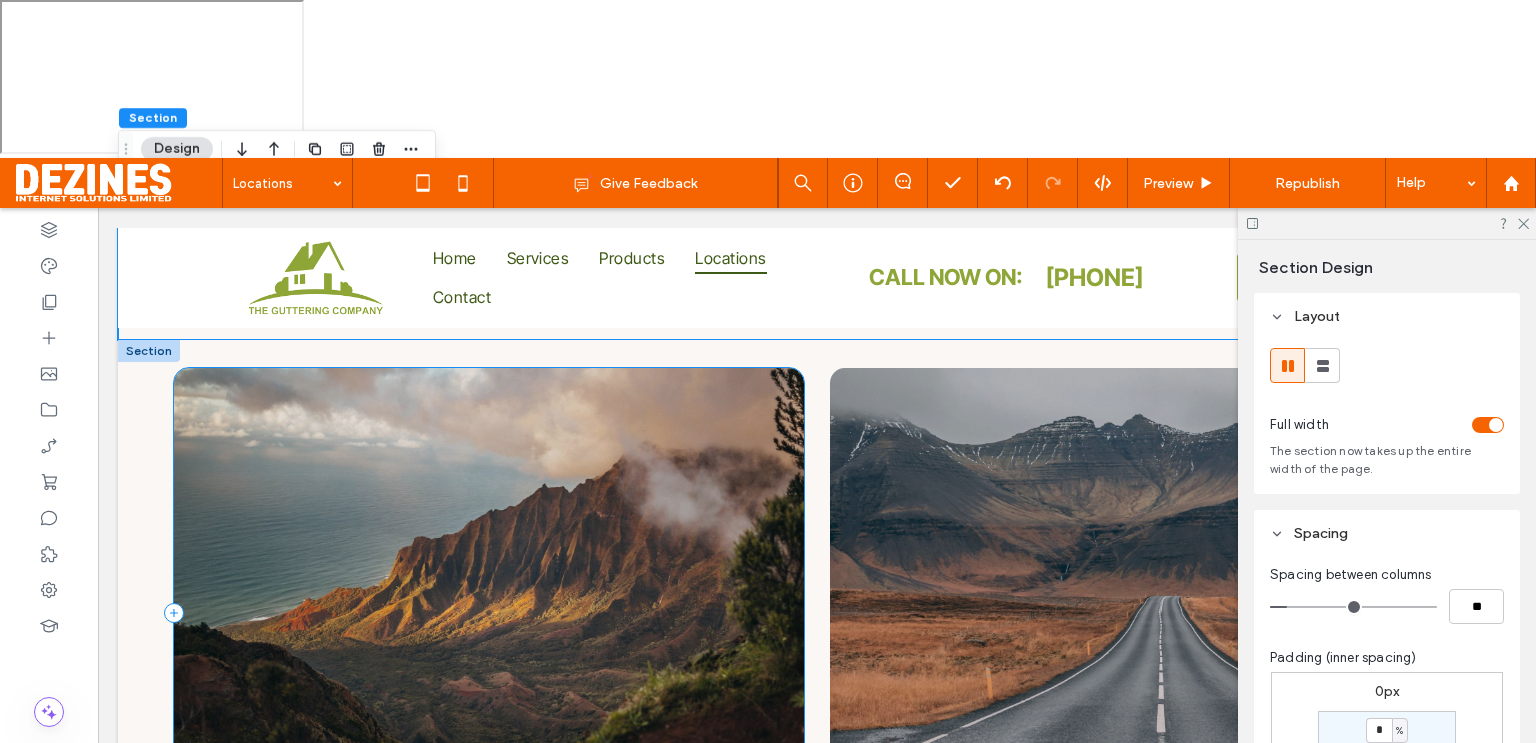 click on "Costal expedition
Save a spot →" at bounding box center (489, 613) 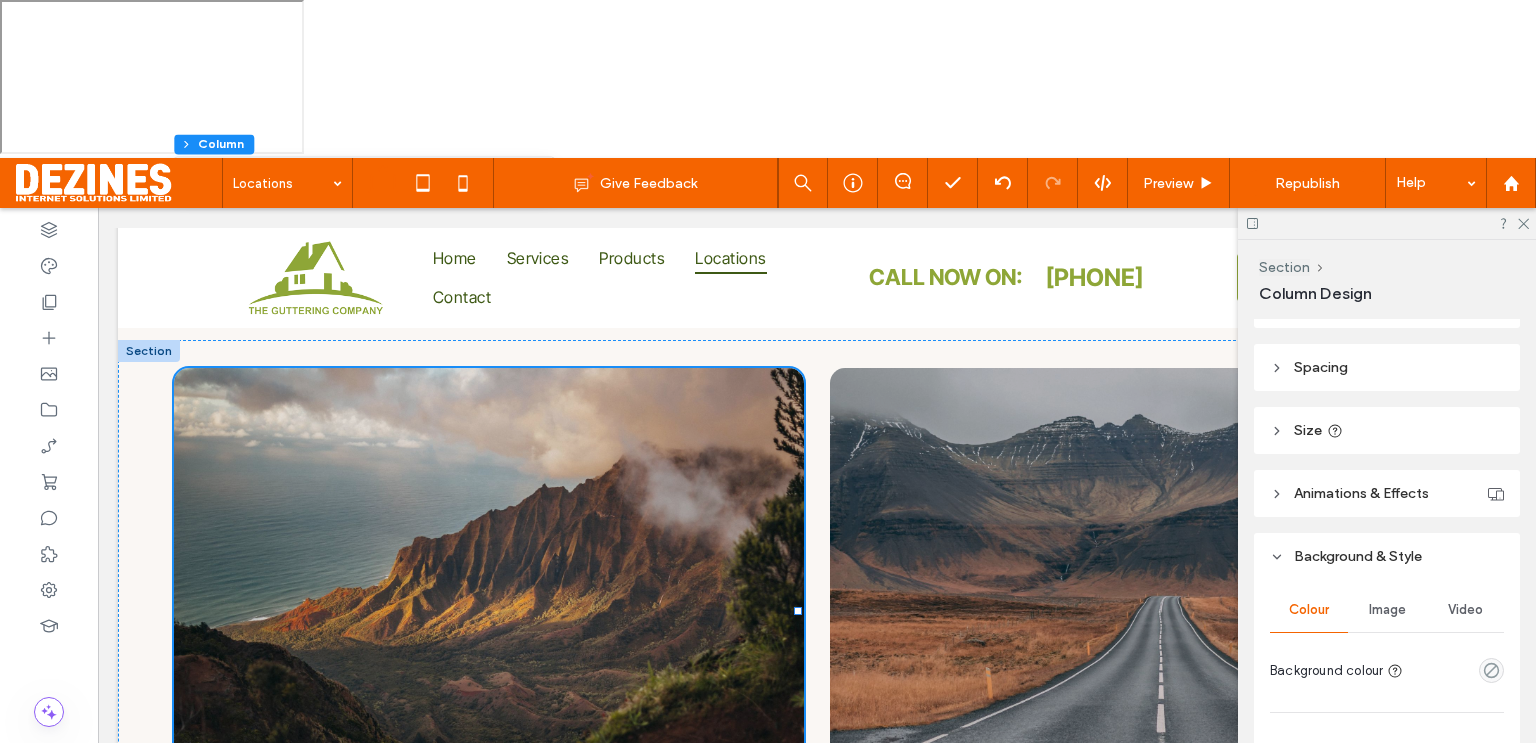 scroll, scrollTop: 396, scrollLeft: 0, axis: vertical 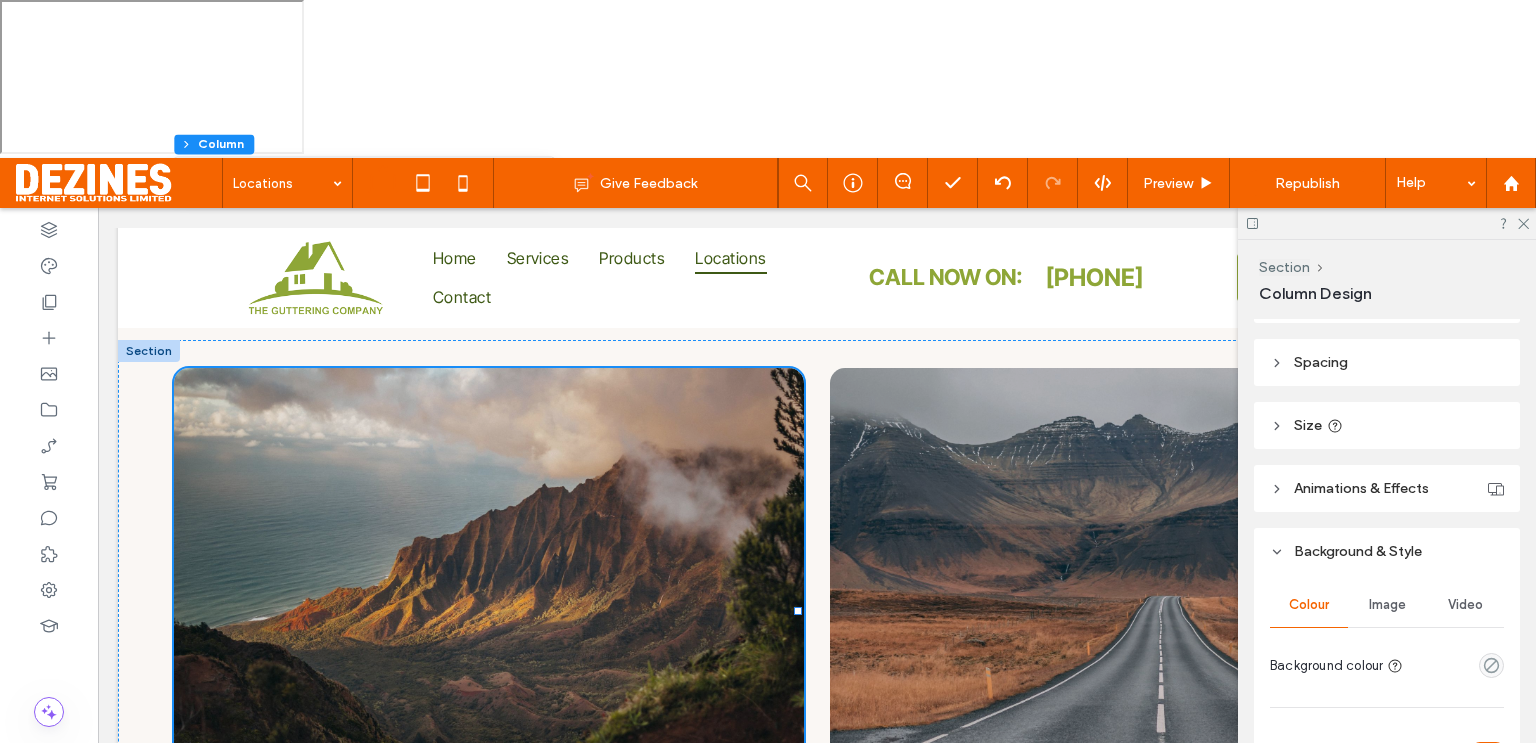 click on "Image" at bounding box center (1387, 605) 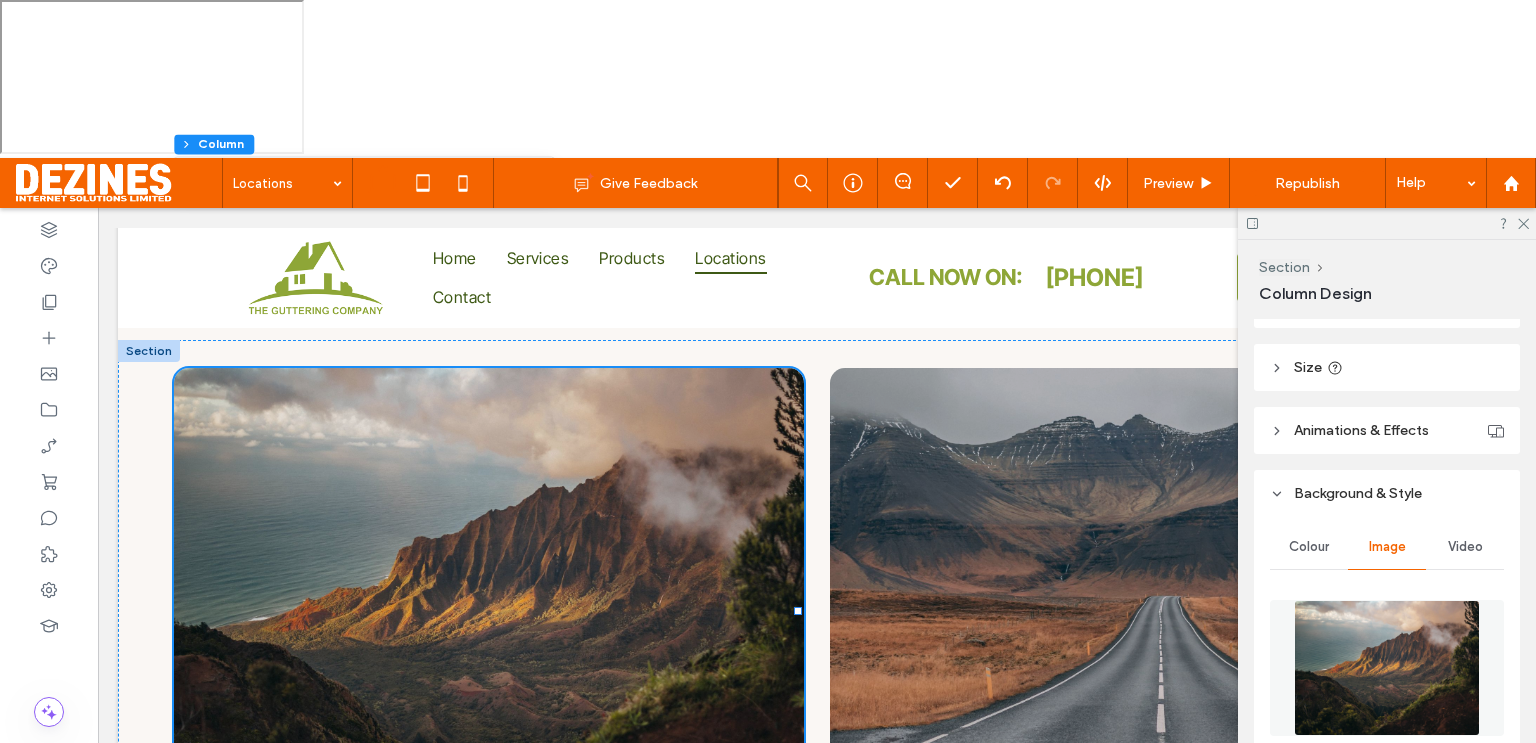 scroll, scrollTop: 480, scrollLeft: 0, axis: vertical 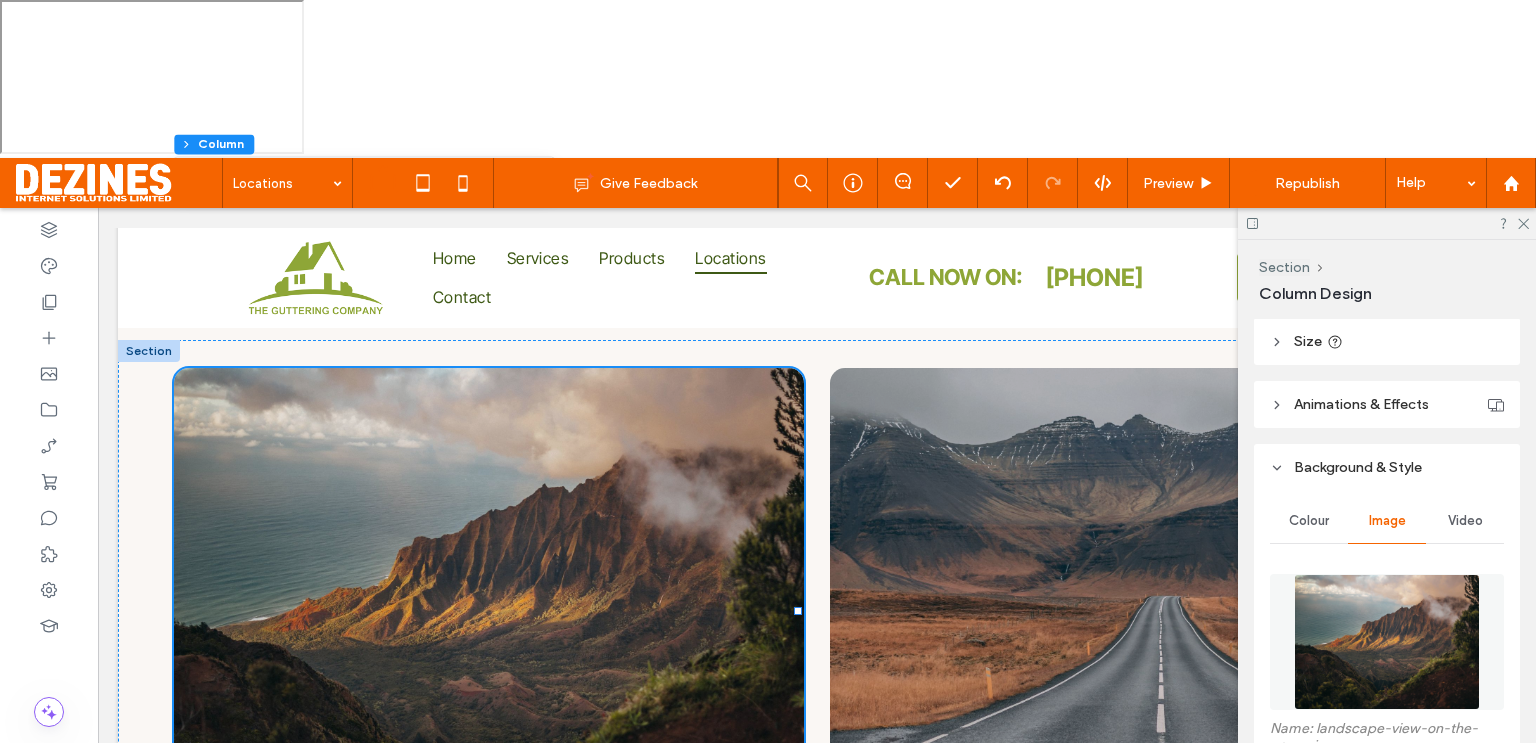 click on "Replace" at bounding box center (1308, 813) 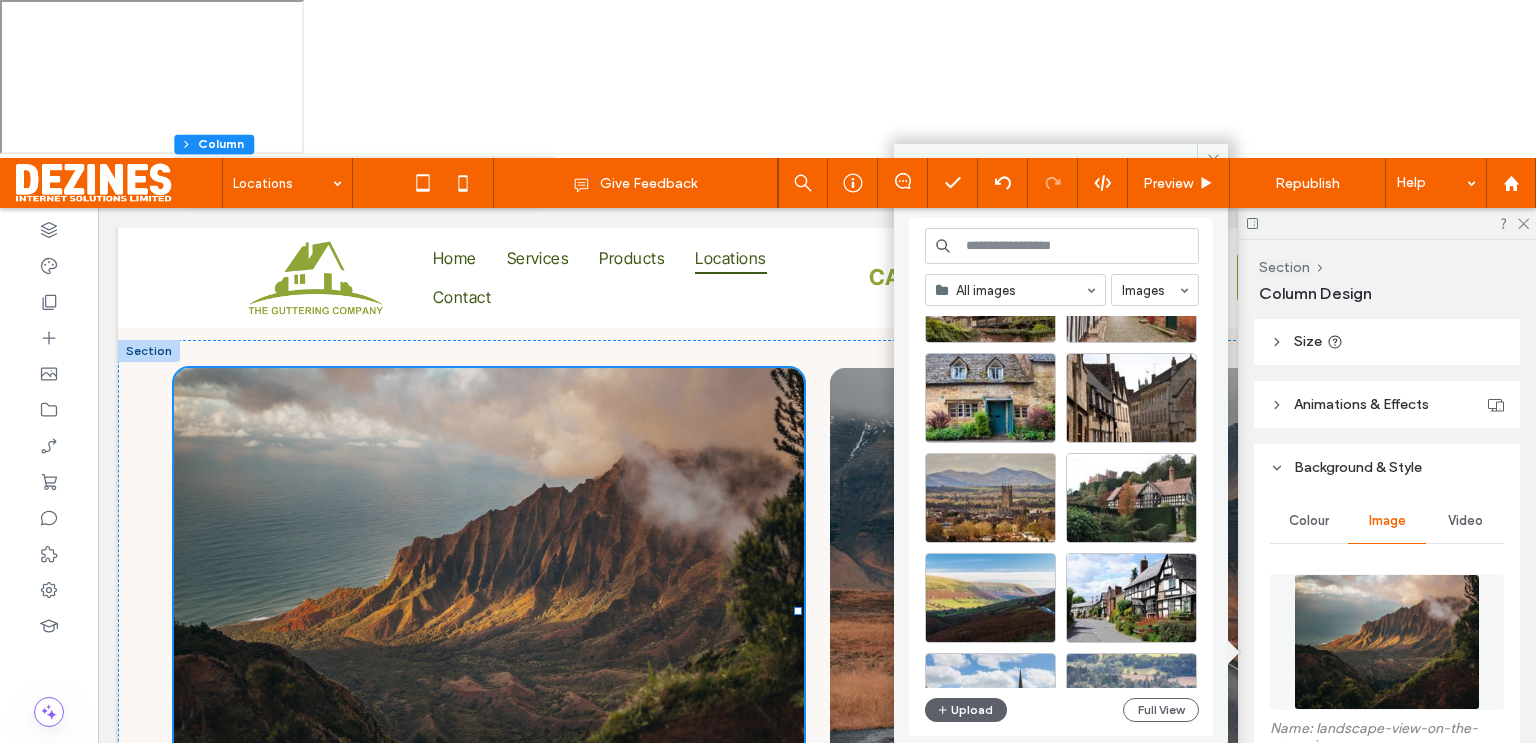 scroll, scrollTop: 298, scrollLeft: 0, axis: vertical 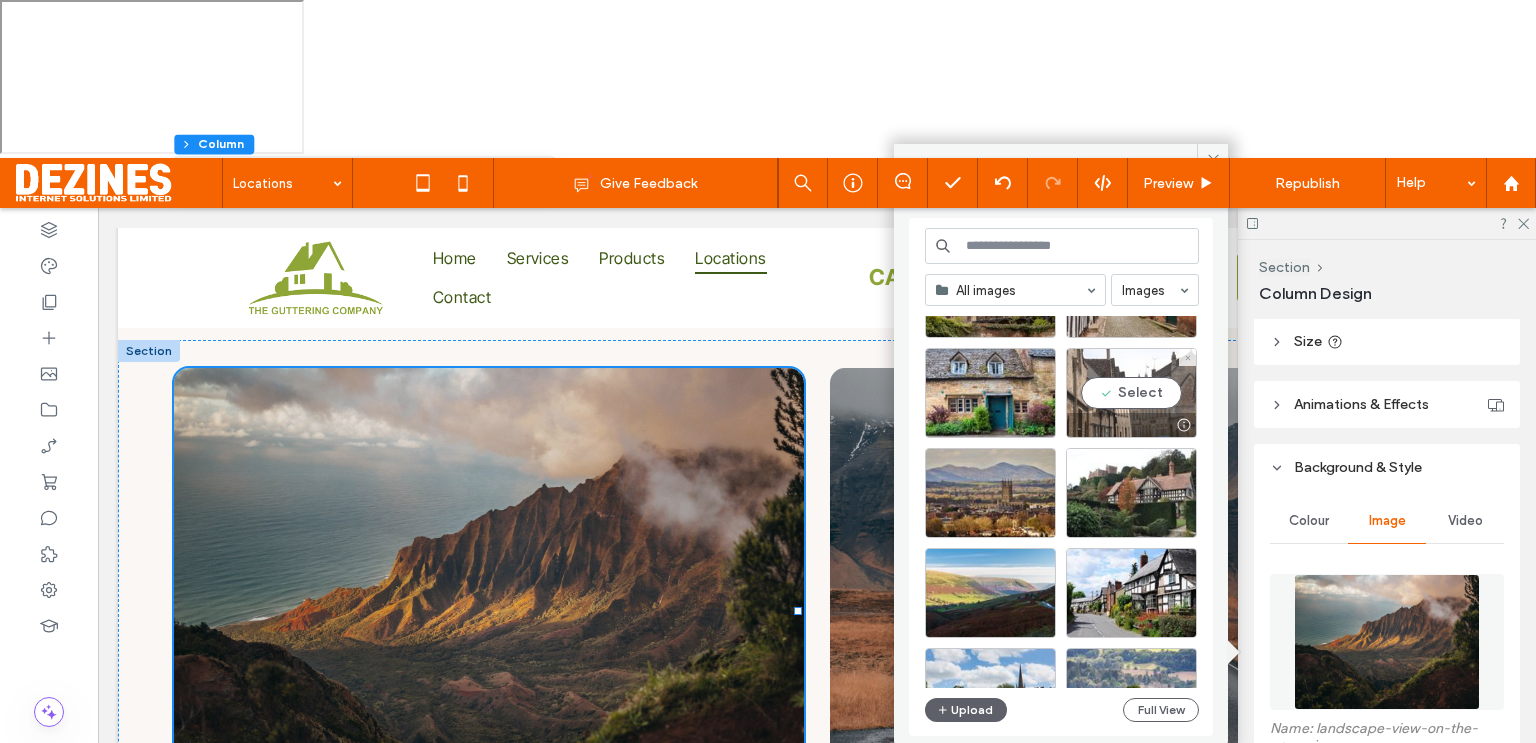 click on "Select" at bounding box center [1131, 393] 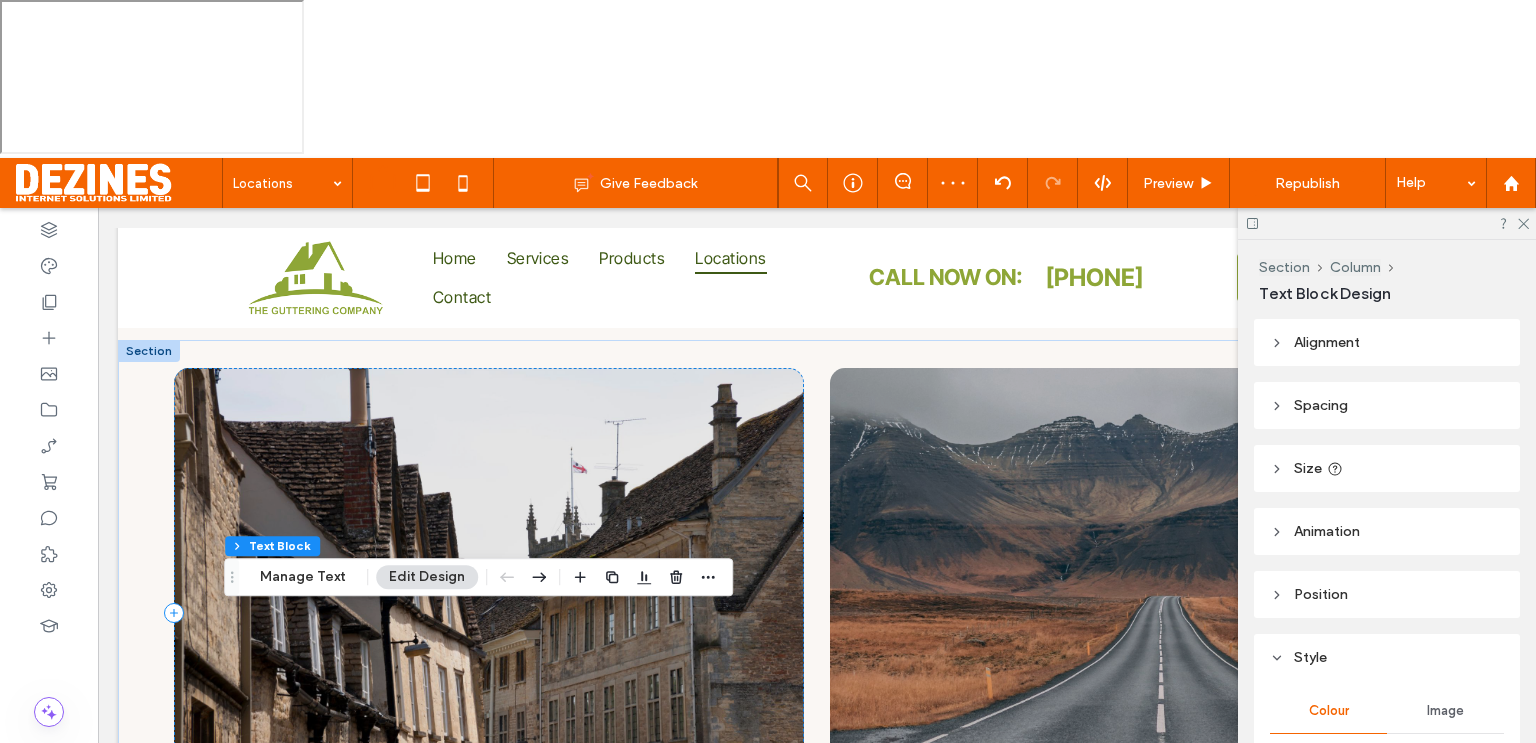 click on "Costal expedition" at bounding box center [377, 790] 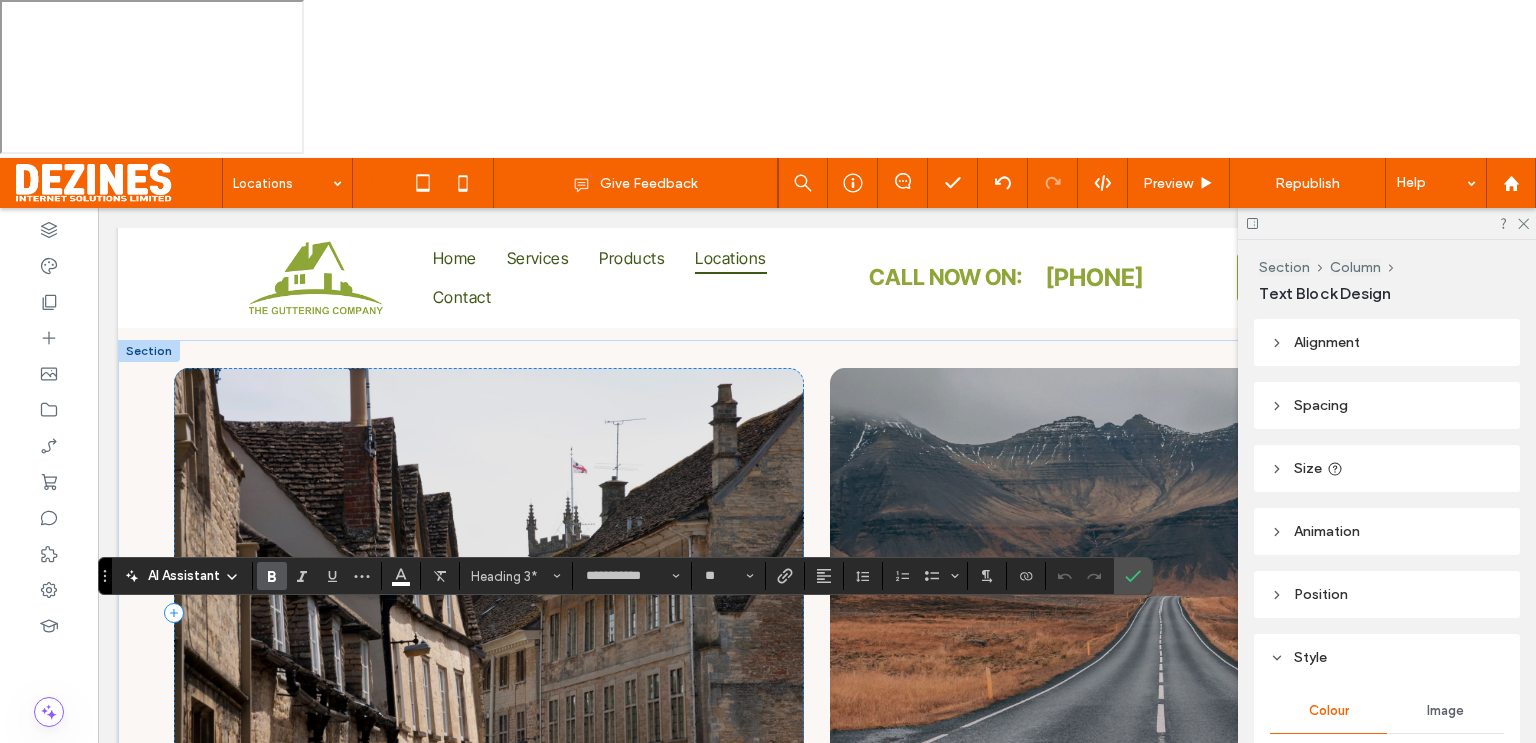 click on "**********" at bounding box center [377, 790] 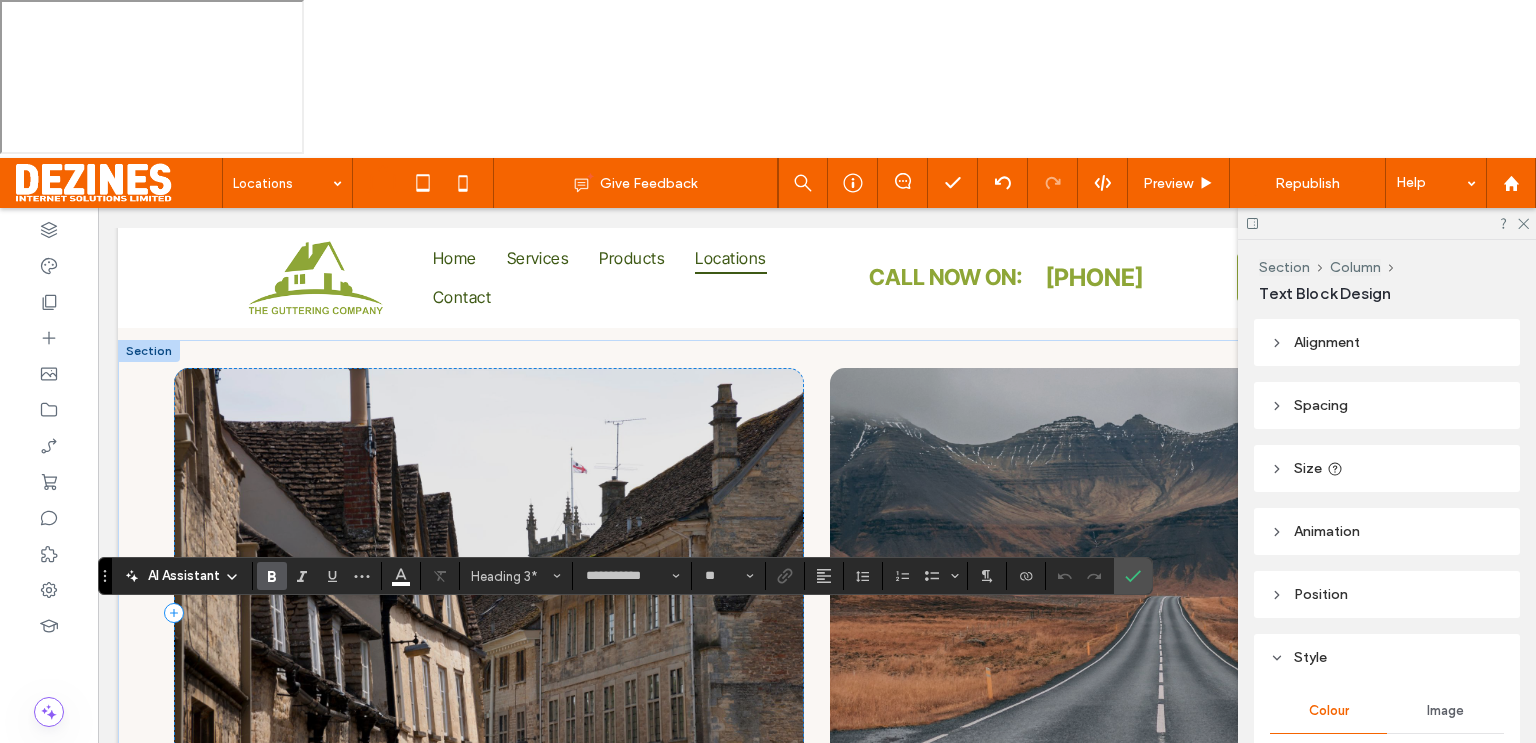 type 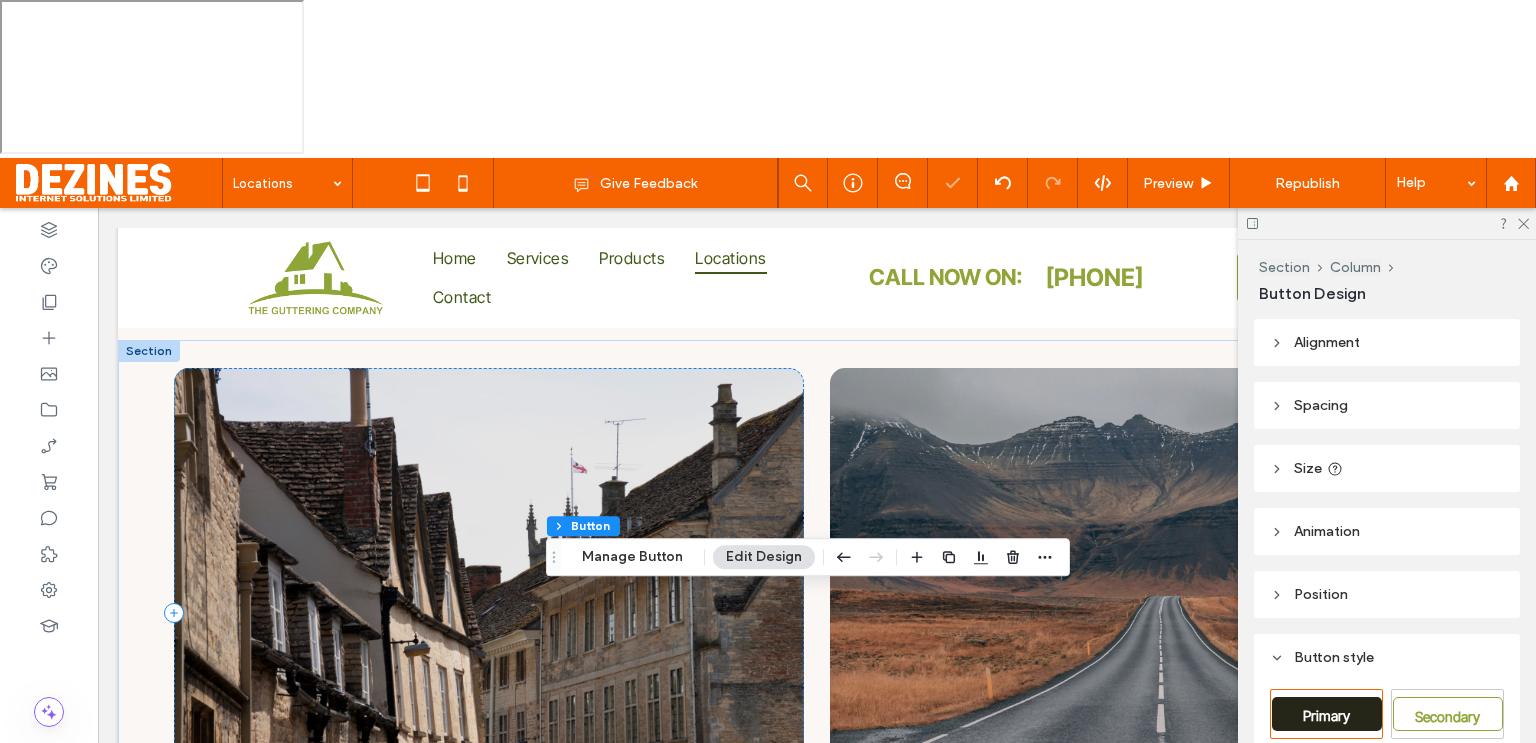 click on "Save a spot →" at bounding box center (652, 780) 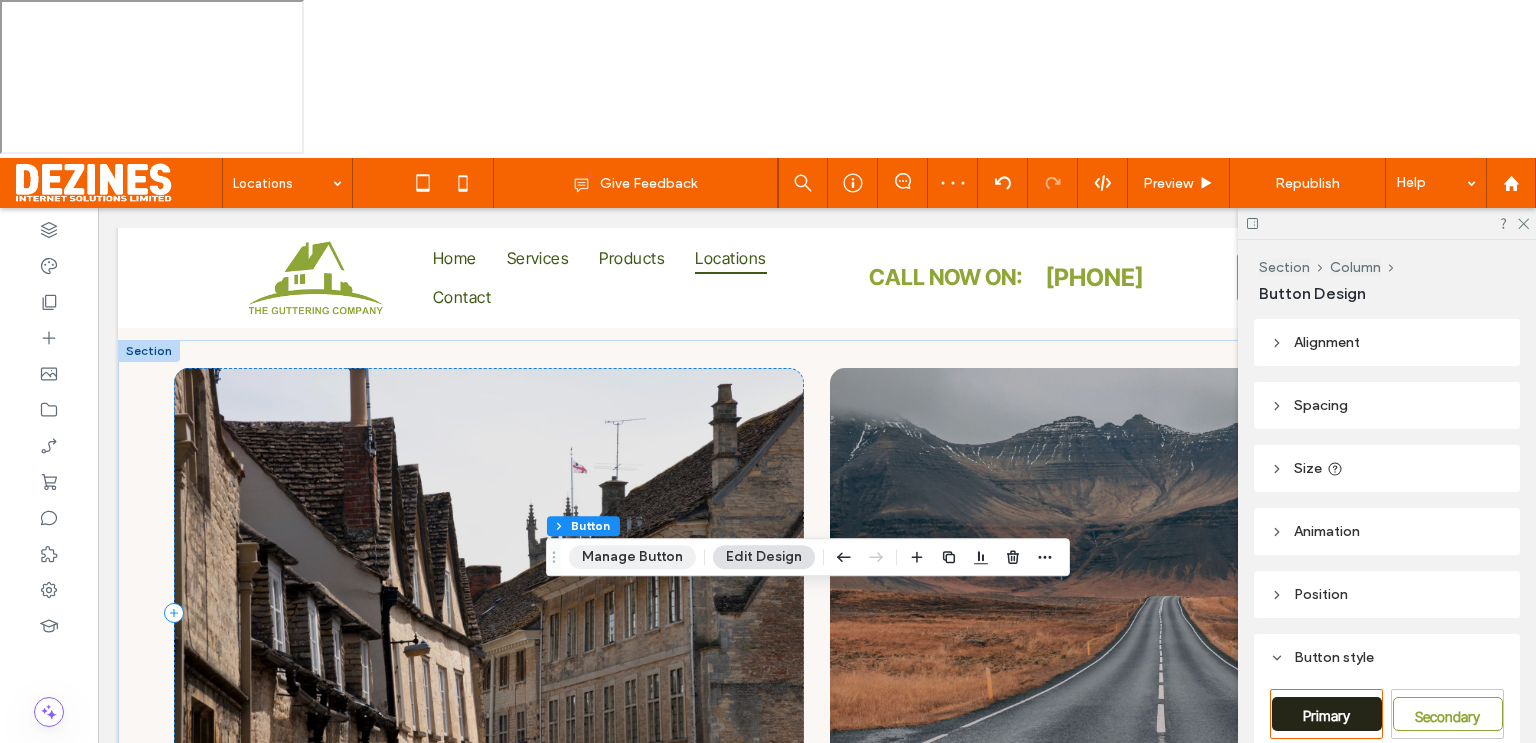 click on "Manage Button" at bounding box center (632, 557) 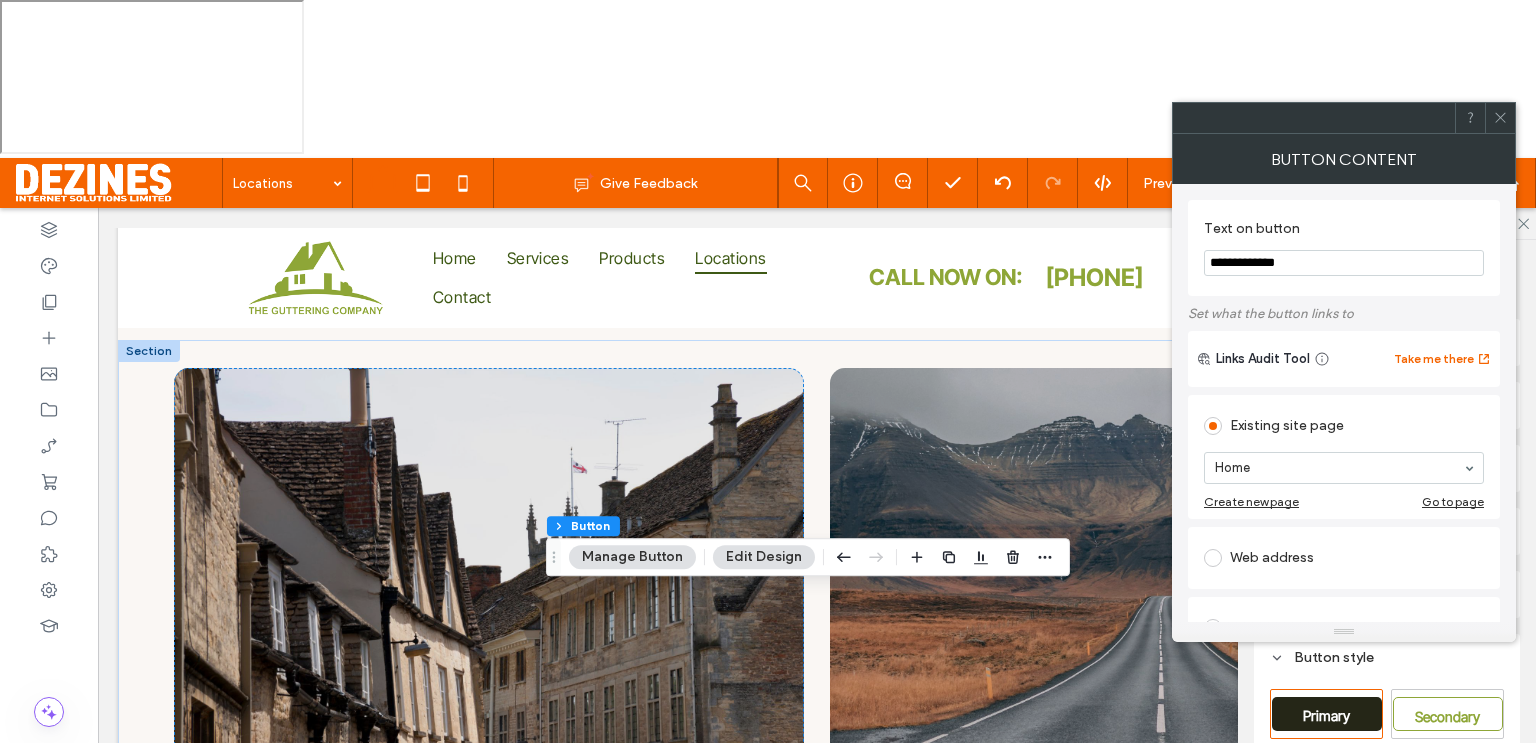 click on "**********" at bounding box center (1344, 263) 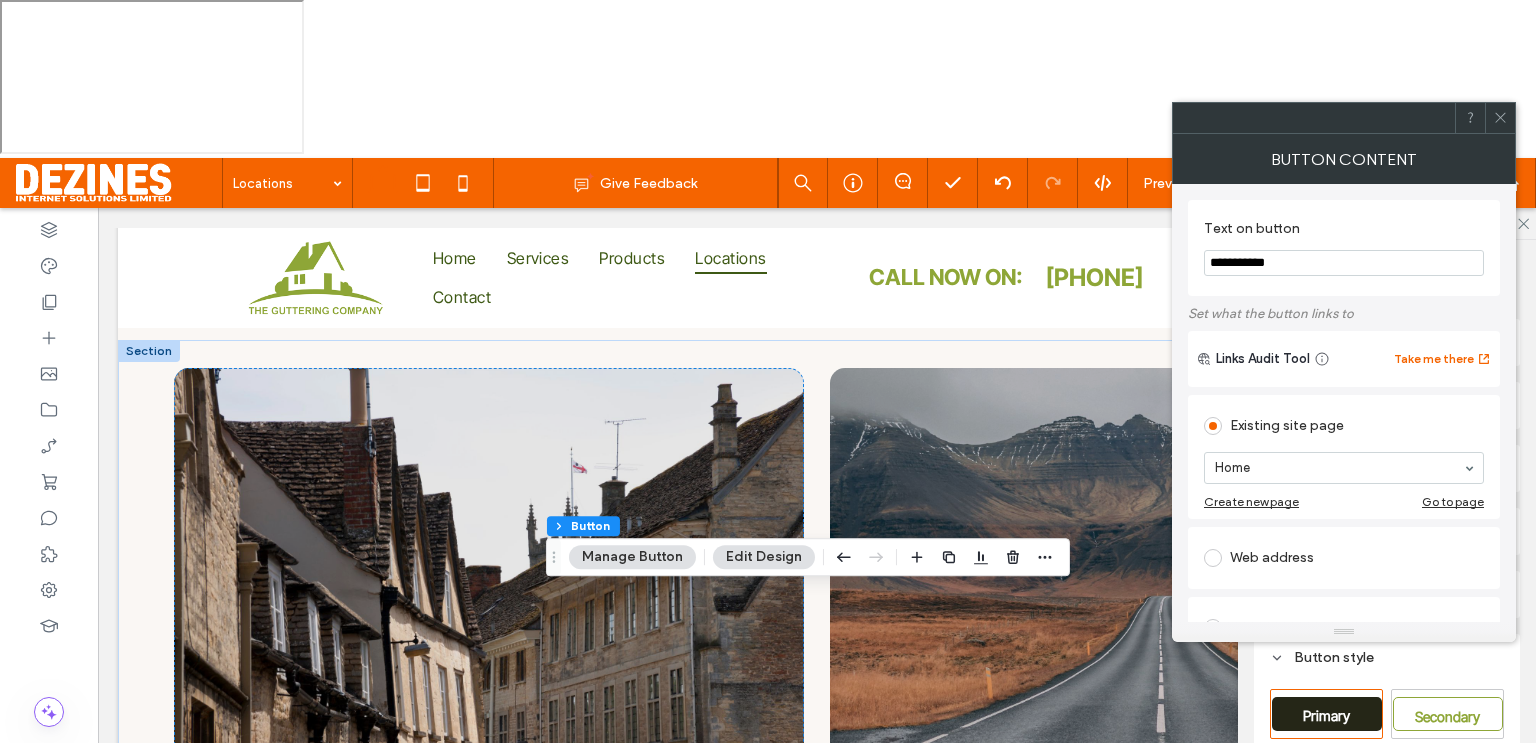 type on "**********" 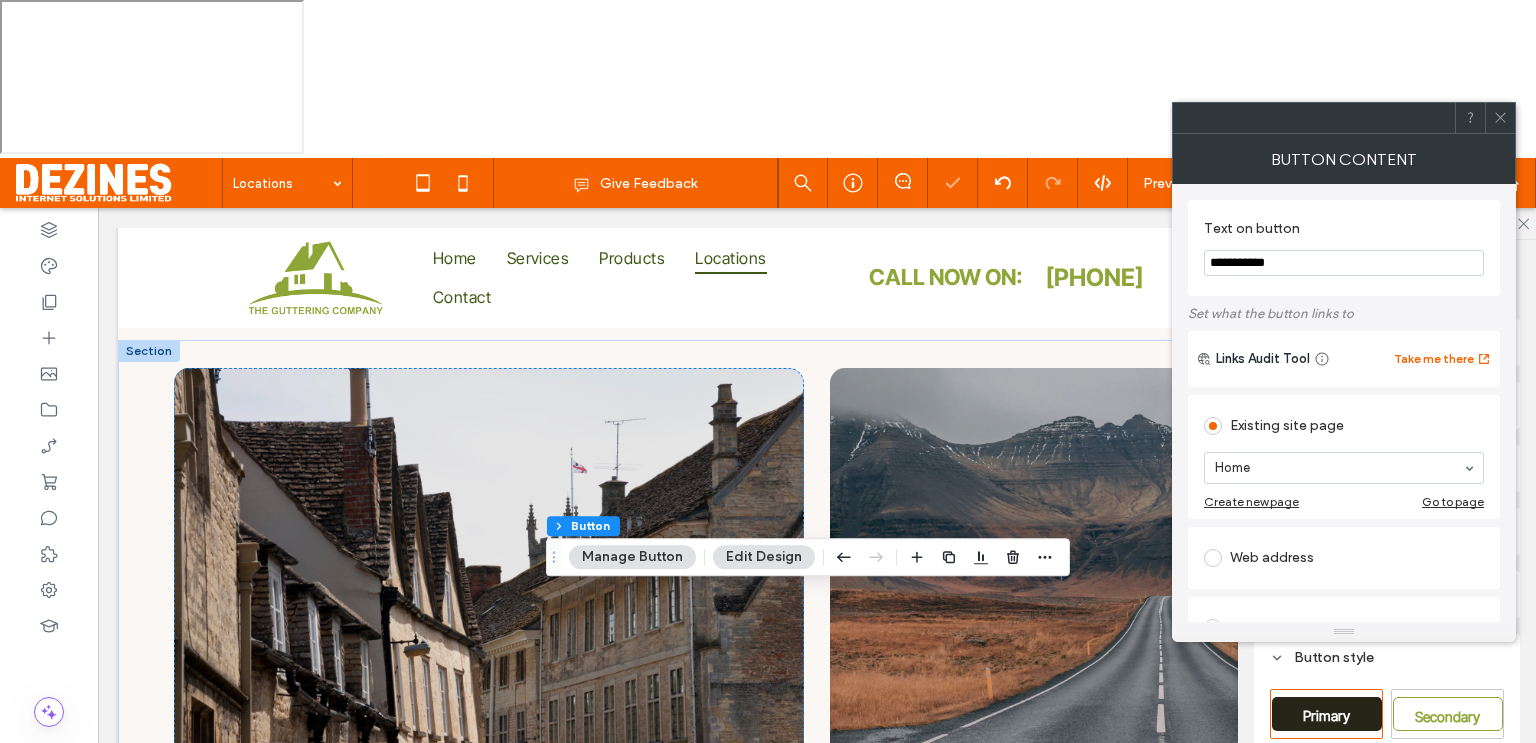 click 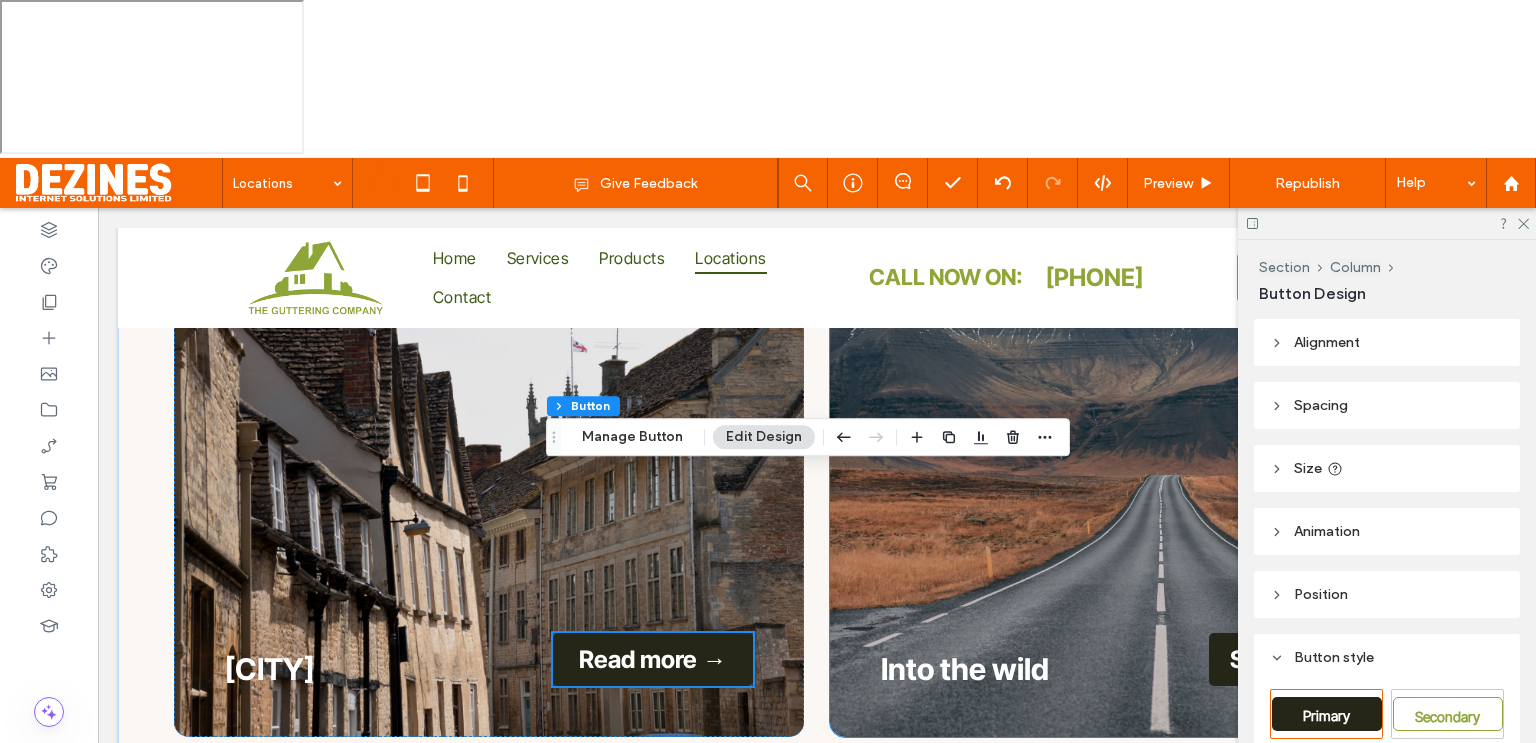 scroll, scrollTop: 968, scrollLeft: 0, axis: vertical 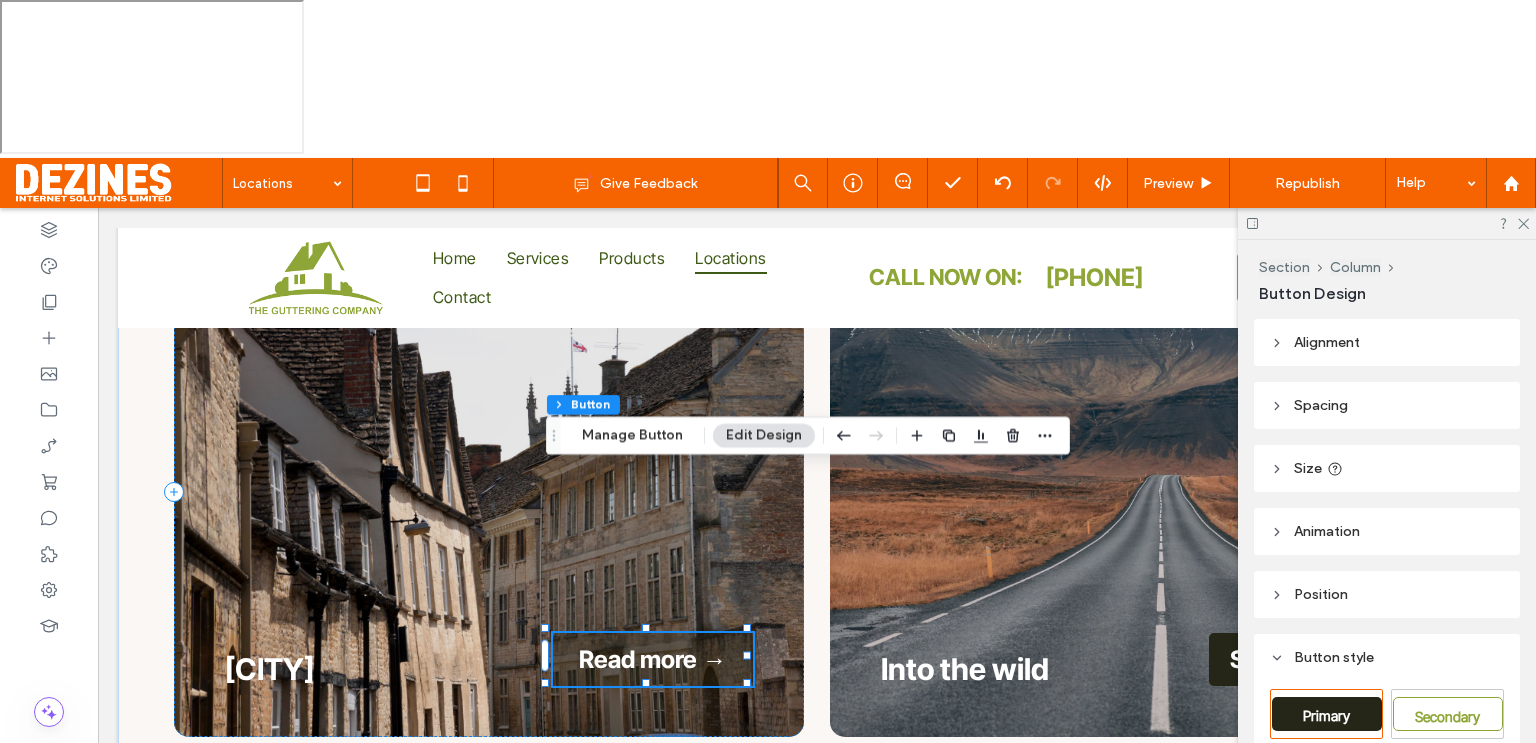 click on "Read more →" at bounding box center (652, 659) 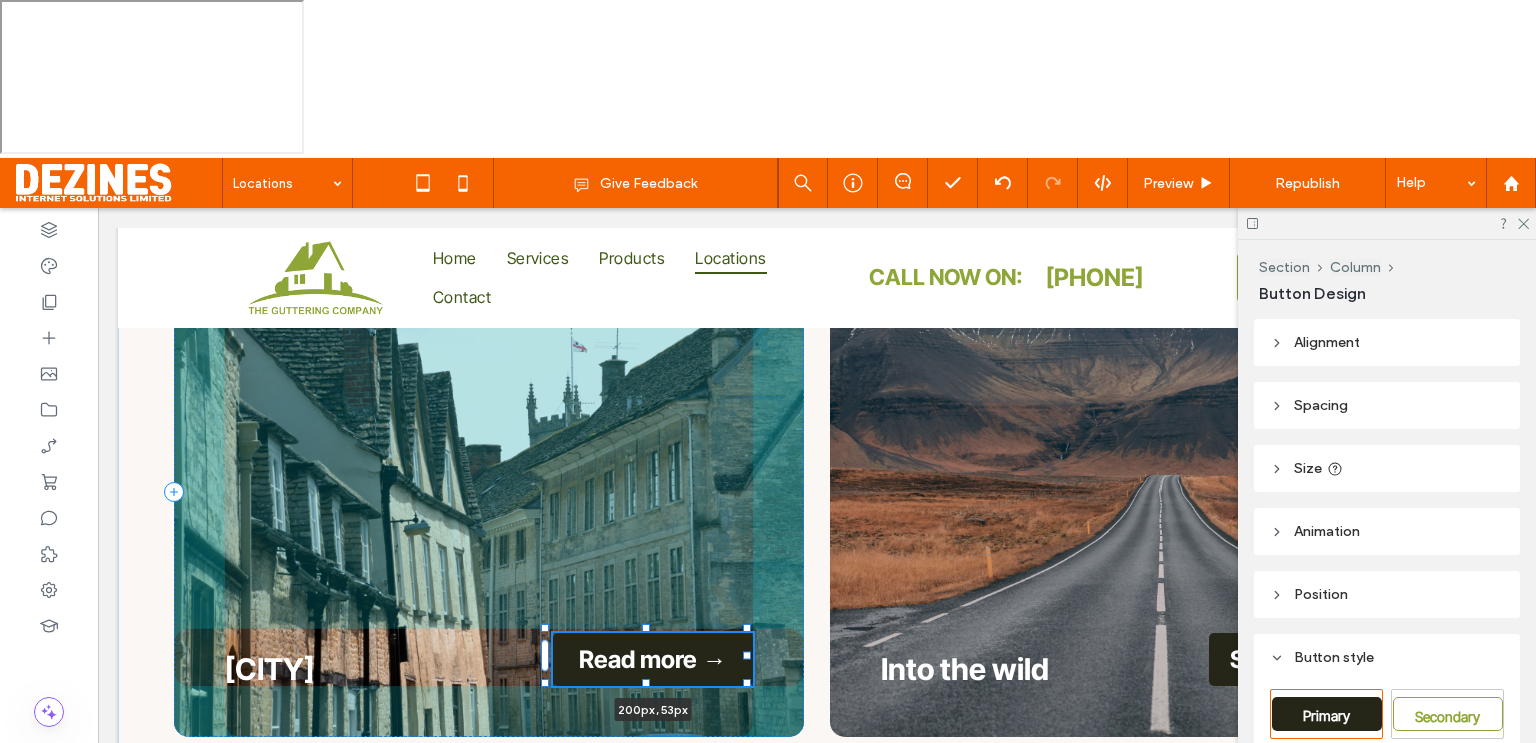 click at bounding box center [646, 627] 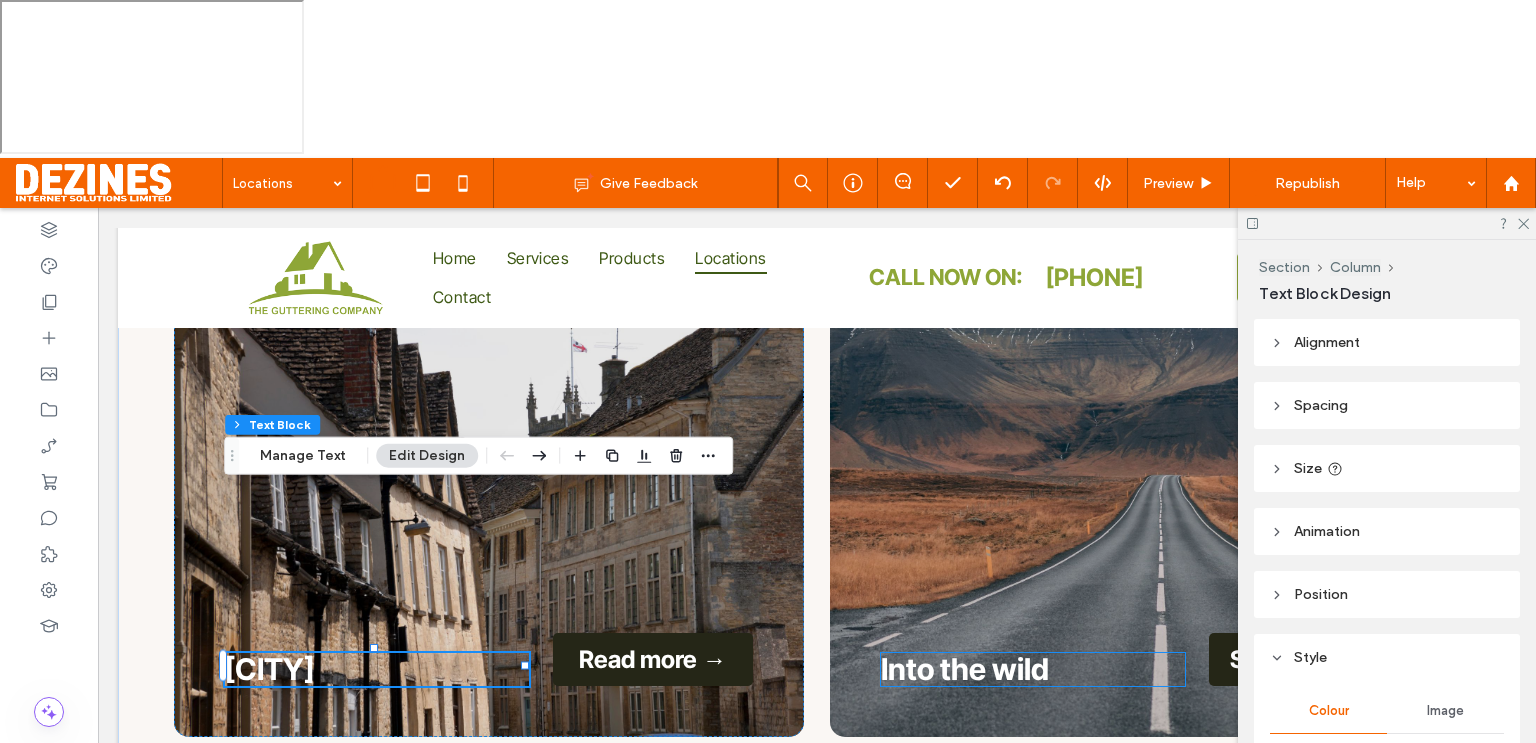 click on "Into the wild" at bounding box center (965, 669) 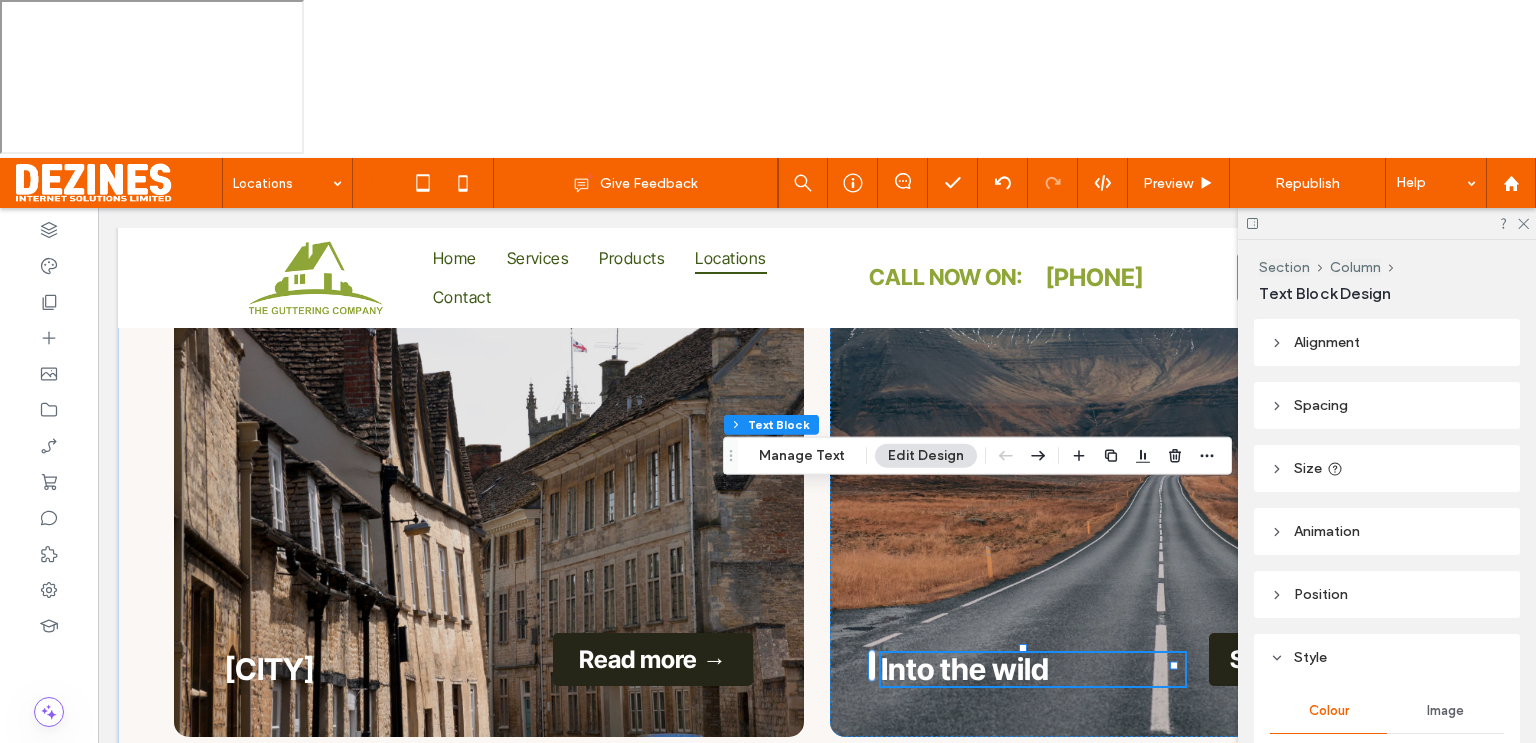 click on "Into the wild" at bounding box center (965, 669) 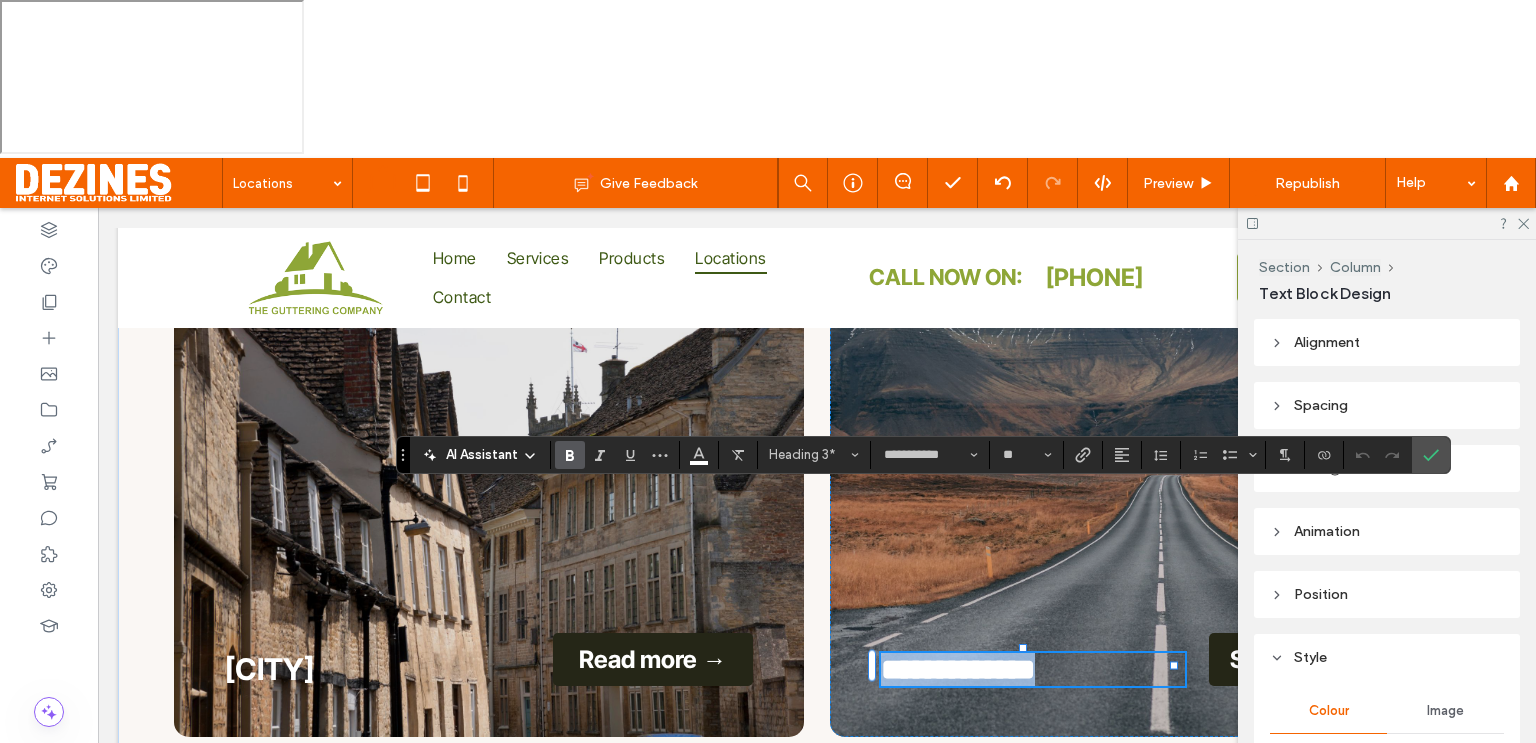 click on "**********" at bounding box center [958, 669] 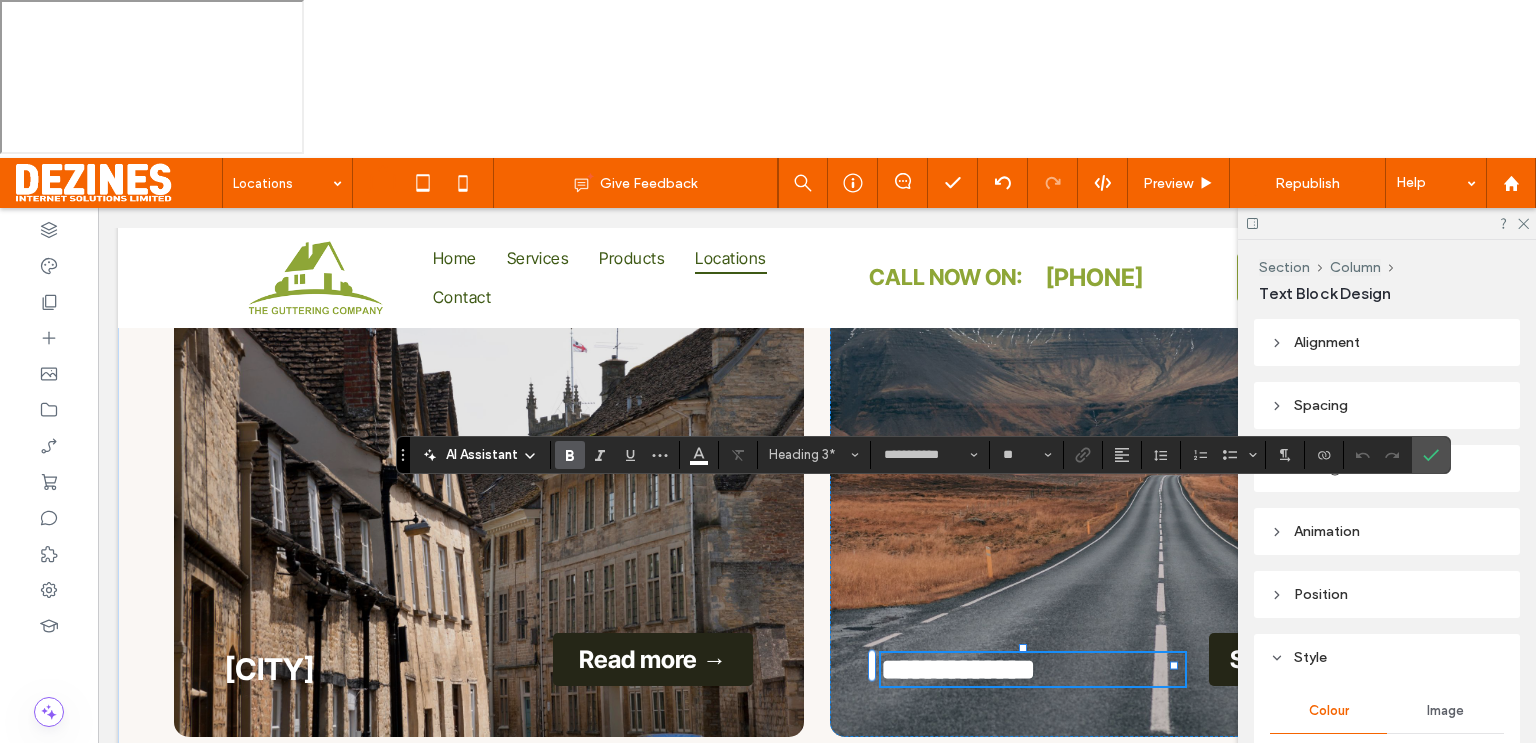 type 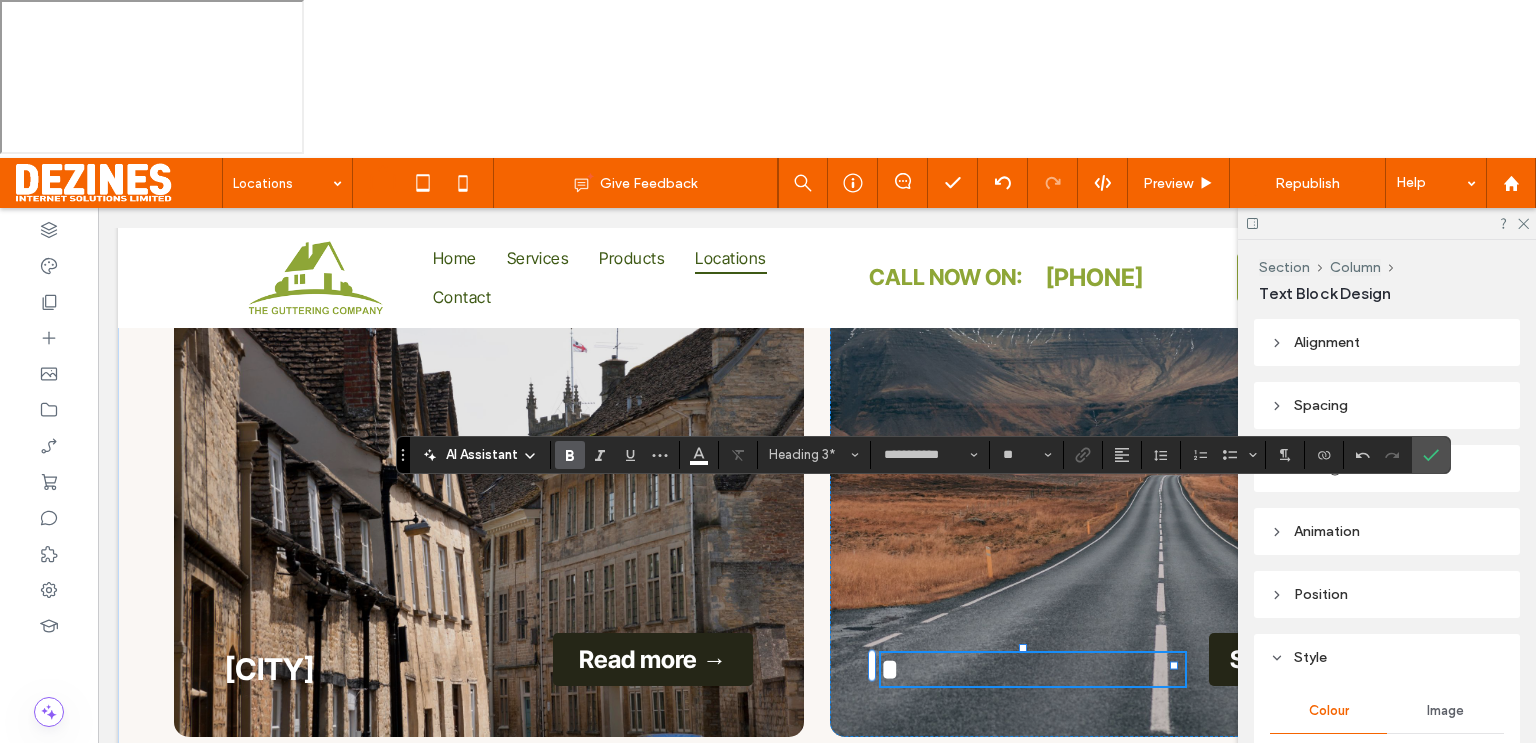 type on "**" 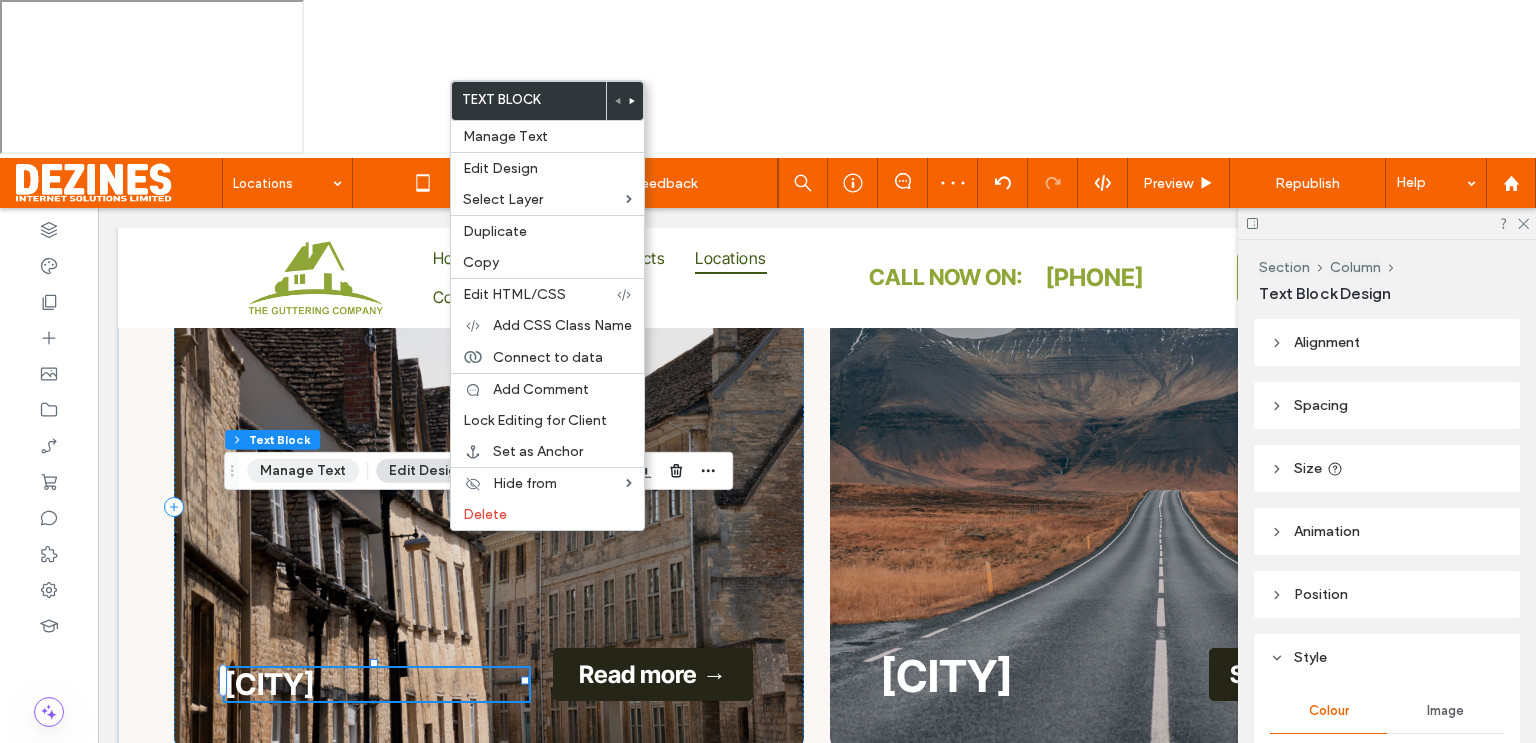 click on "Manage Text" at bounding box center [303, 471] 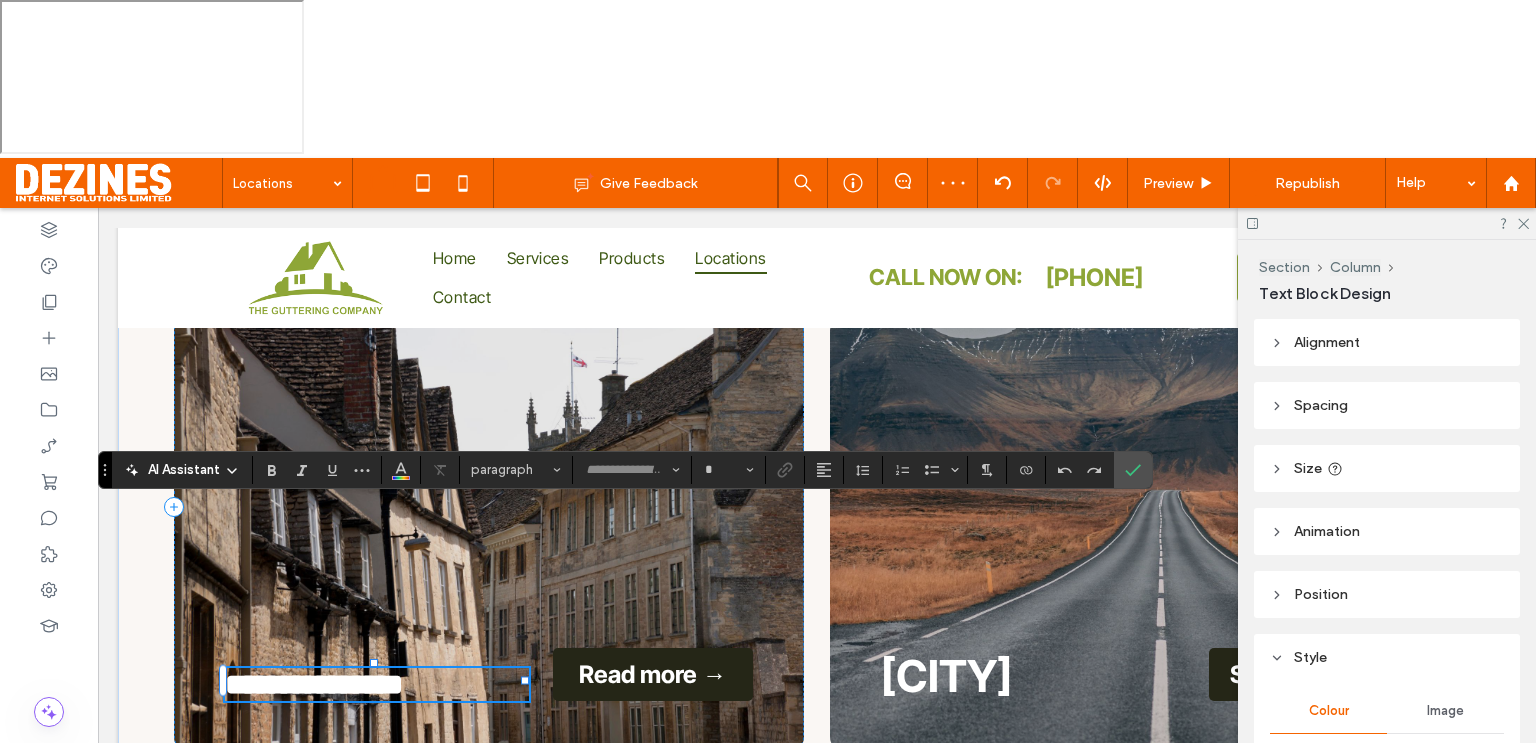 type on "**********" 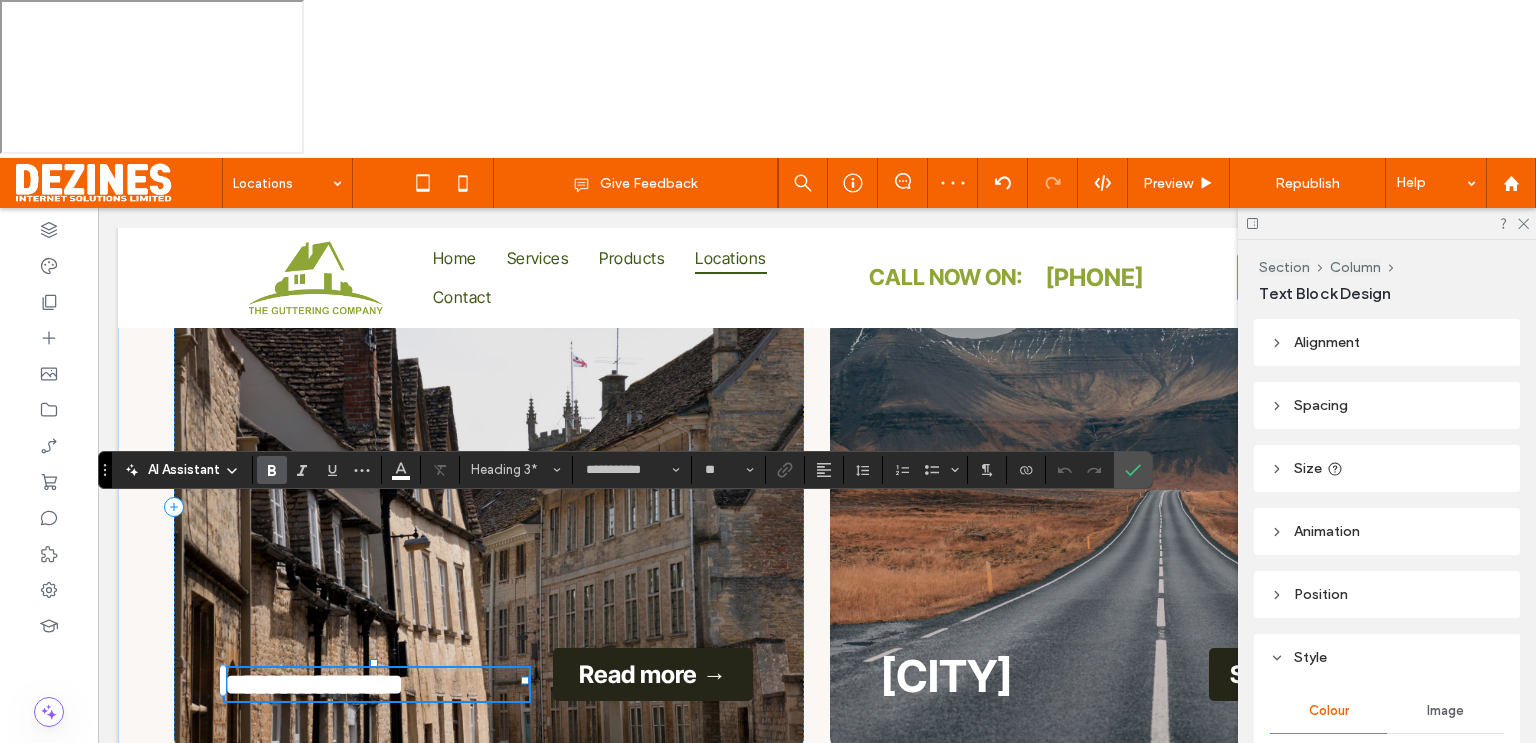 click on "**********" at bounding box center [314, 684] 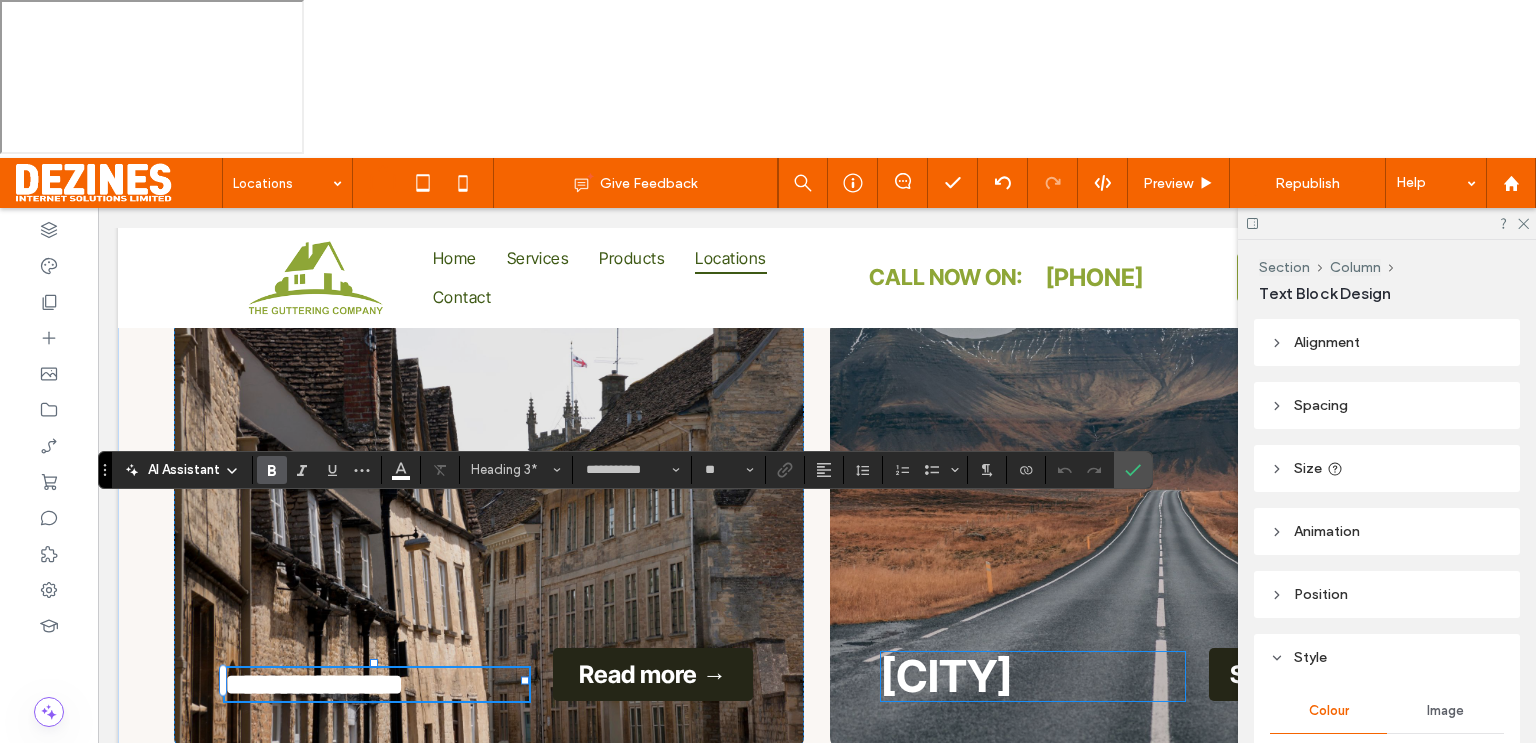click on "[CITY]" at bounding box center [946, 676] 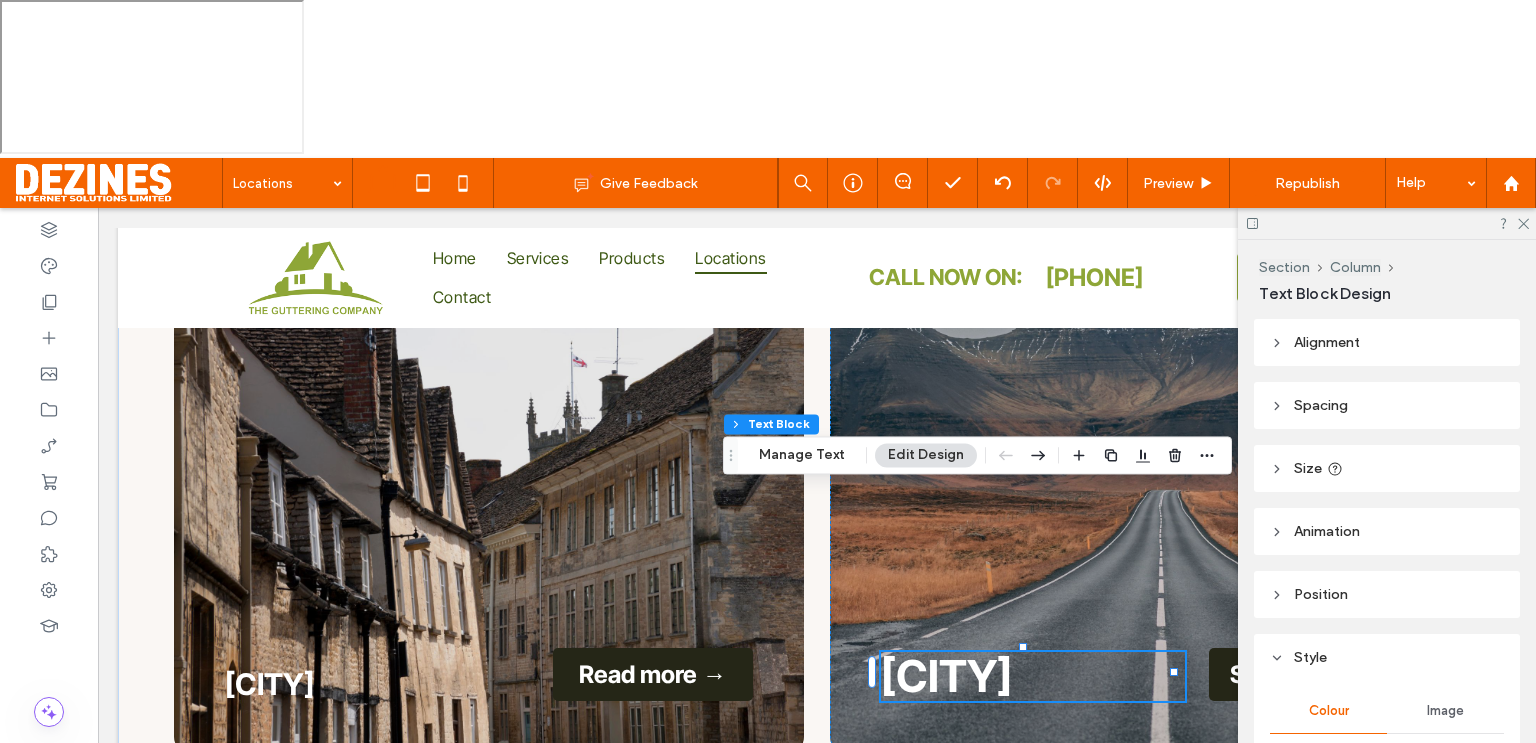 click on "[CITY]" at bounding box center (946, 676) 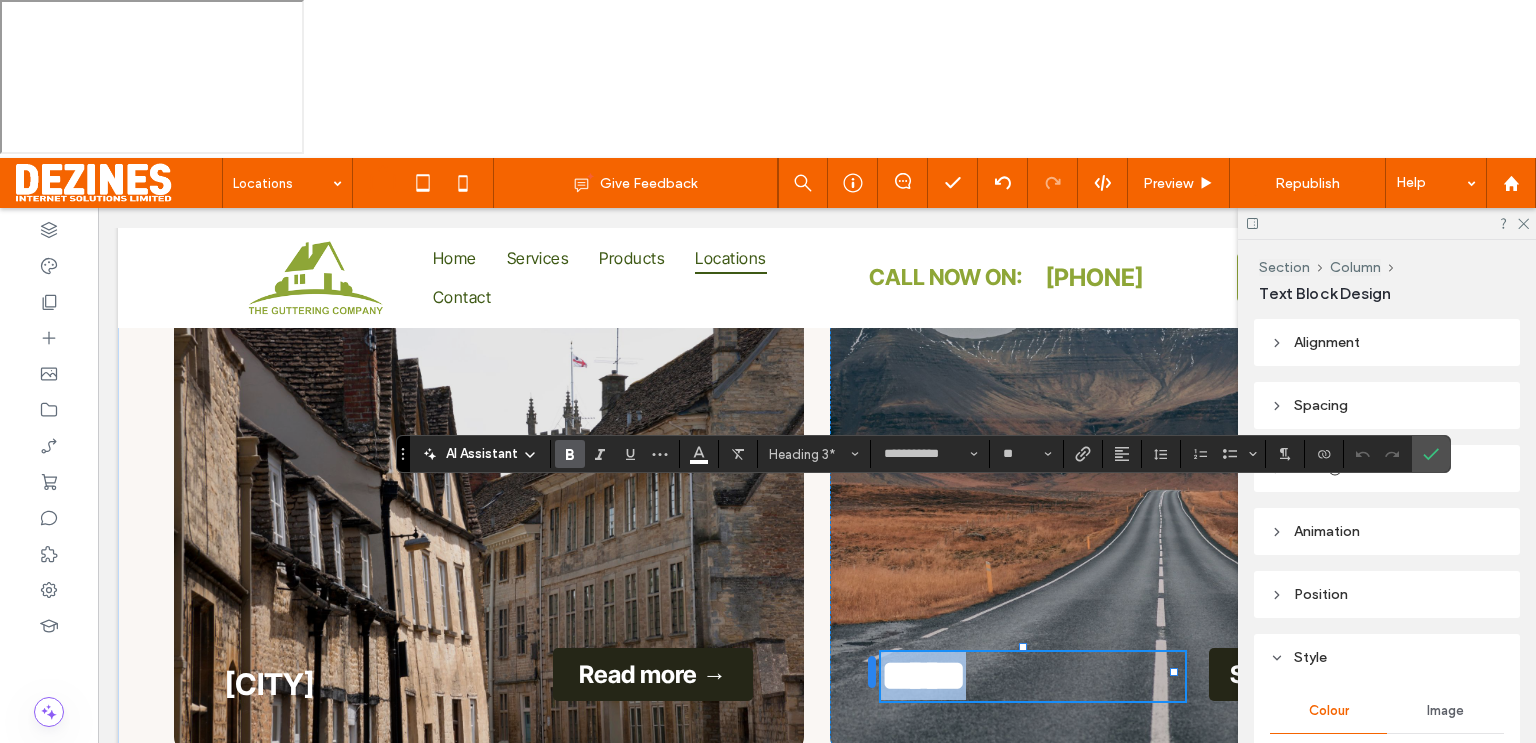 drag, startPoint x: 1012, startPoint y: 671, endPoint x: 874, endPoint y: 684, distance: 138.61096 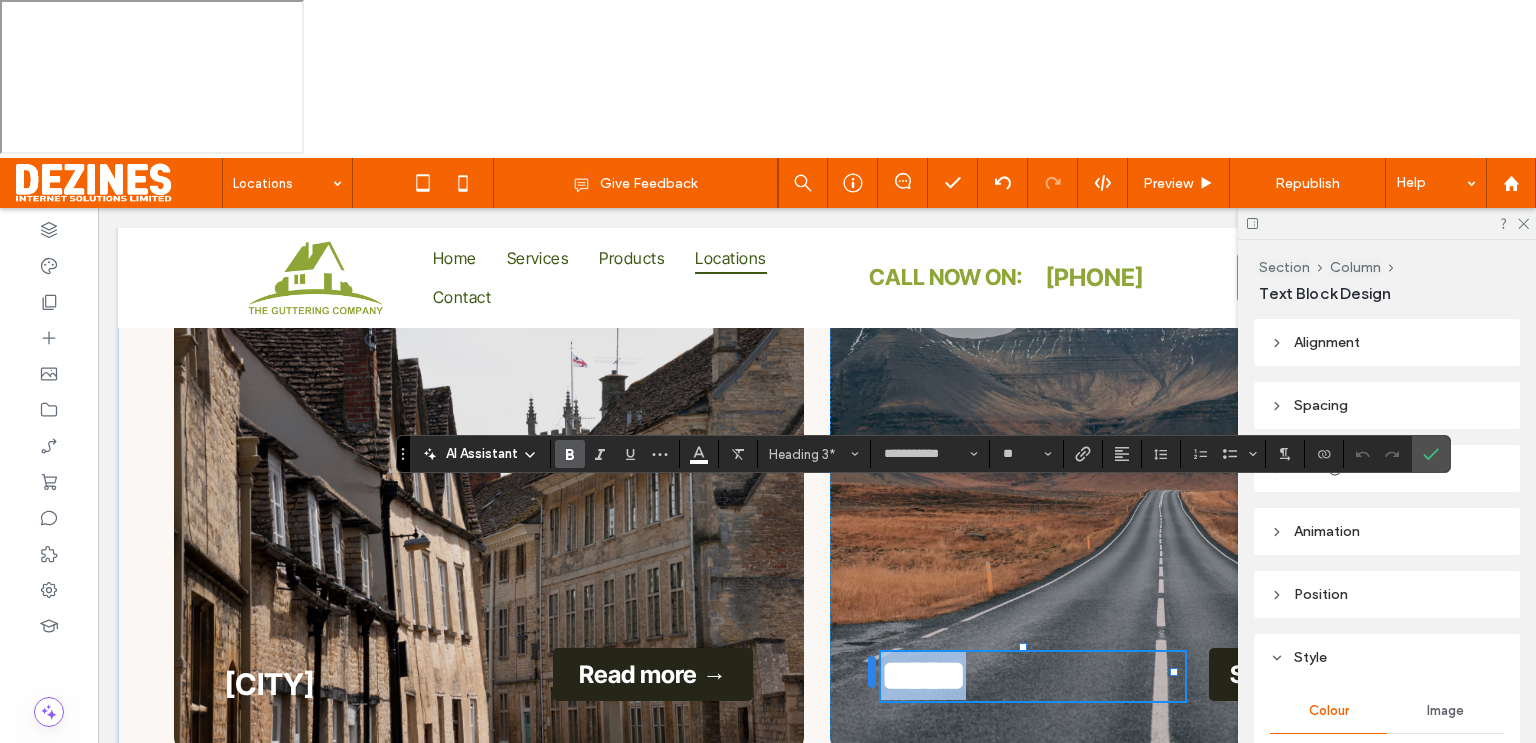 click on "[CITY]
Read more →
*****
Save a spot →" at bounding box center (817, 507) 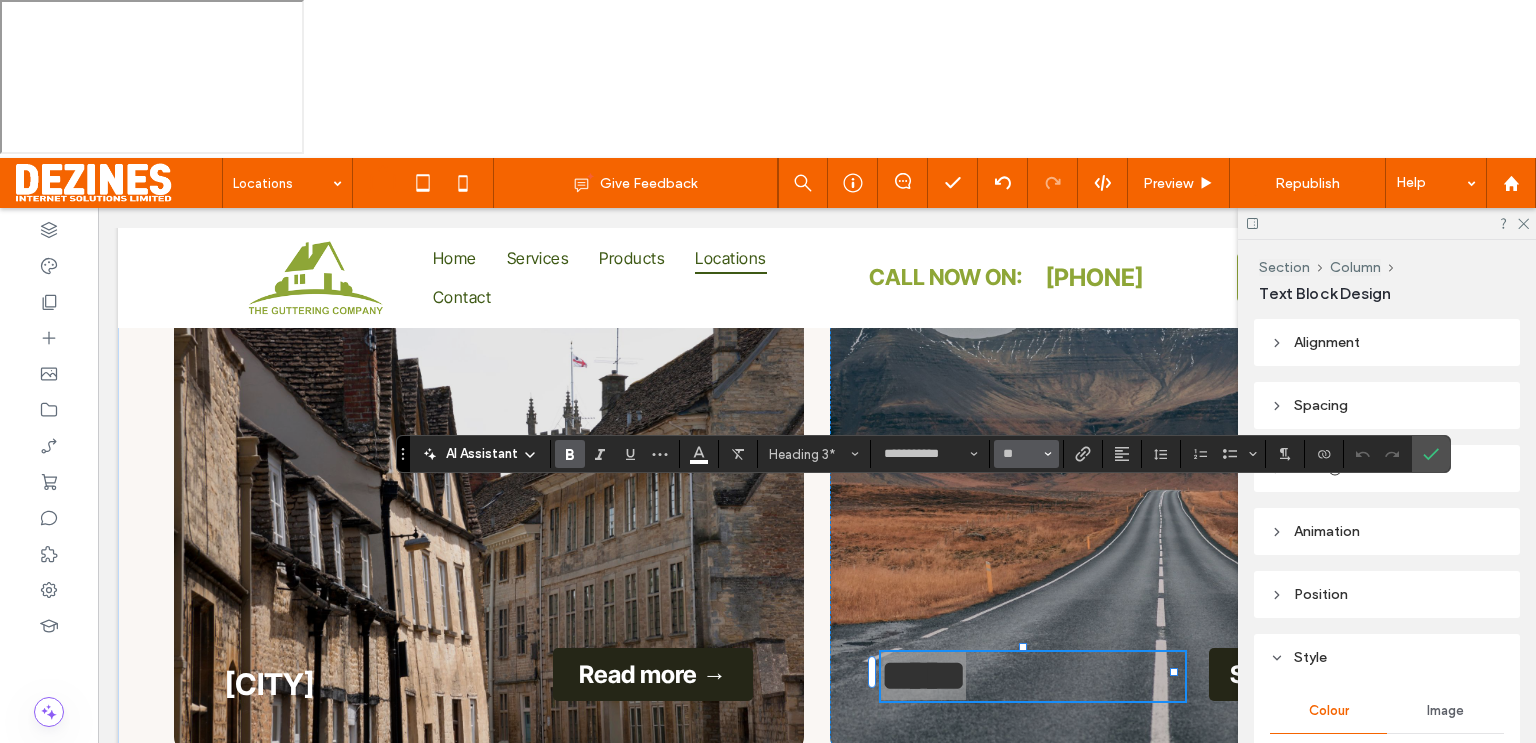 click 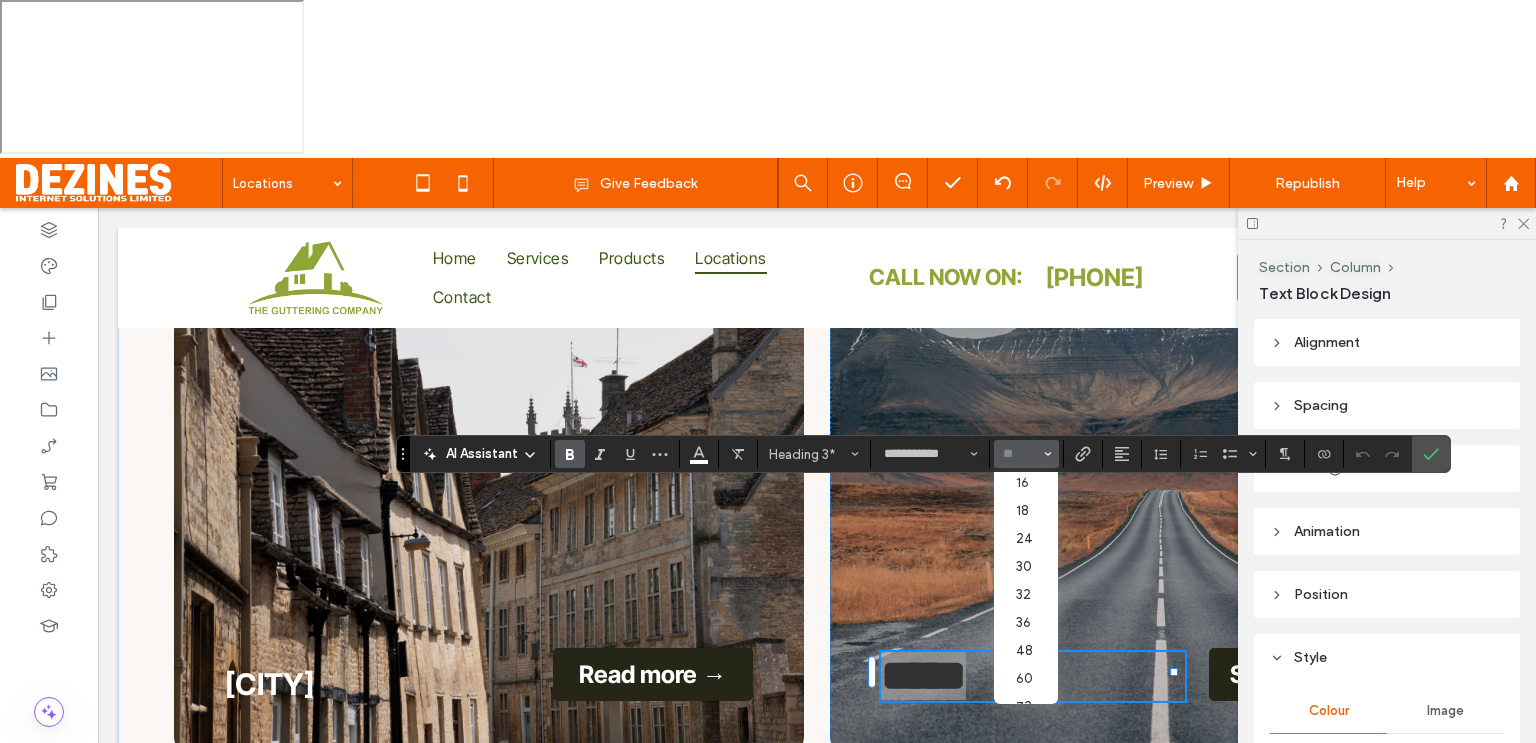 scroll, scrollTop: 173, scrollLeft: 0, axis: vertical 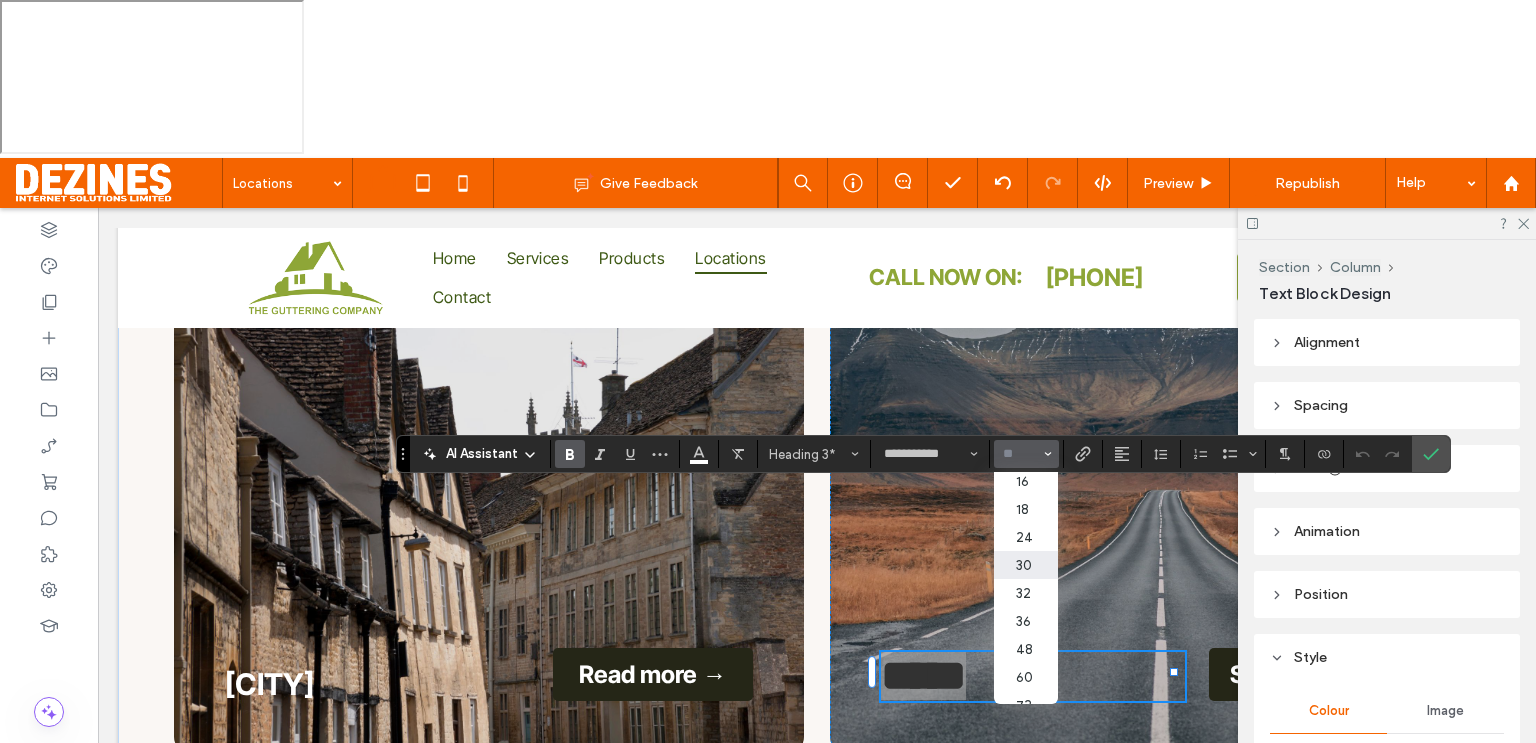 click on "30" at bounding box center (1026, 565) 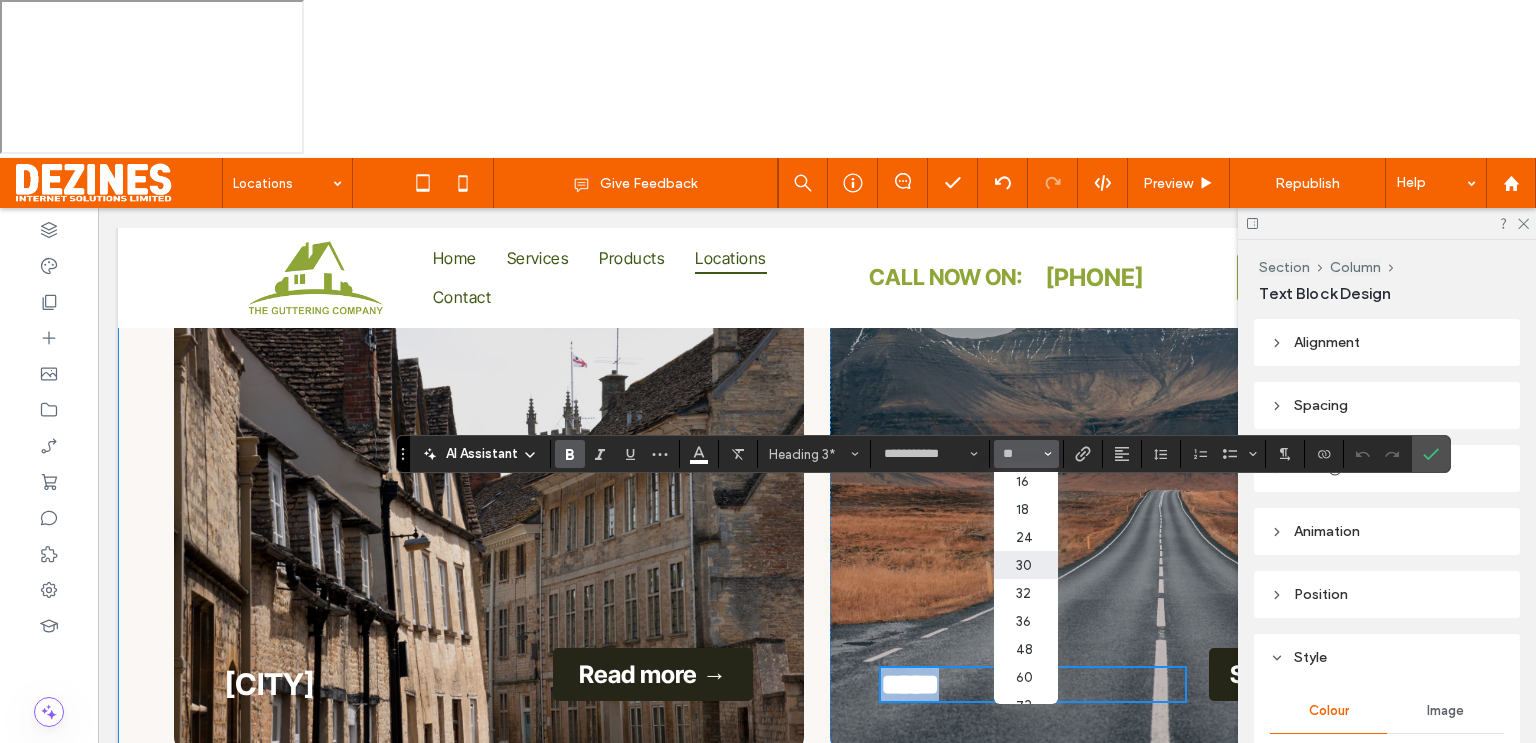 type on "**" 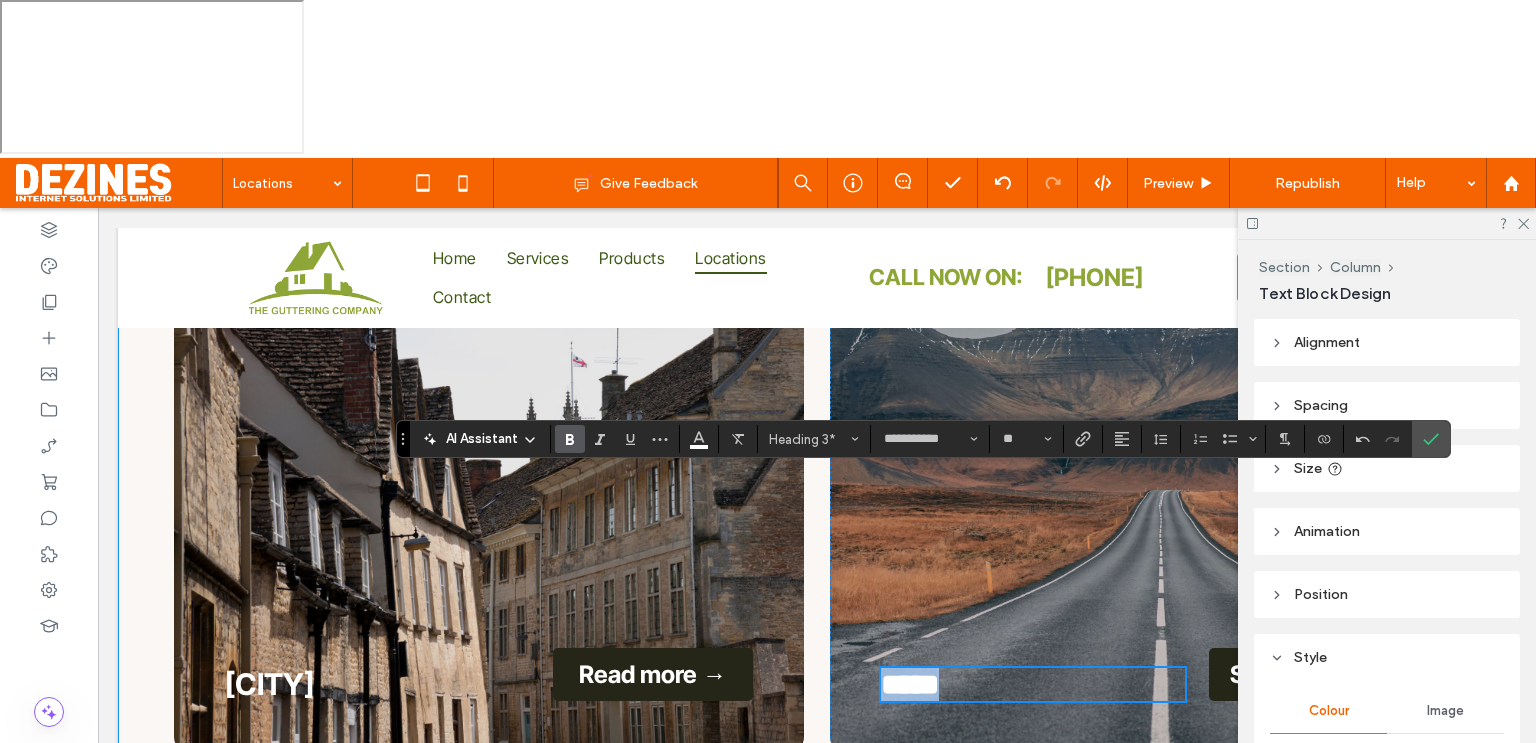 scroll, scrollTop: 968, scrollLeft: 0, axis: vertical 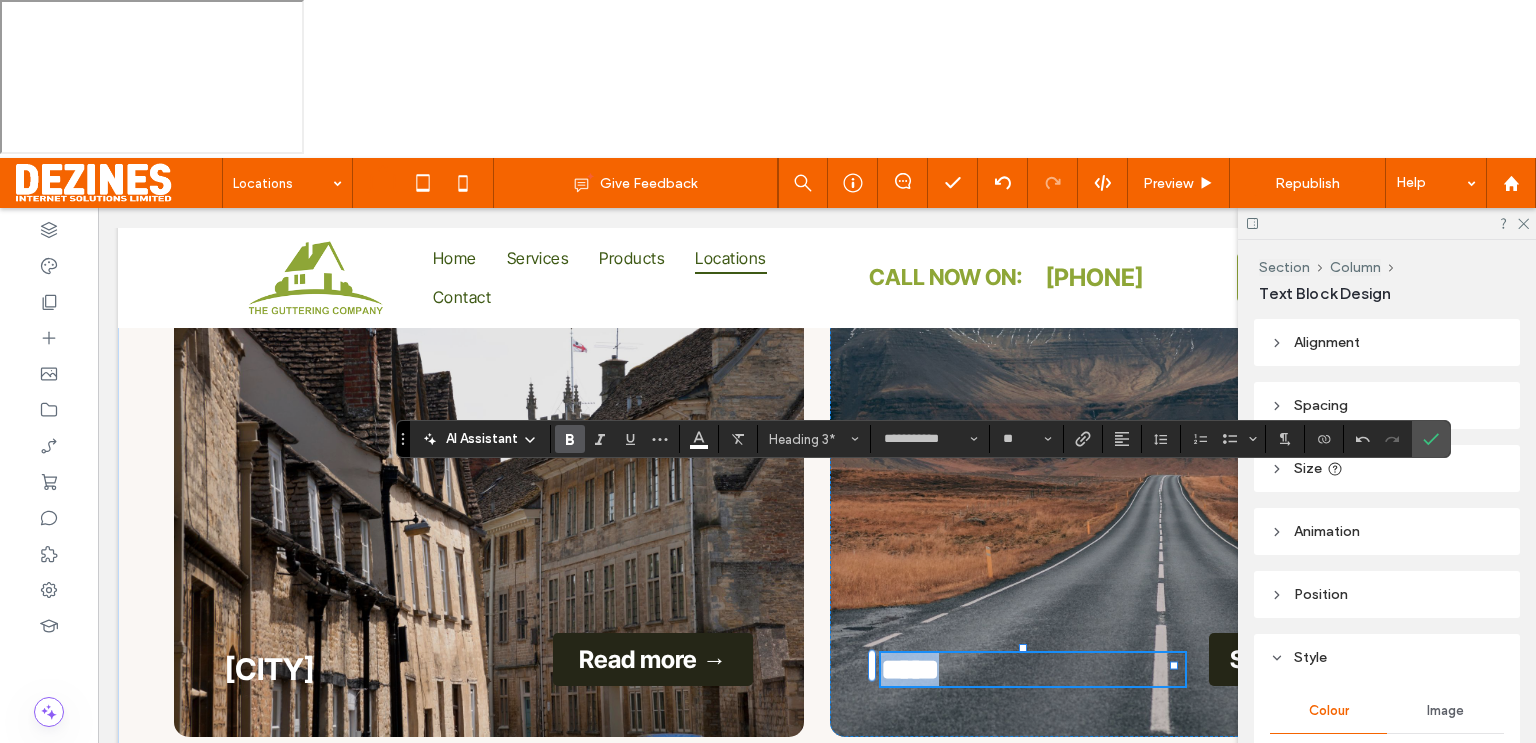 click on "*****" at bounding box center (910, 669) 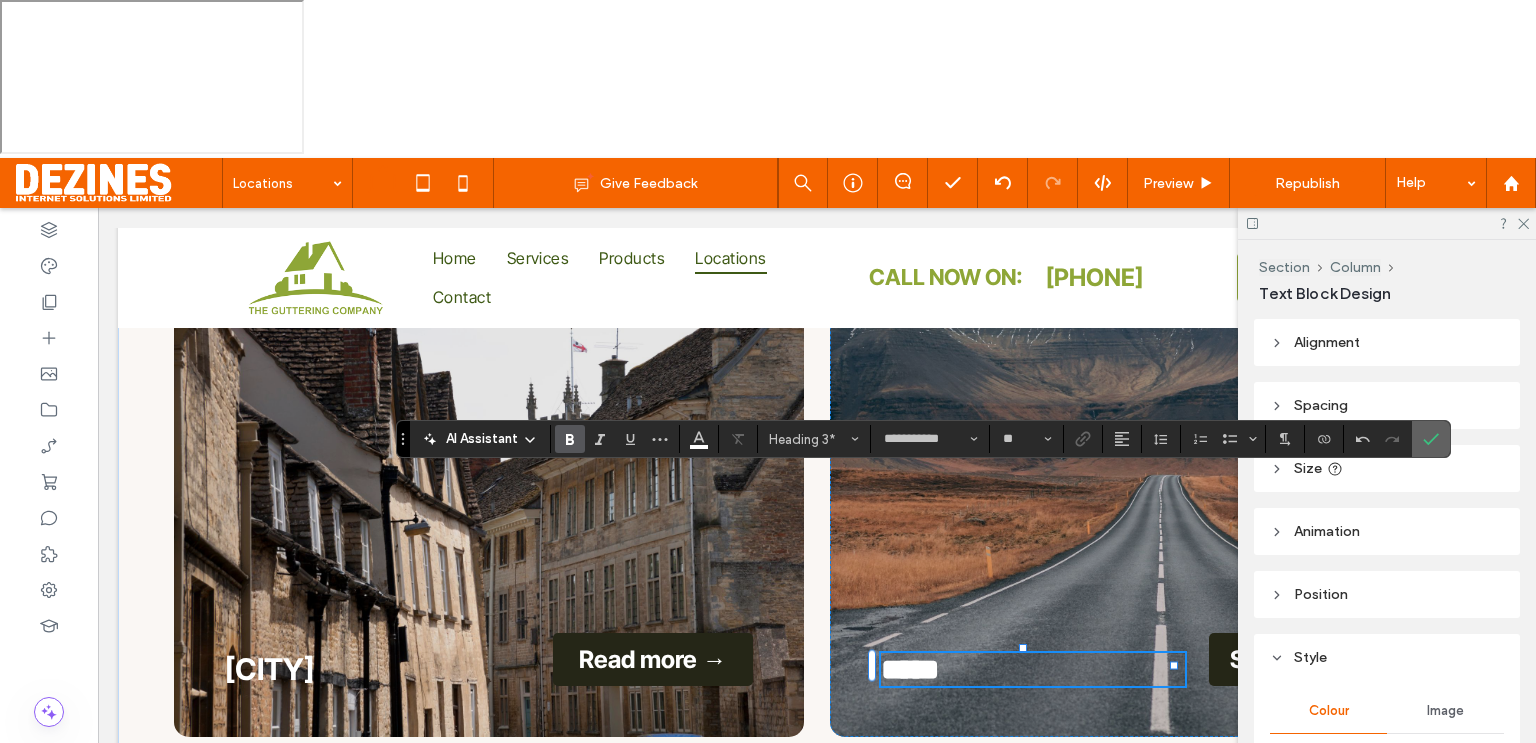 click 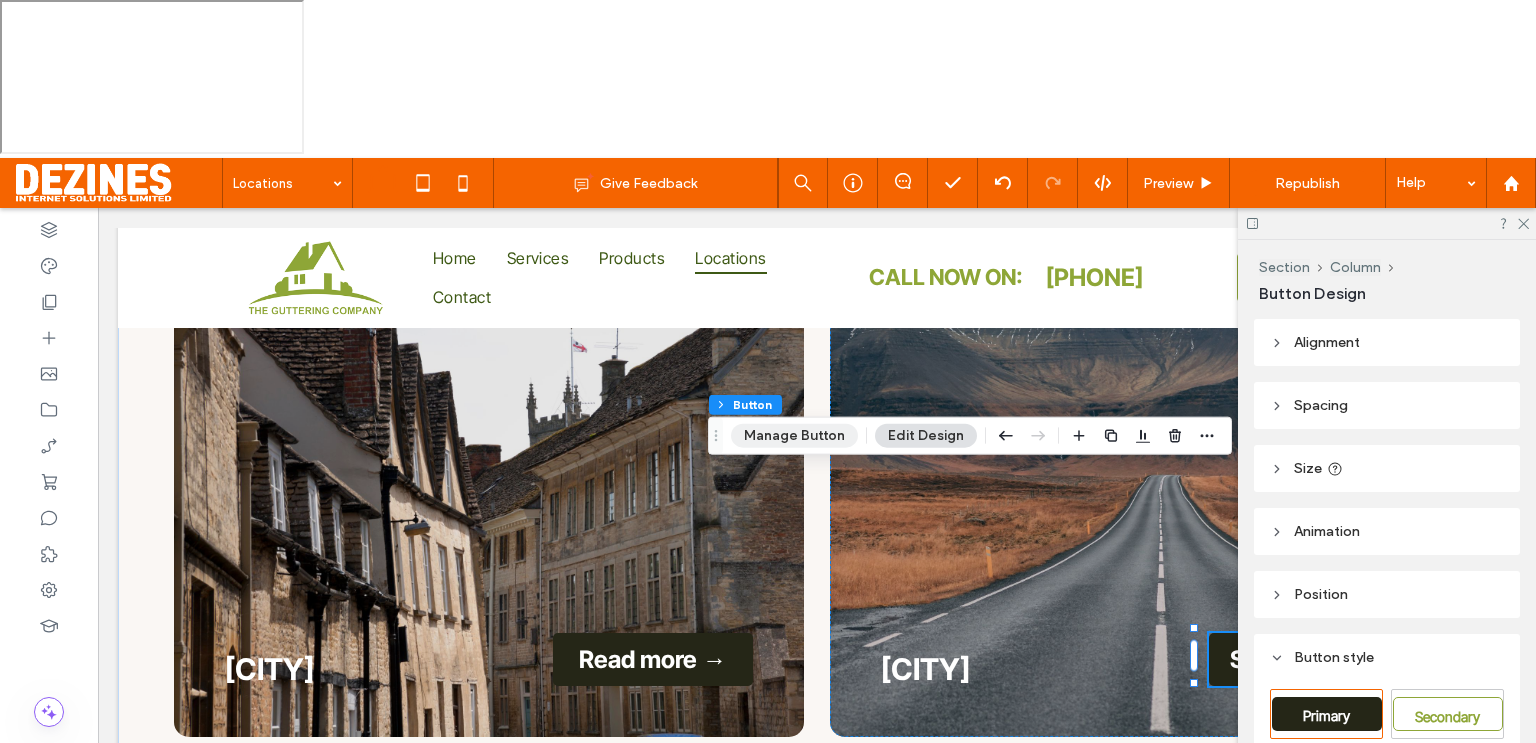 click on "Manage Button" at bounding box center (794, 436) 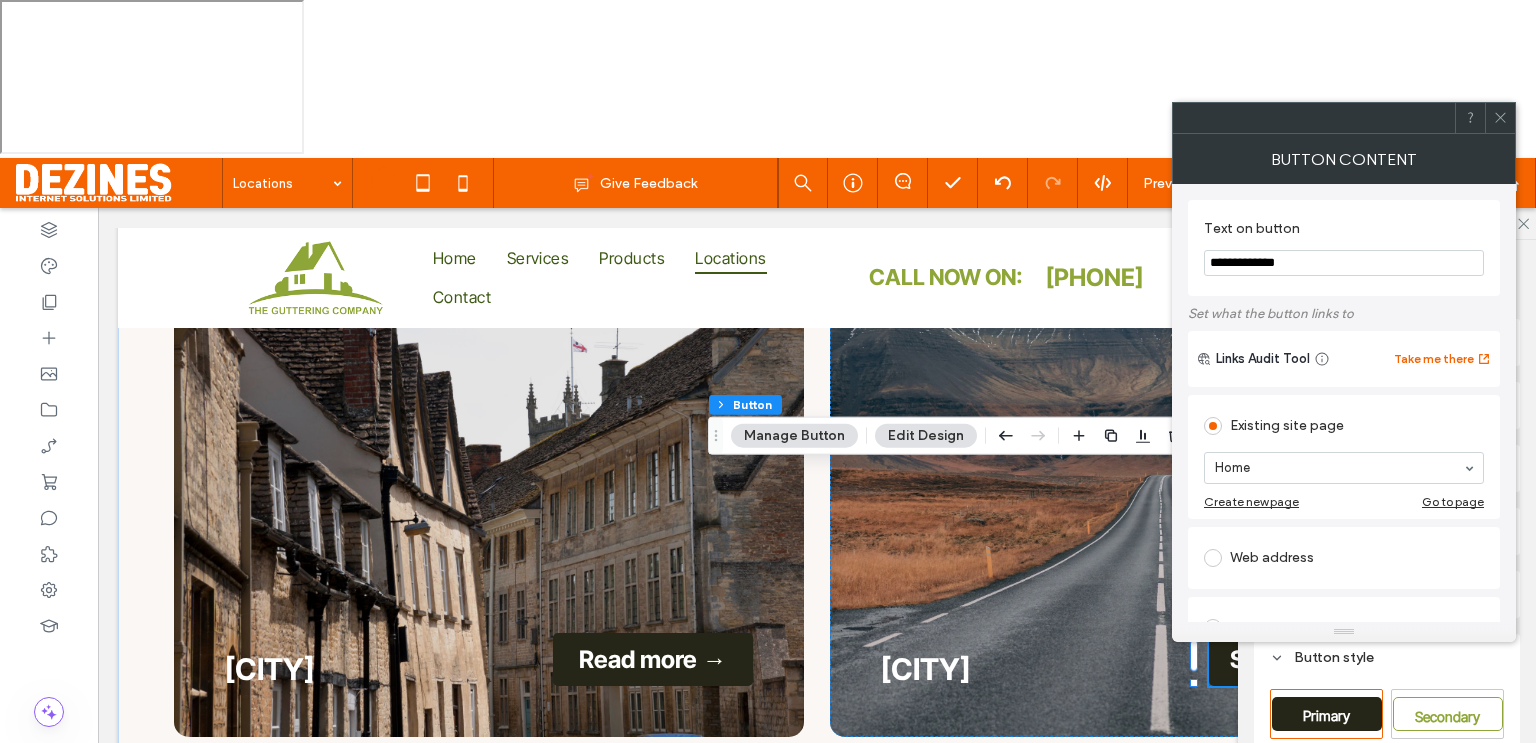 click on "**********" at bounding box center (1344, 263) 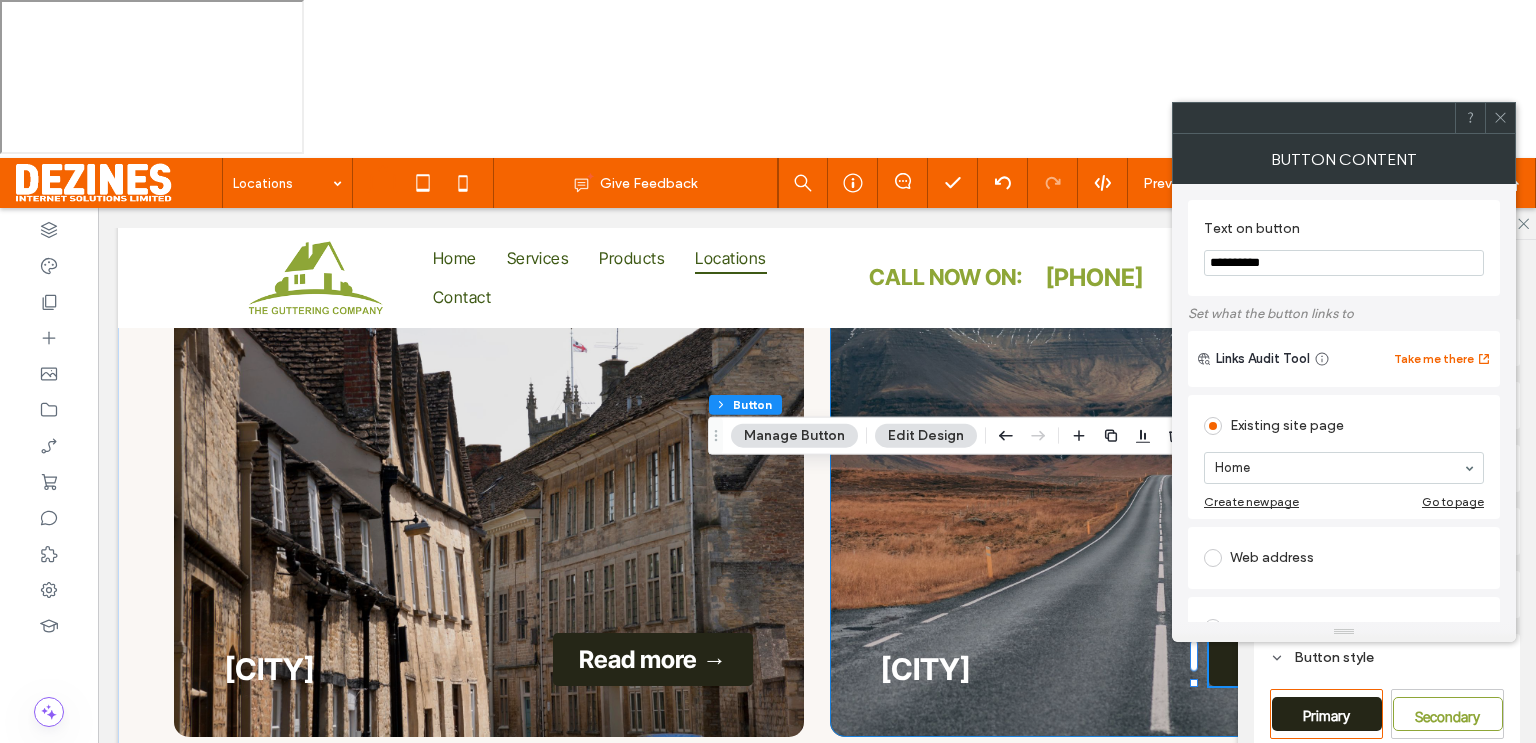 type on "**********" 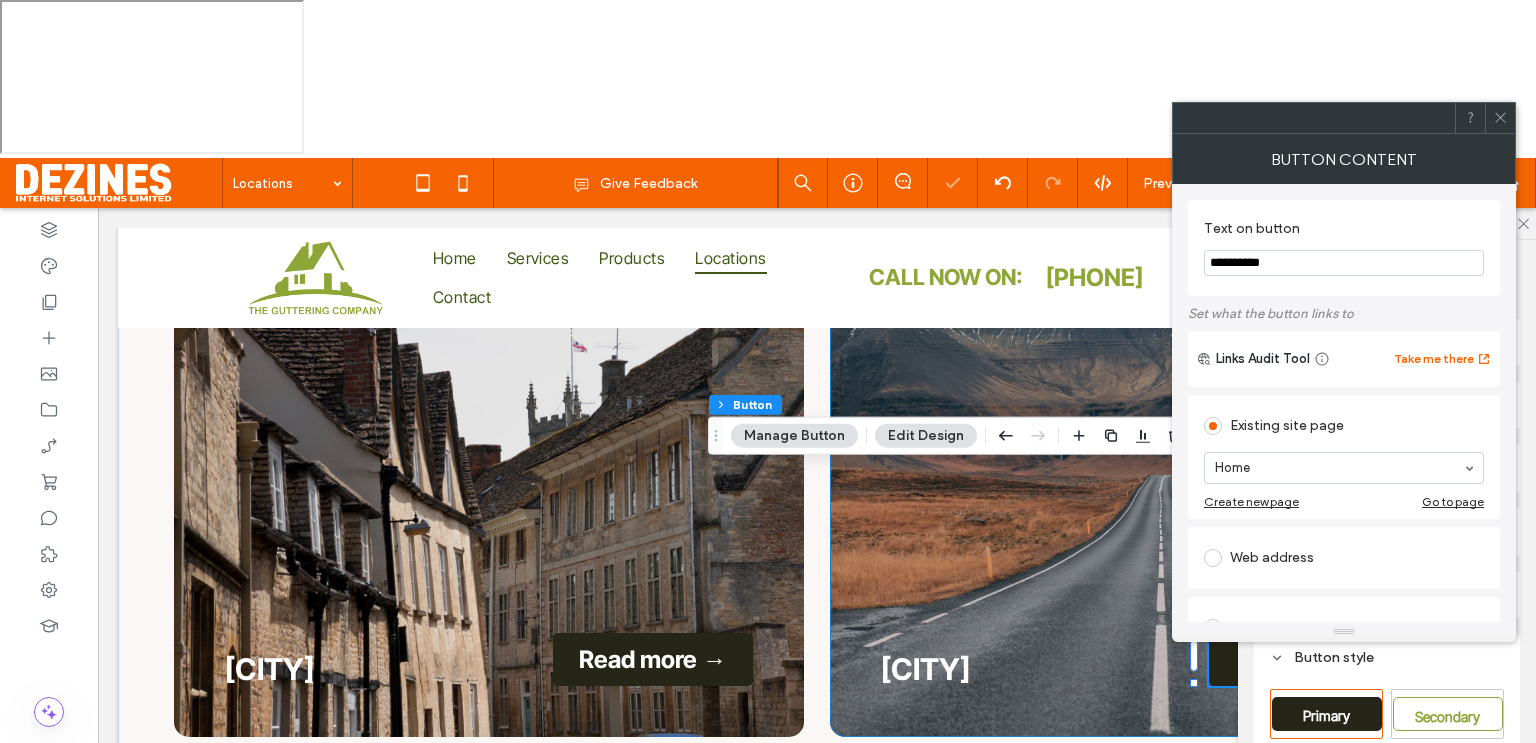 click on "[CITY]
Read more→" at bounding box center (1145, 492) 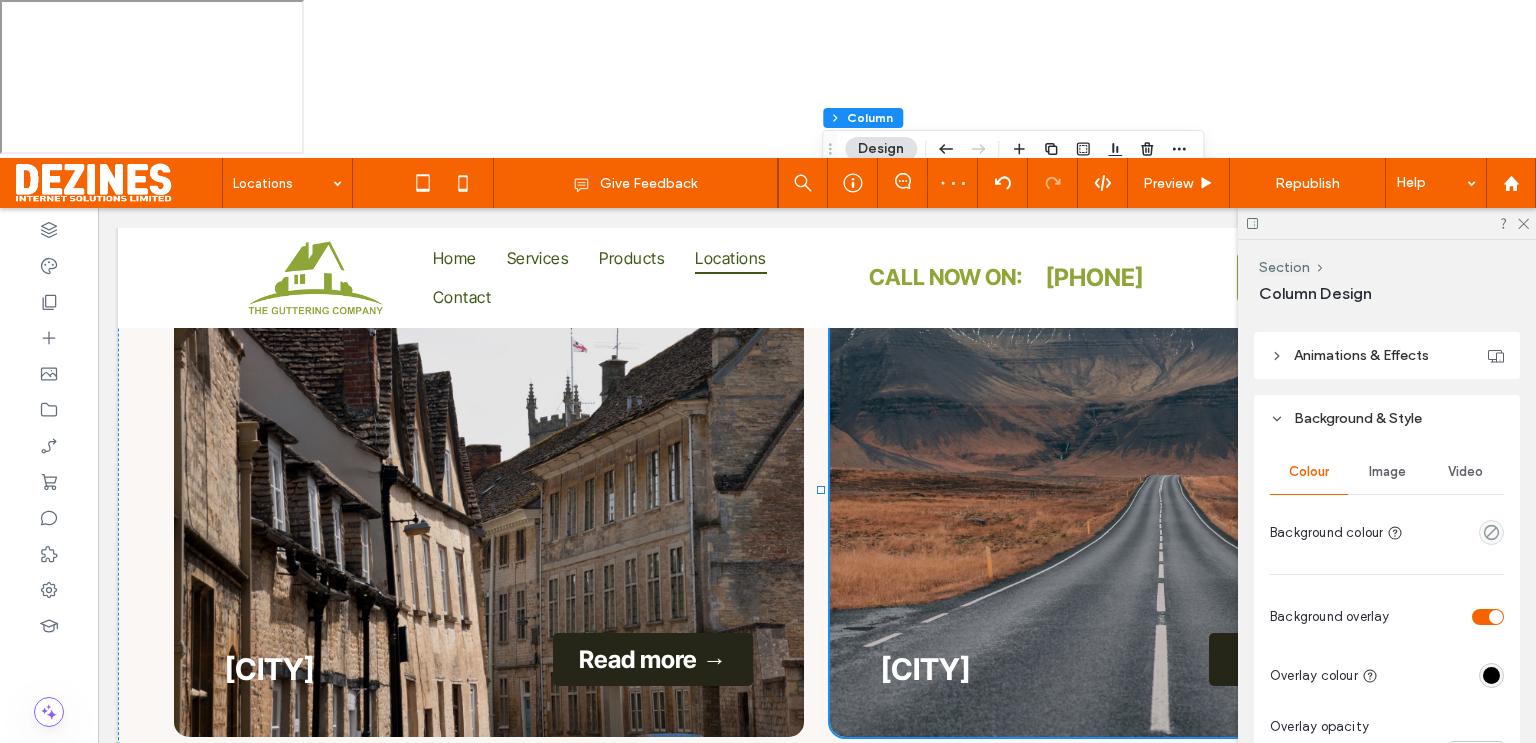 scroll, scrollTop: 529, scrollLeft: 0, axis: vertical 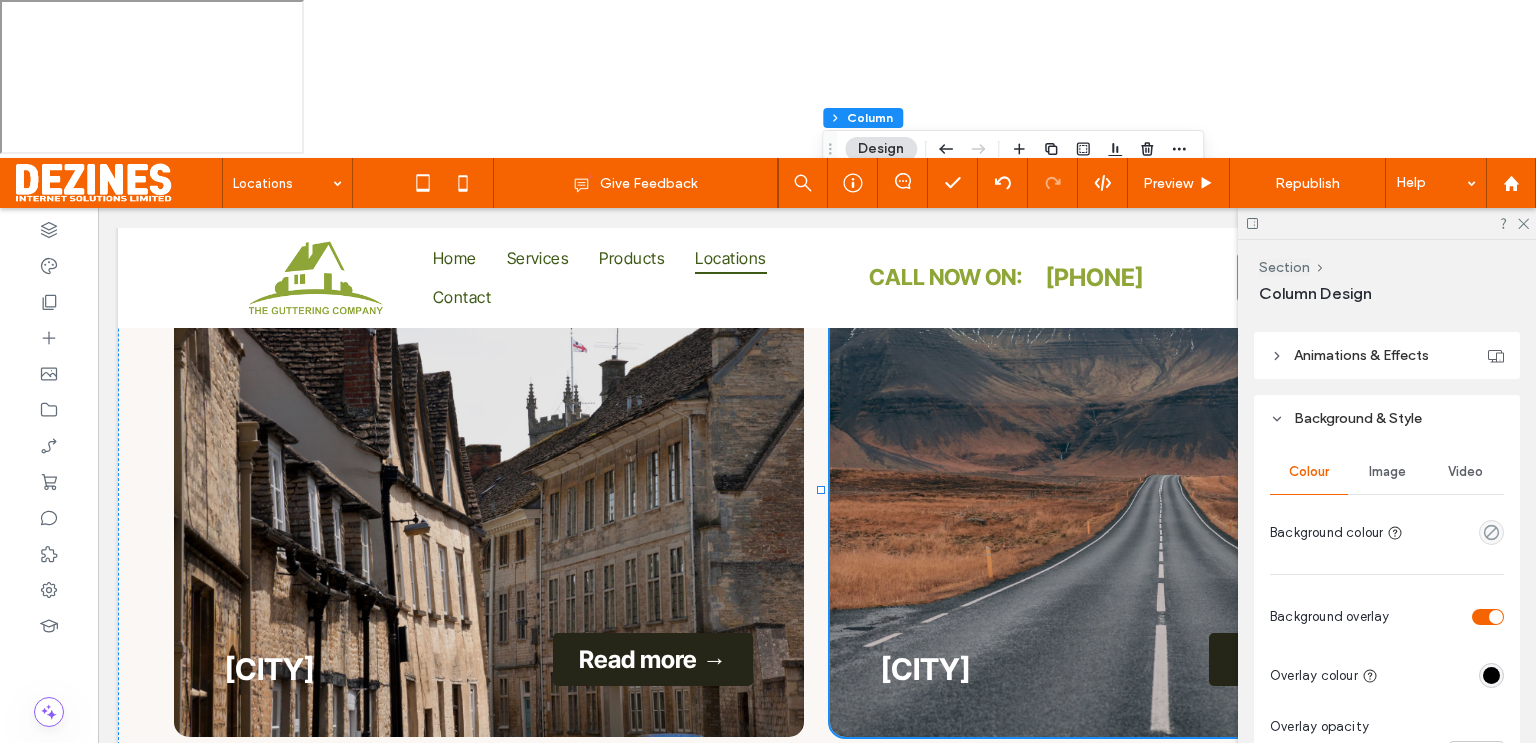 click on "Image" at bounding box center (1387, 472) 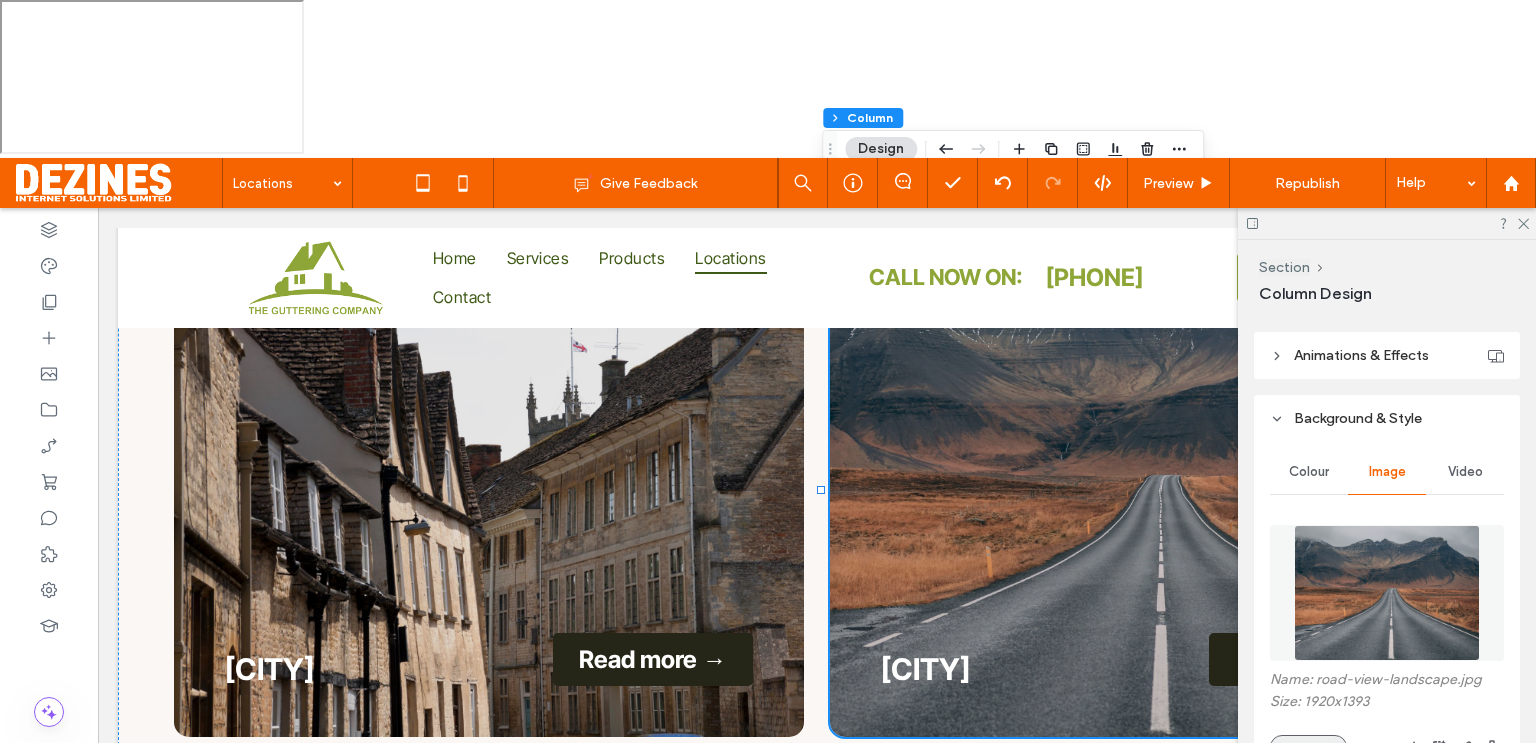 click on "Replace" at bounding box center (1308, 747) 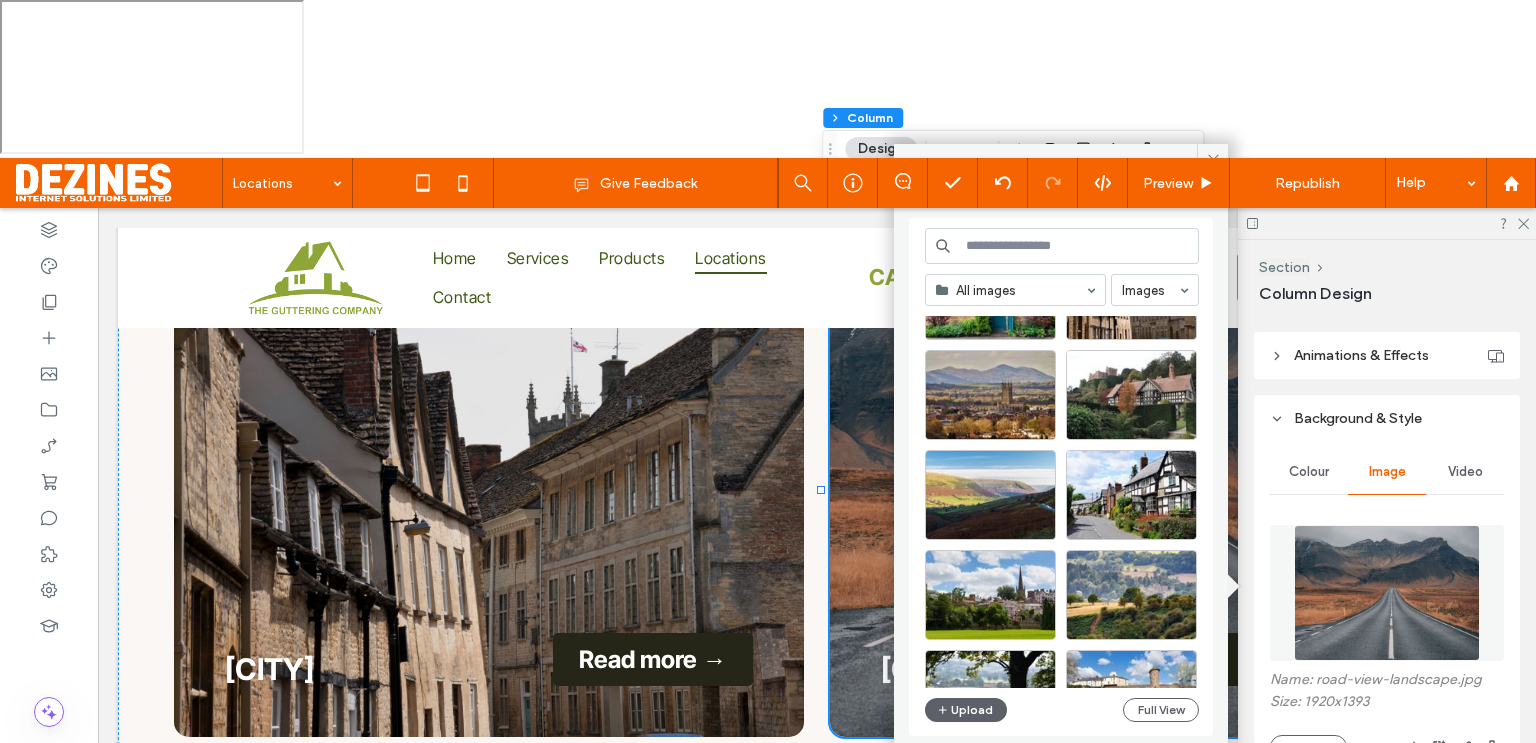 scroll, scrollTop: 394, scrollLeft: 0, axis: vertical 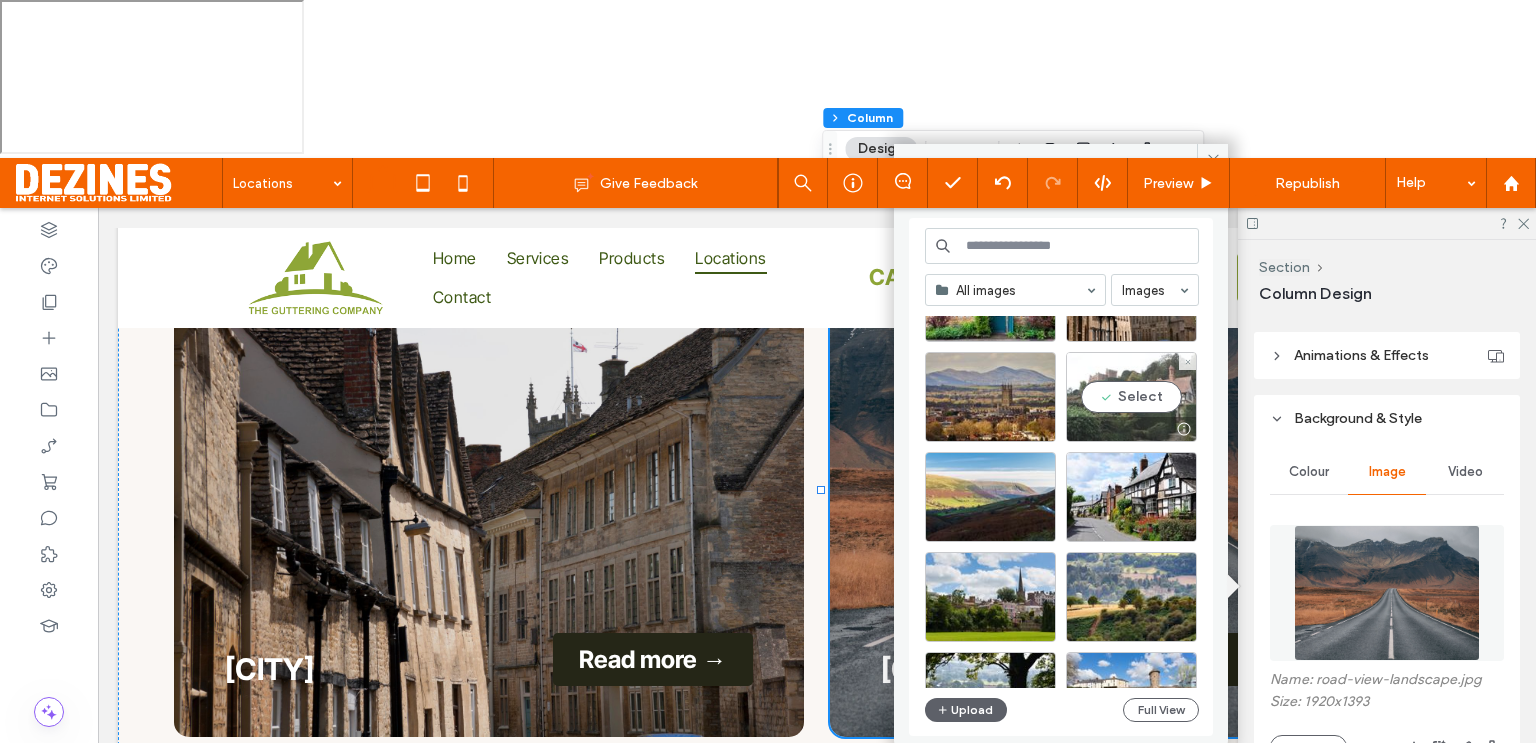click on "Select" at bounding box center (1131, 397) 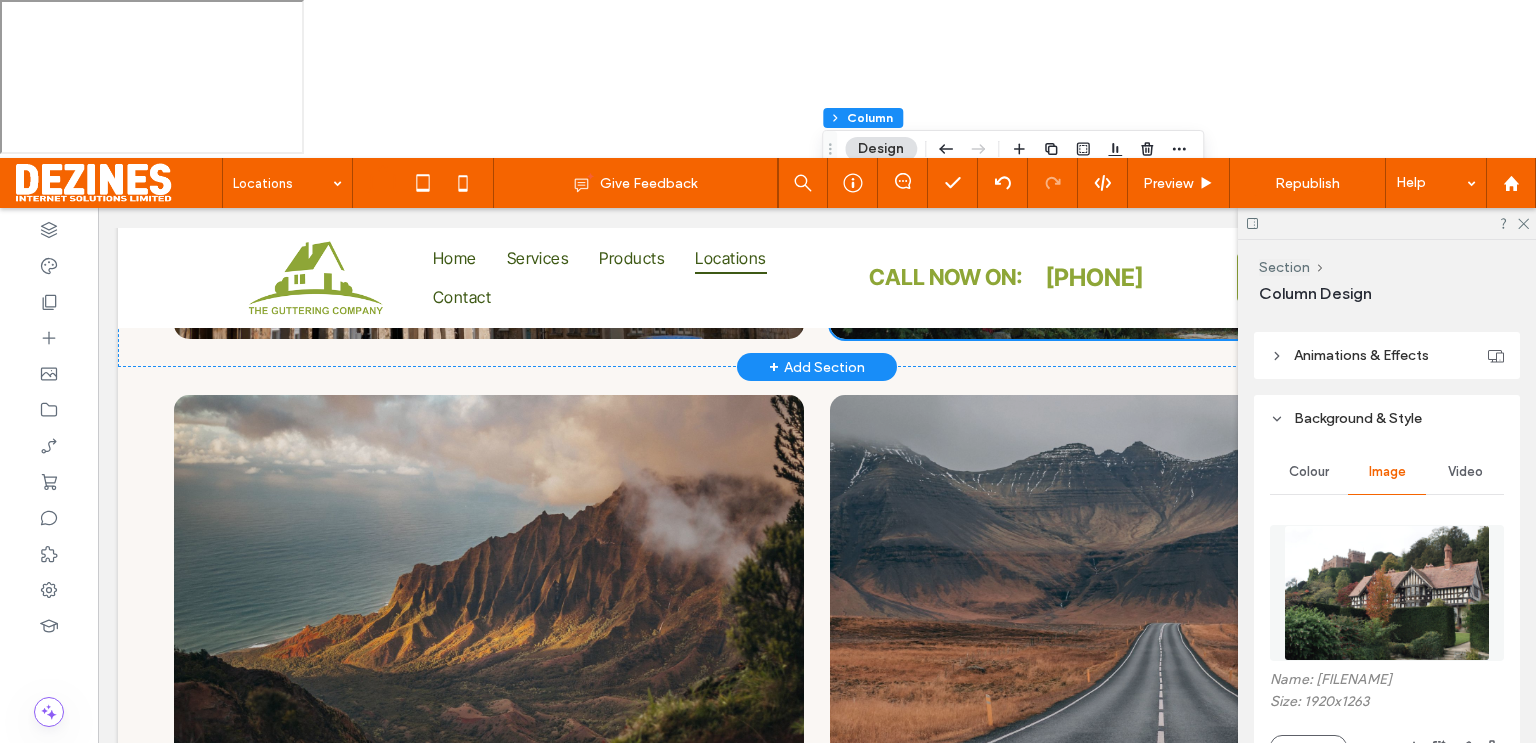 scroll, scrollTop: 1372, scrollLeft: 0, axis: vertical 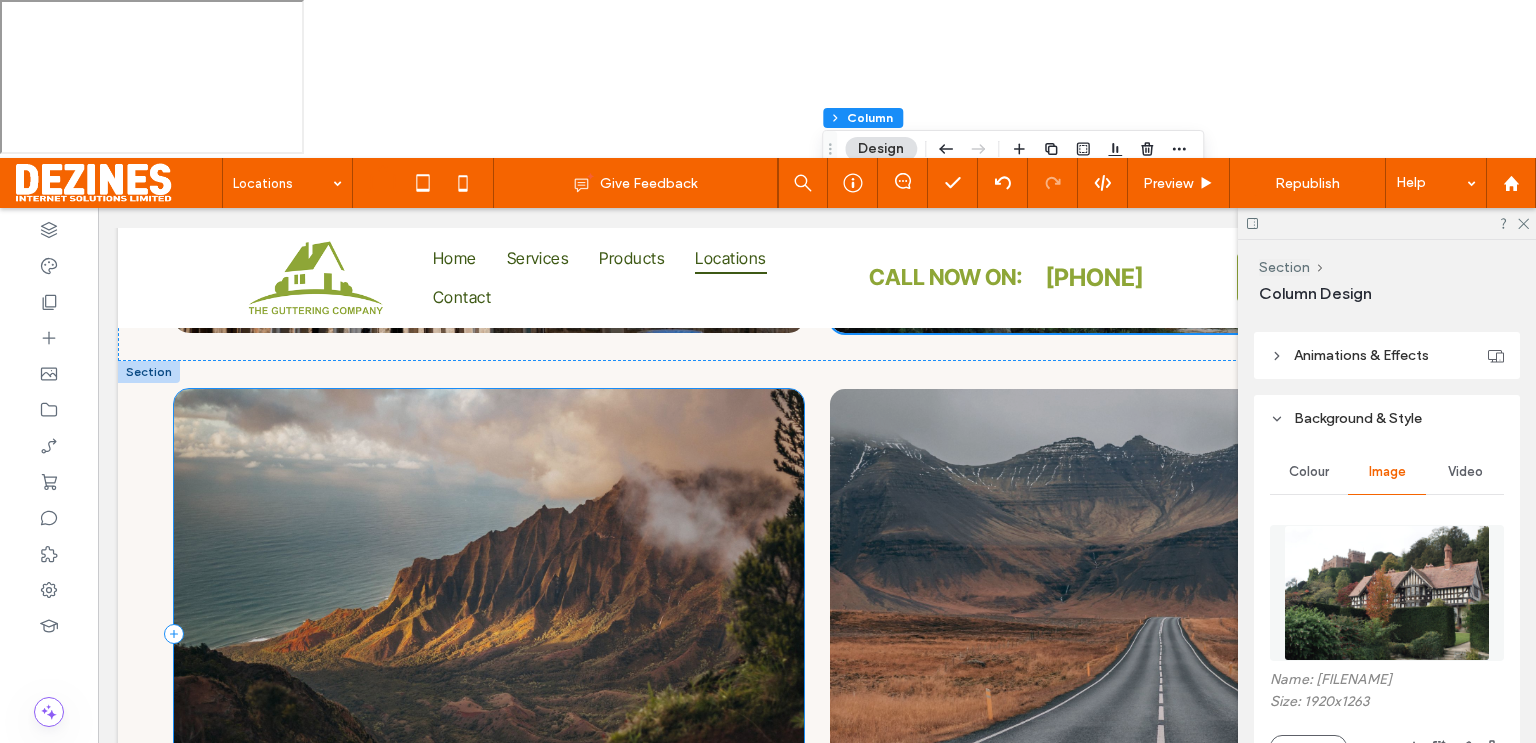 click on "Costal expedition
Save a spot →" at bounding box center (489, 634) 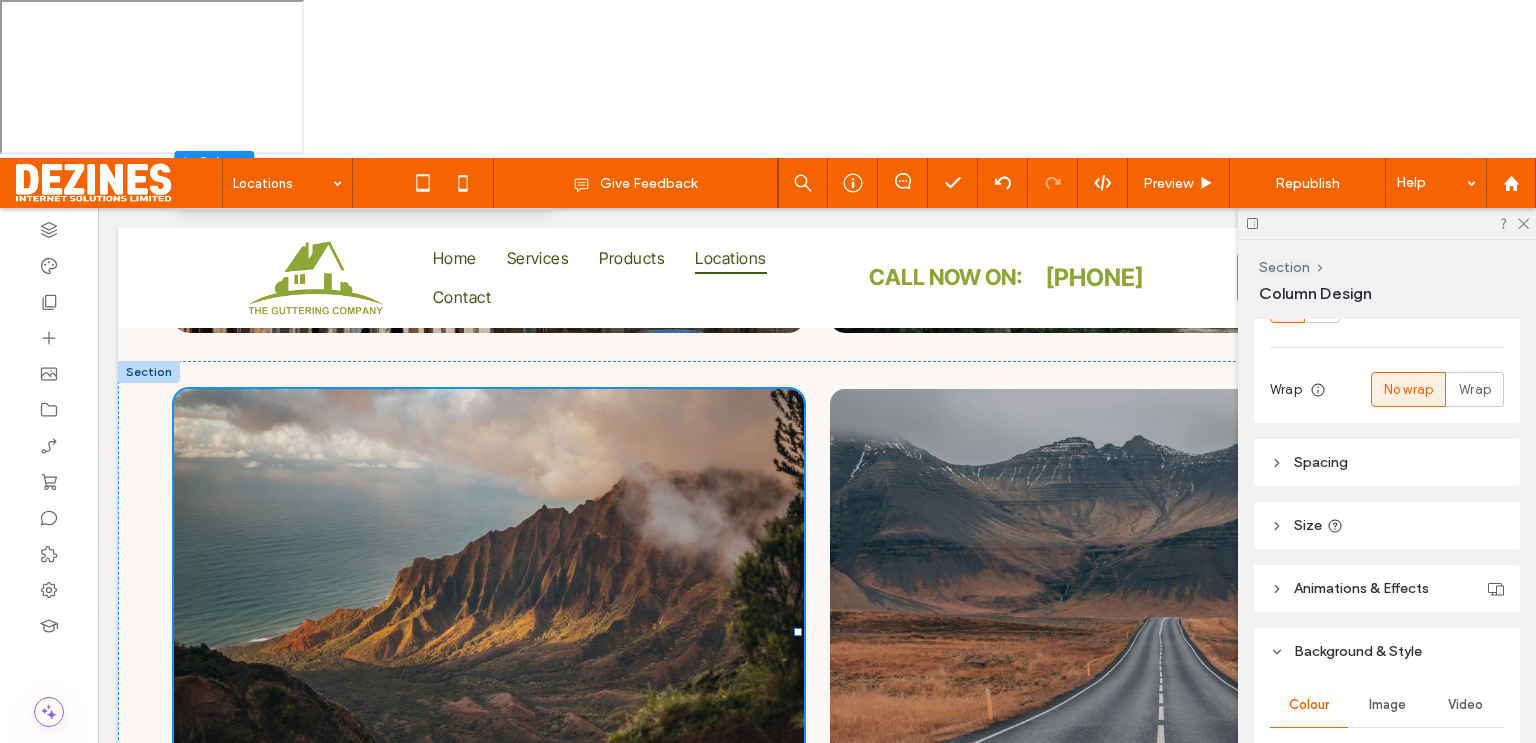 scroll, scrollTop: 308, scrollLeft: 0, axis: vertical 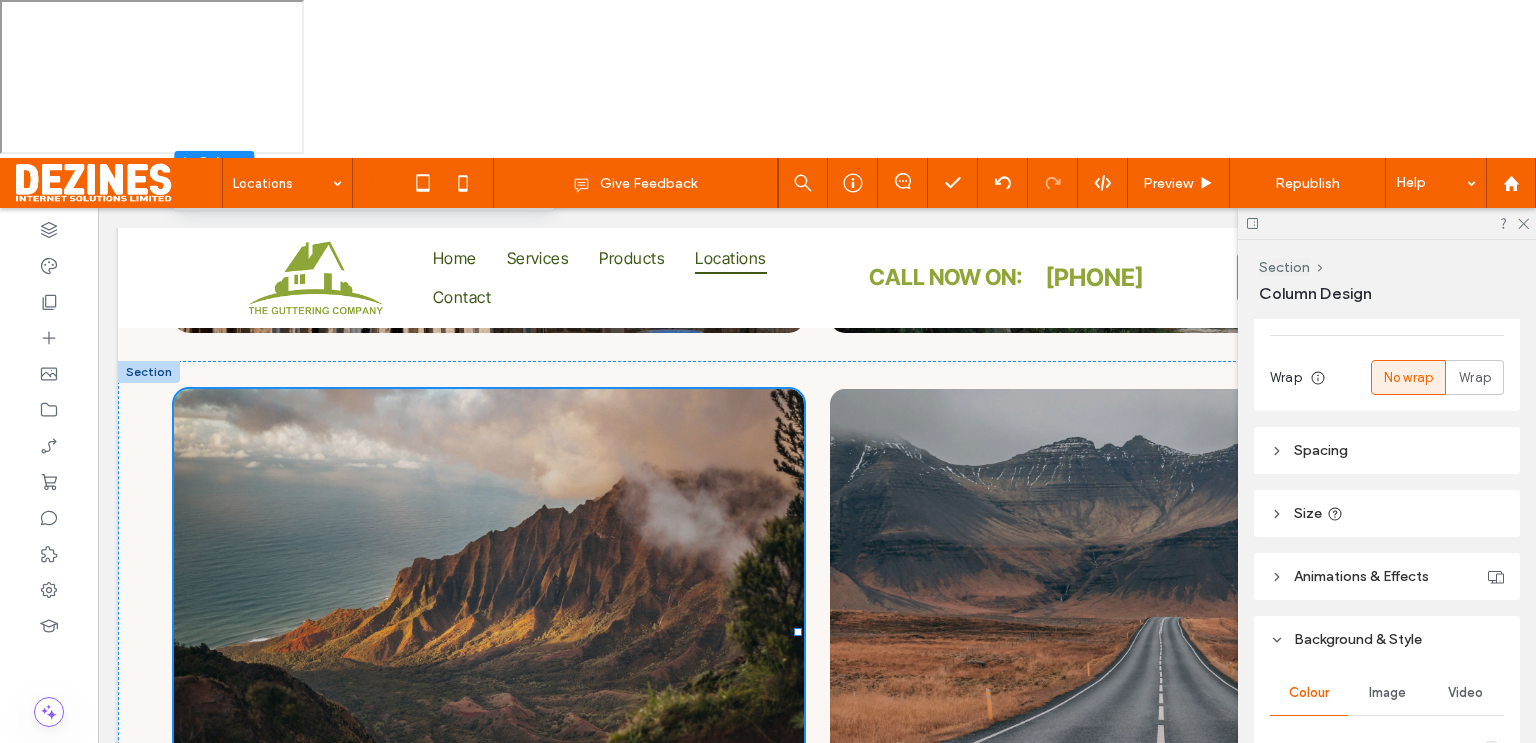 click on "Image" at bounding box center (1387, 693) 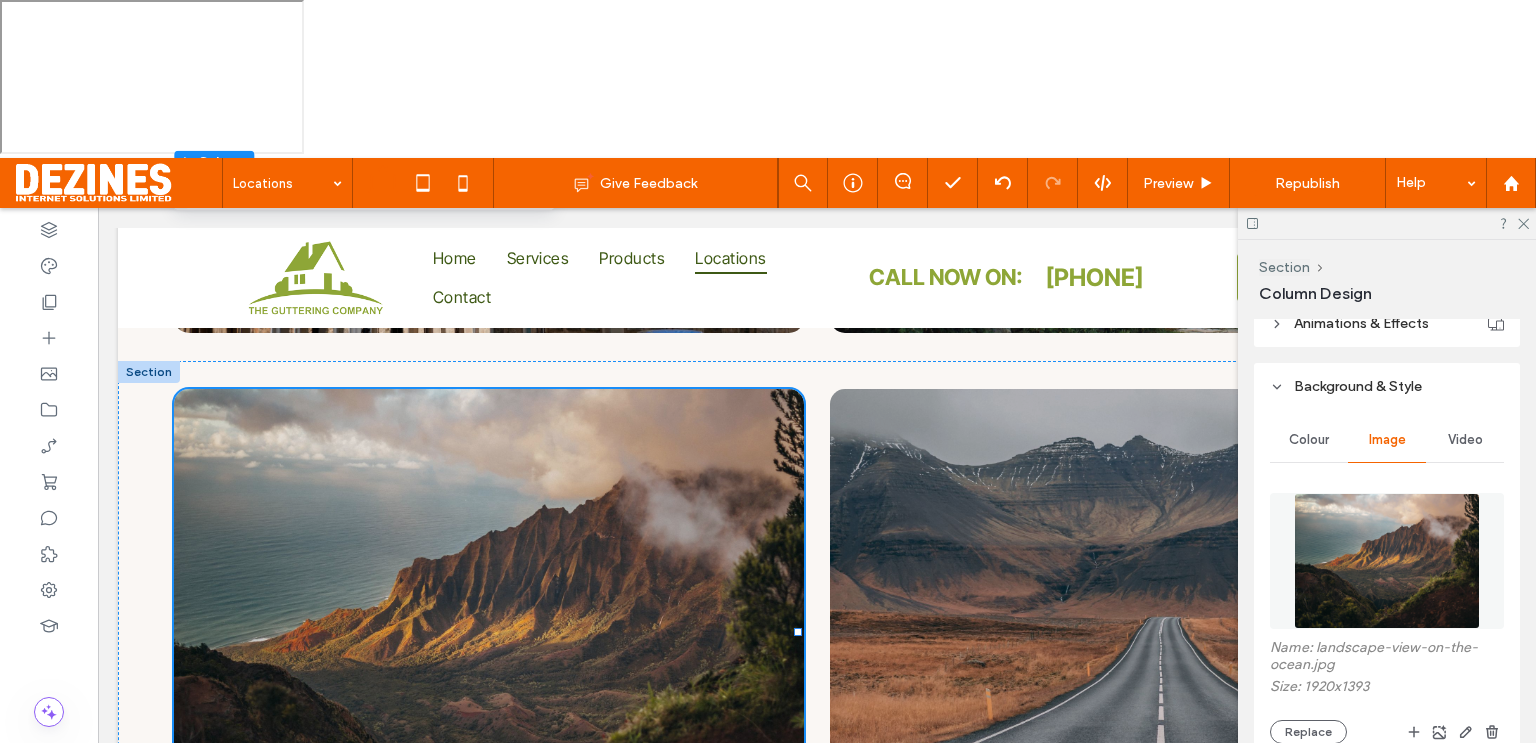 scroll, scrollTop: 570, scrollLeft: 0, axis: vertical 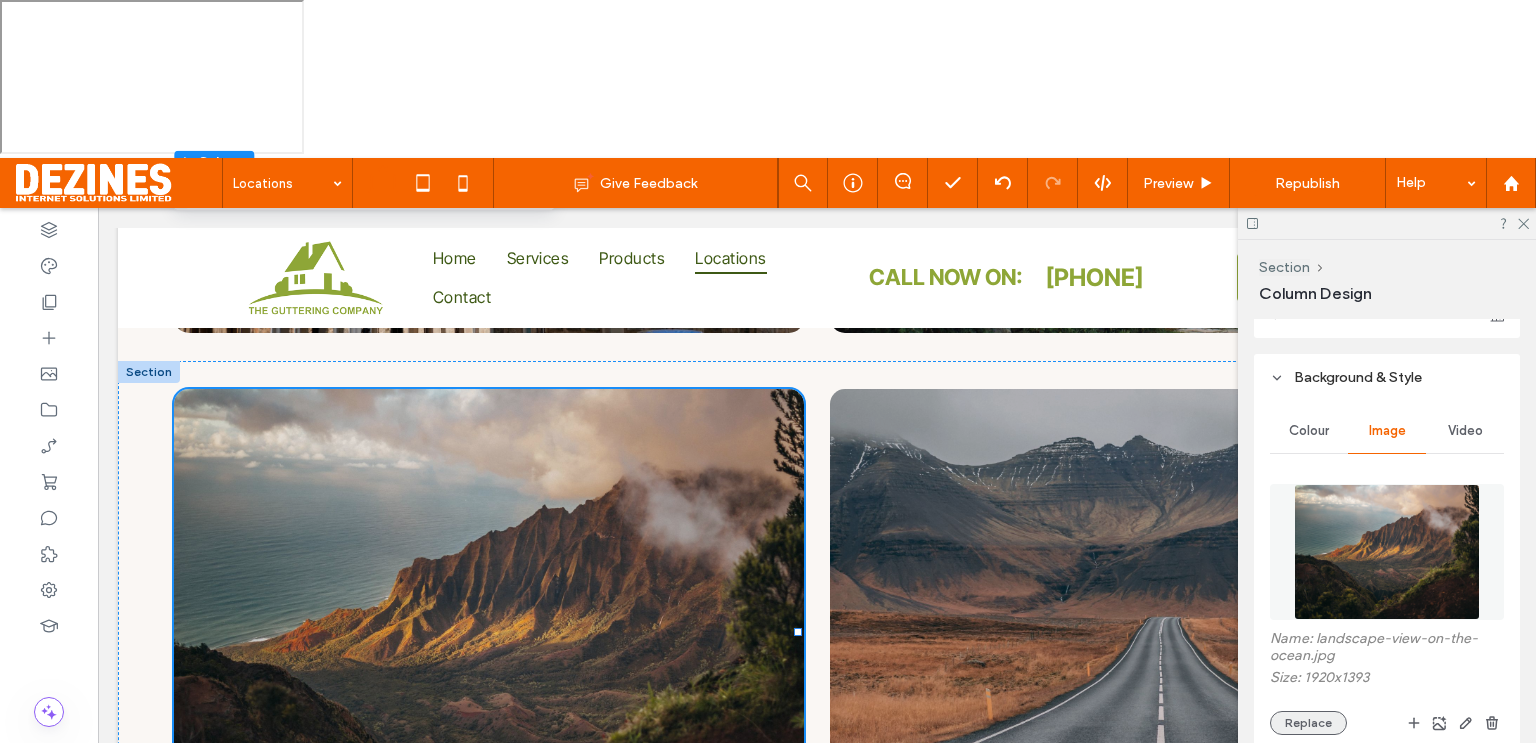 click on "Replace" at bounding box center (1308, 723) 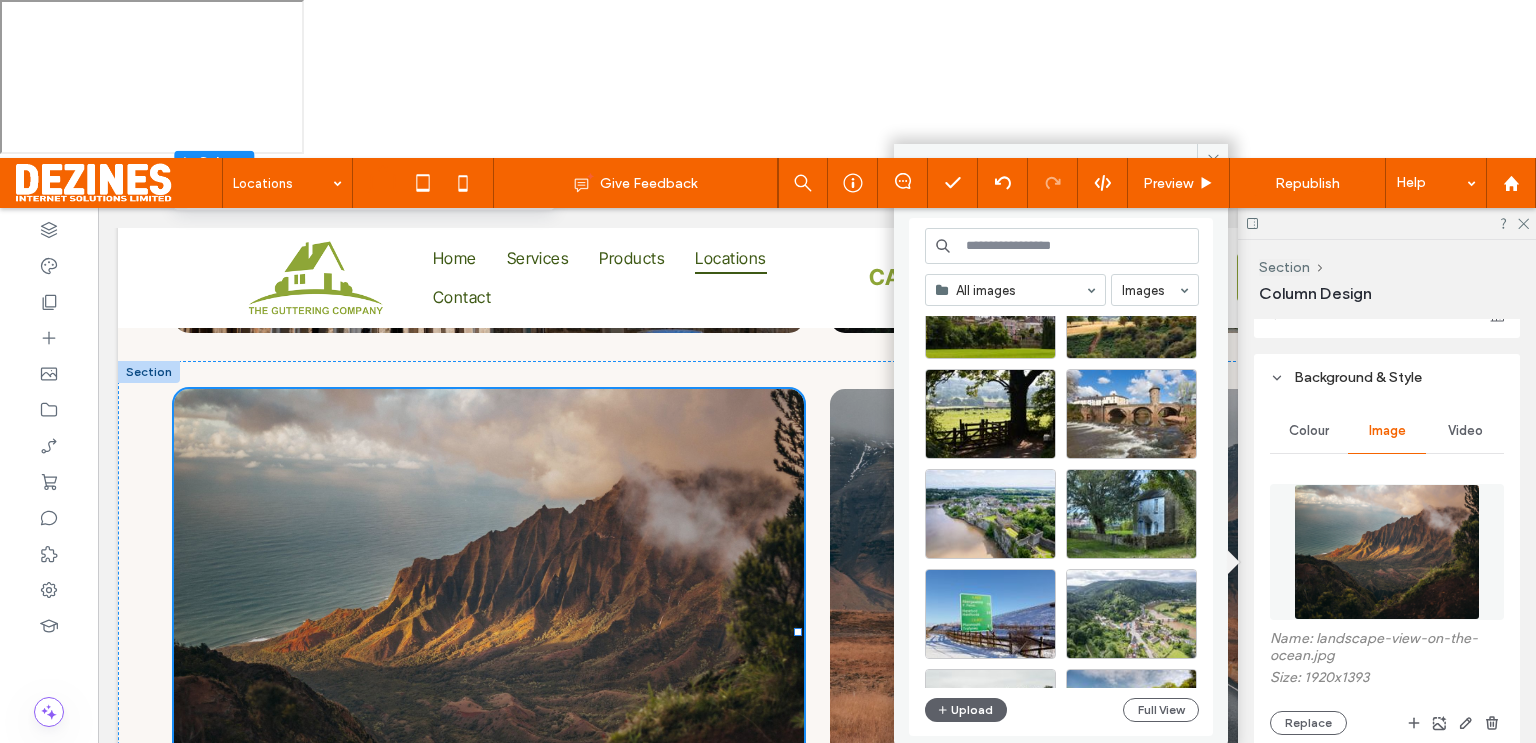 scroll, scrollTop: 724, scrollLeft: 0, axis: vertical 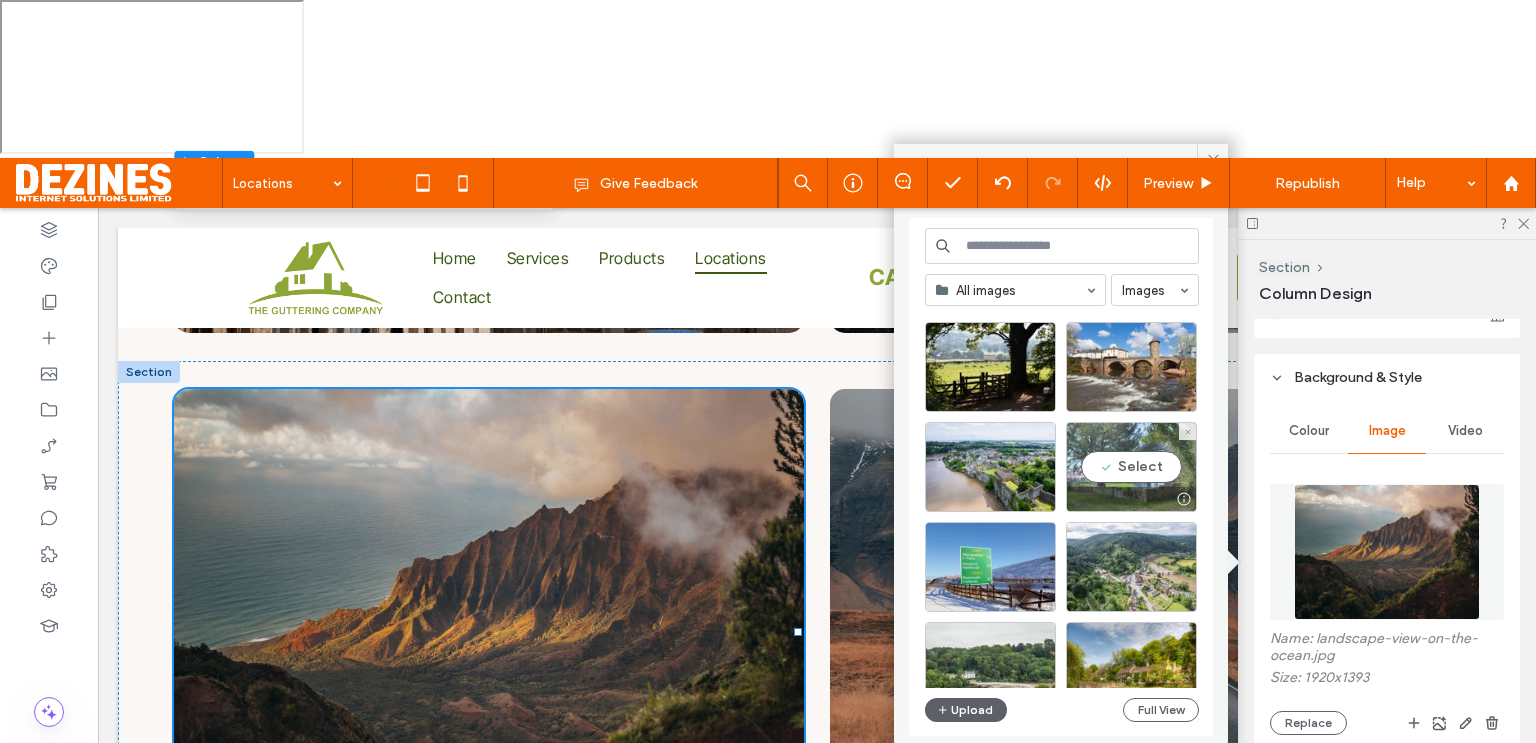 drag, startPoint x: 1131, startPoint y: 459, endPoint x: 1033, endPoint y: 409, distance: 110.01818 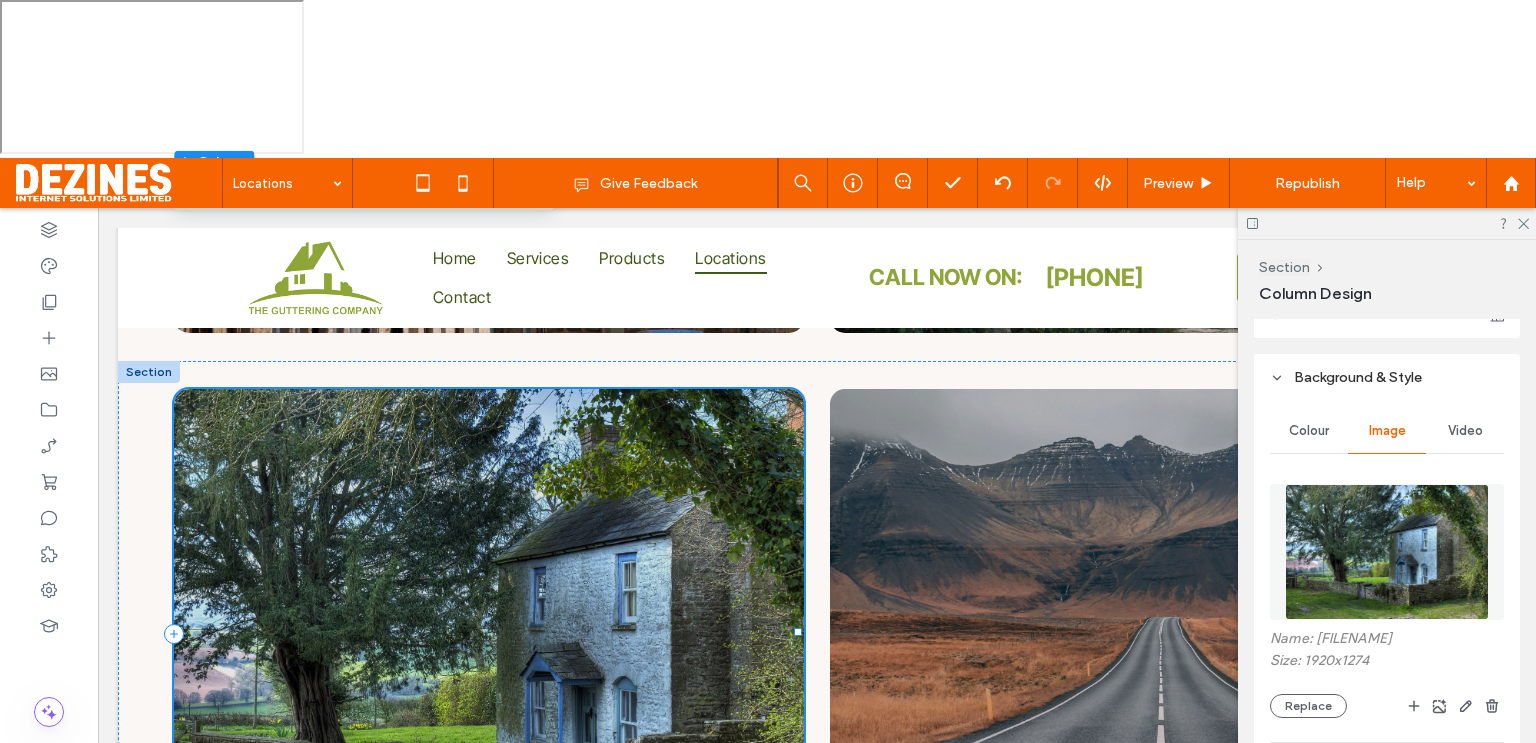 click on "Costal expedition" at bounding box center (345, 811) 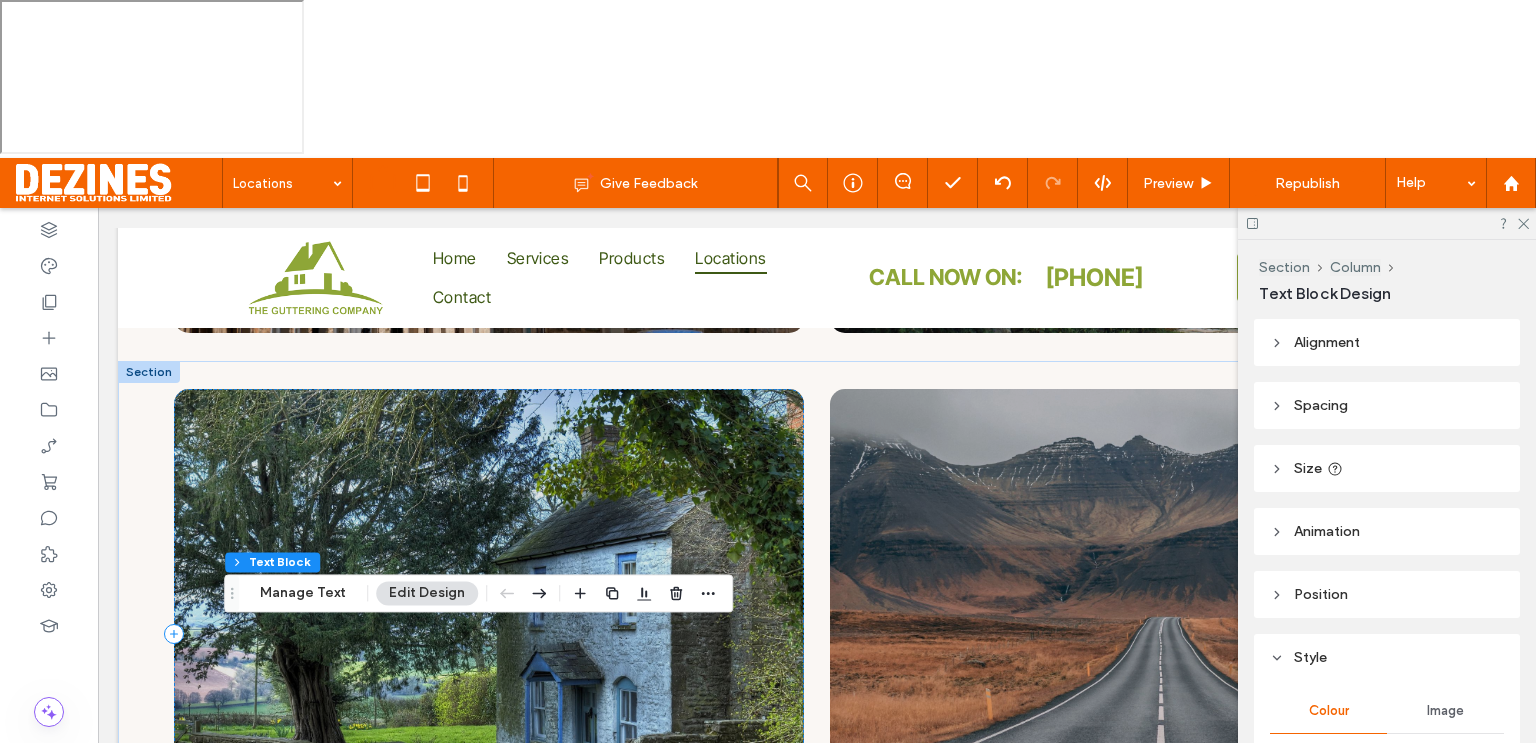 click on "Costal expedition" at bounding box center (377, 811) 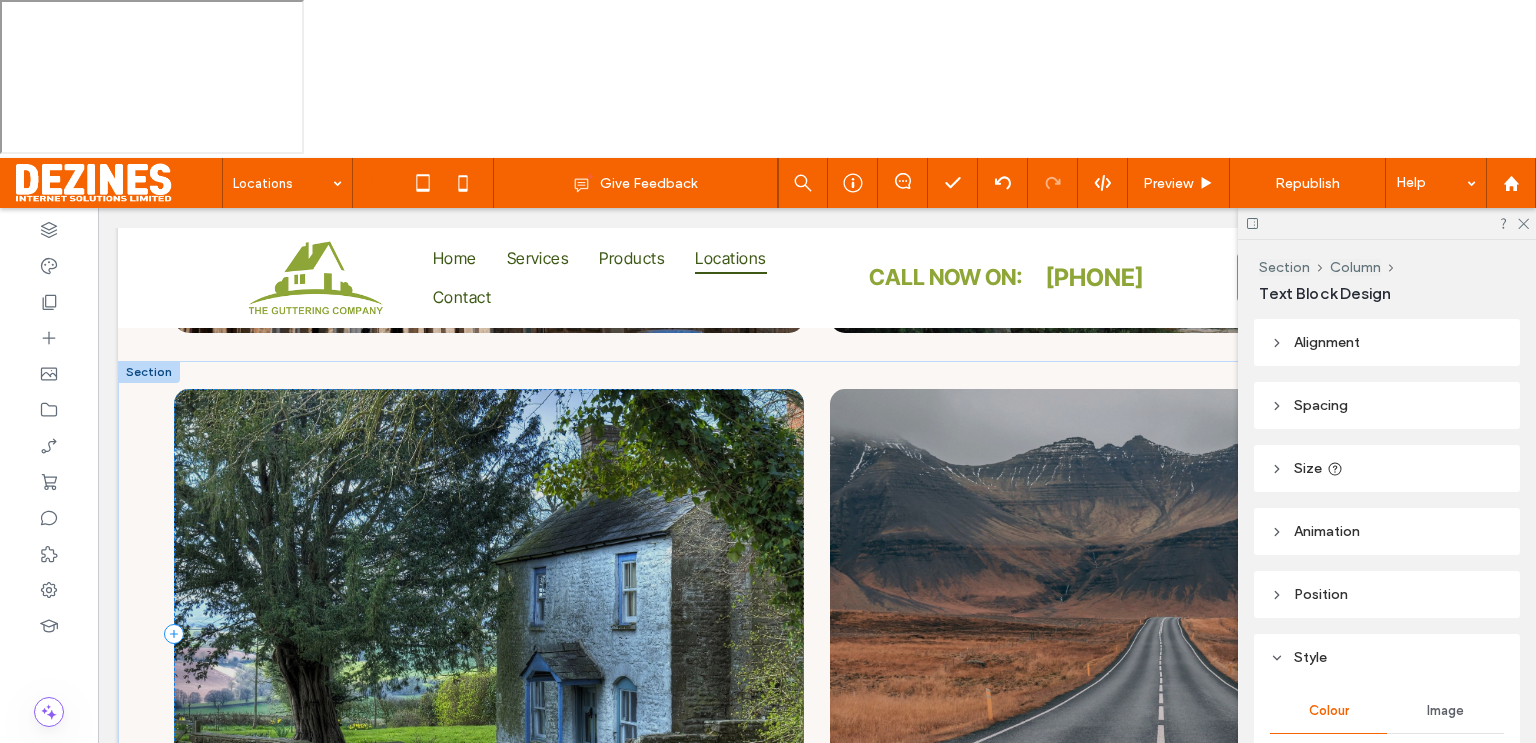 type on "**********" 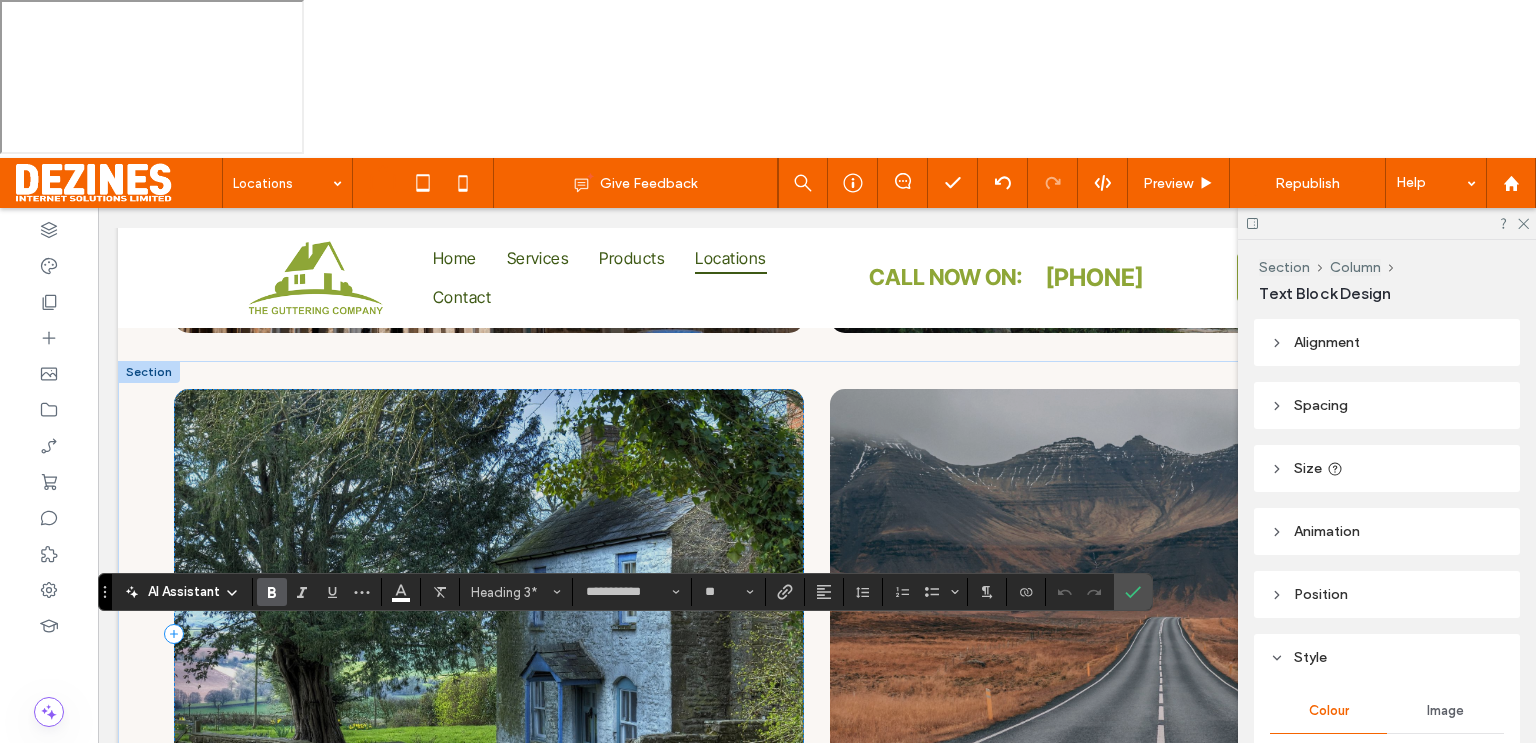 click on "**********" at bounding box center (377, 811) 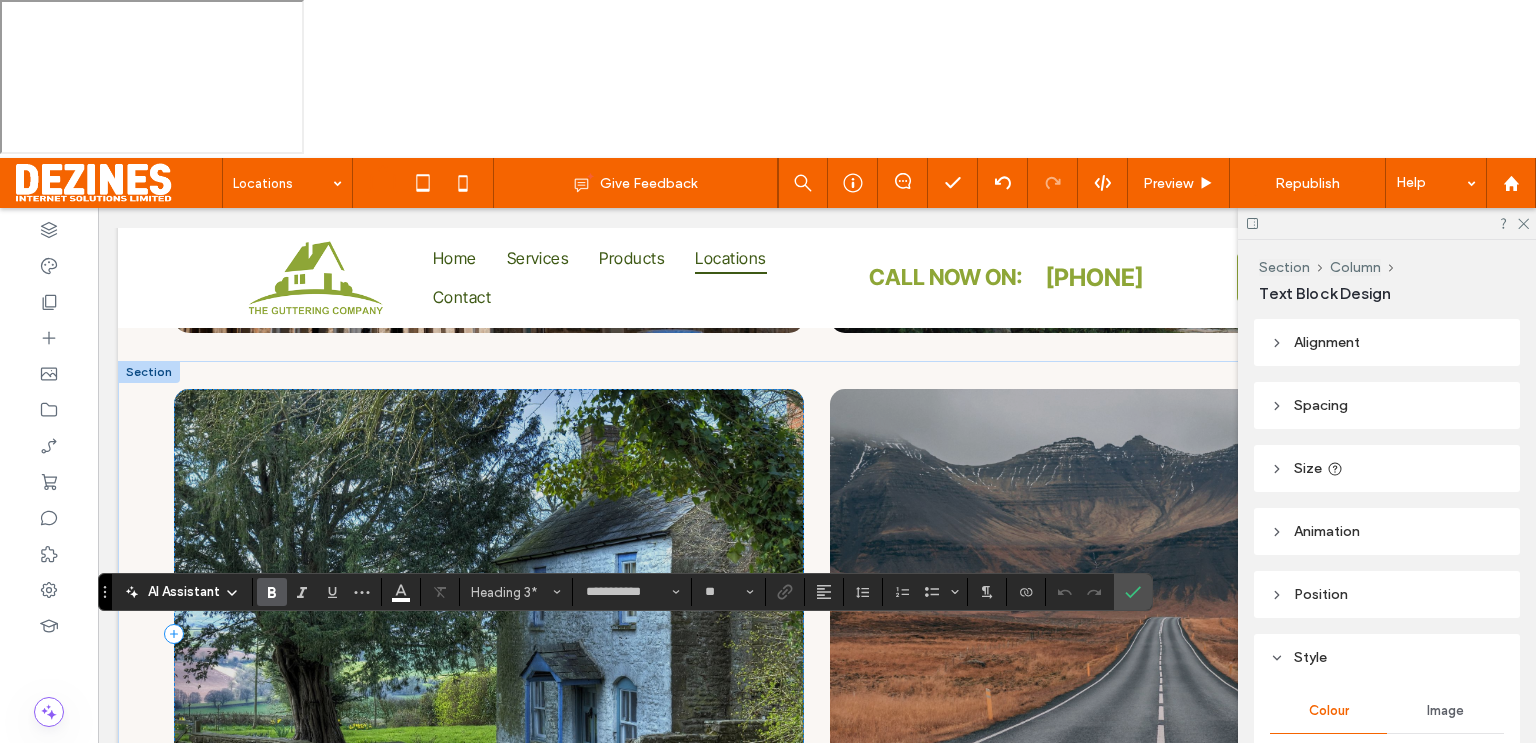 type 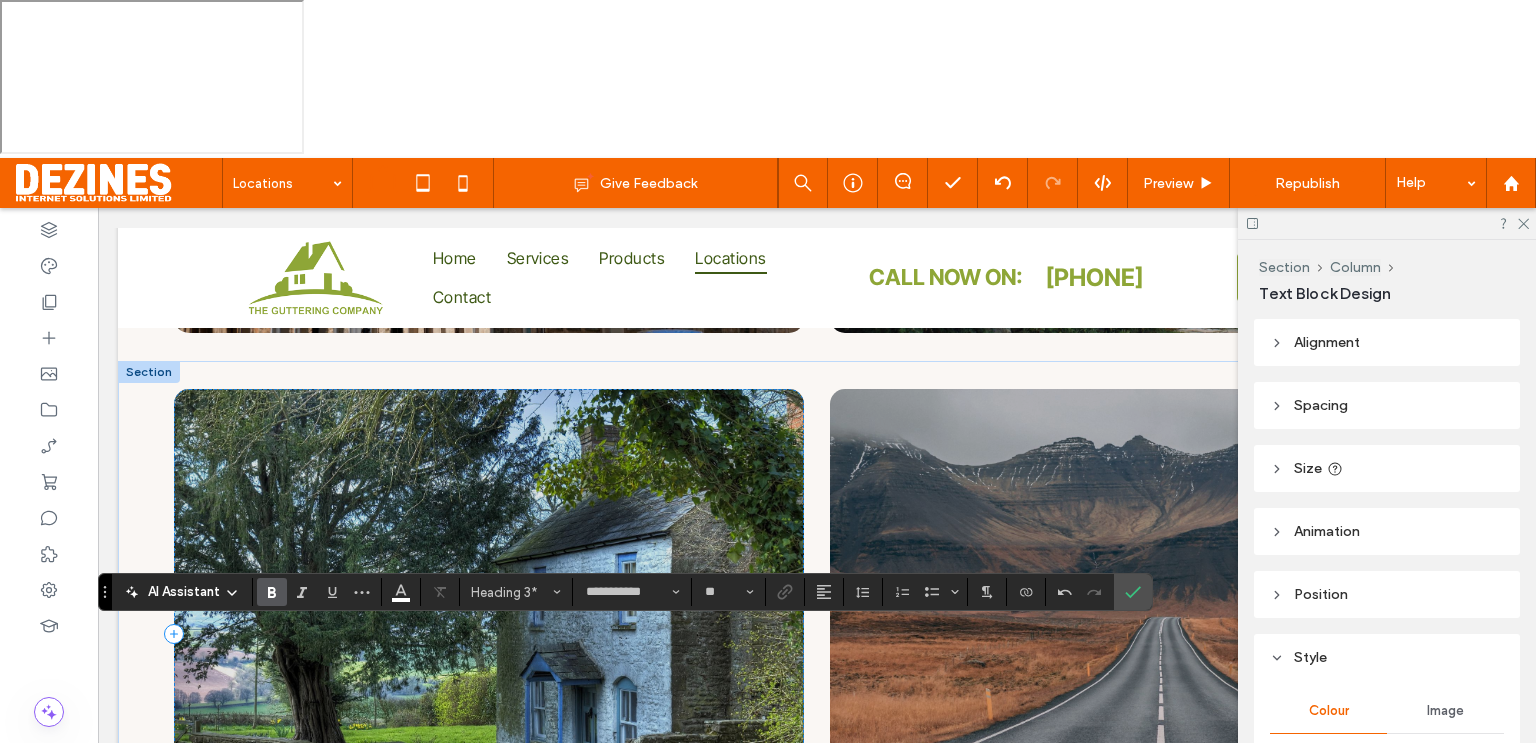 click on "Save a spot →" at bounding box center [652, 801] 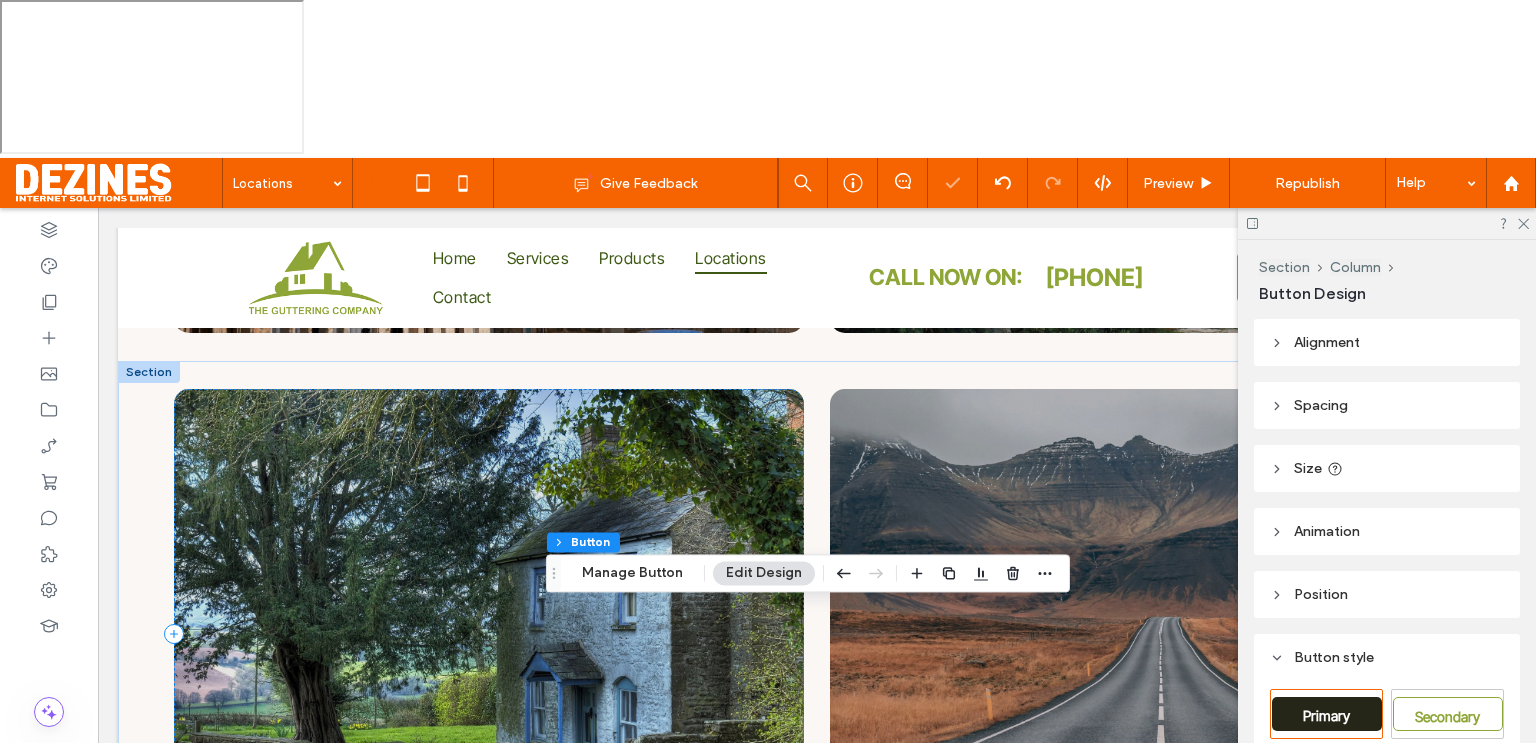 click on "Save a spot →" at bounding box center [652, 801] 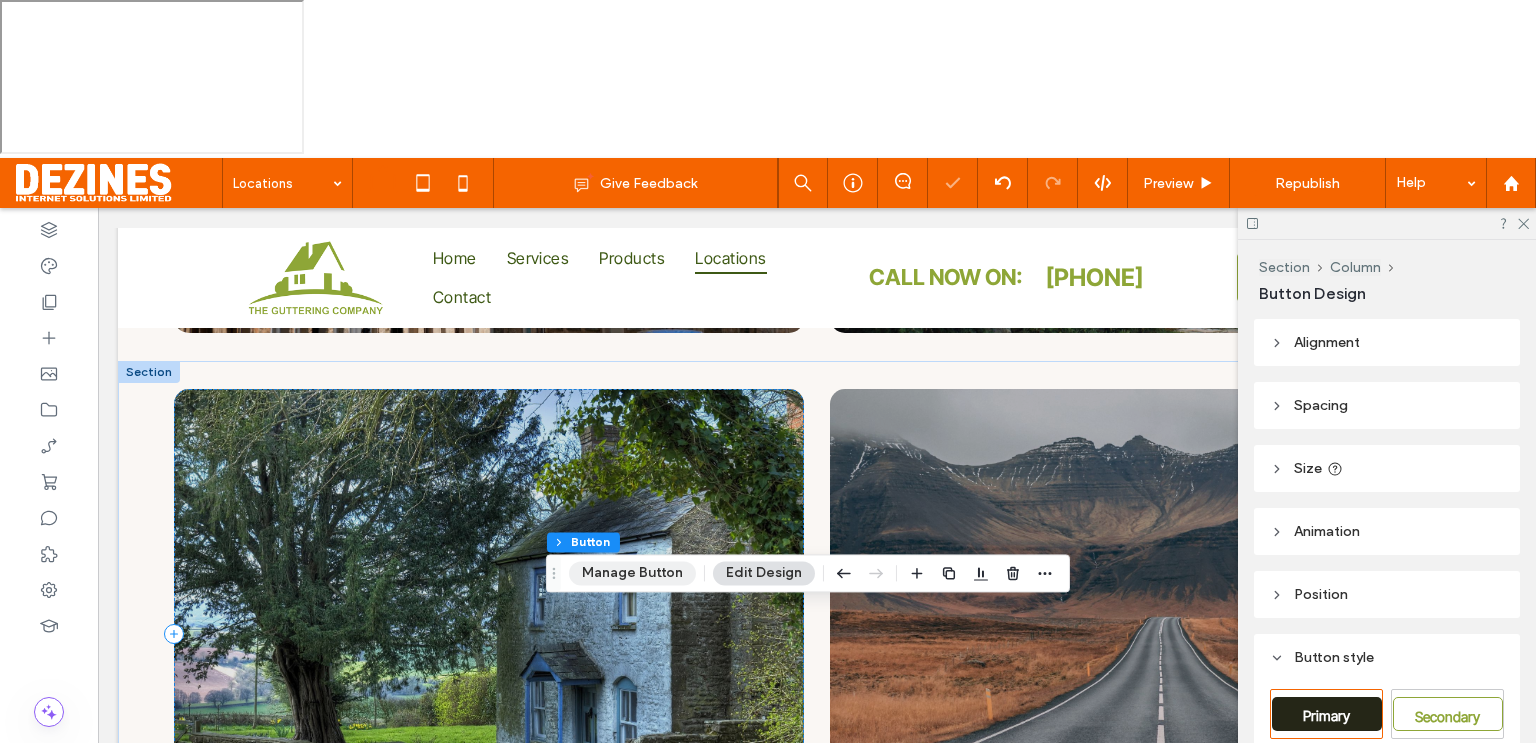 click on "Manage Button" at bounding box center (632, 573) 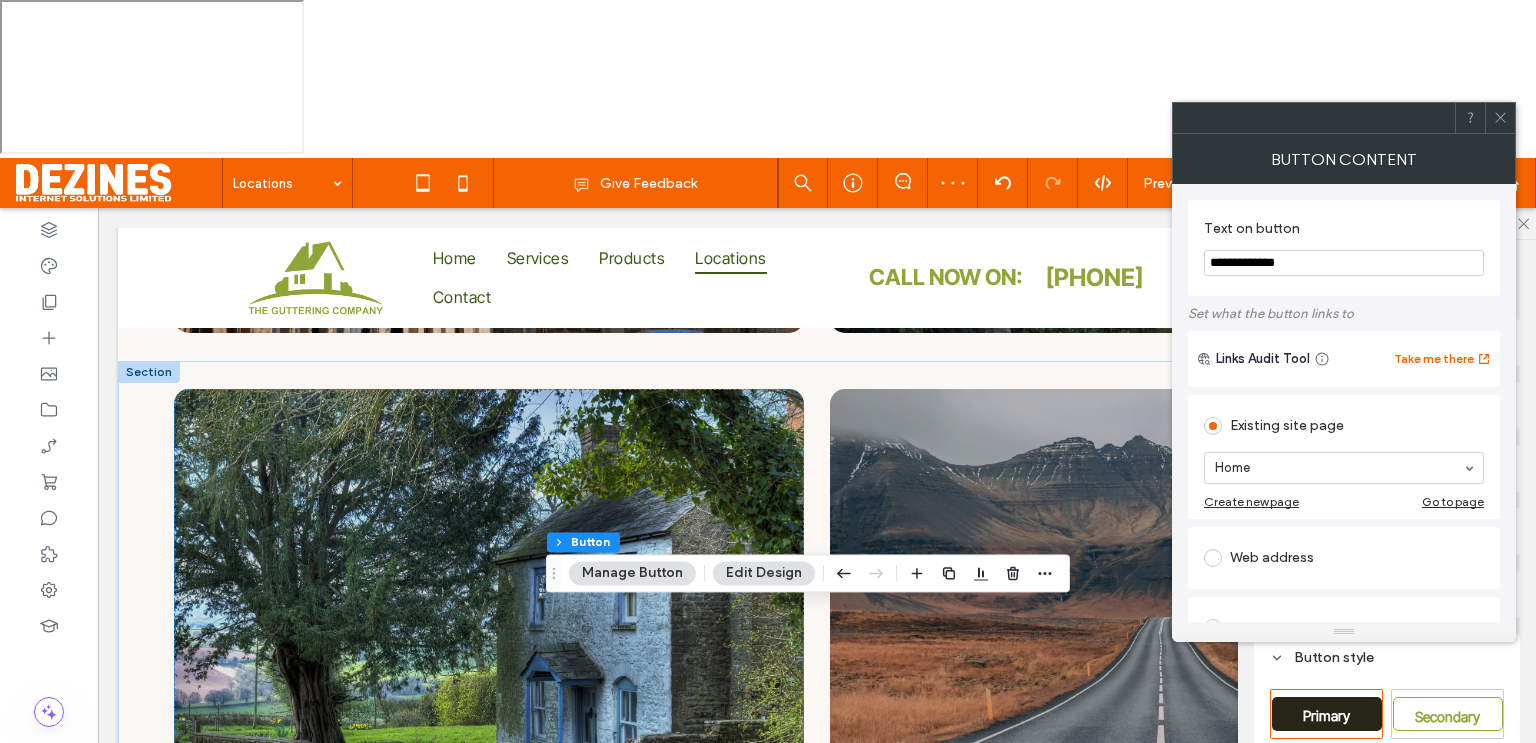 click on "**********" at bounding box center (1344, 263) 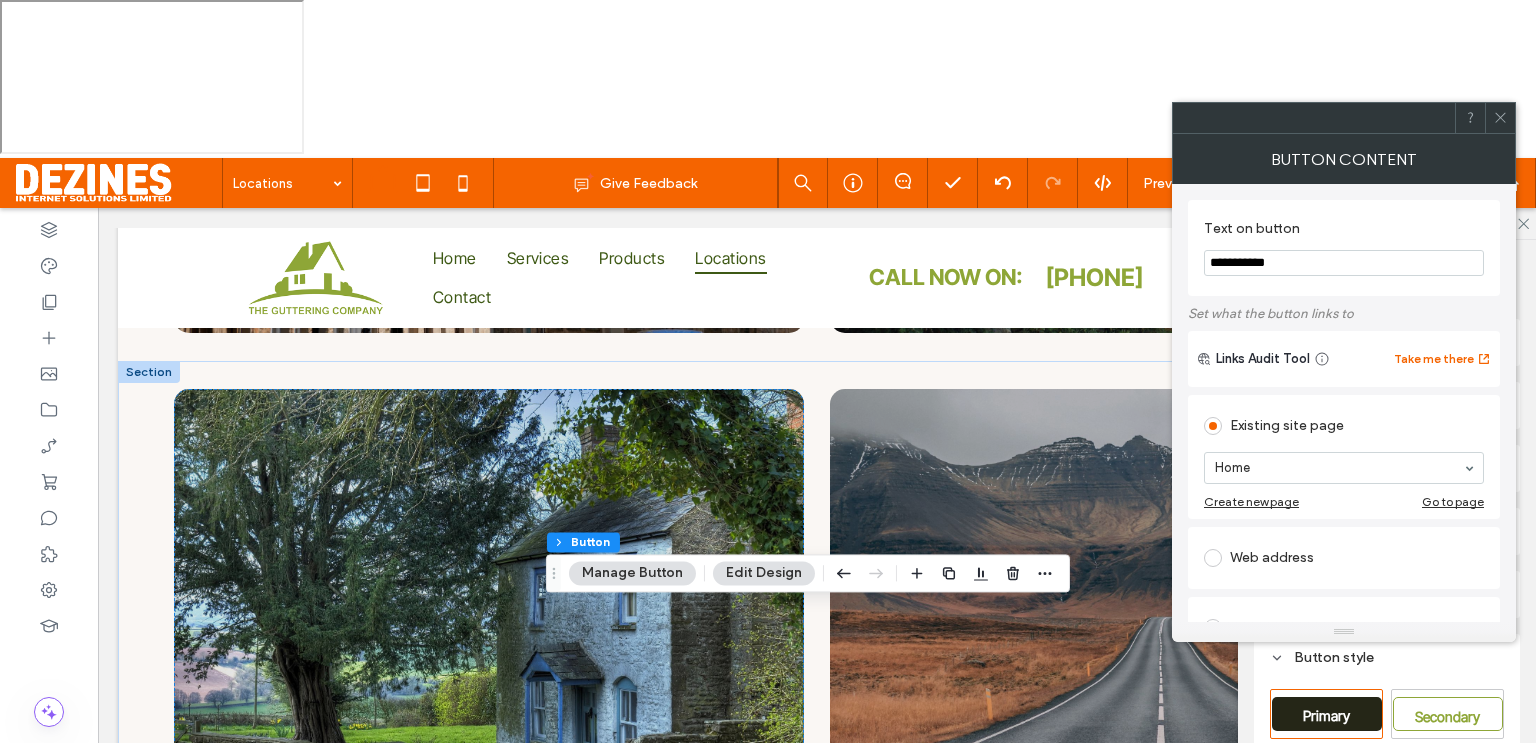 type on "**********" 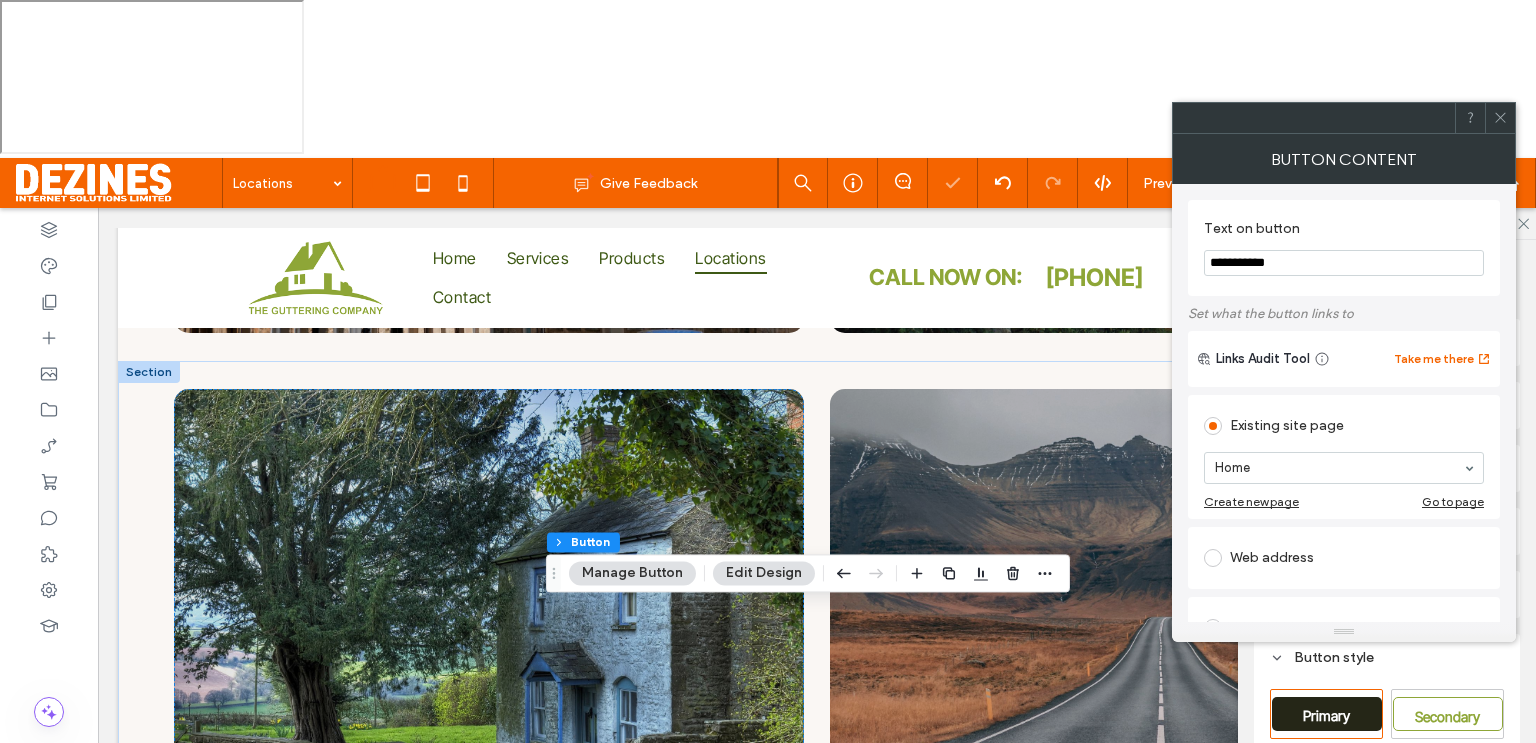 click at bounding box center [1500, 118] 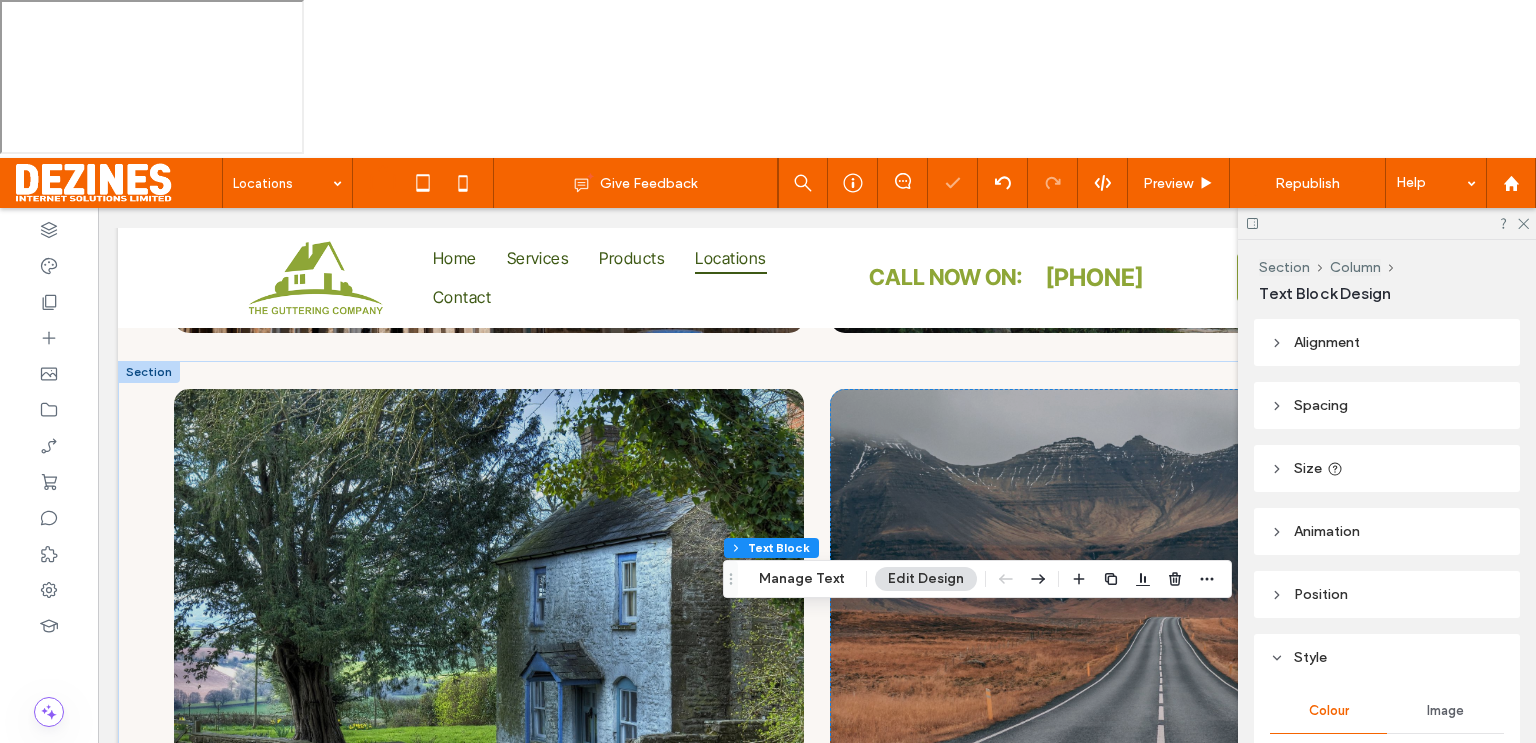 scroll, scrollTop: 1386, scrollLeft: 0, axis: vertical 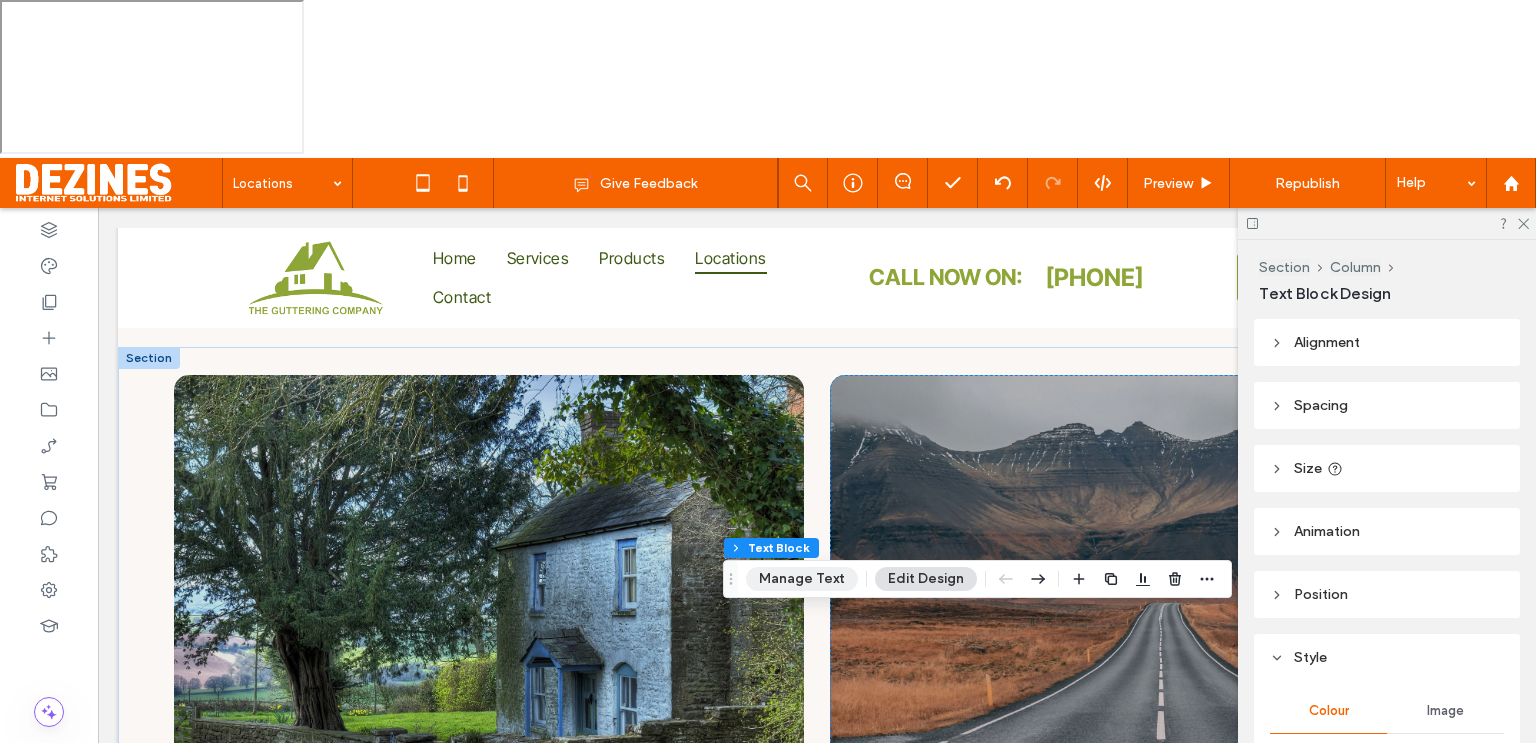 drag, startPoint x: 825, startPoint y: 577, endPoint x: 728, endPoint y: 527, distance: 109.128365 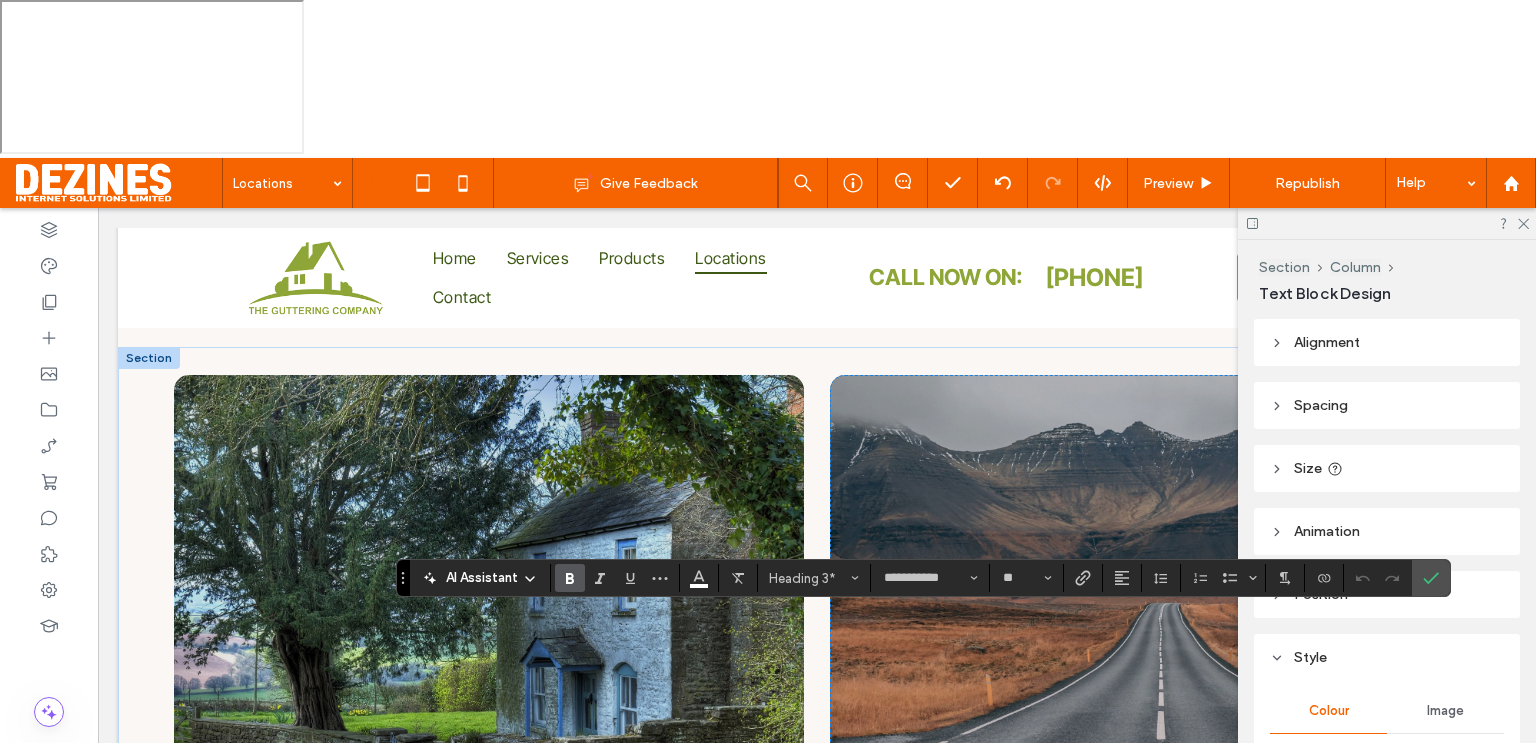 click on "**********" at bounding box center (958, 797) 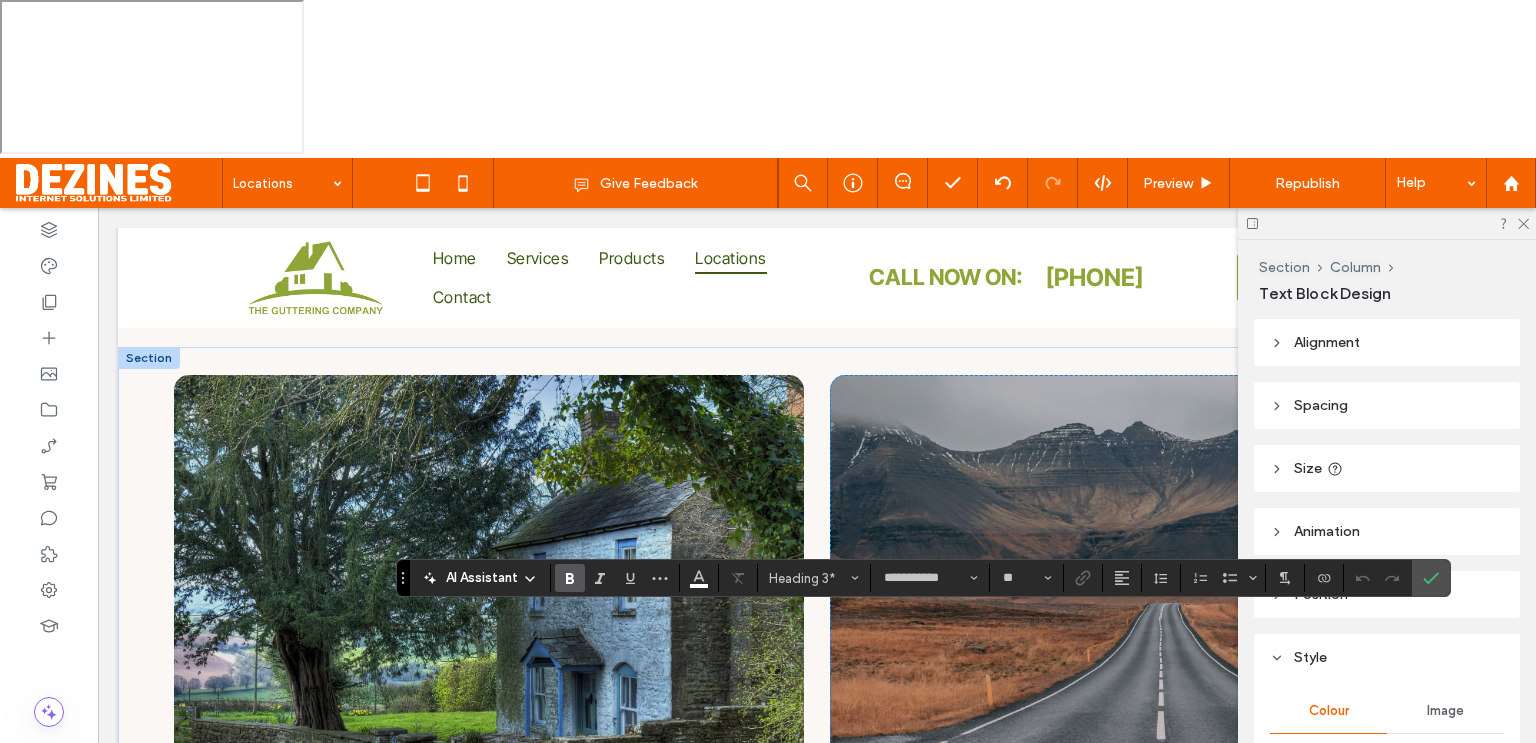 type 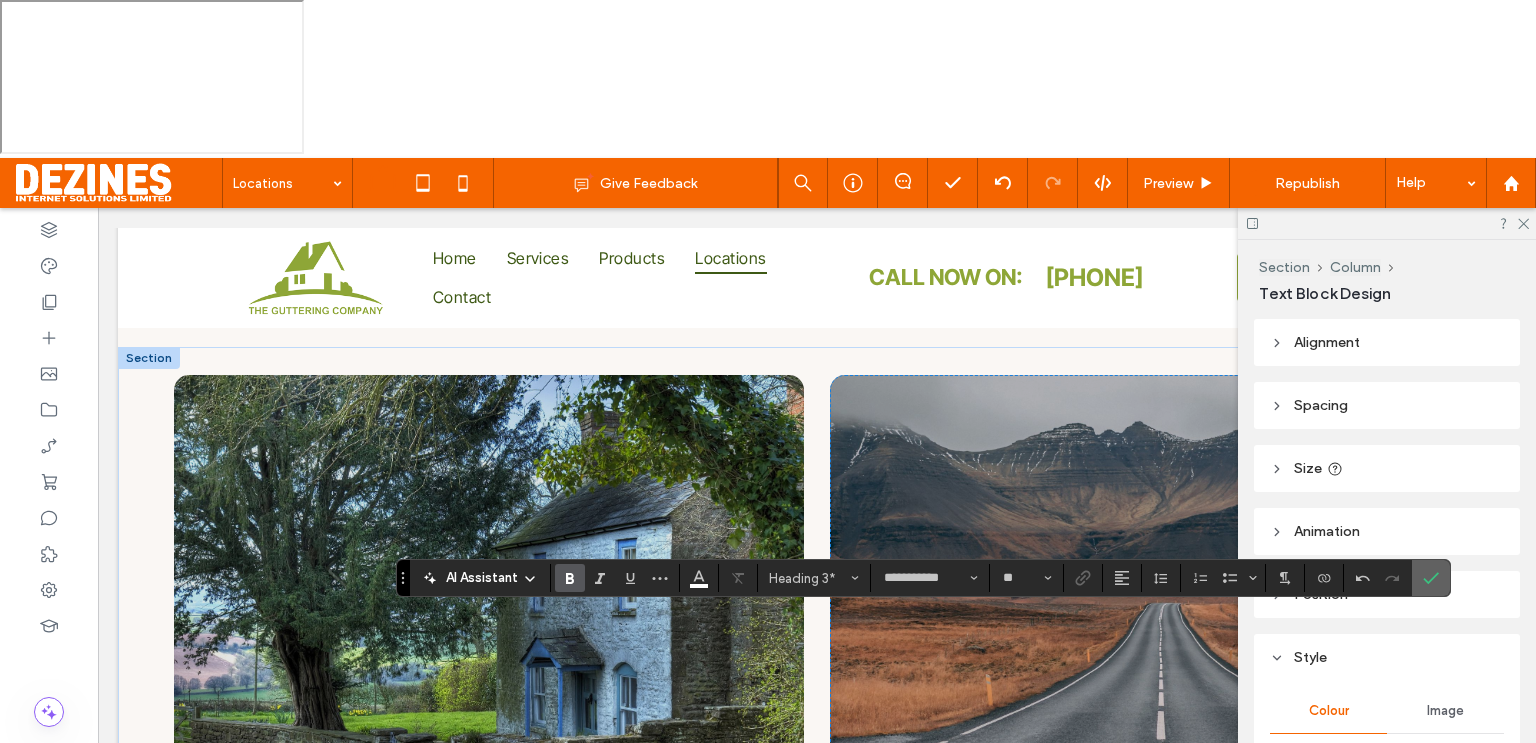 click 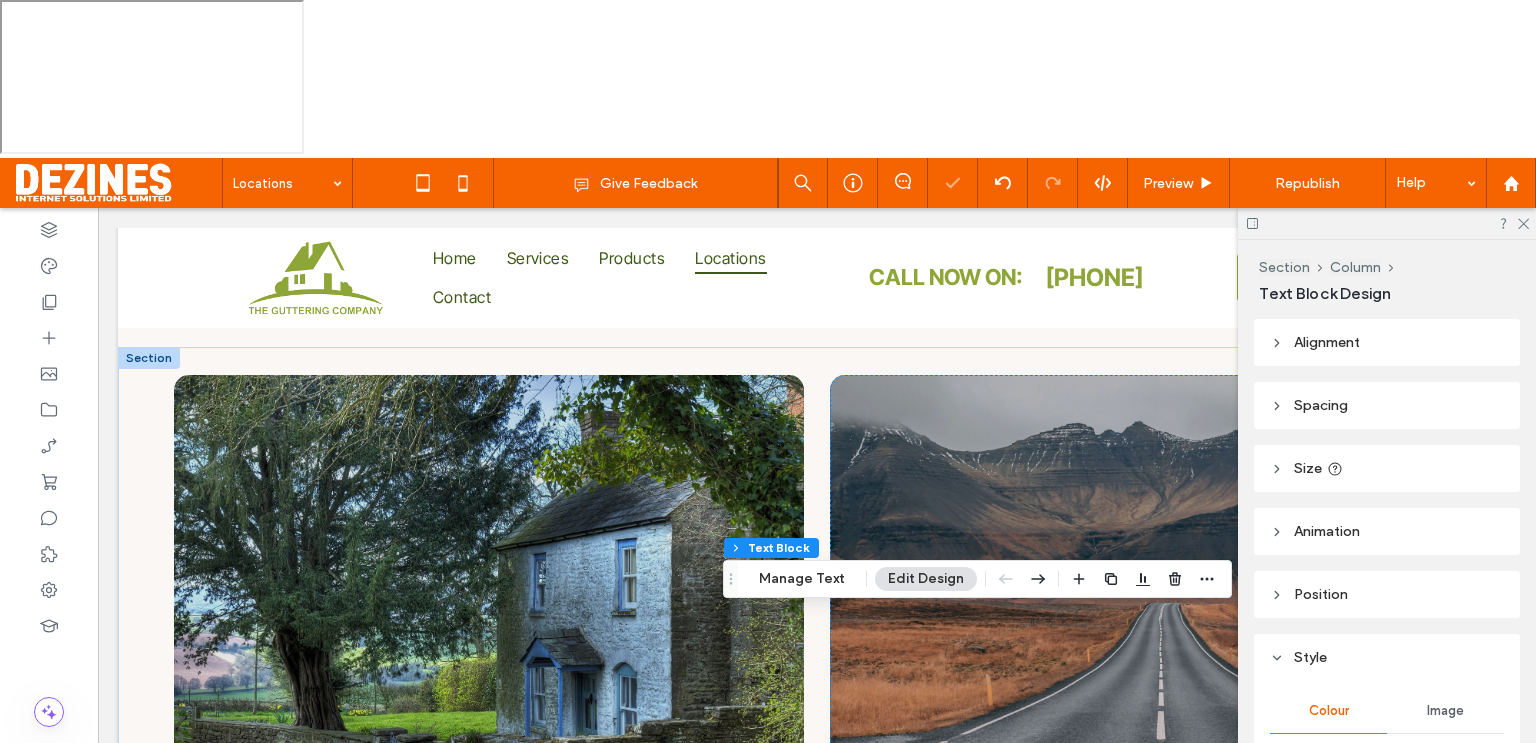 click on "Save a spot →" at bounding box center [1308, 787] 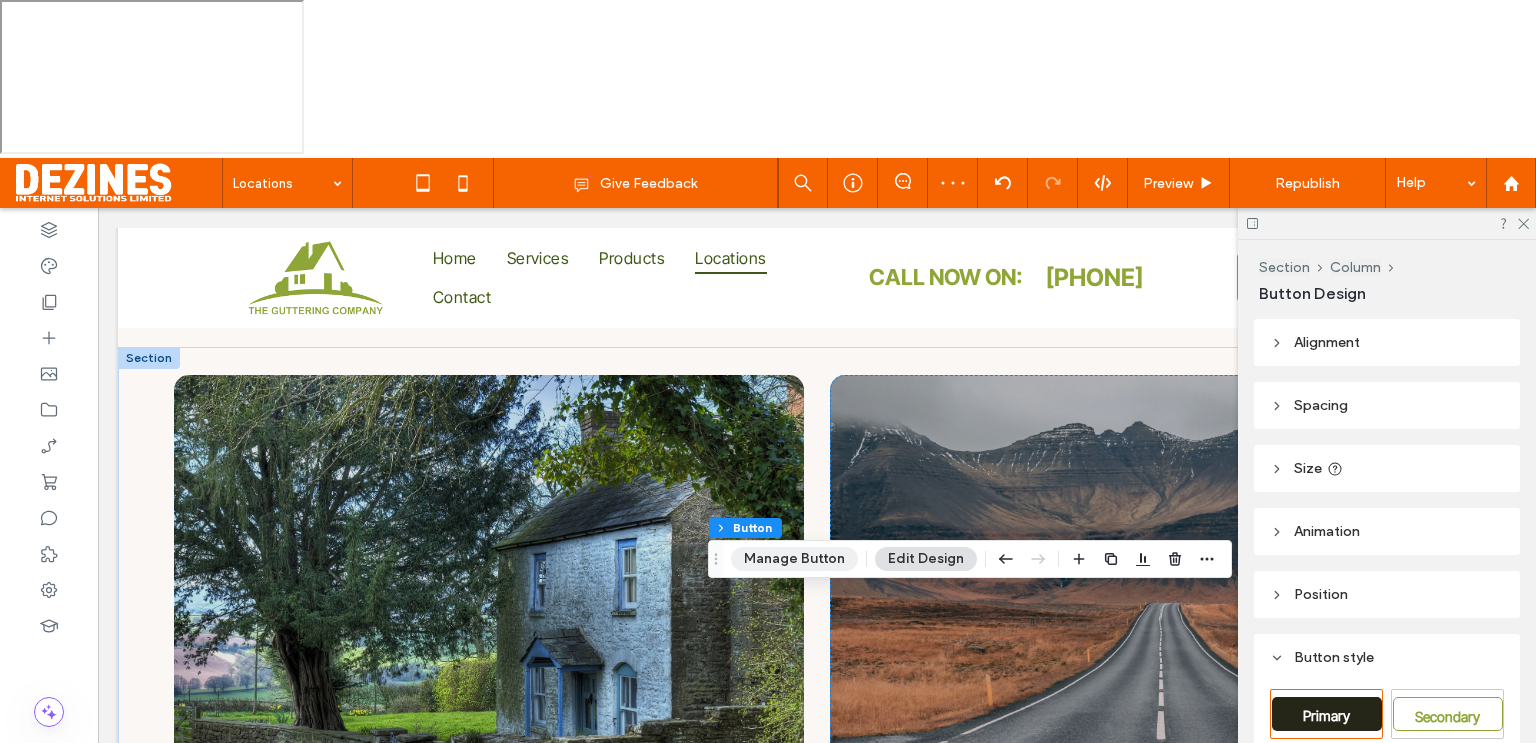 click on "Manage Button" at bounding box center [794, 559] 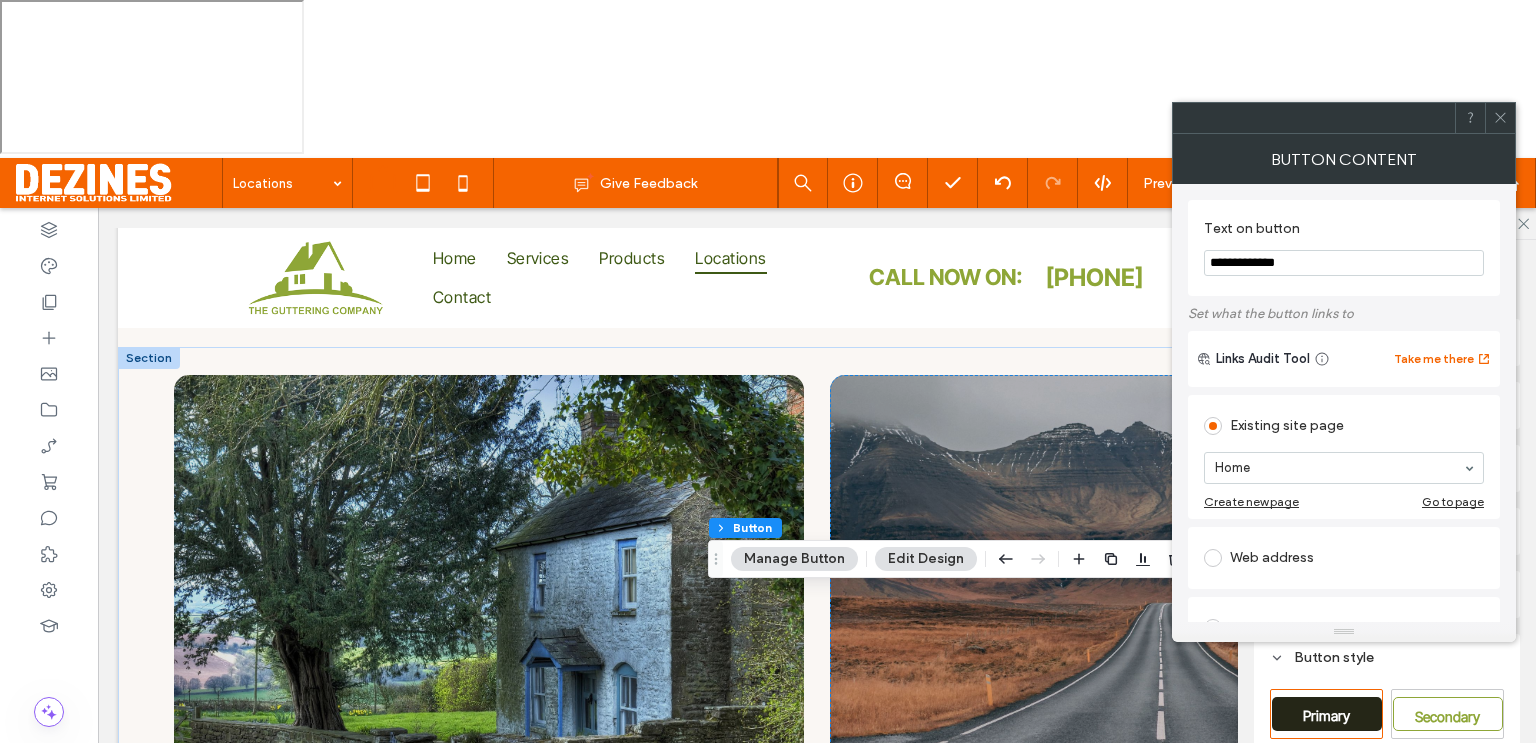 click on "**********" at bounding box center [1344, 263] 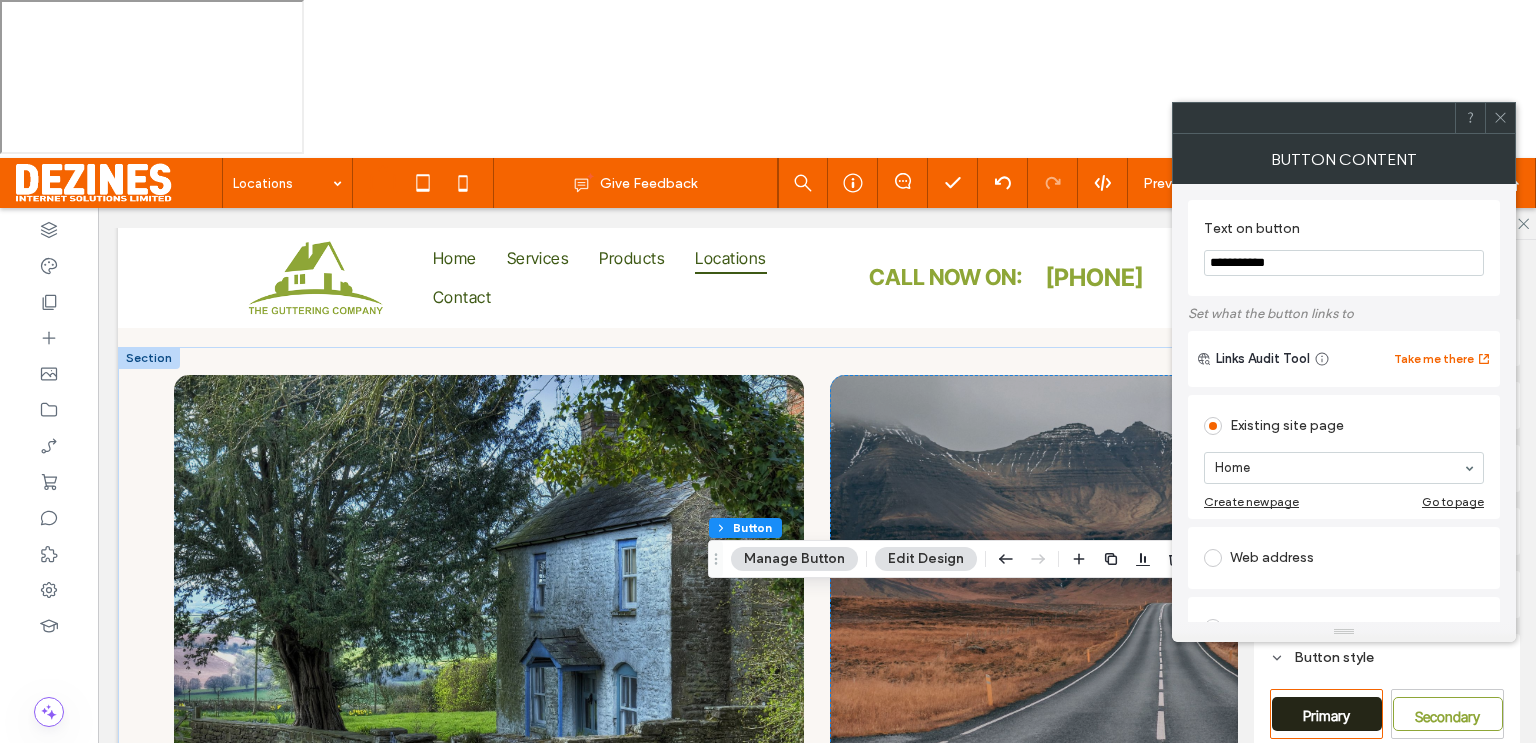 type on "**********" 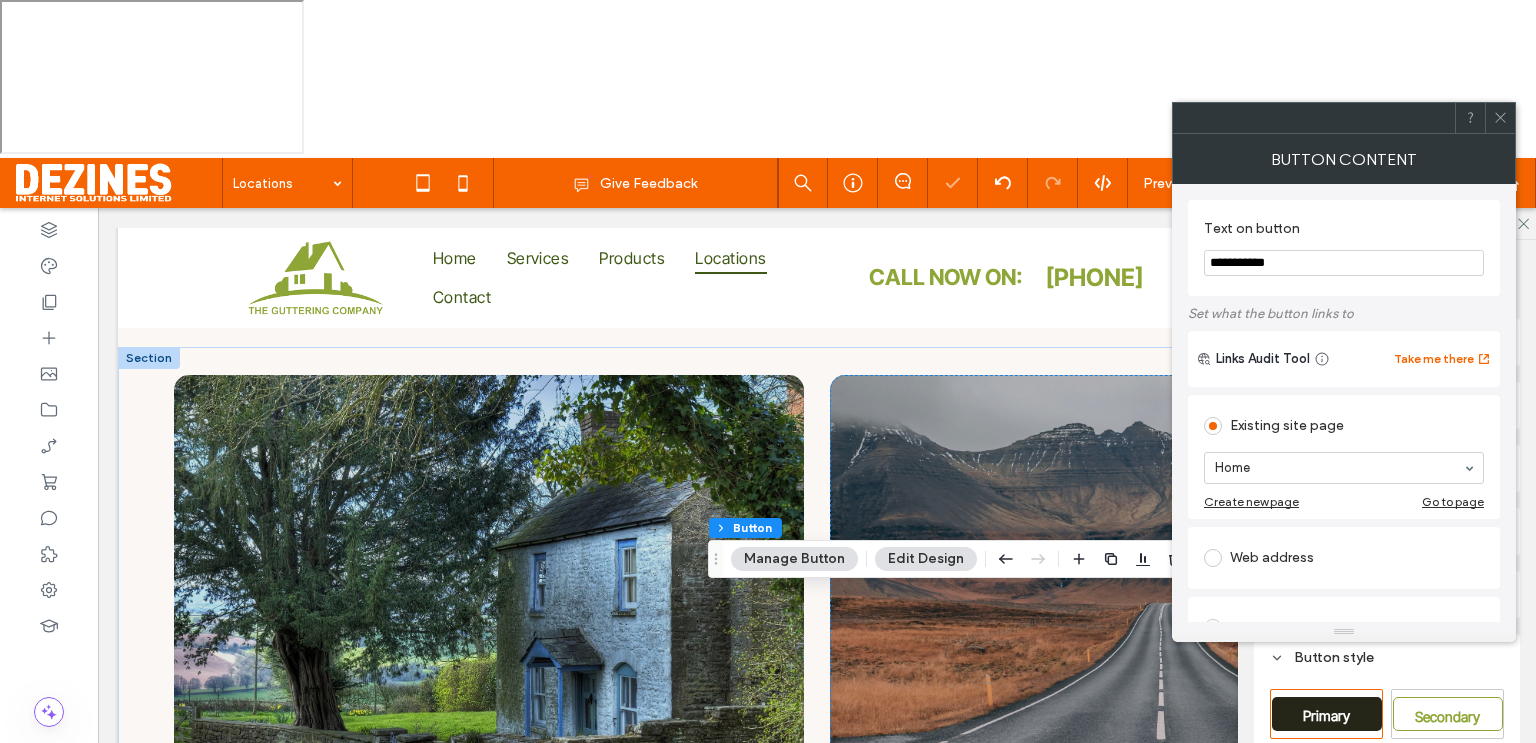 click 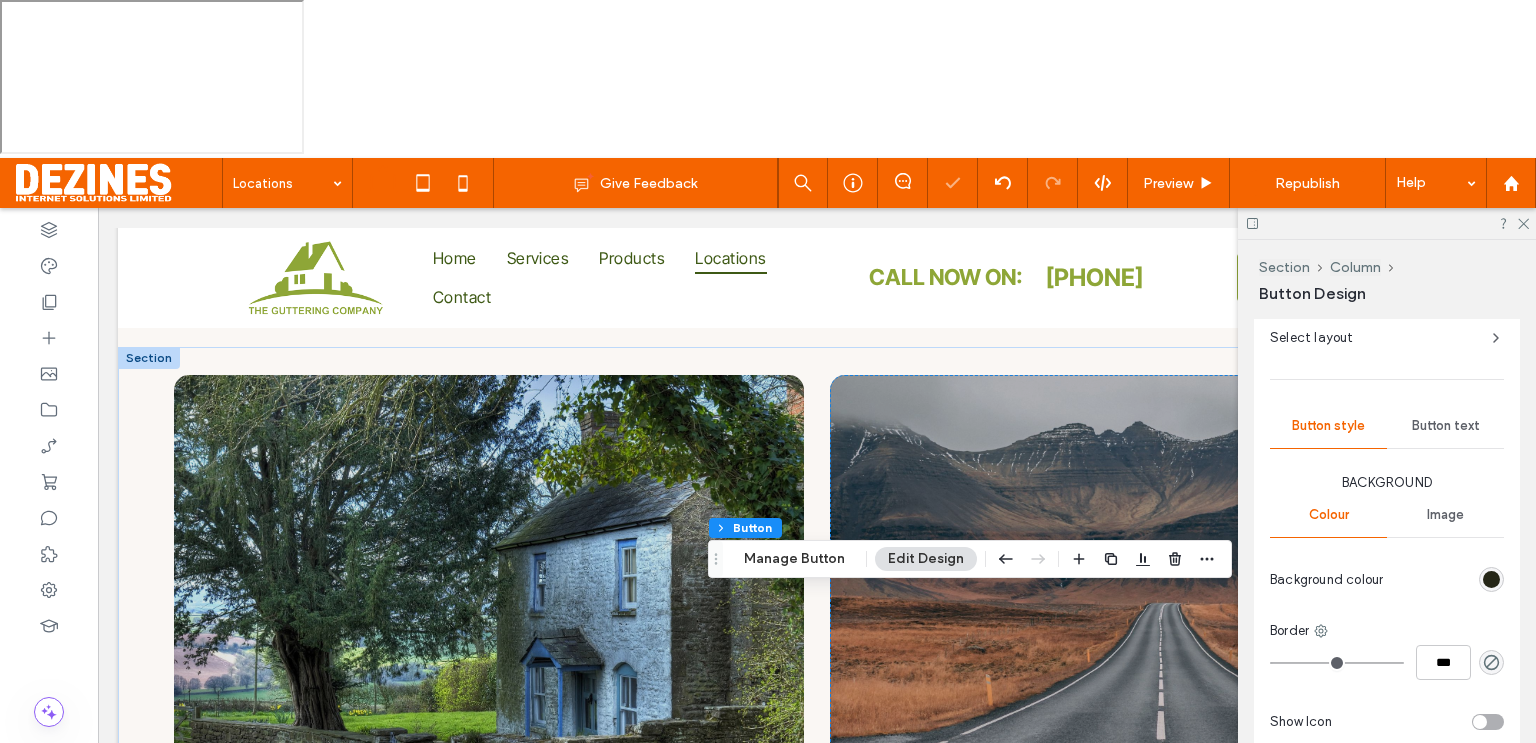 scroll, scrollTop: 504, scrollLeft: 0, axis: vertical 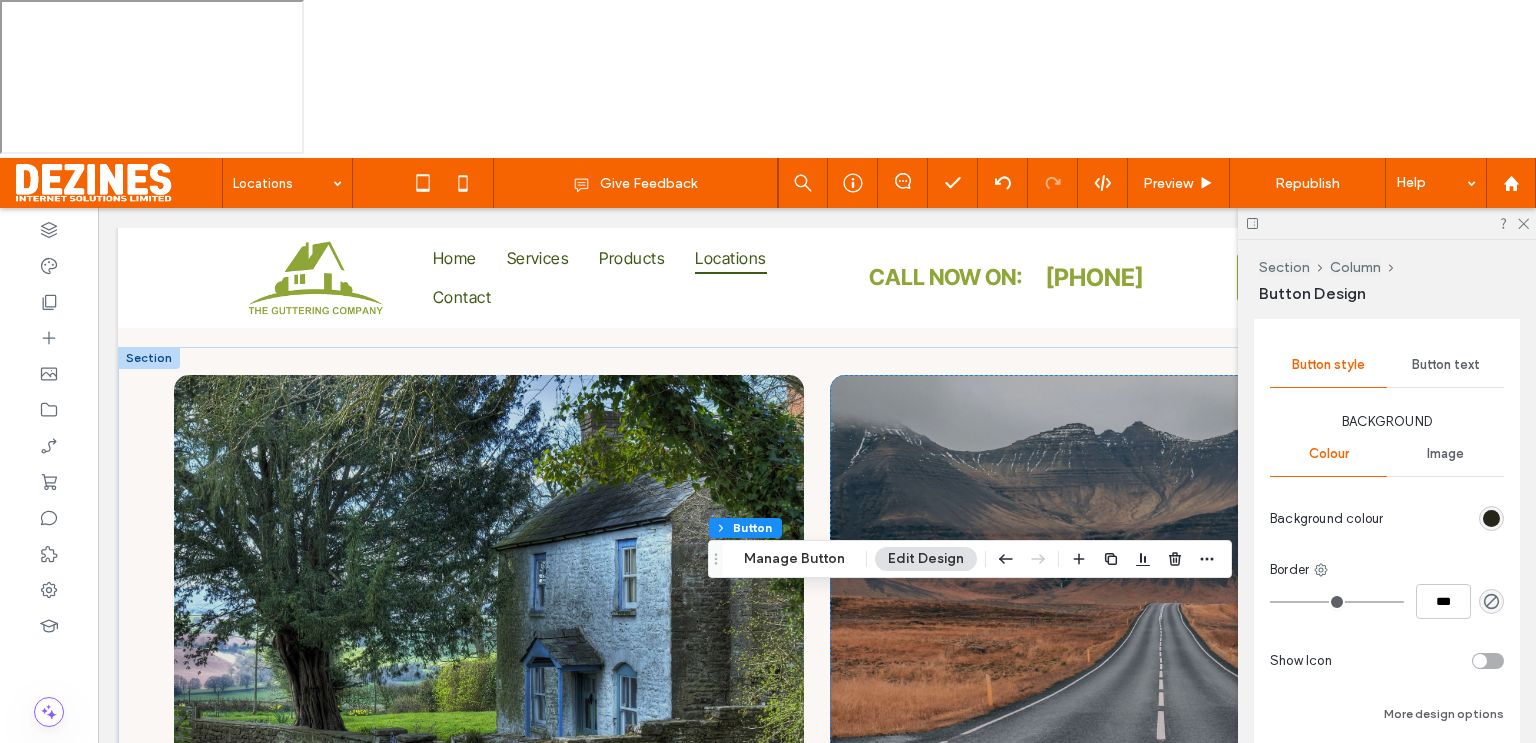click on "Image" at bounding box center [1445, 454] 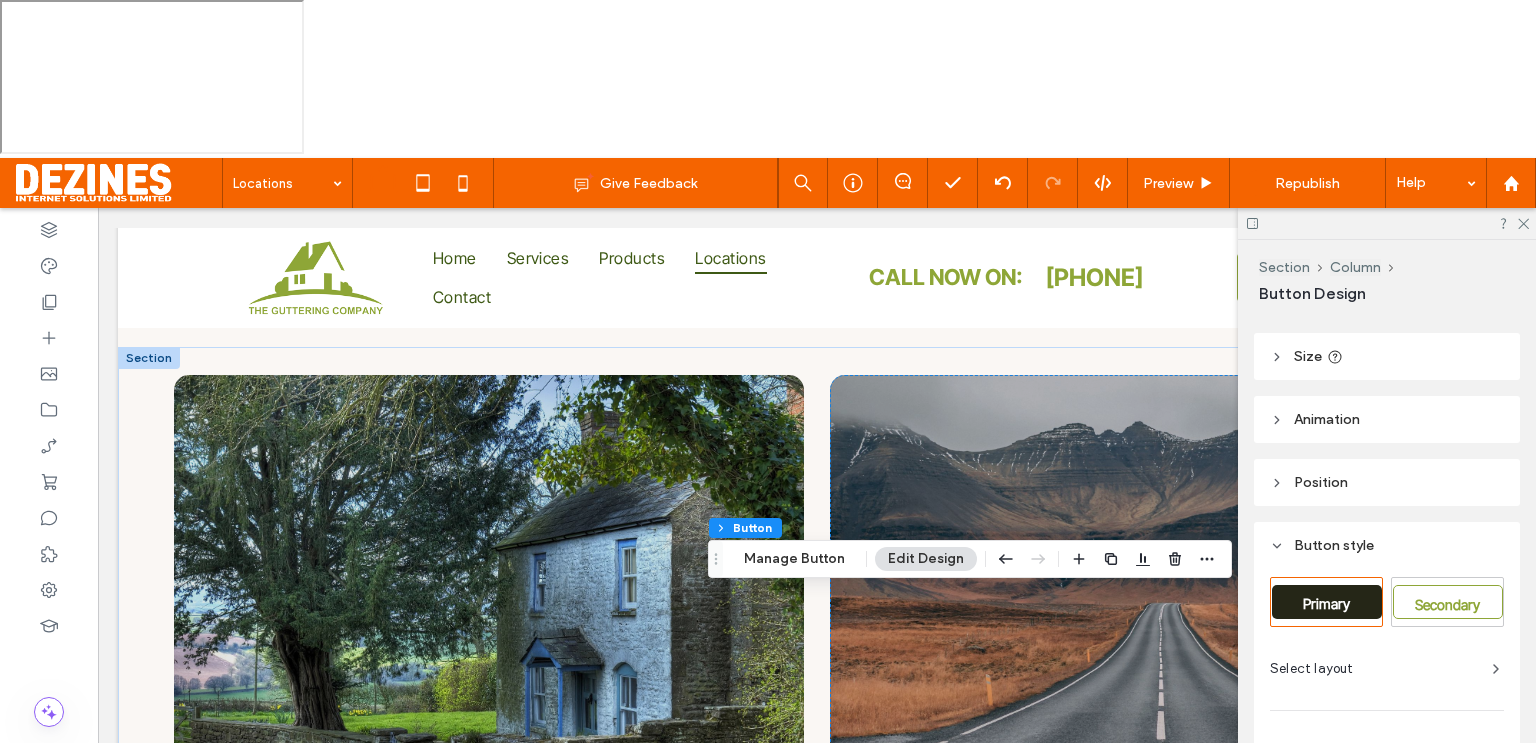 scroll, scrollTop: 110, scrollLeft: 0, axis: vertical 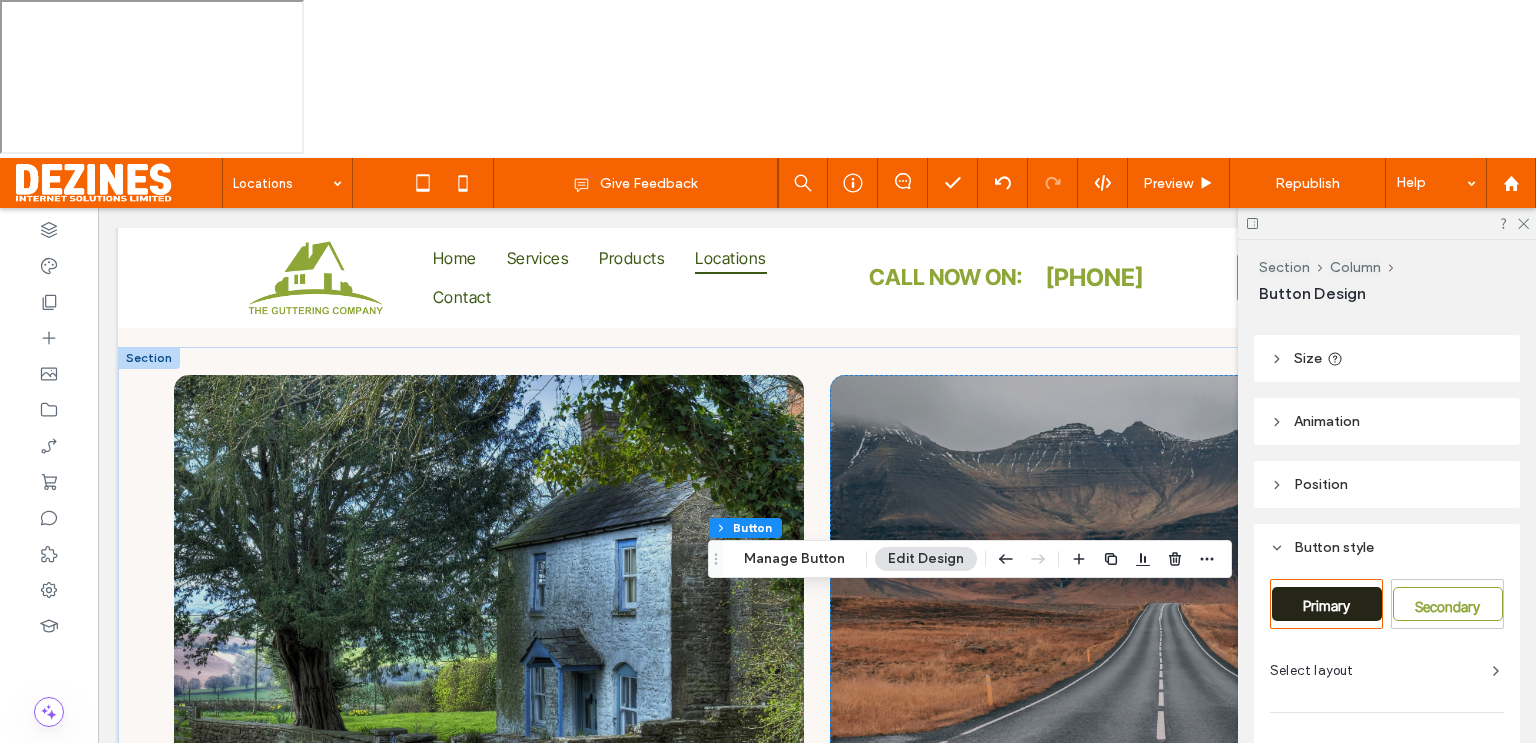 click 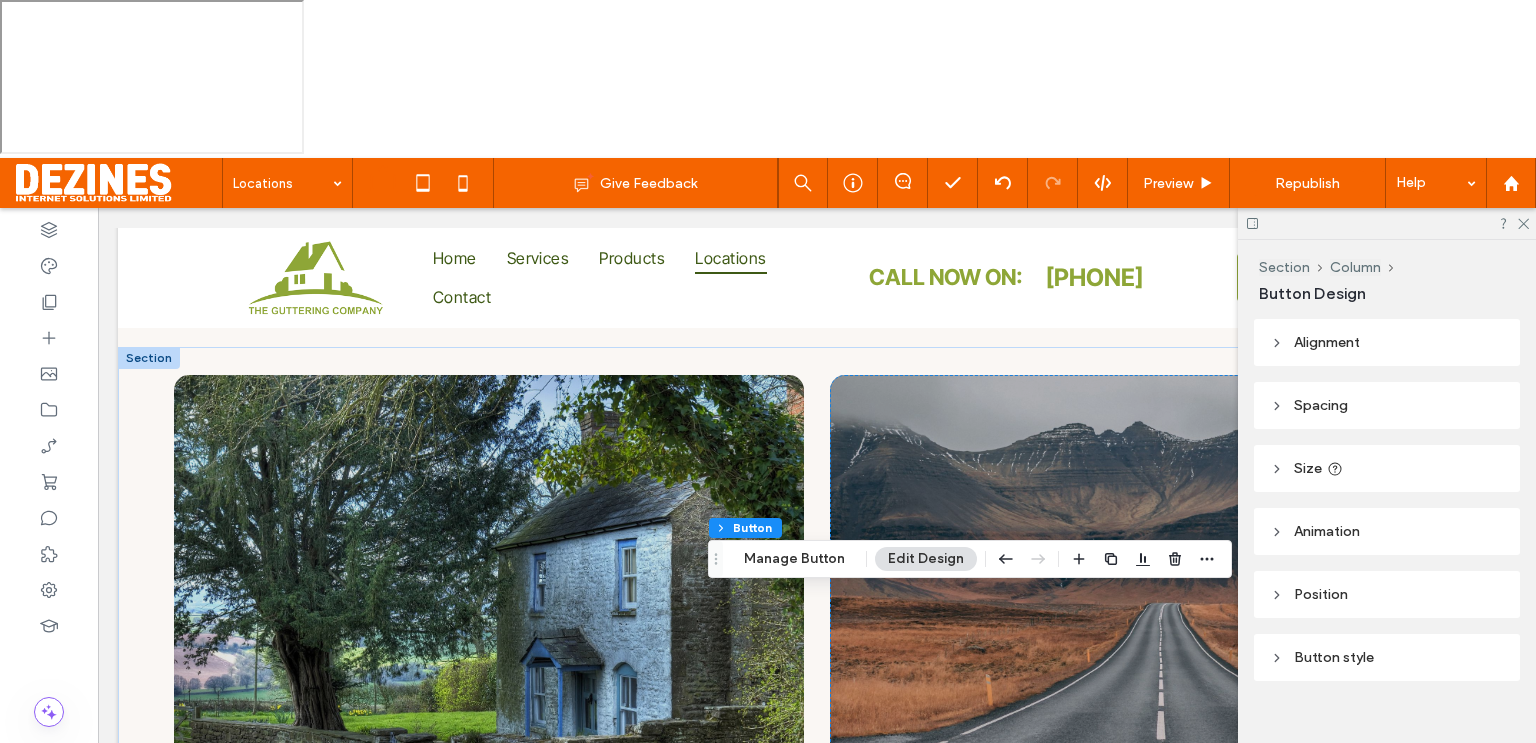scroll, scrollTop: 0, scrollLeft: 0, axis: both 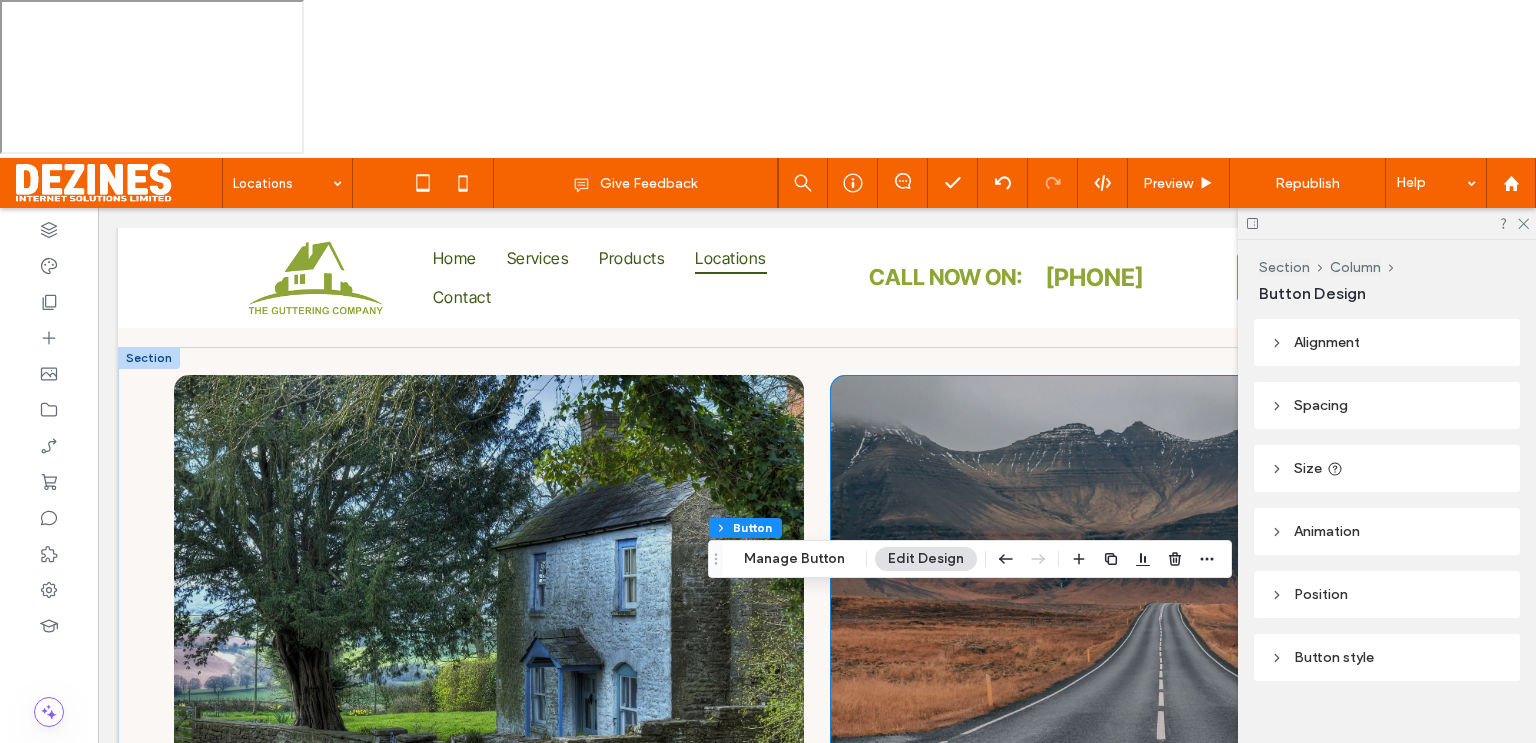 drag, startPoint x: 1147, startPoint y: 585, endPoint x: 1108, endPoint y: 585, distance: 39 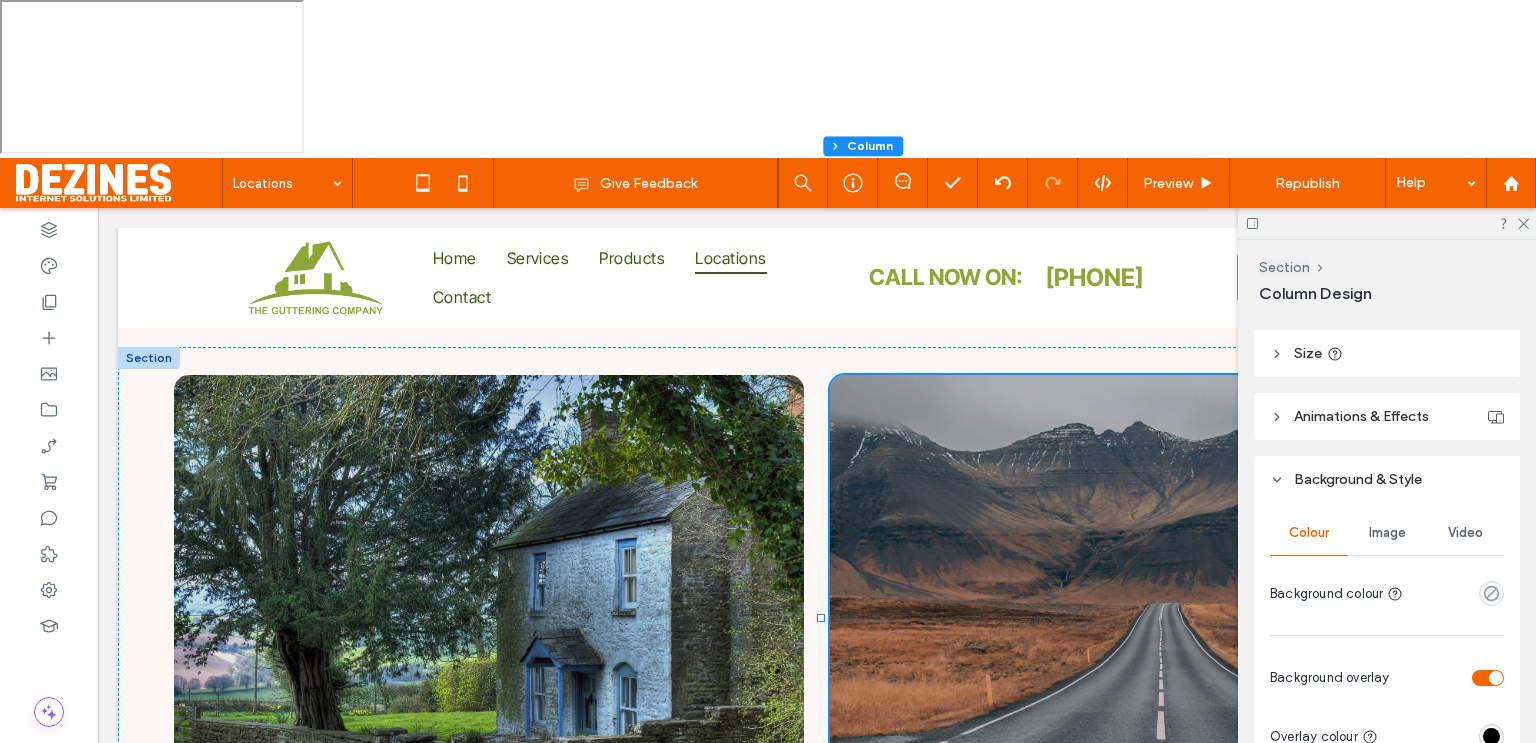 scroll, scrollTop: 470, scrollLeft: 0, axis: vertical 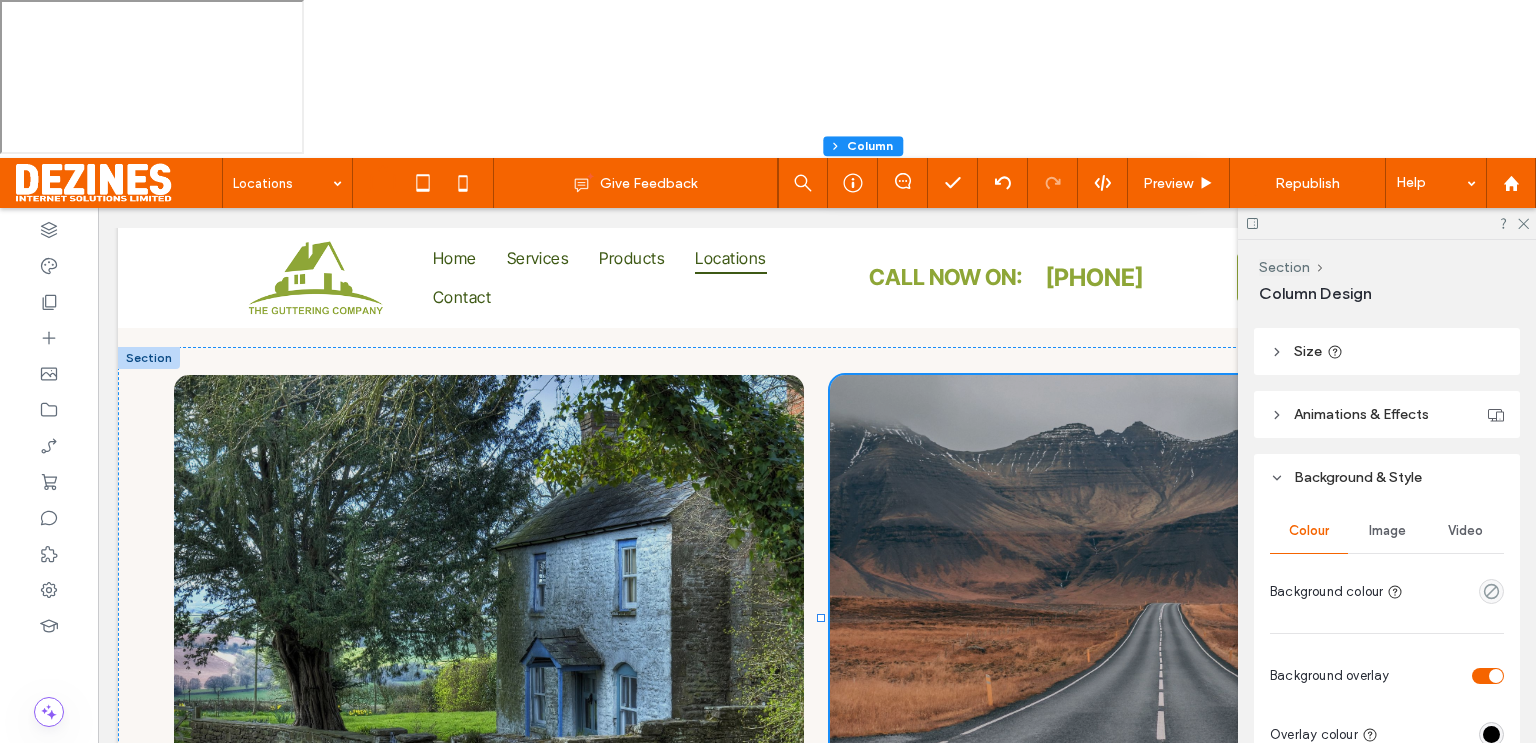 click on "Image" at bounding box center (1387, 531) 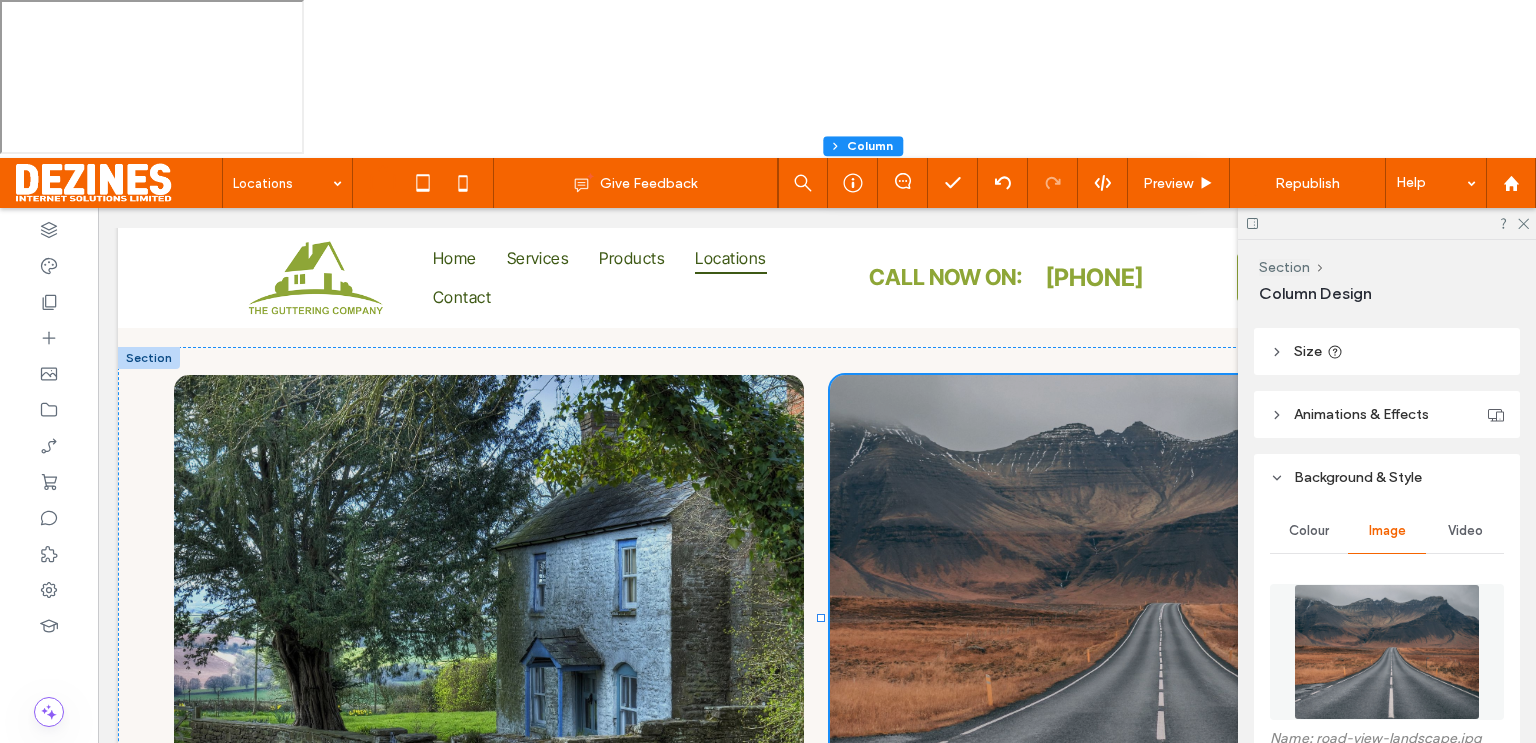 click on "Replace" at bounding box center (1308, 806) 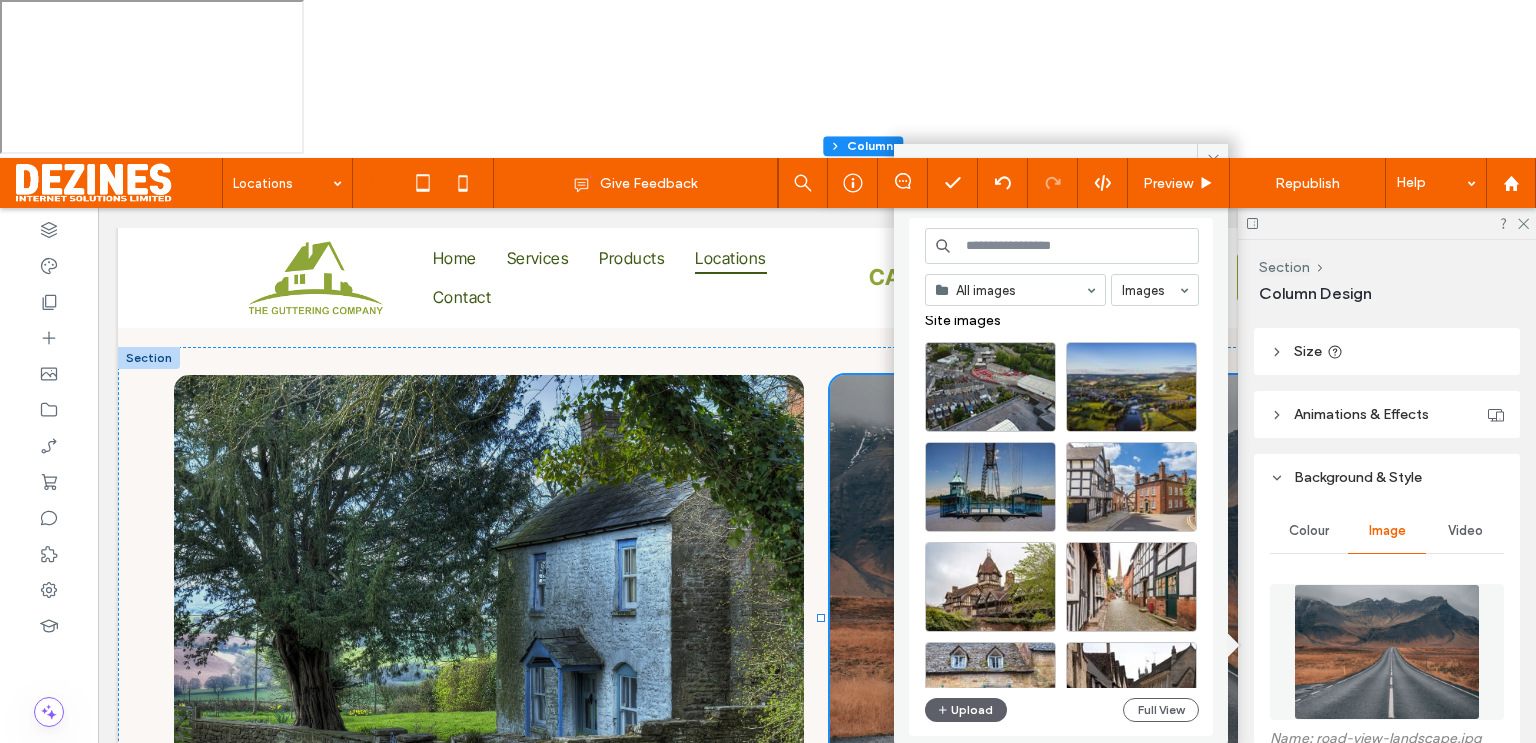 scroll, scrollTop: 0, scrollLeft: 0, axis: both 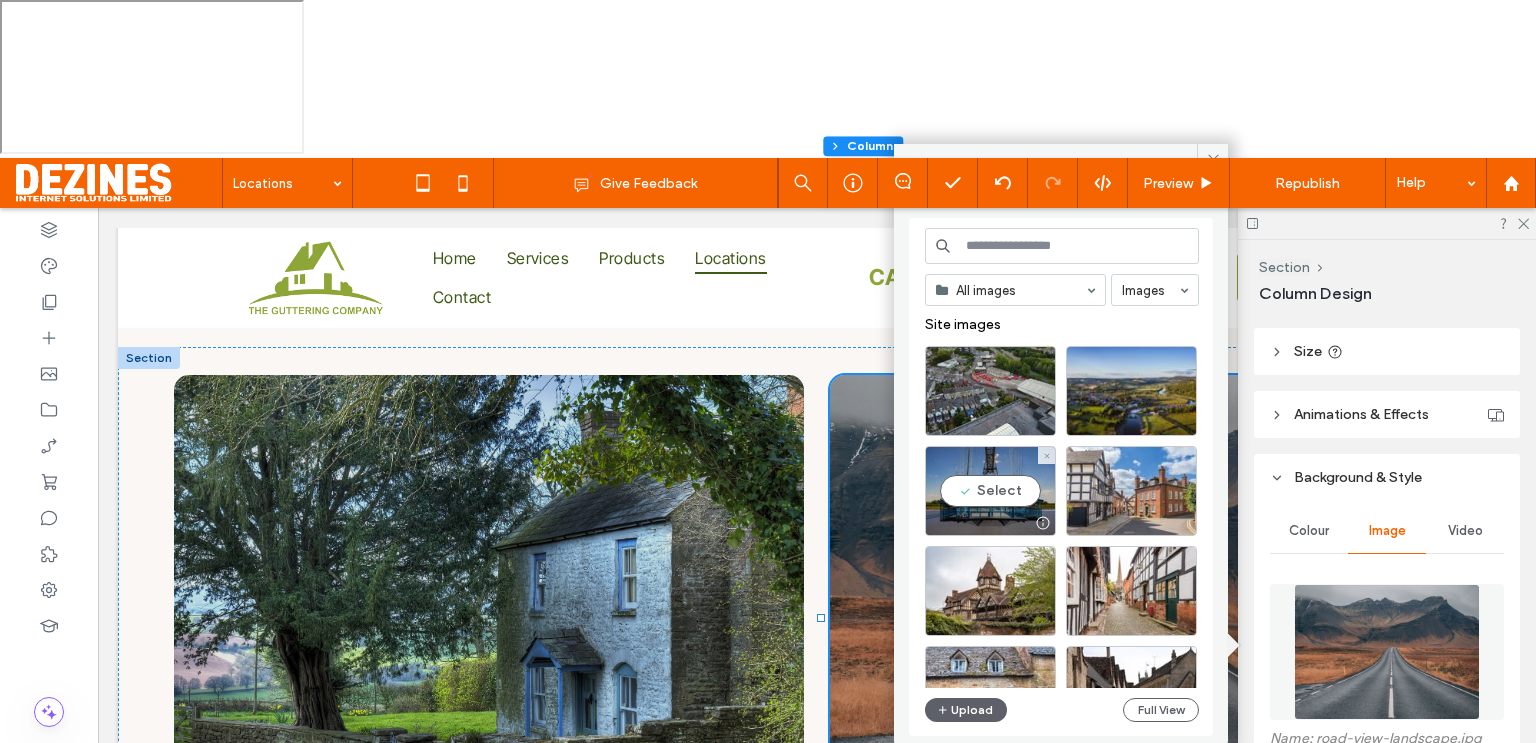 click on "Select" at bounding box center (990, 491) 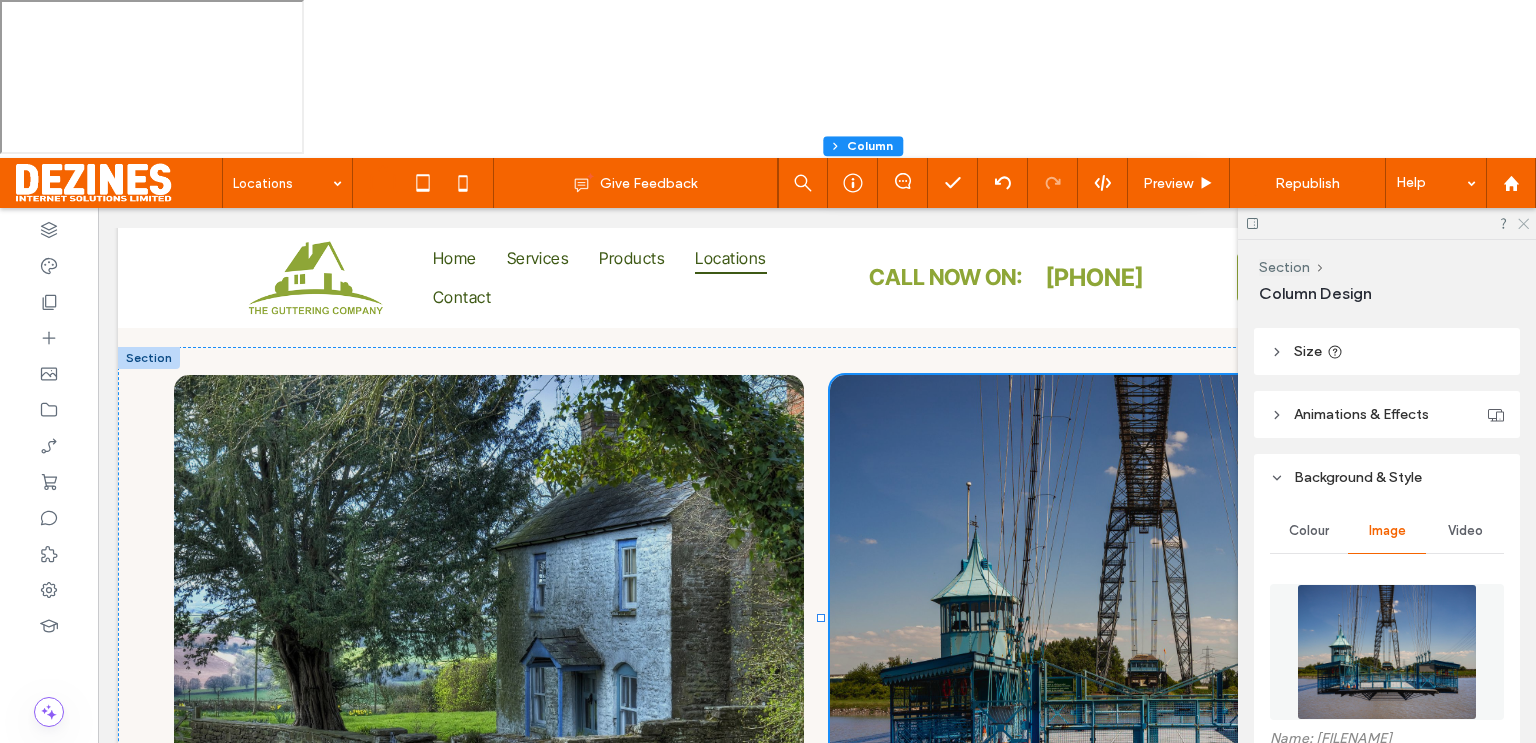 click 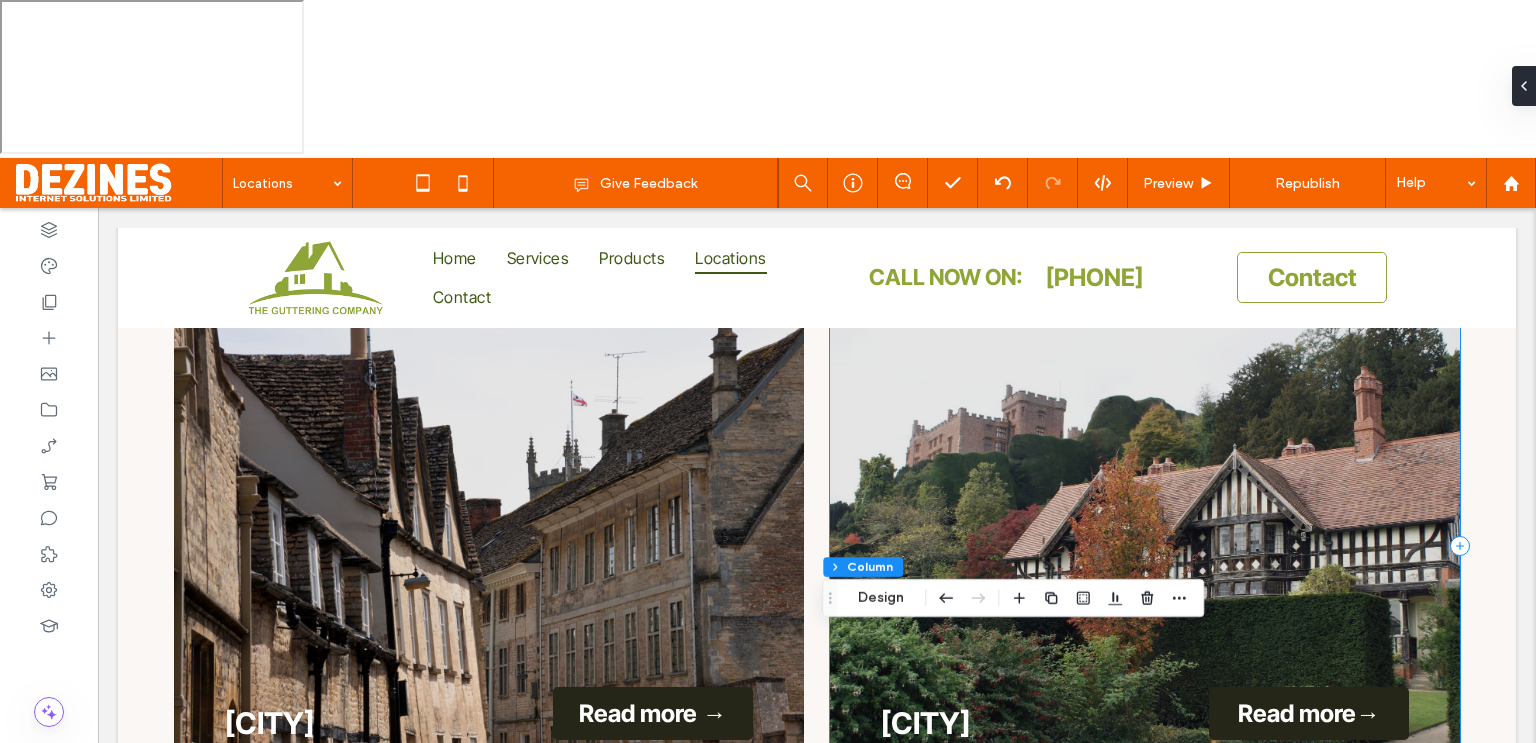 scroll, scrollTop: 891, scrollLeft: 0, axis: vertical 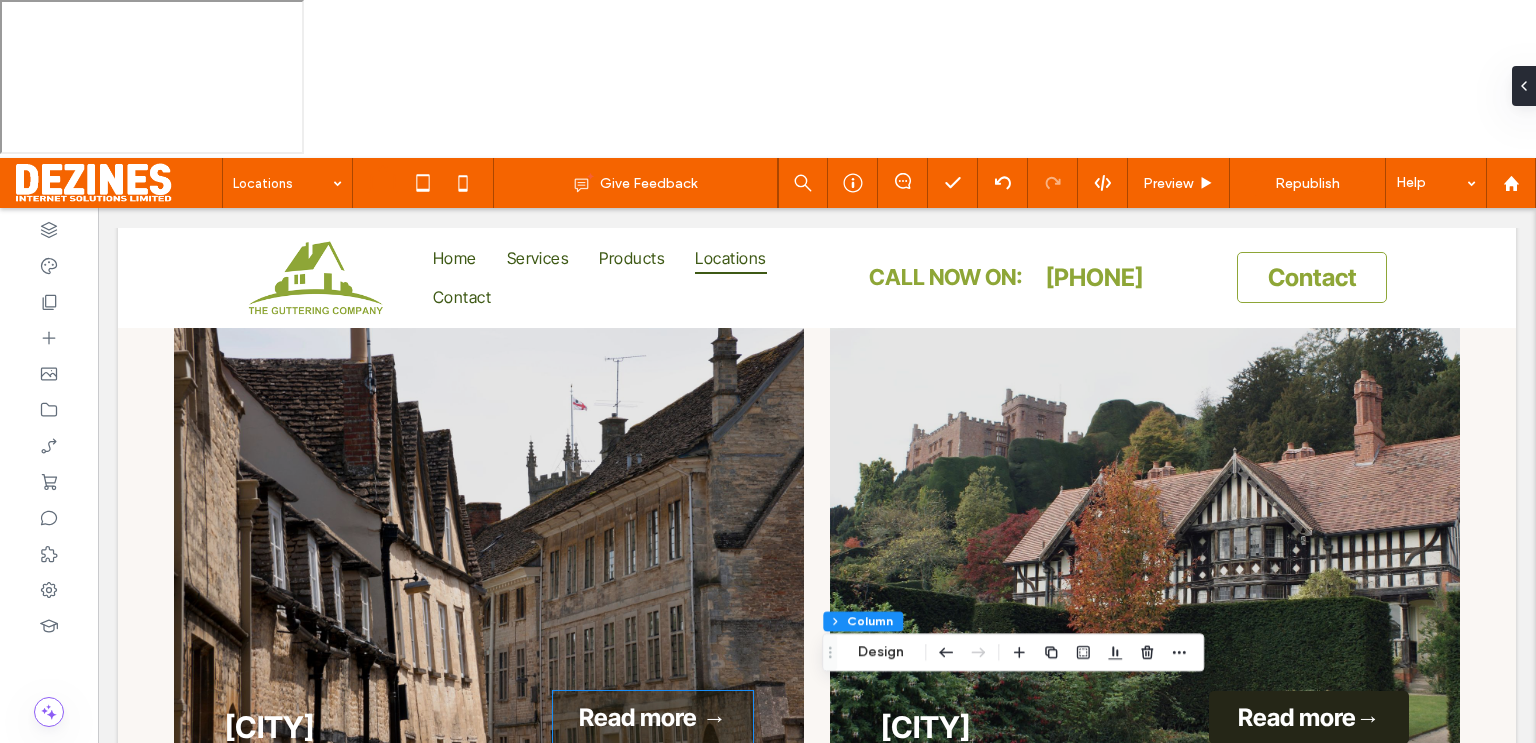click on "Read more →" at bounding box center (652, 717) 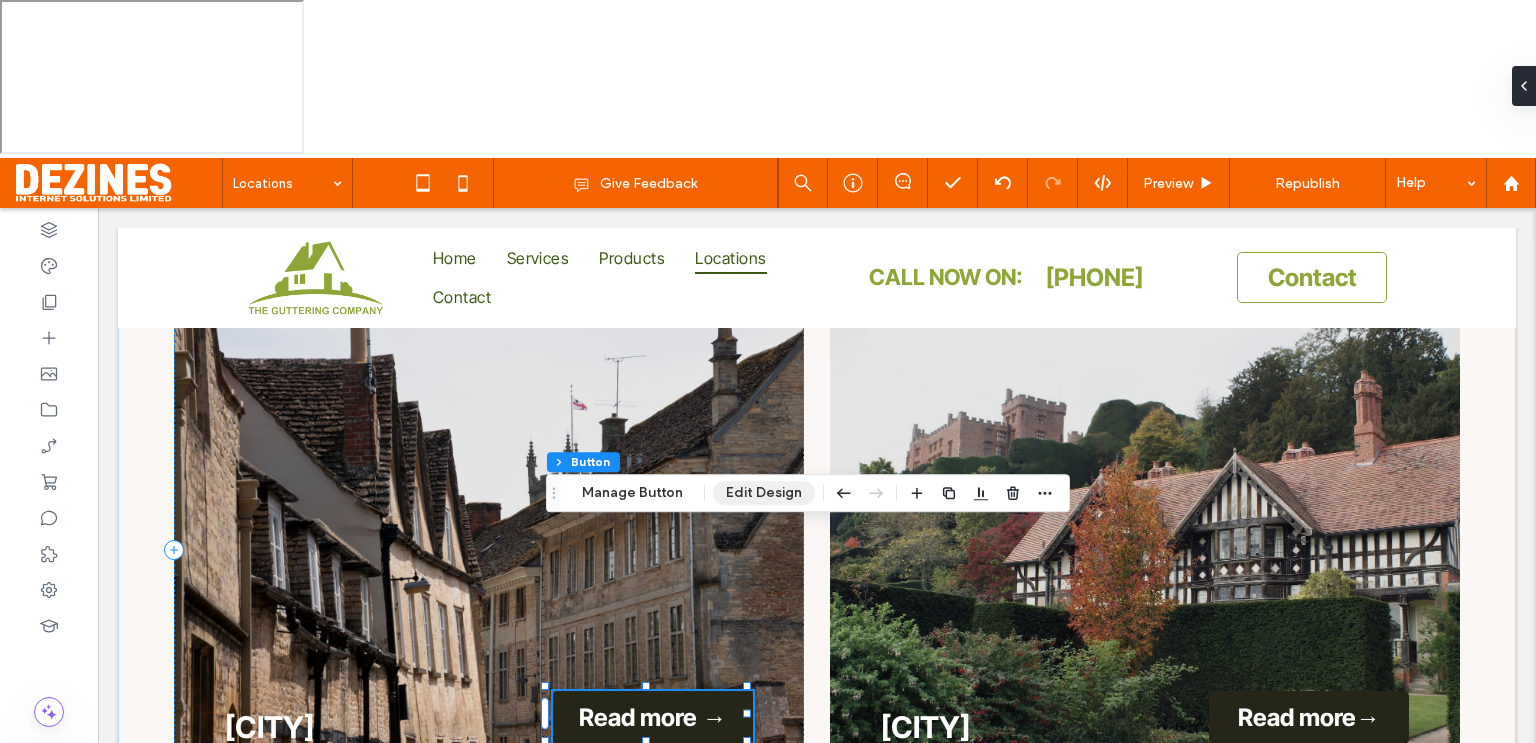 click on "Edit Design" at bounding box center (764, 493) 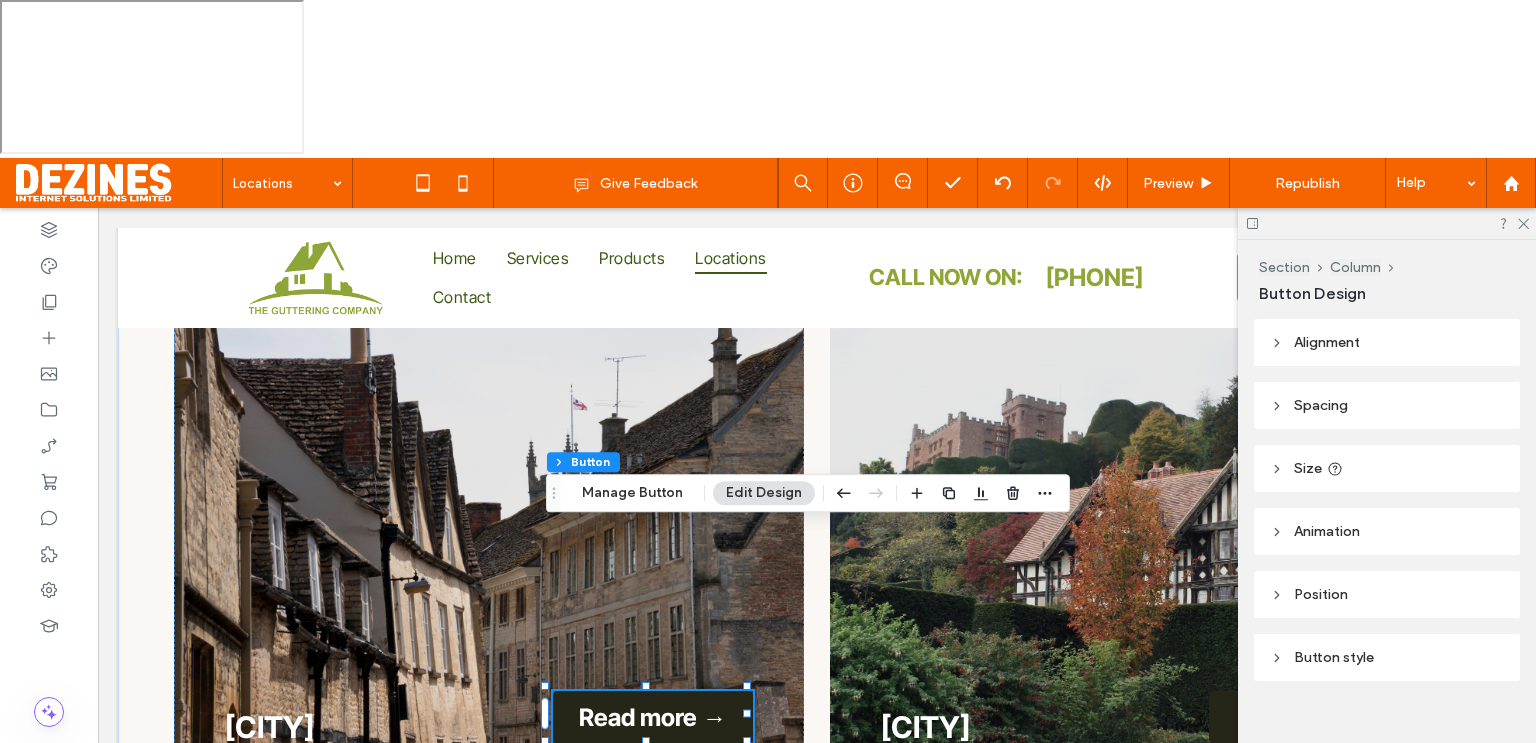 click 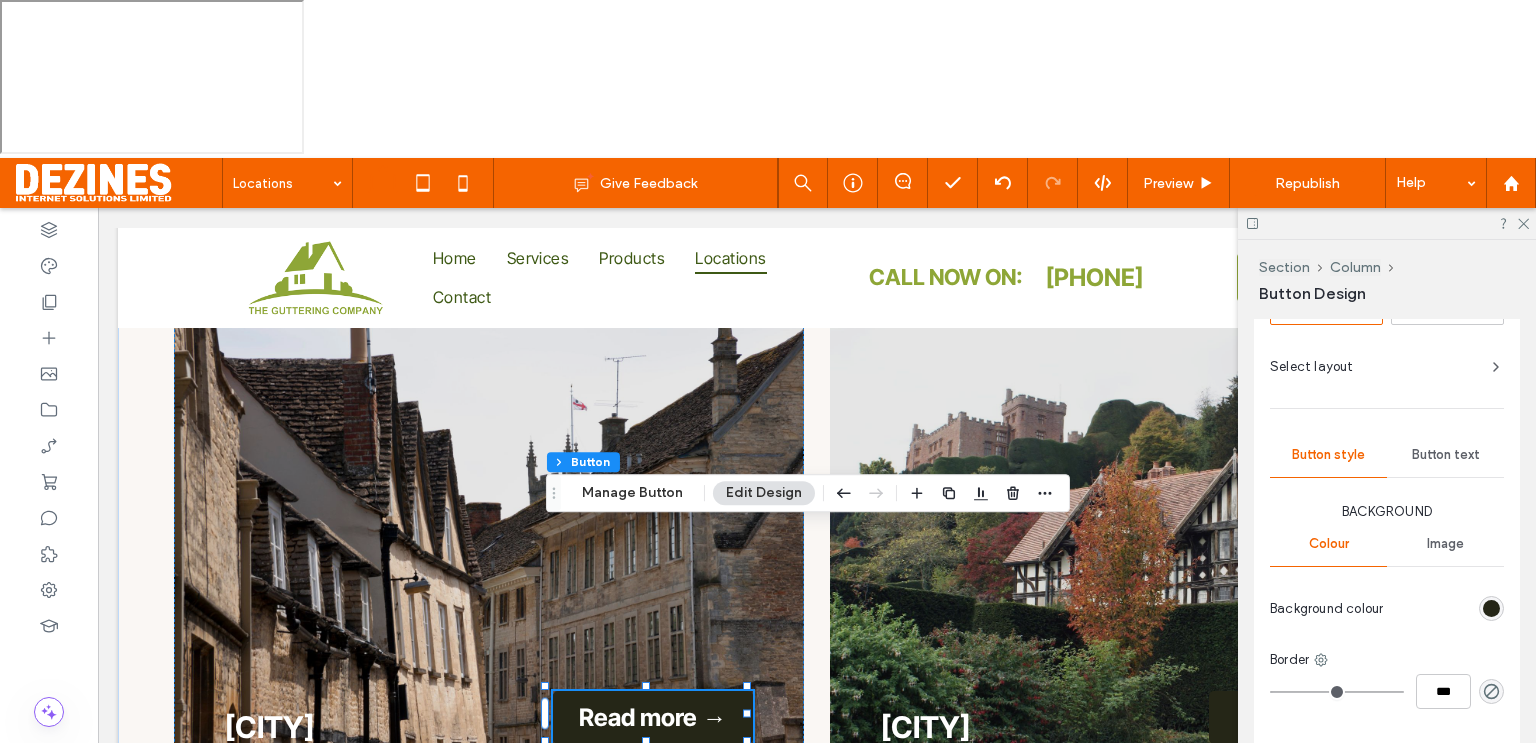 scroll, scrollTop: 421, scrollLeft: 0, axis: vertical 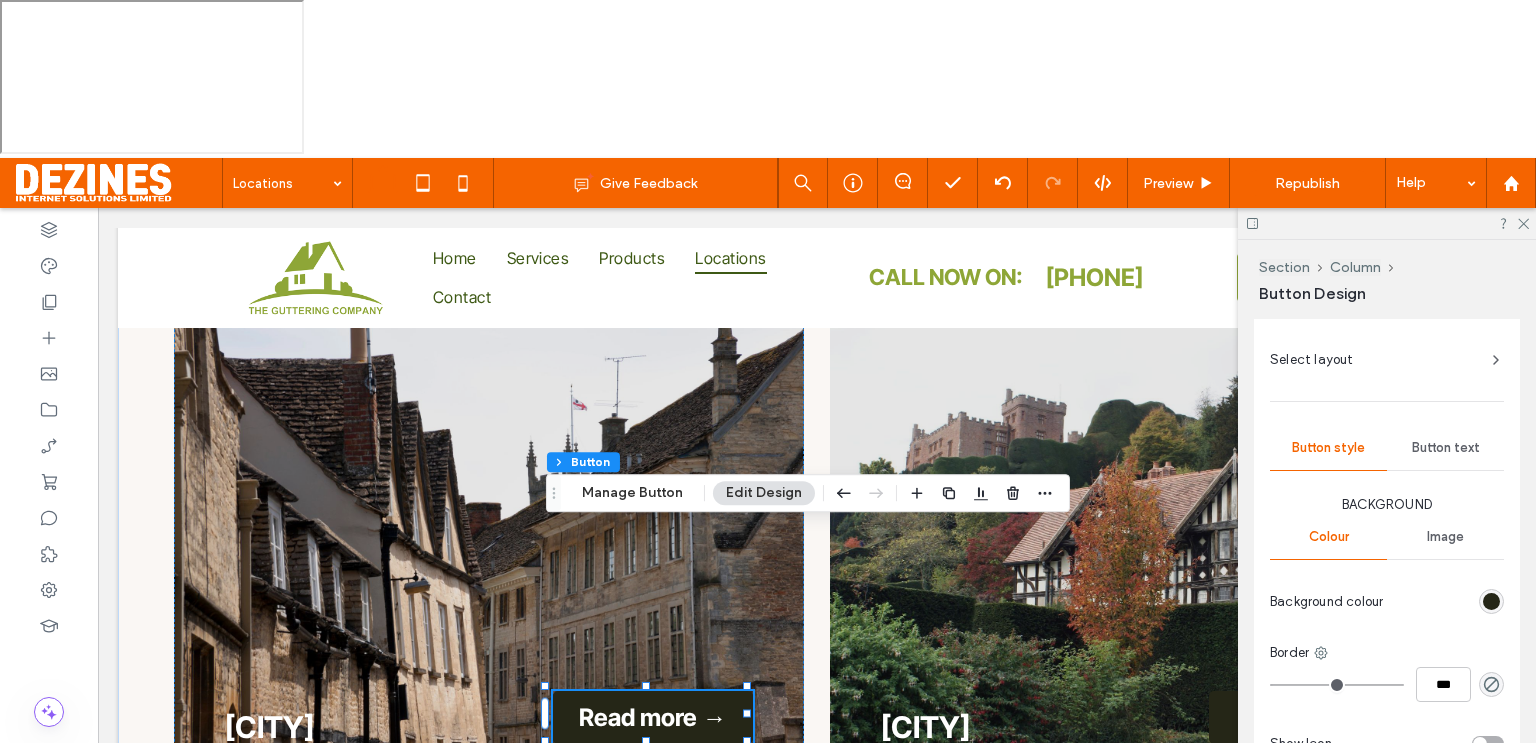 click on "More design options" at bounding box center (1444, 797) 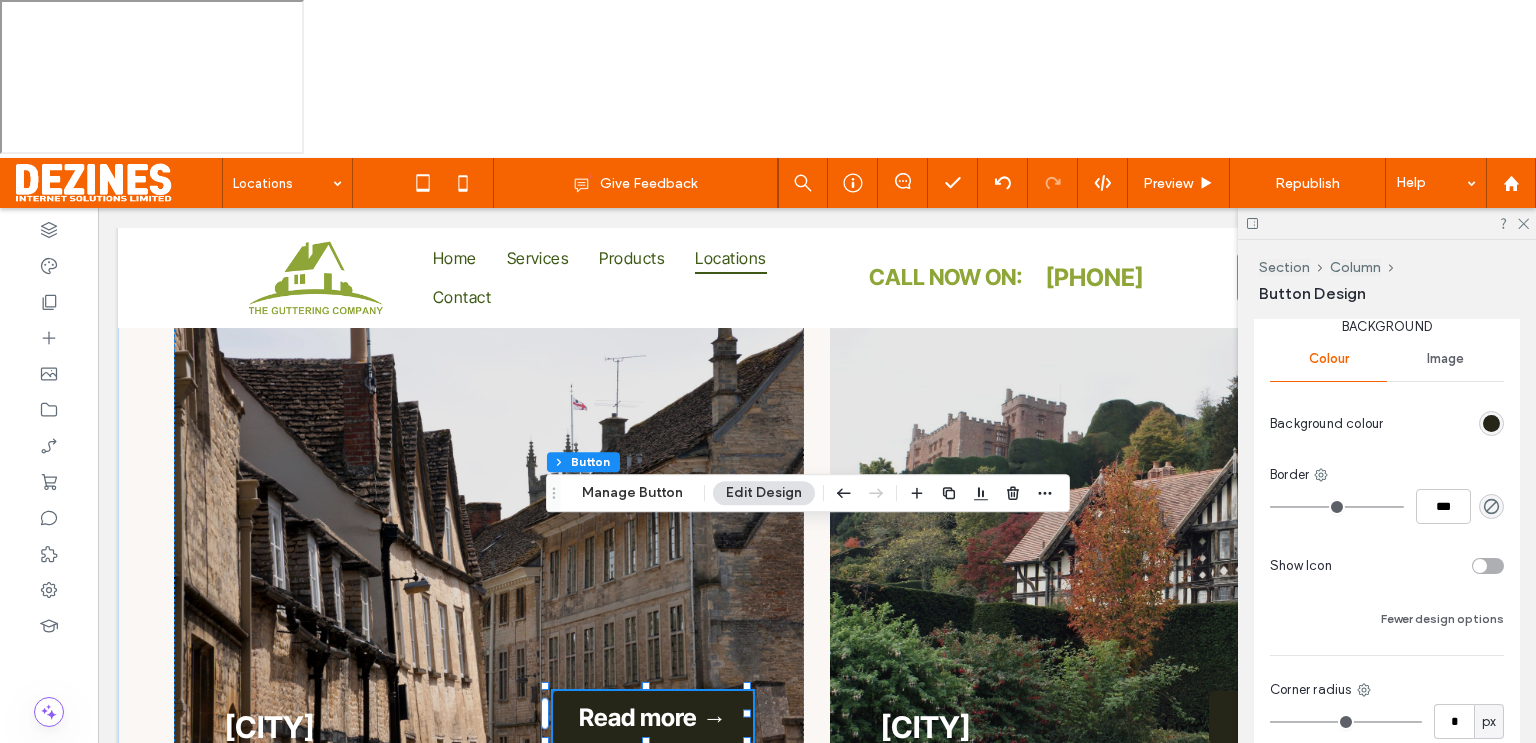 scroll, scrollTop: 598, scrollLeft: 0, axis: vertical 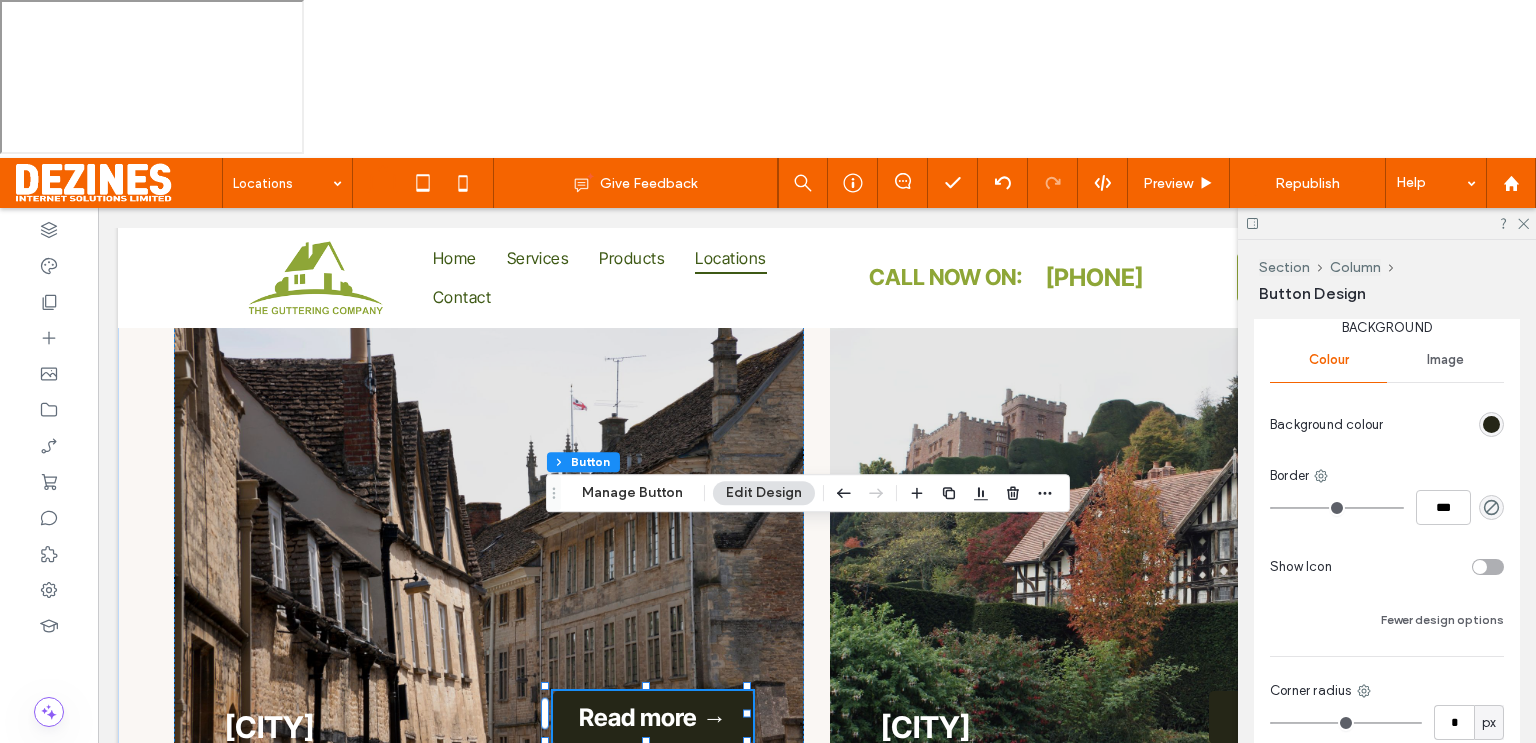 click on "Background Colour Image Background colour Border *** Show Icon Fewer design options Corner radius * px Shadow Hover background colour Hover border colour Hover icon colour" at bounding box center [1387, 659] 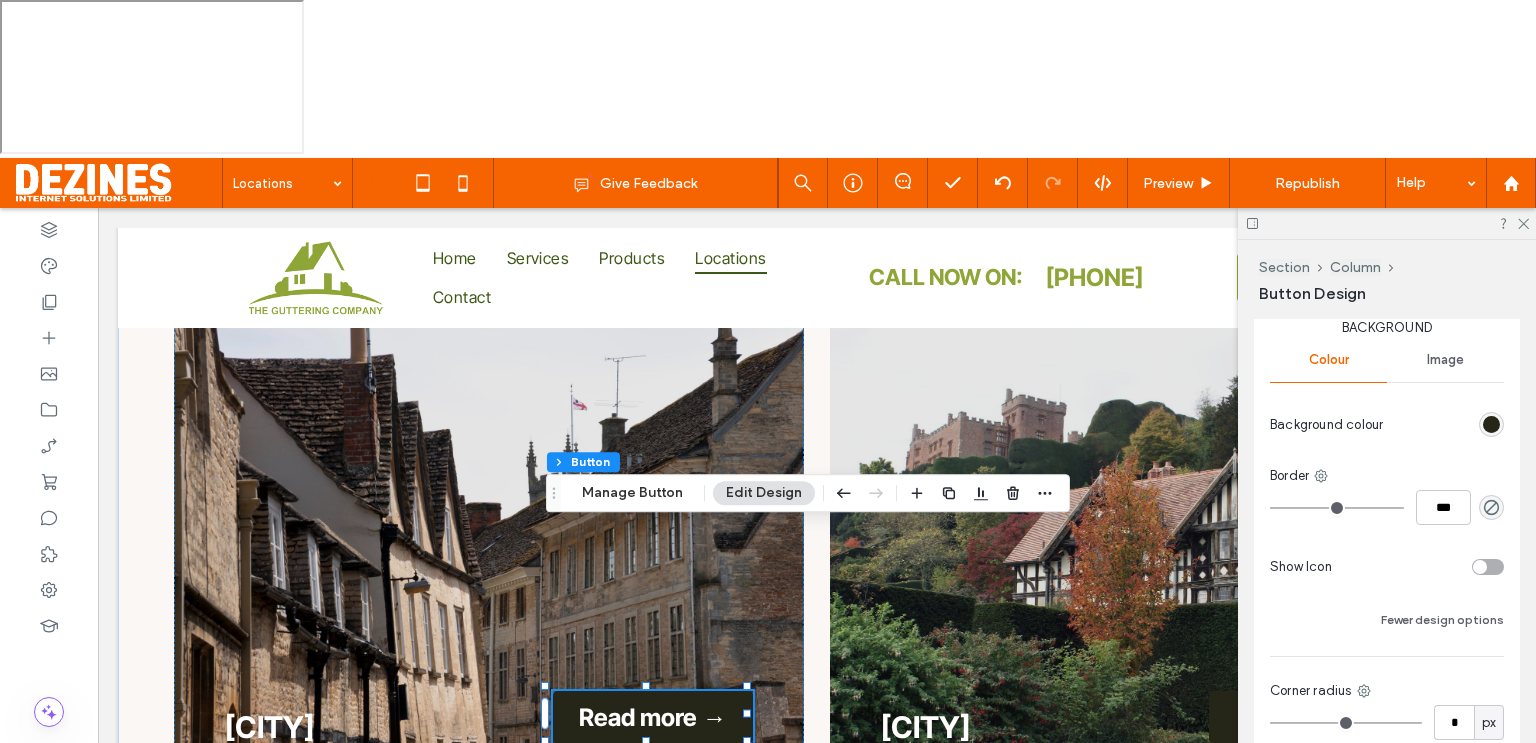 click at bounding box center [1491, 424] 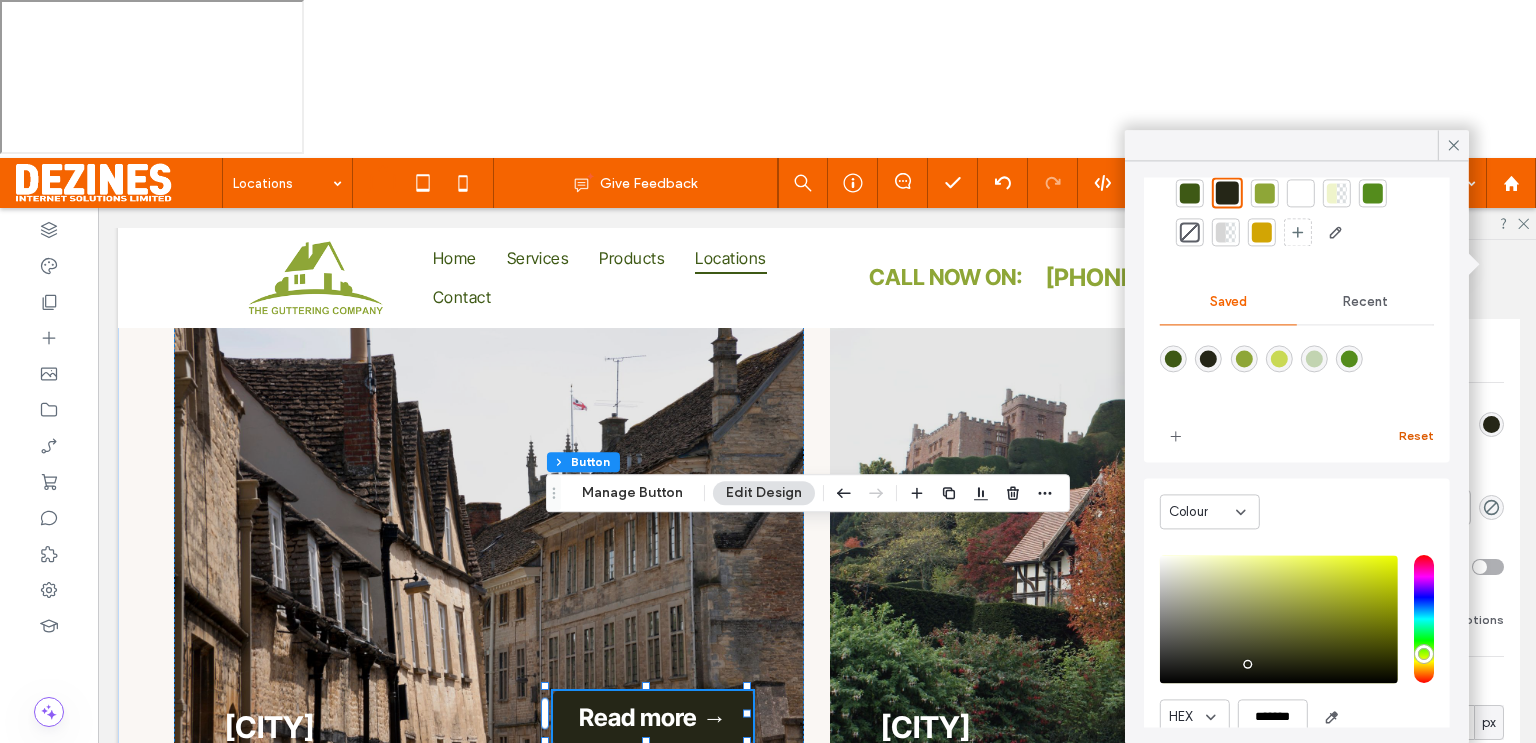 scroll, scrollTop: 163, scrollLeft: 0, axis: vertical 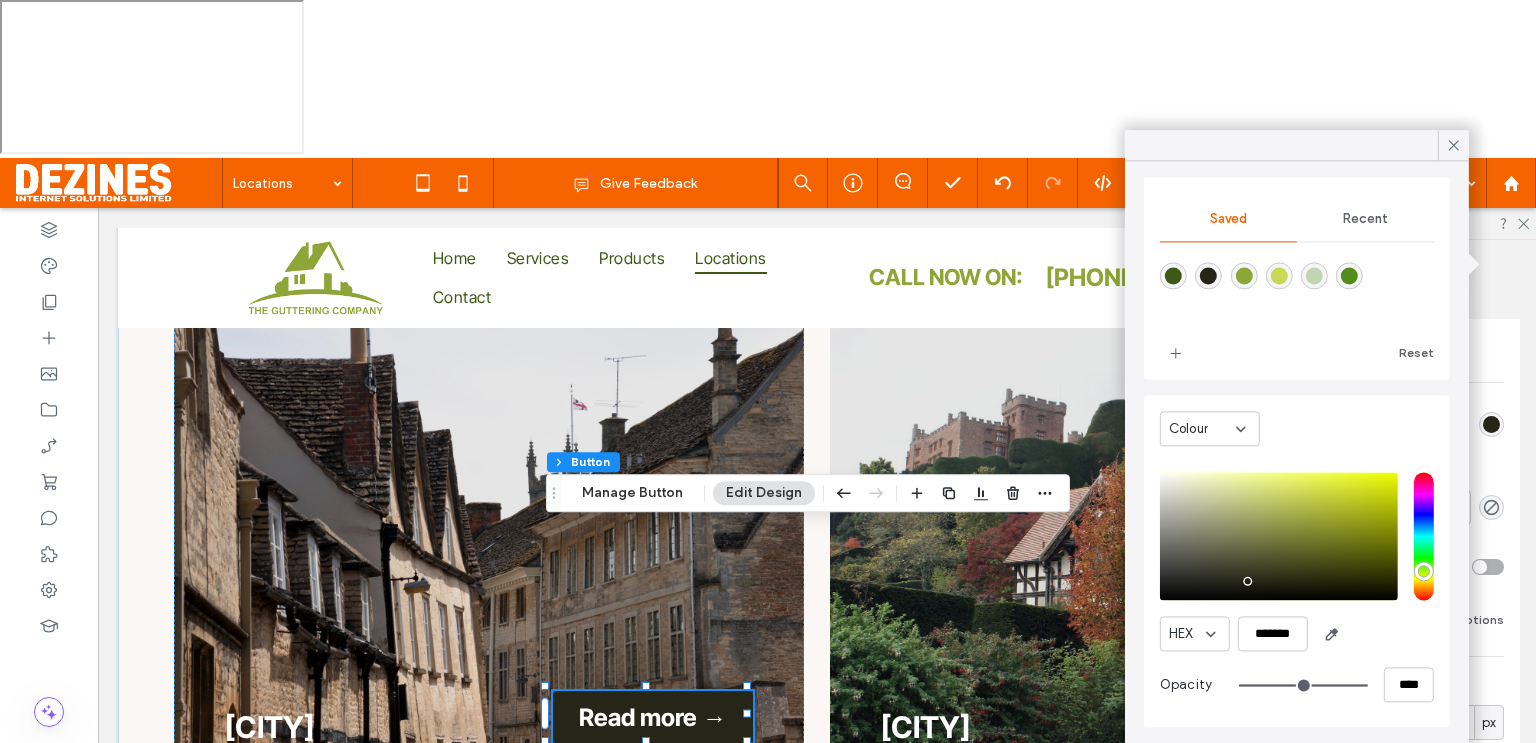 type on "**" 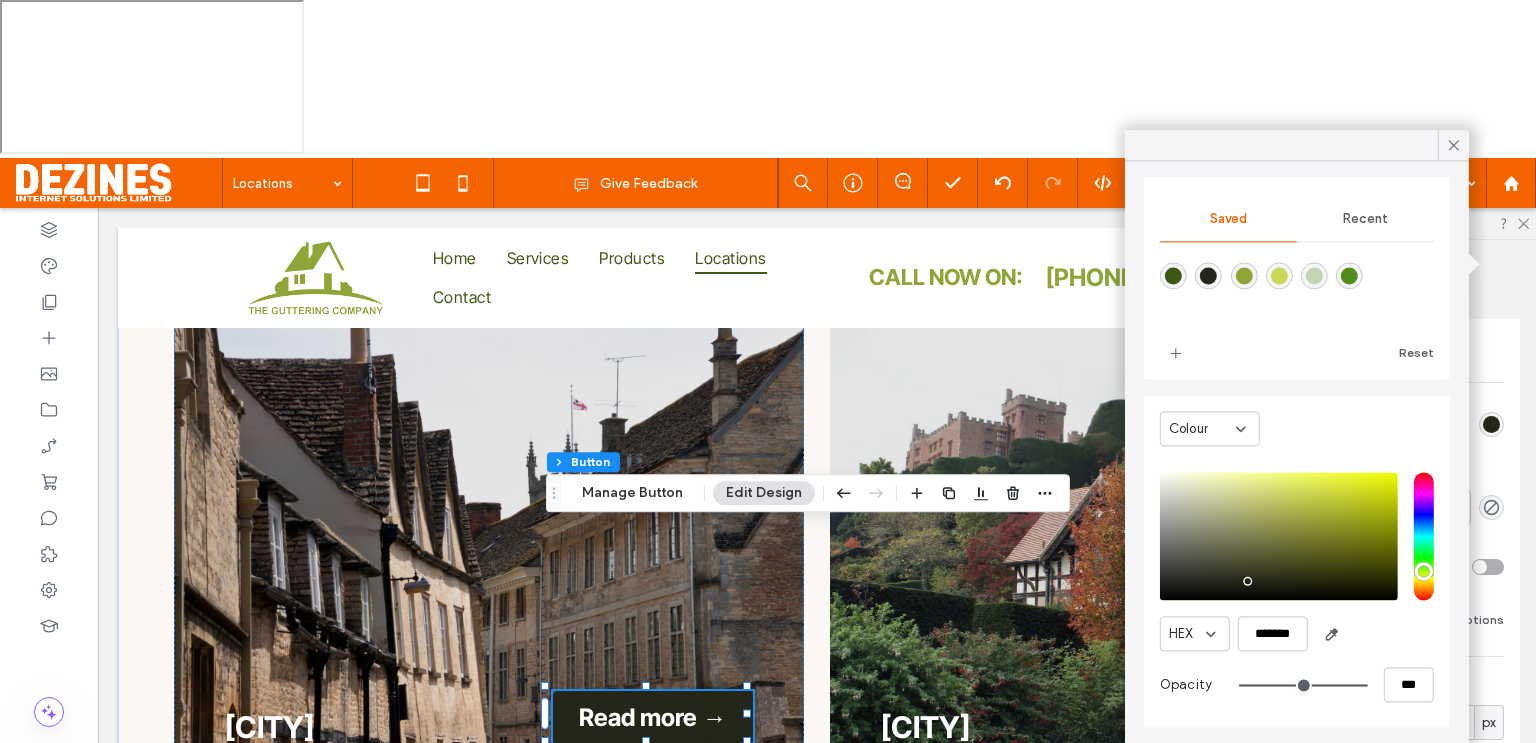 type on "**" 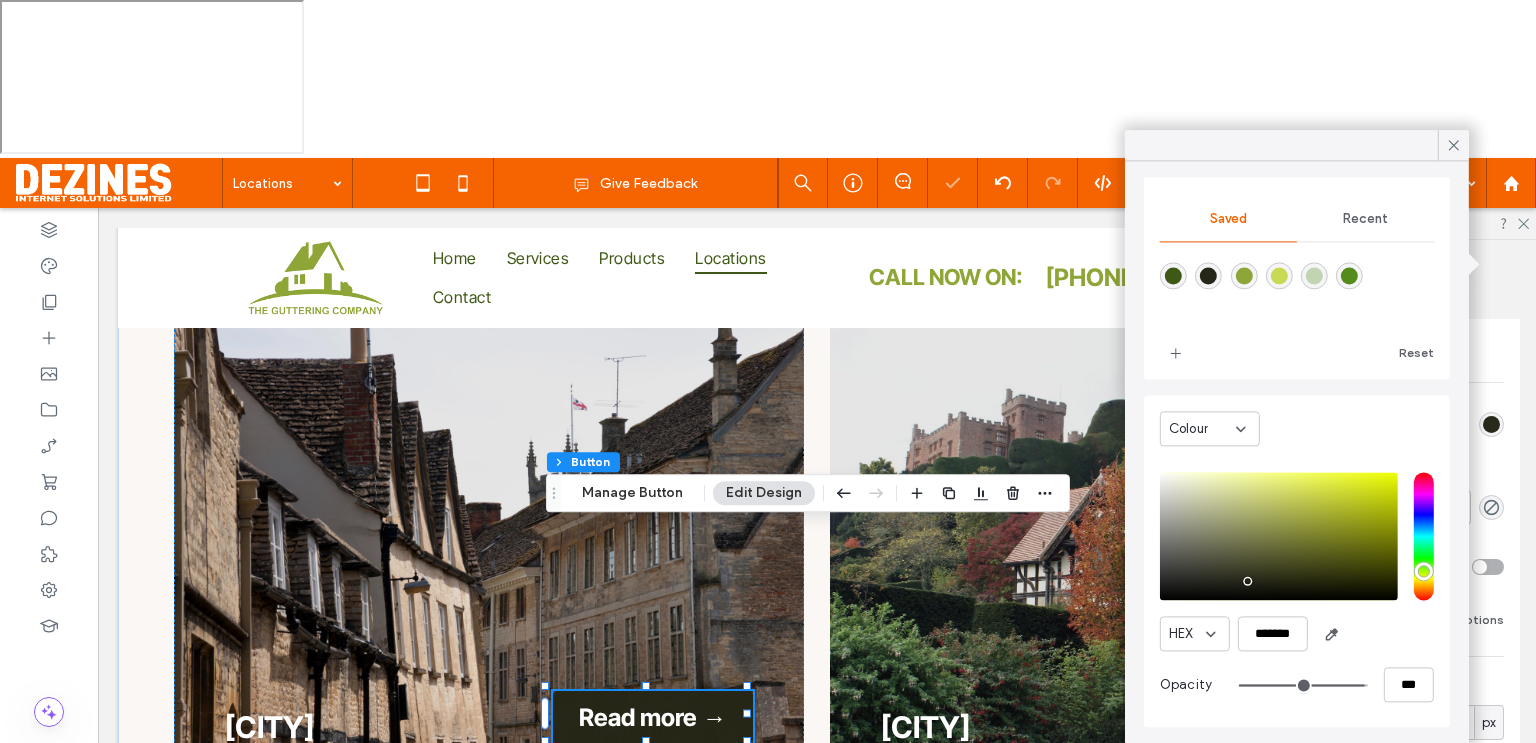 type on "**" 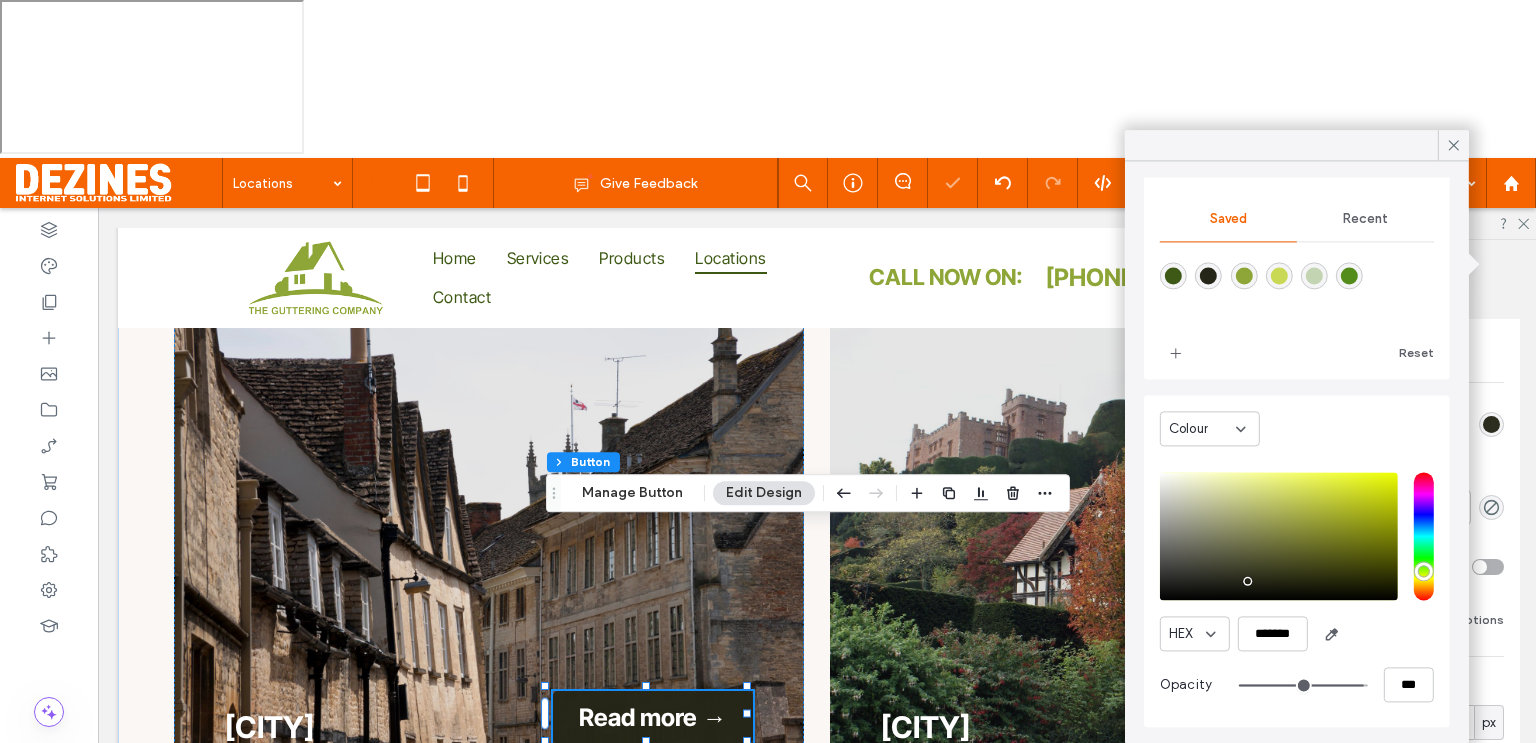 type on "**" 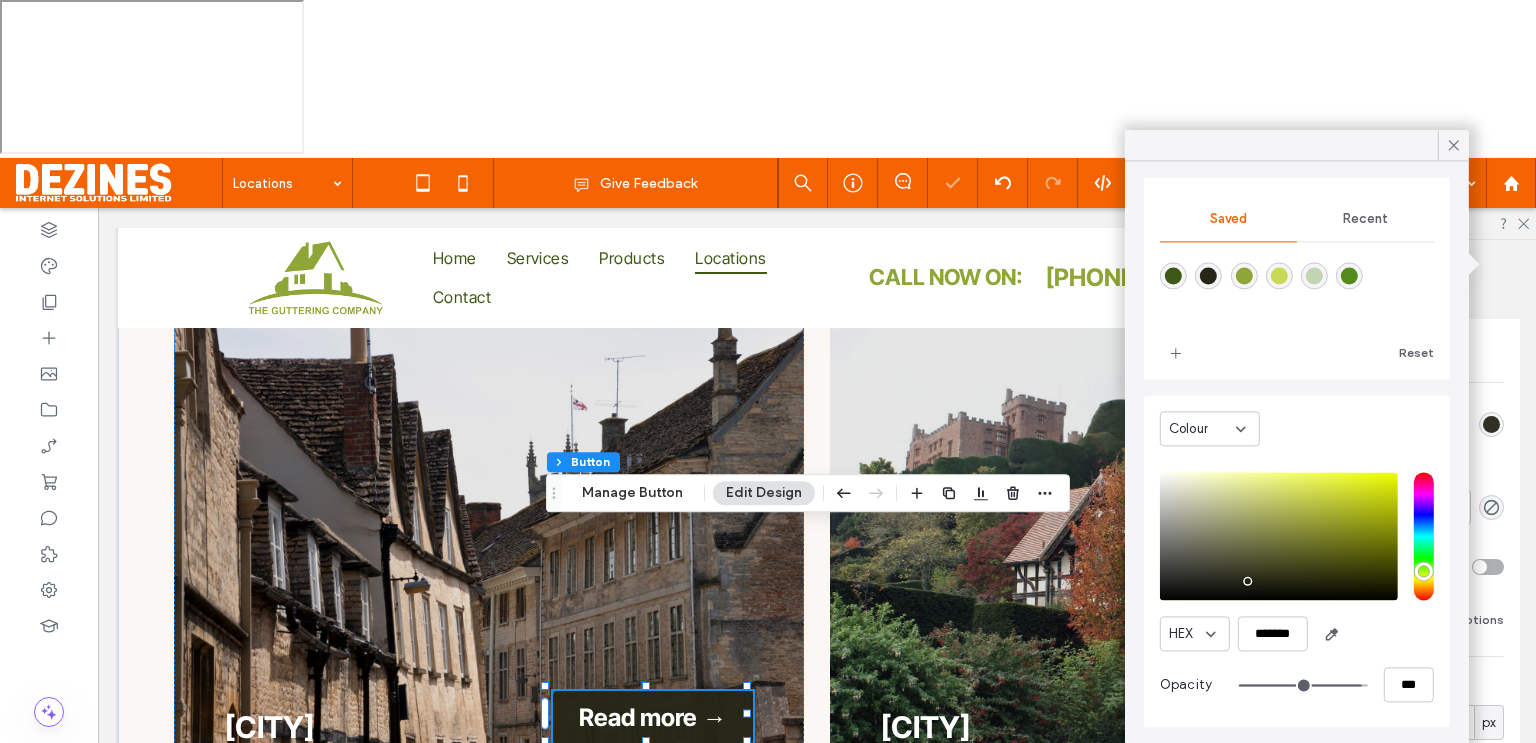 type on "**" 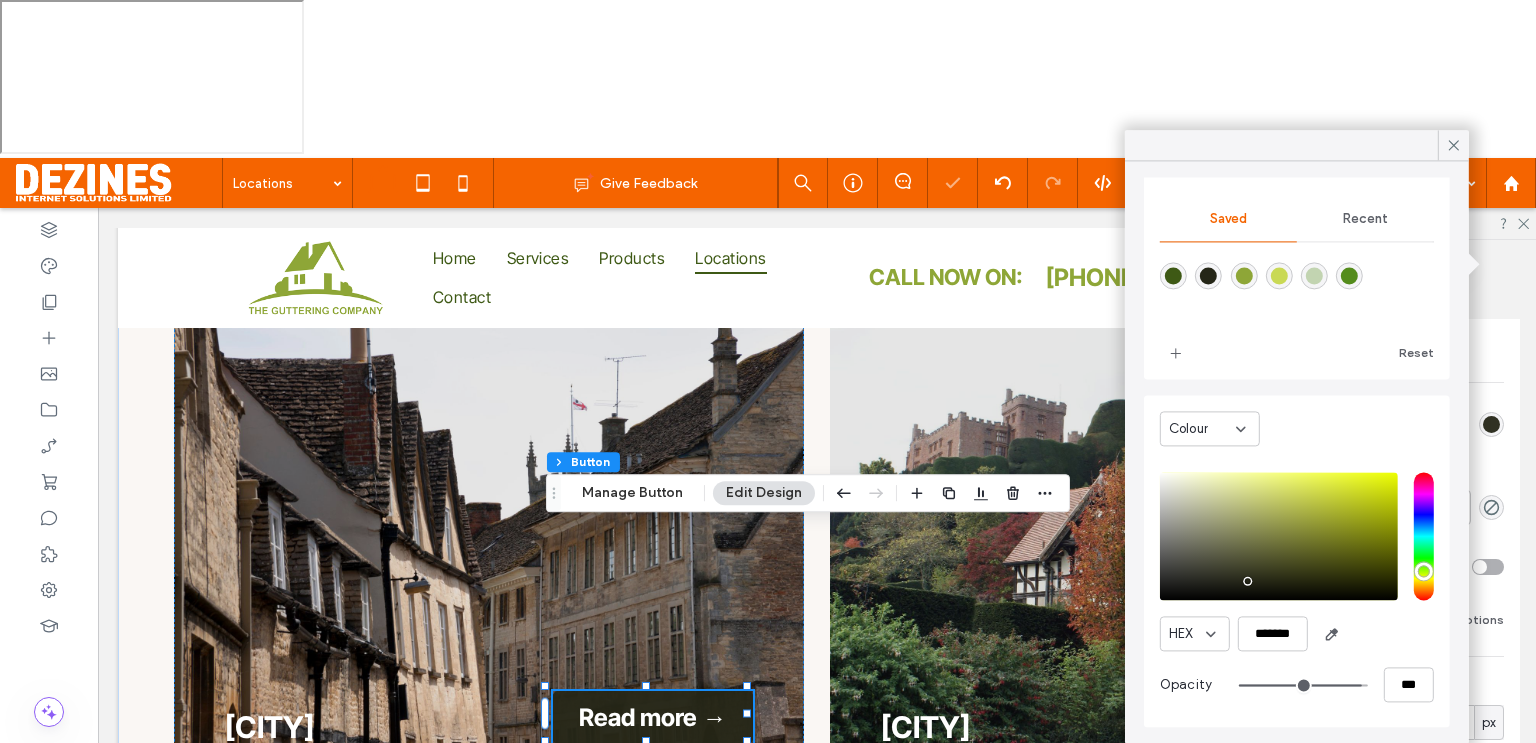type on "**" 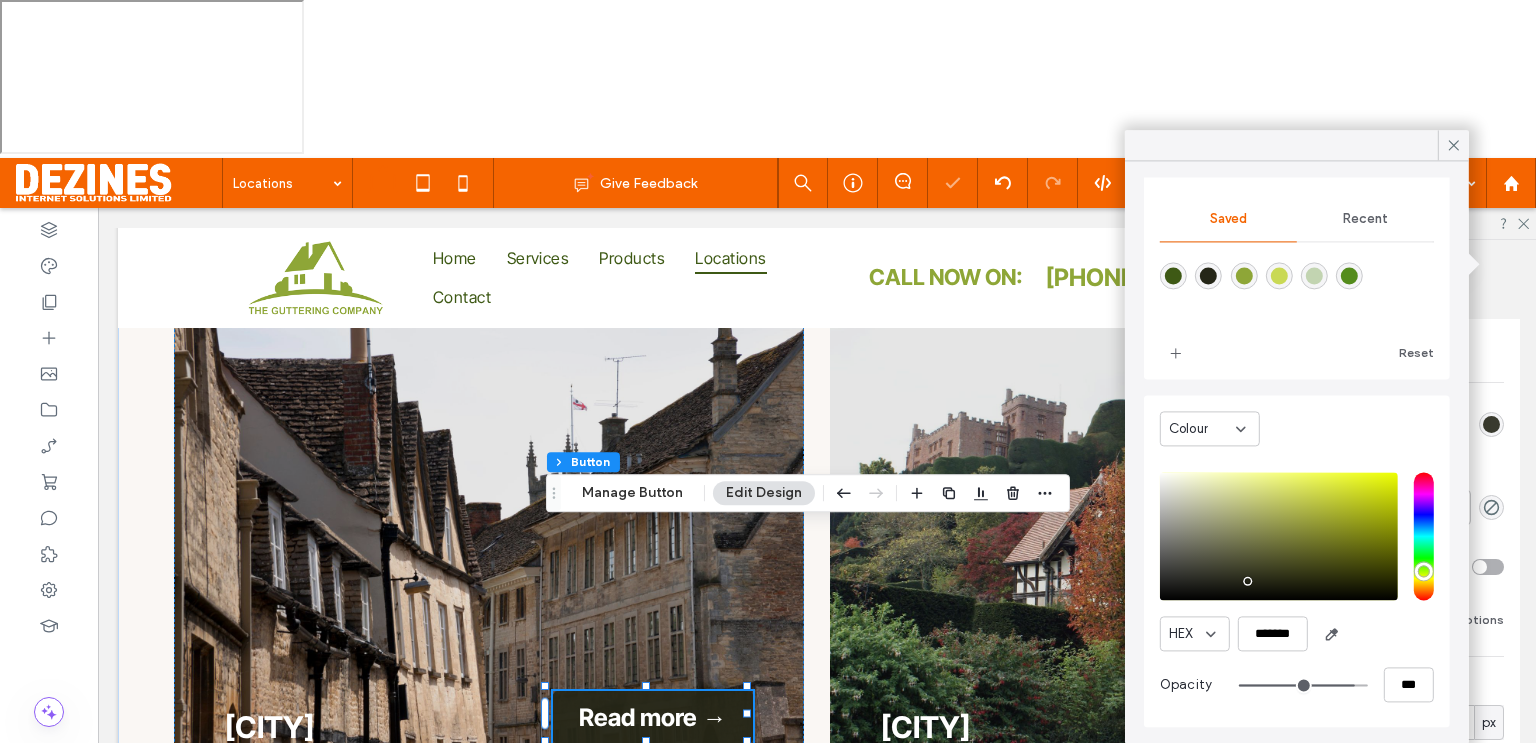 type on "**" 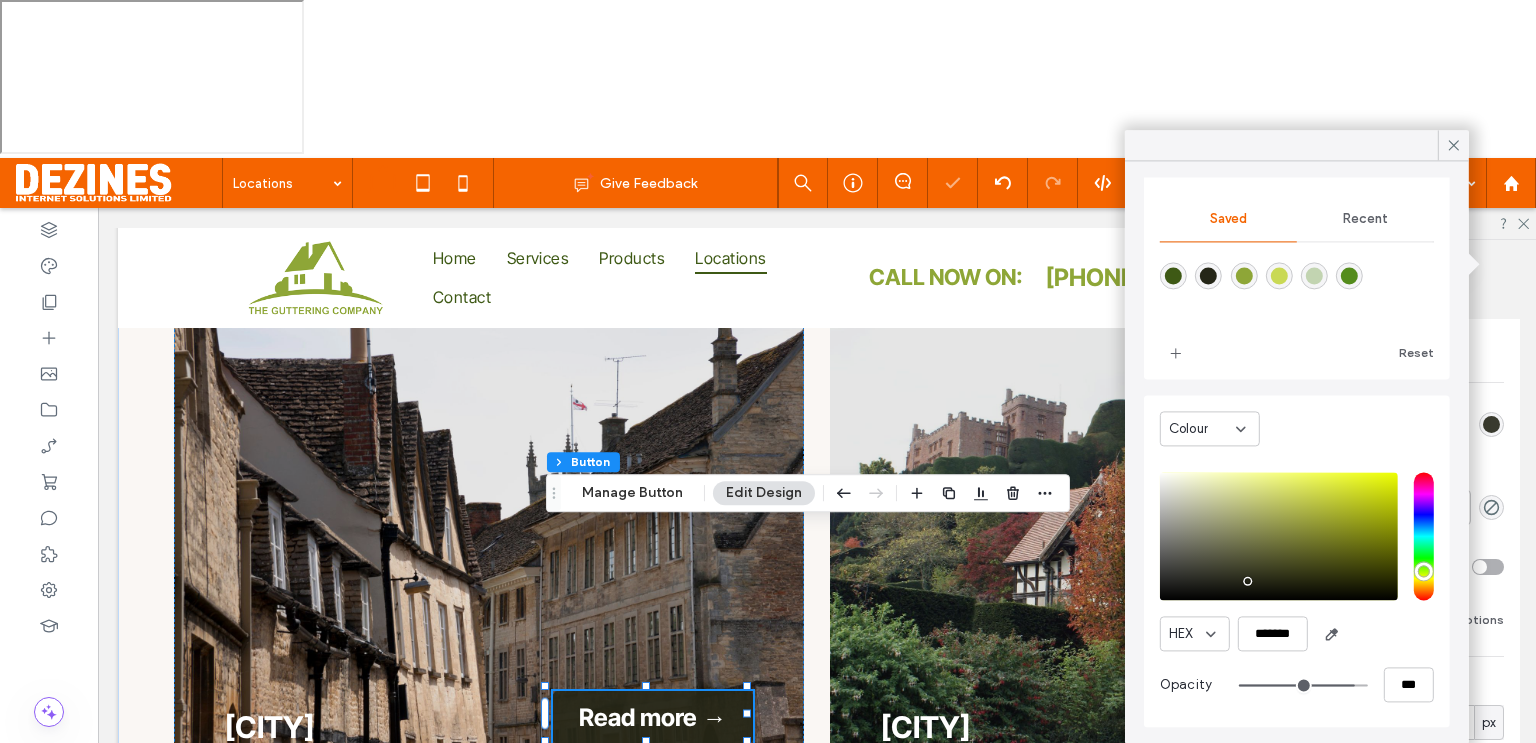 type on "**" 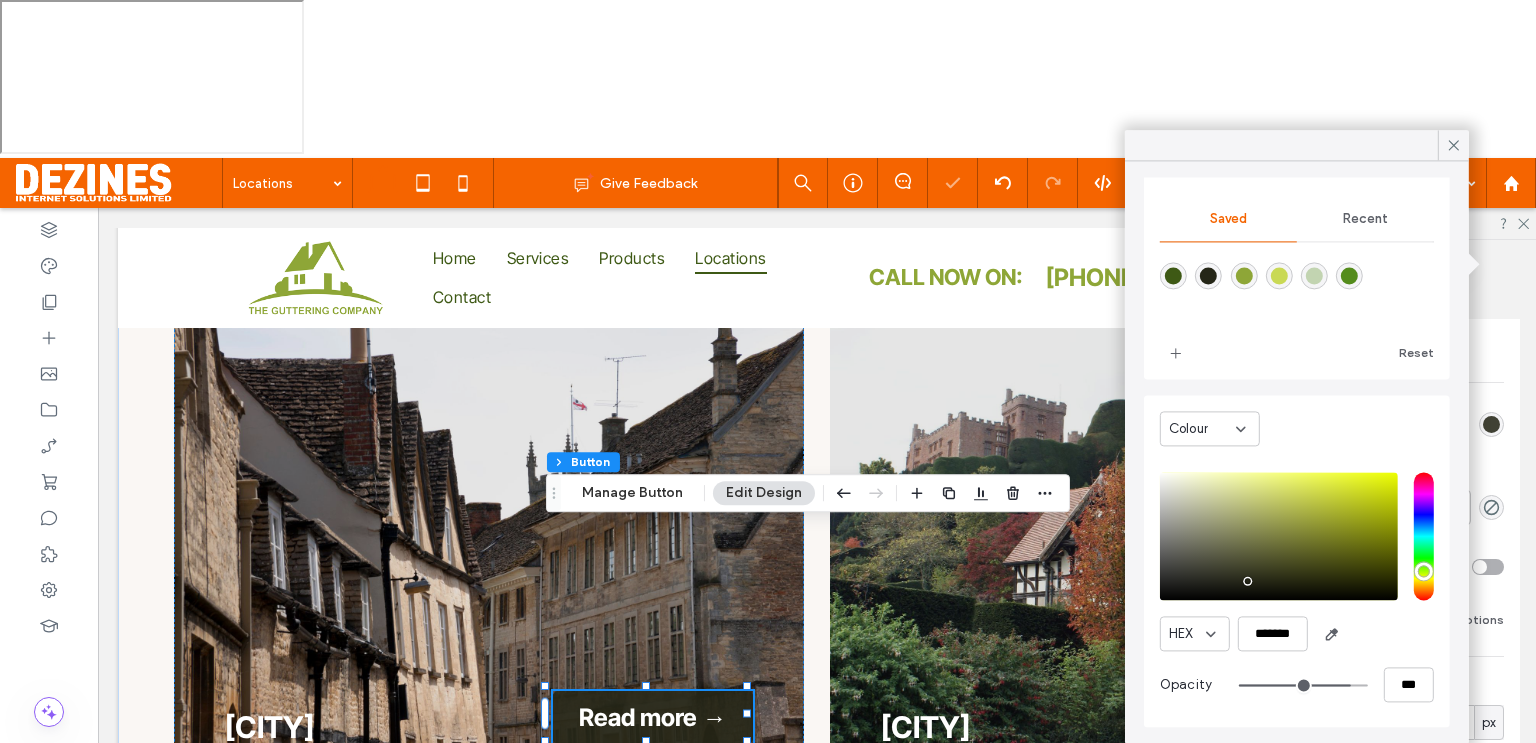 type on "**" 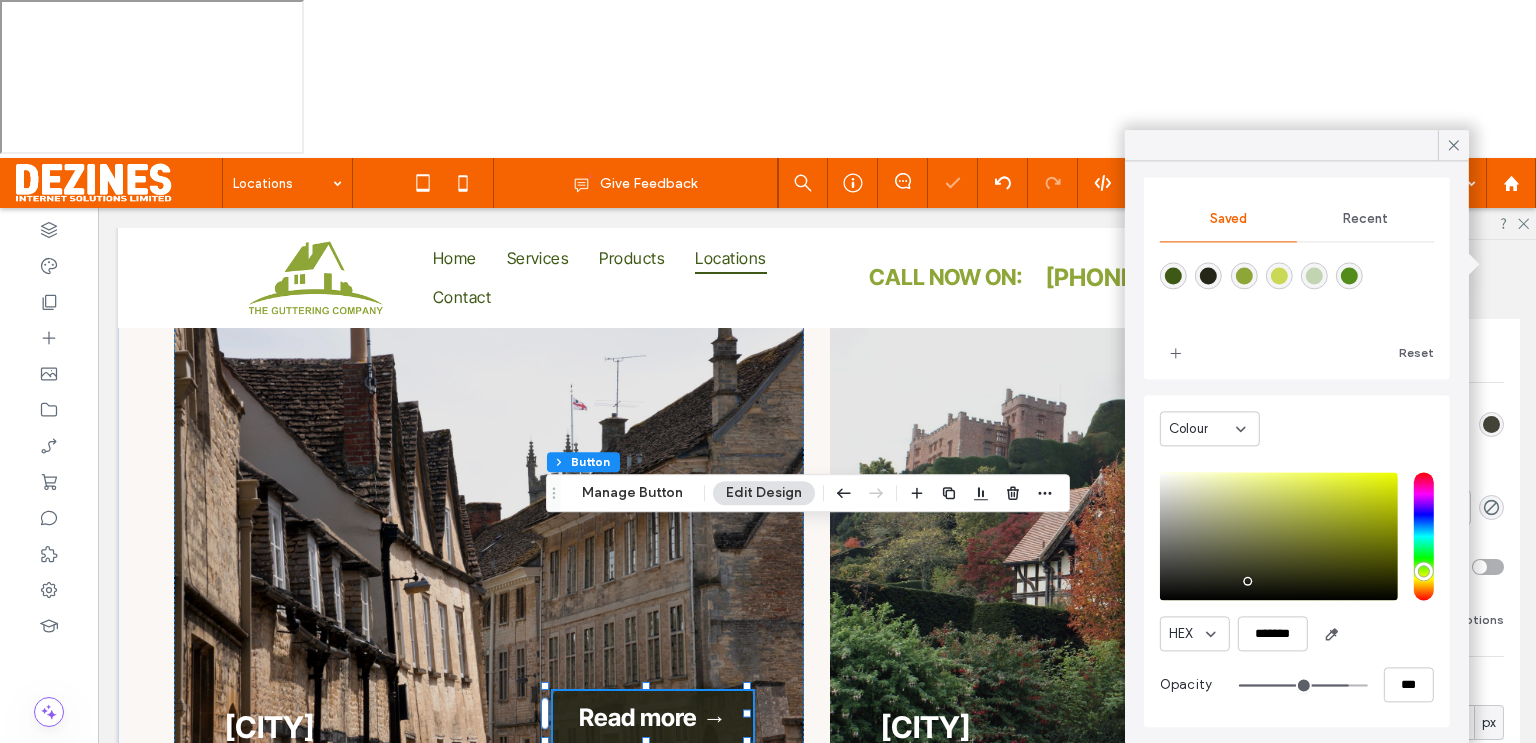type on "**" 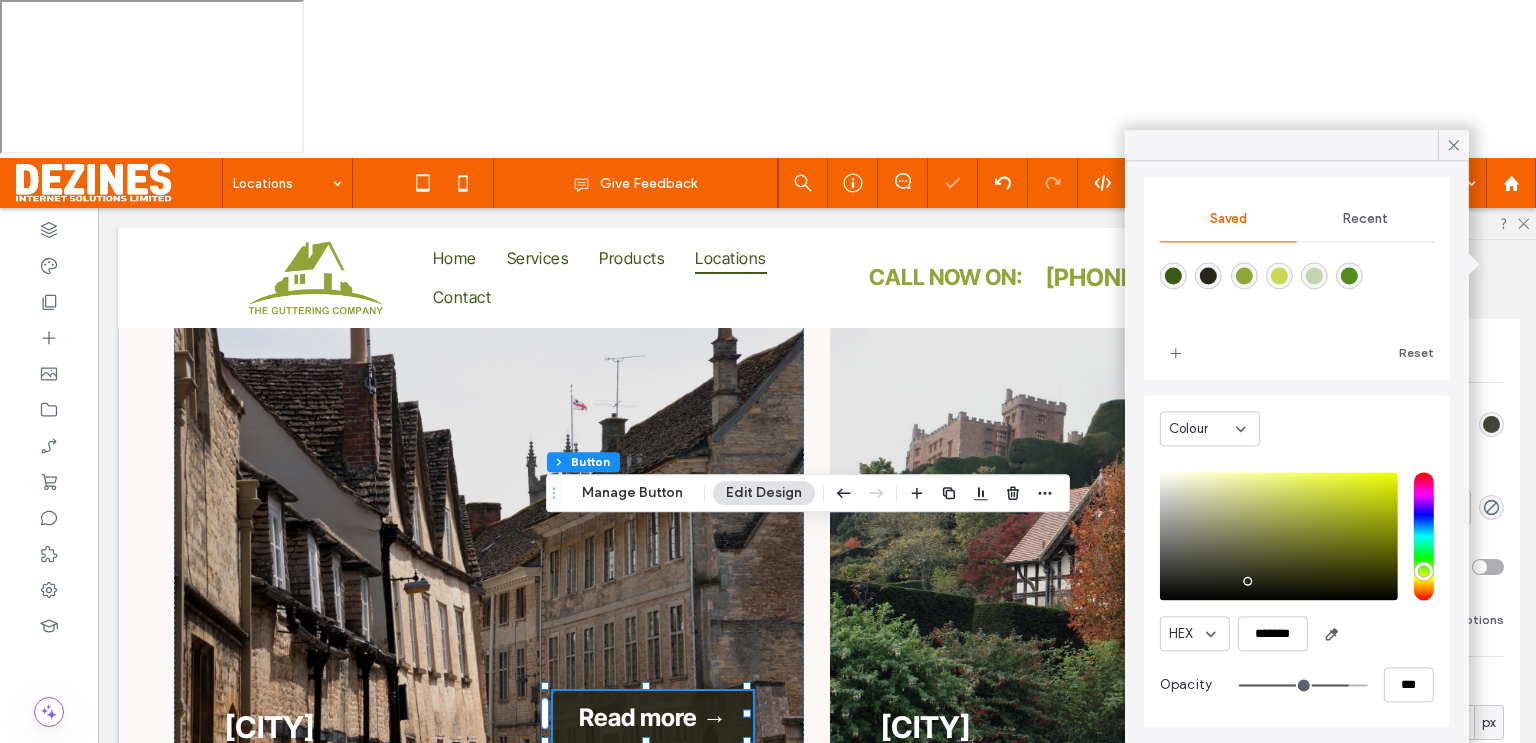 type on "**" 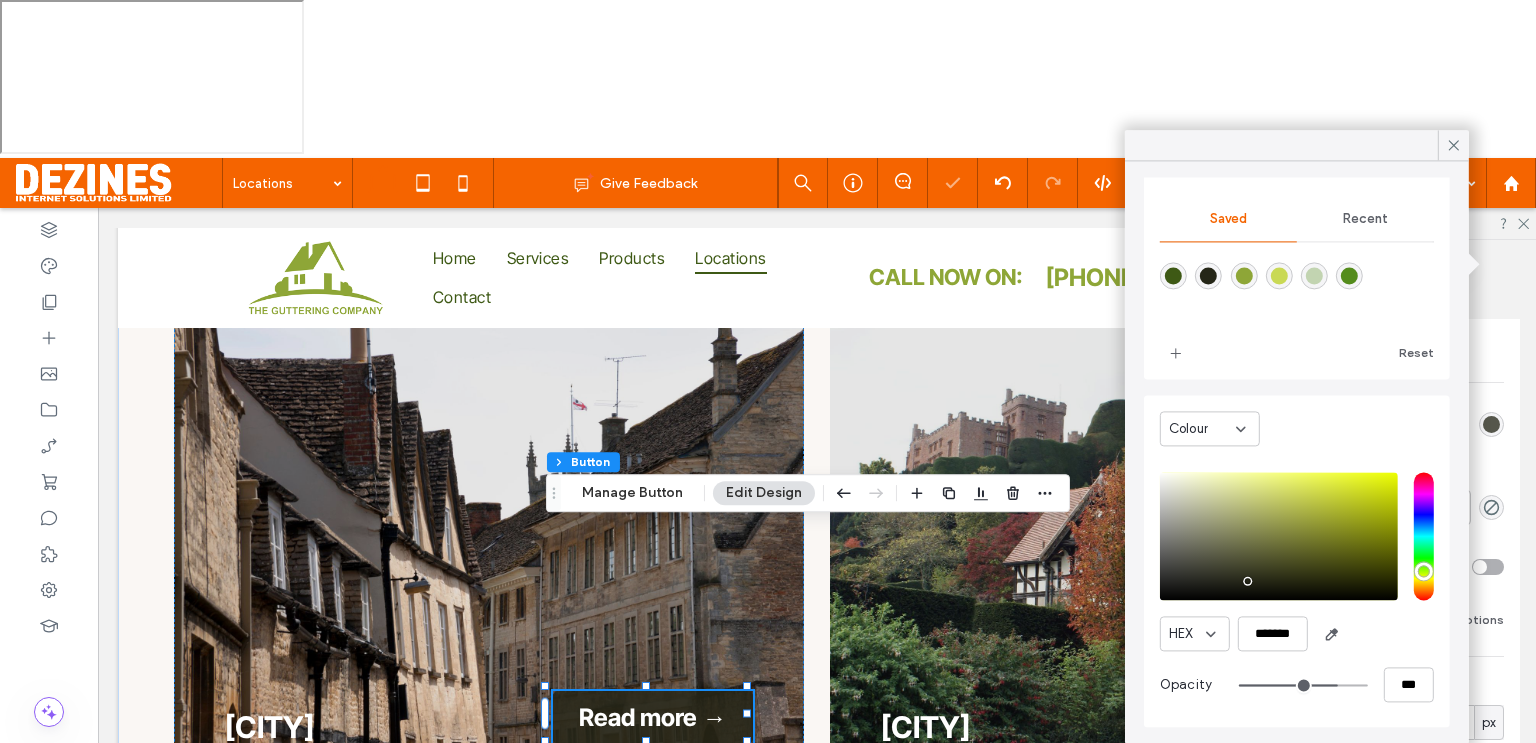 type on "**" 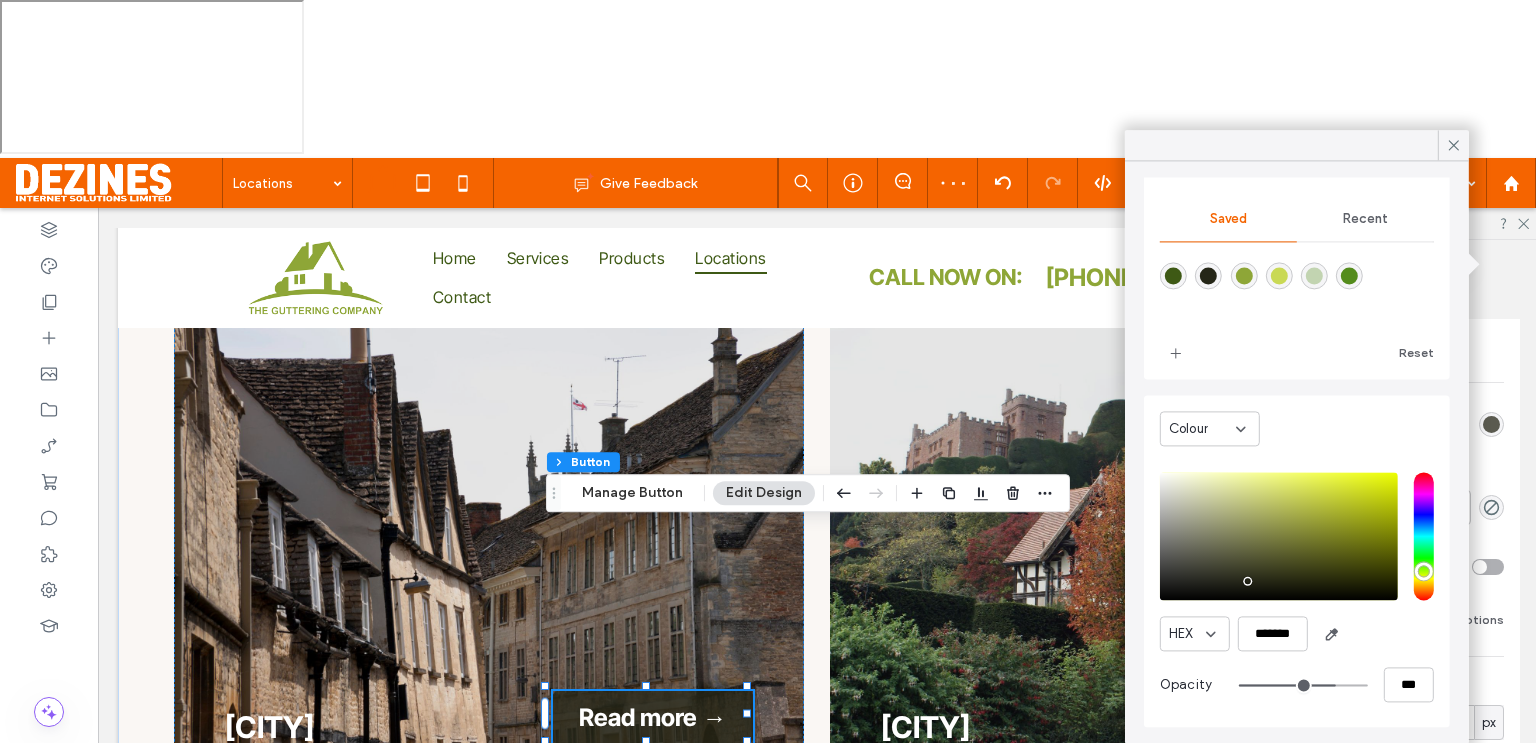 type on "**" 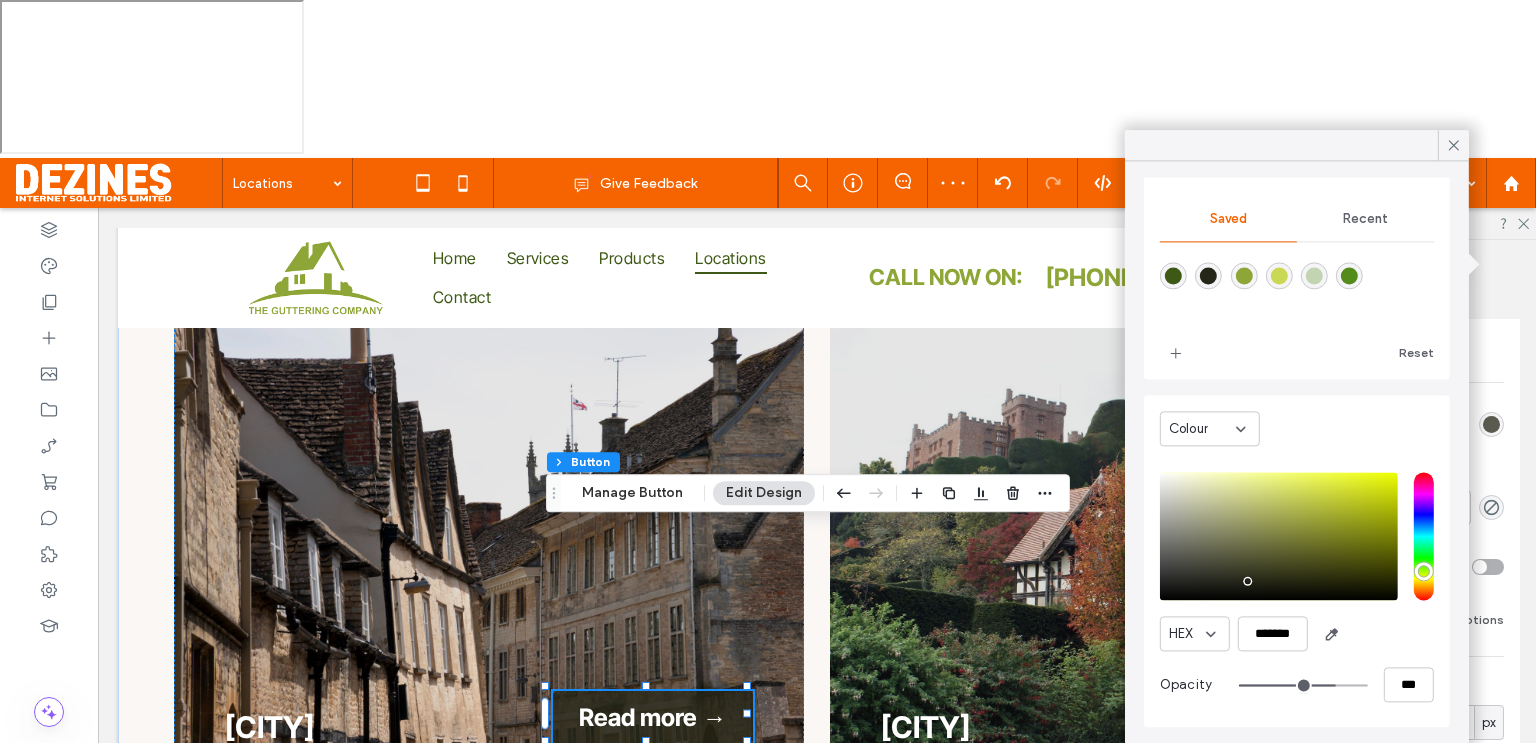 type on "***" 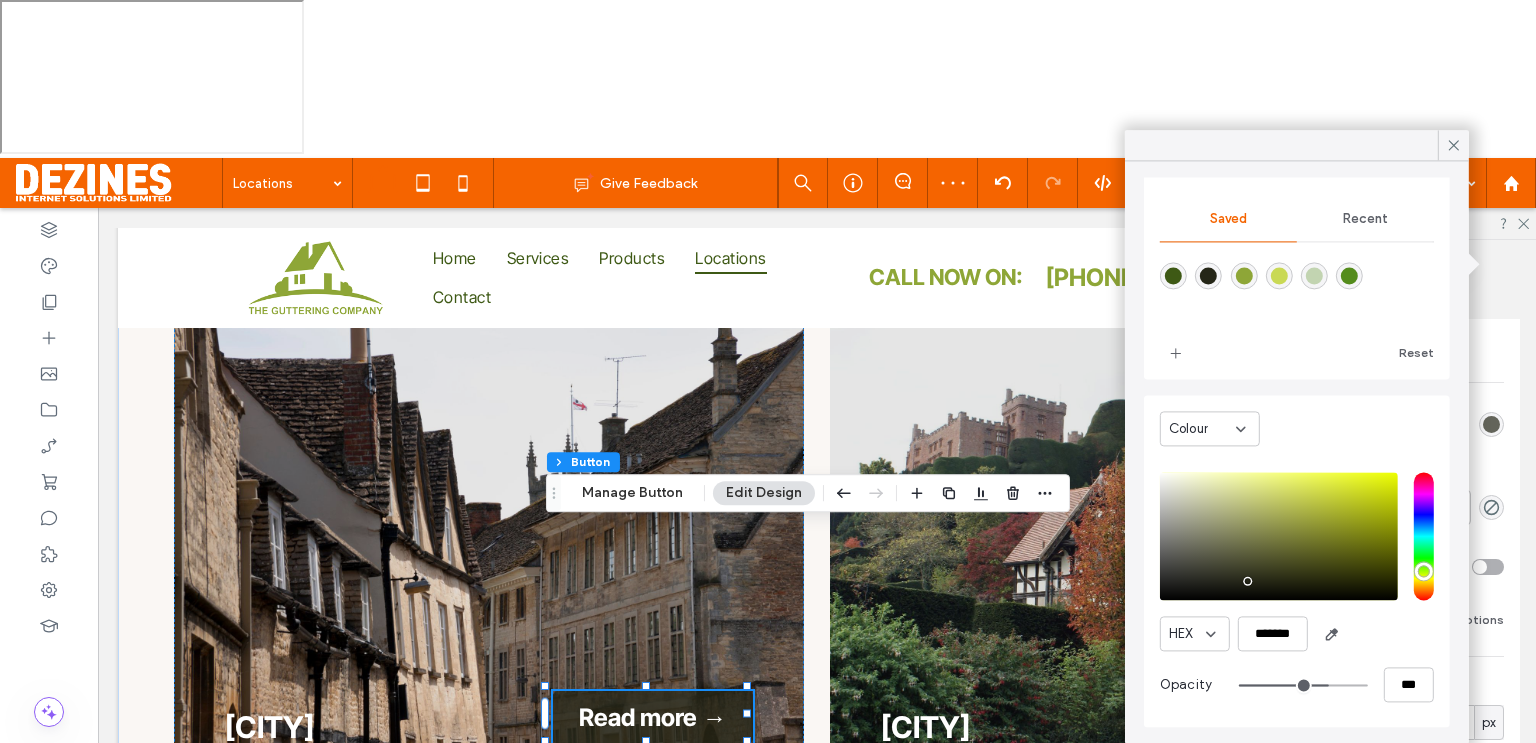 type on "**" 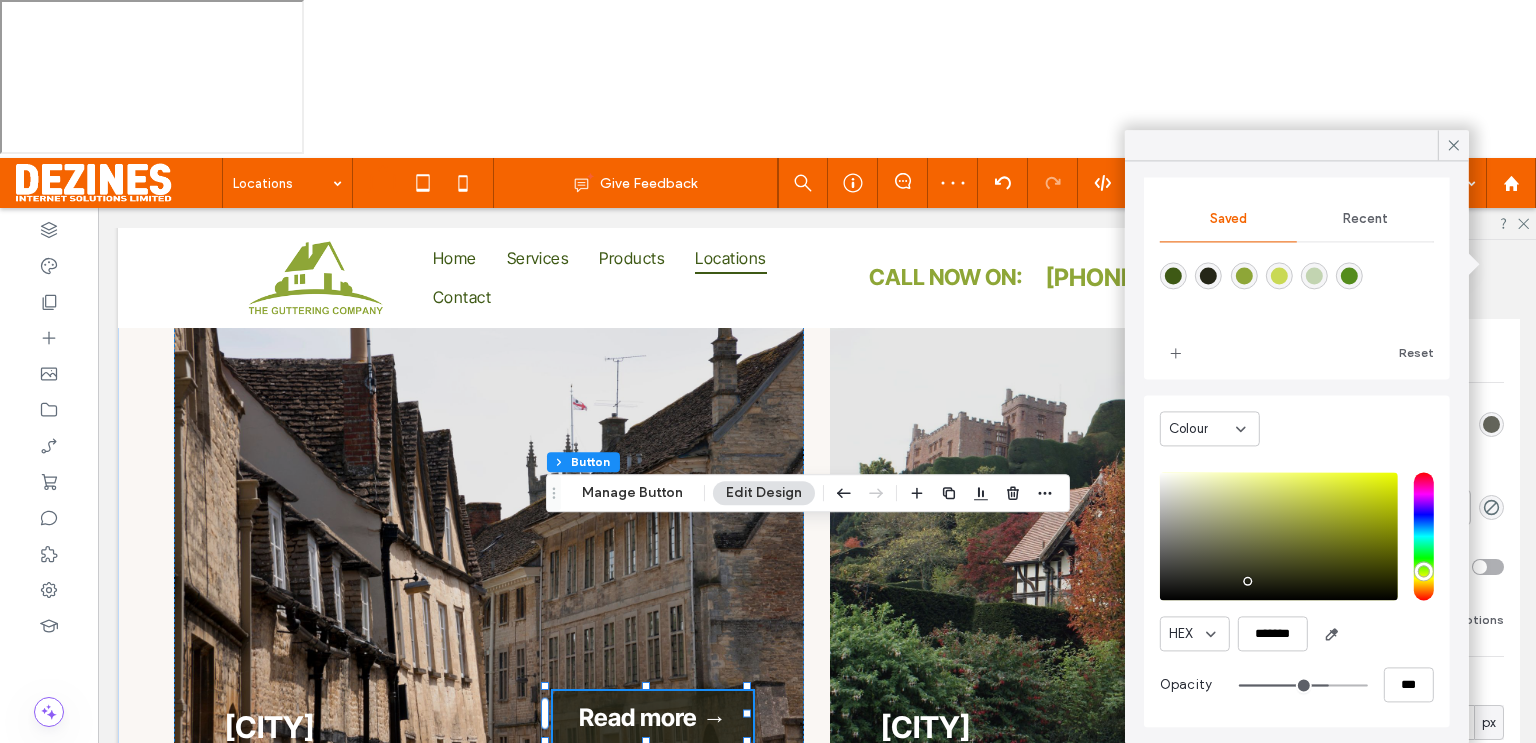 type on "**" 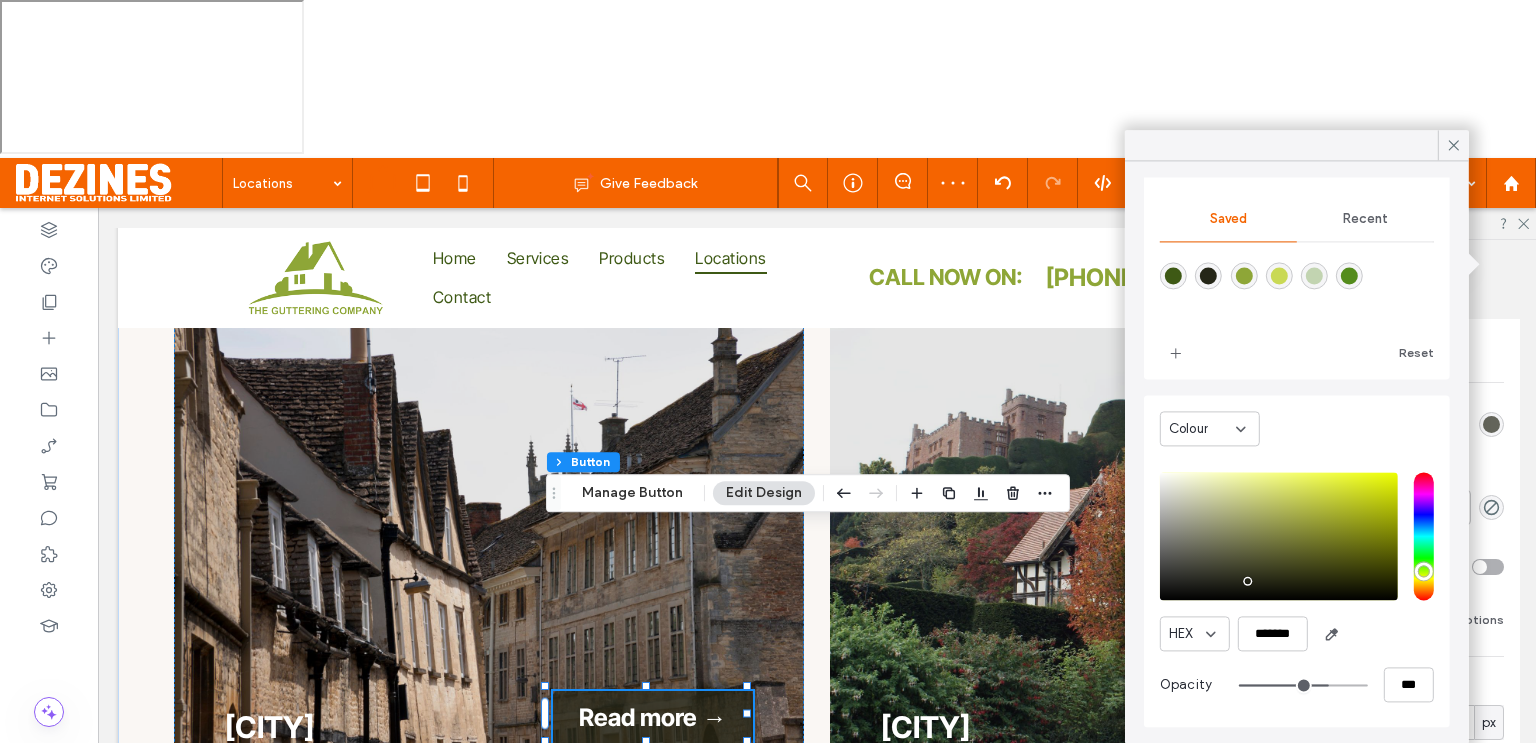 type on "**" 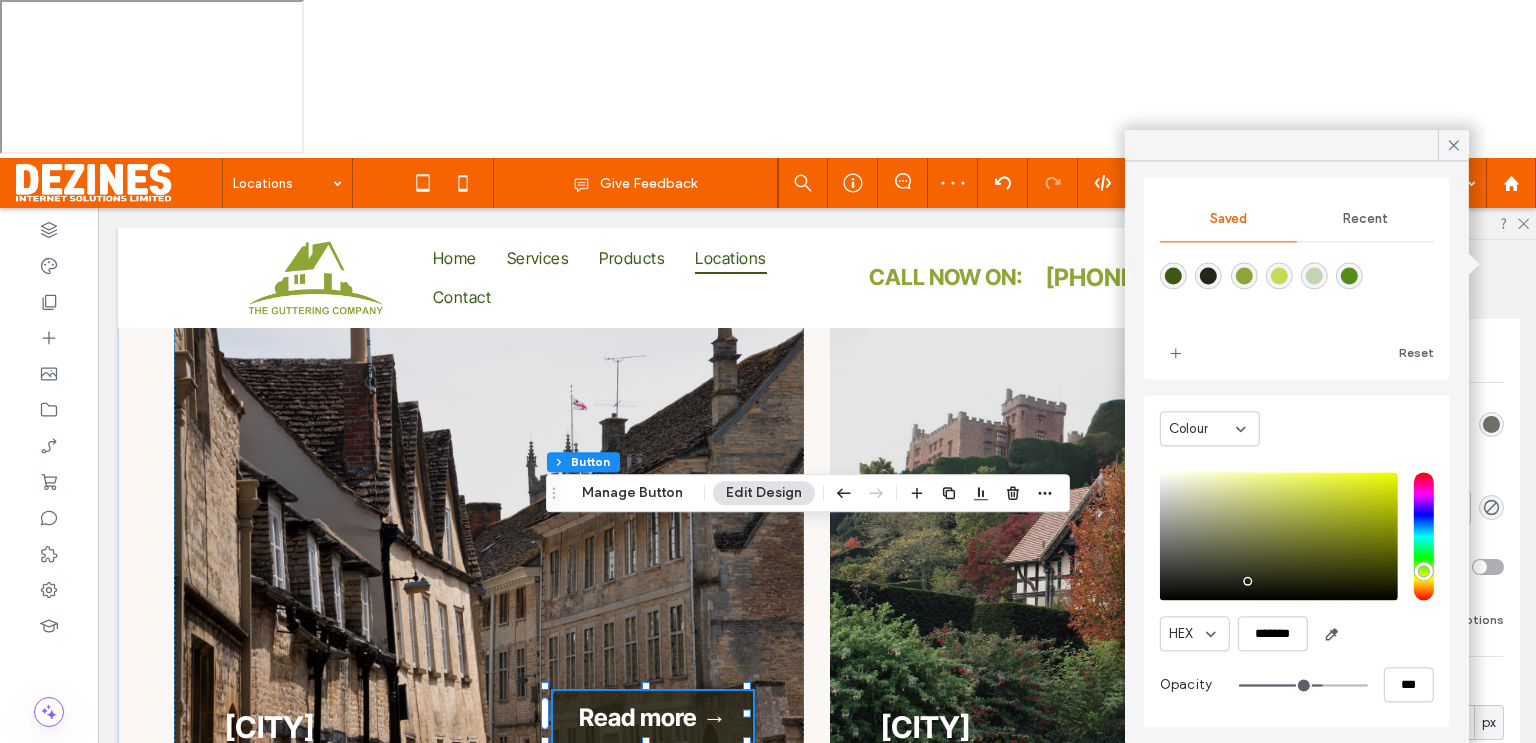type on "**" 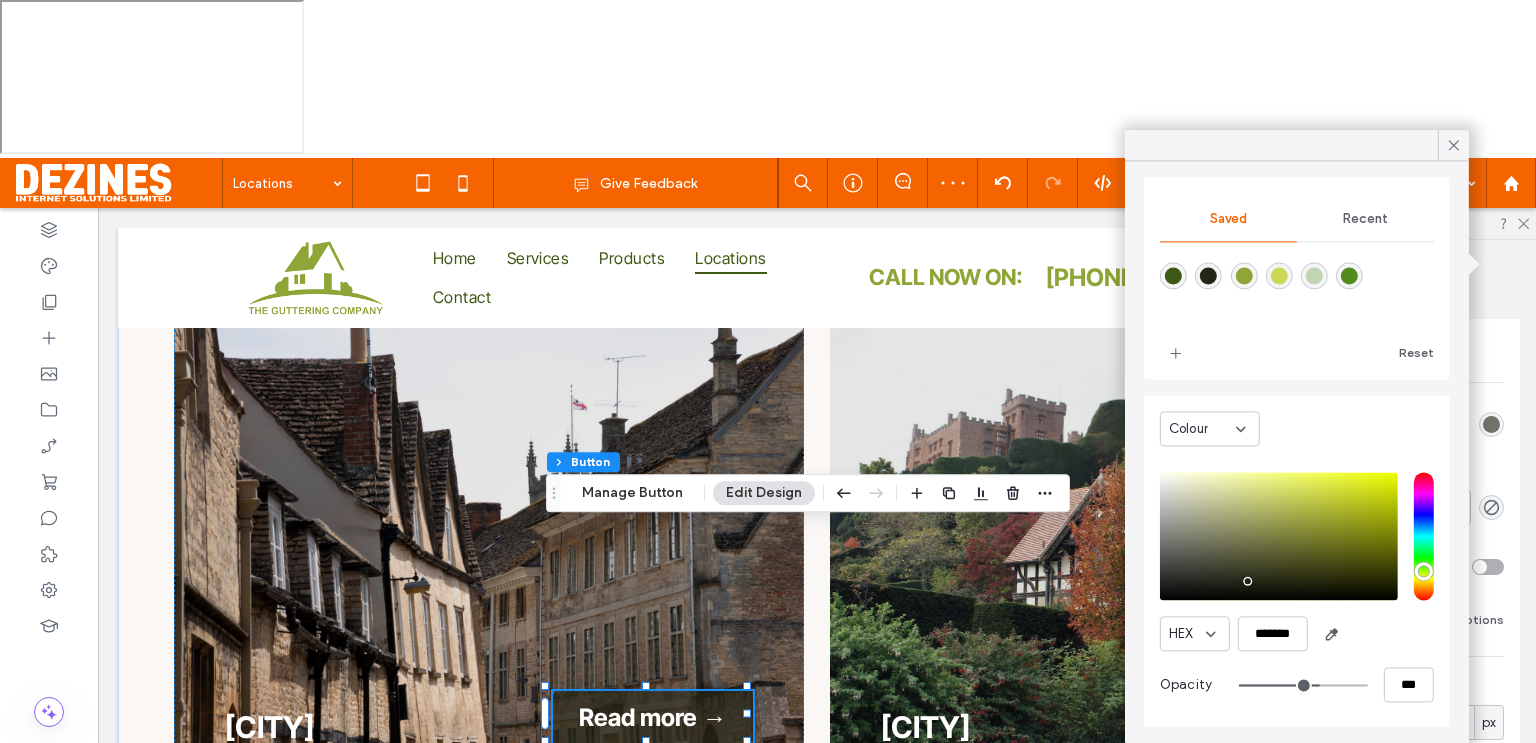 type on "**" 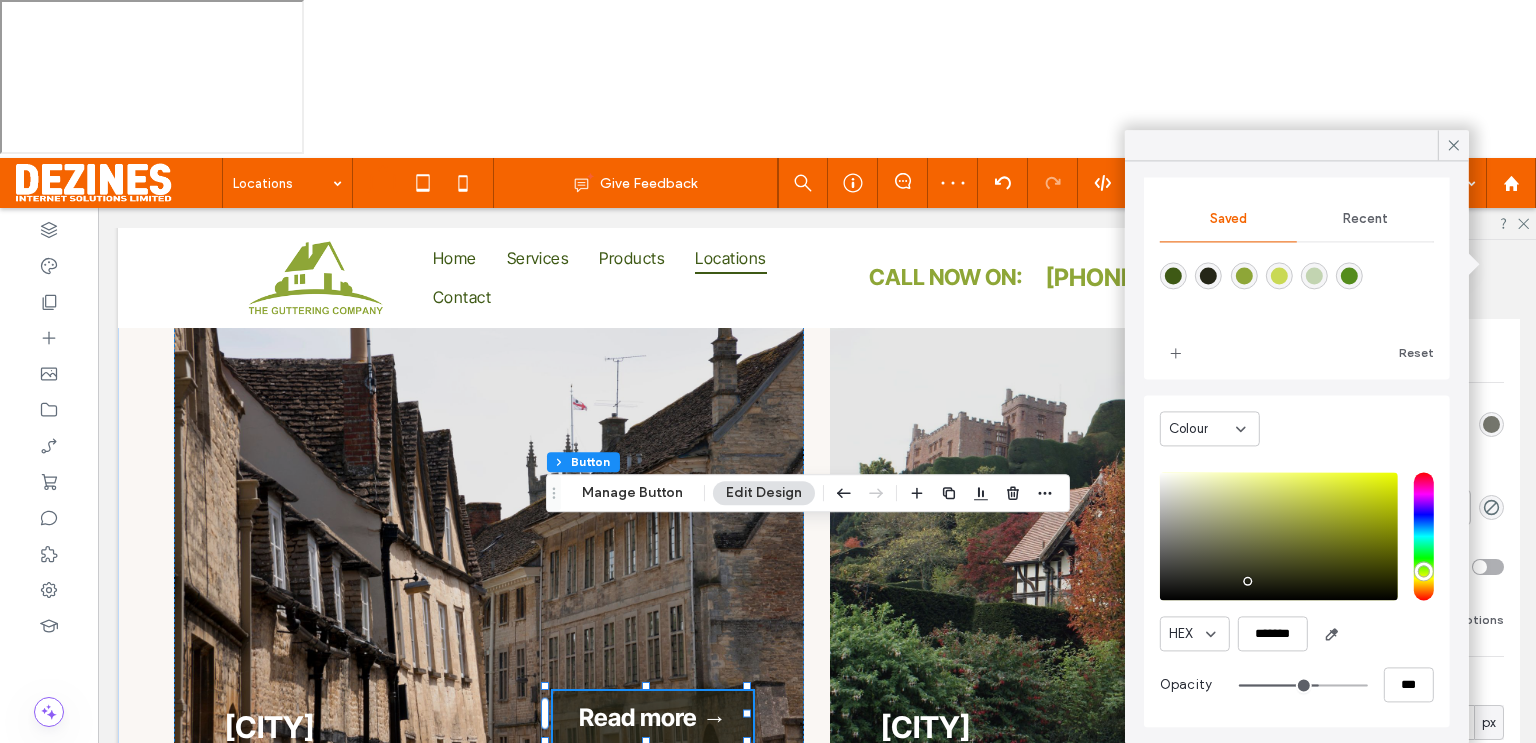 type on "**" 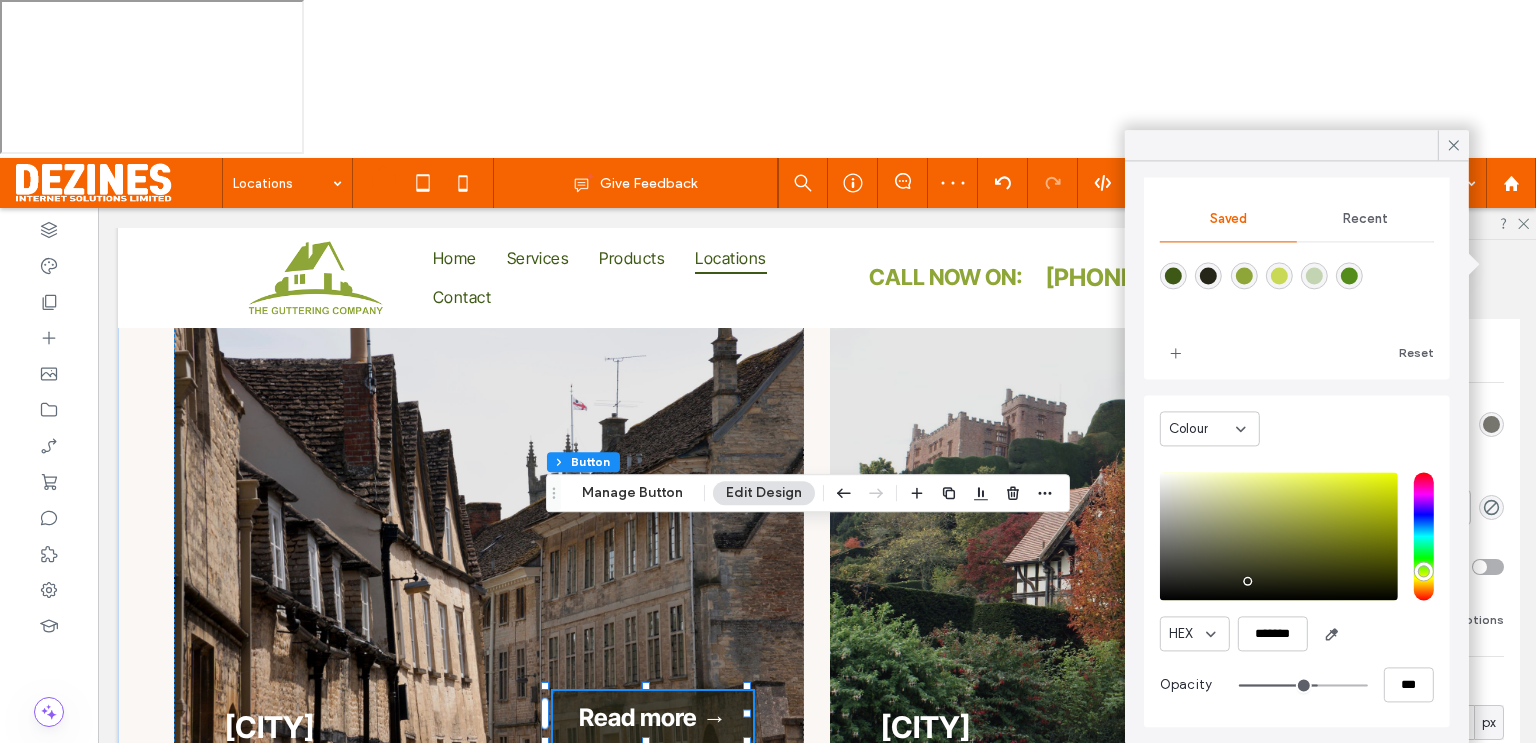 type on "**" 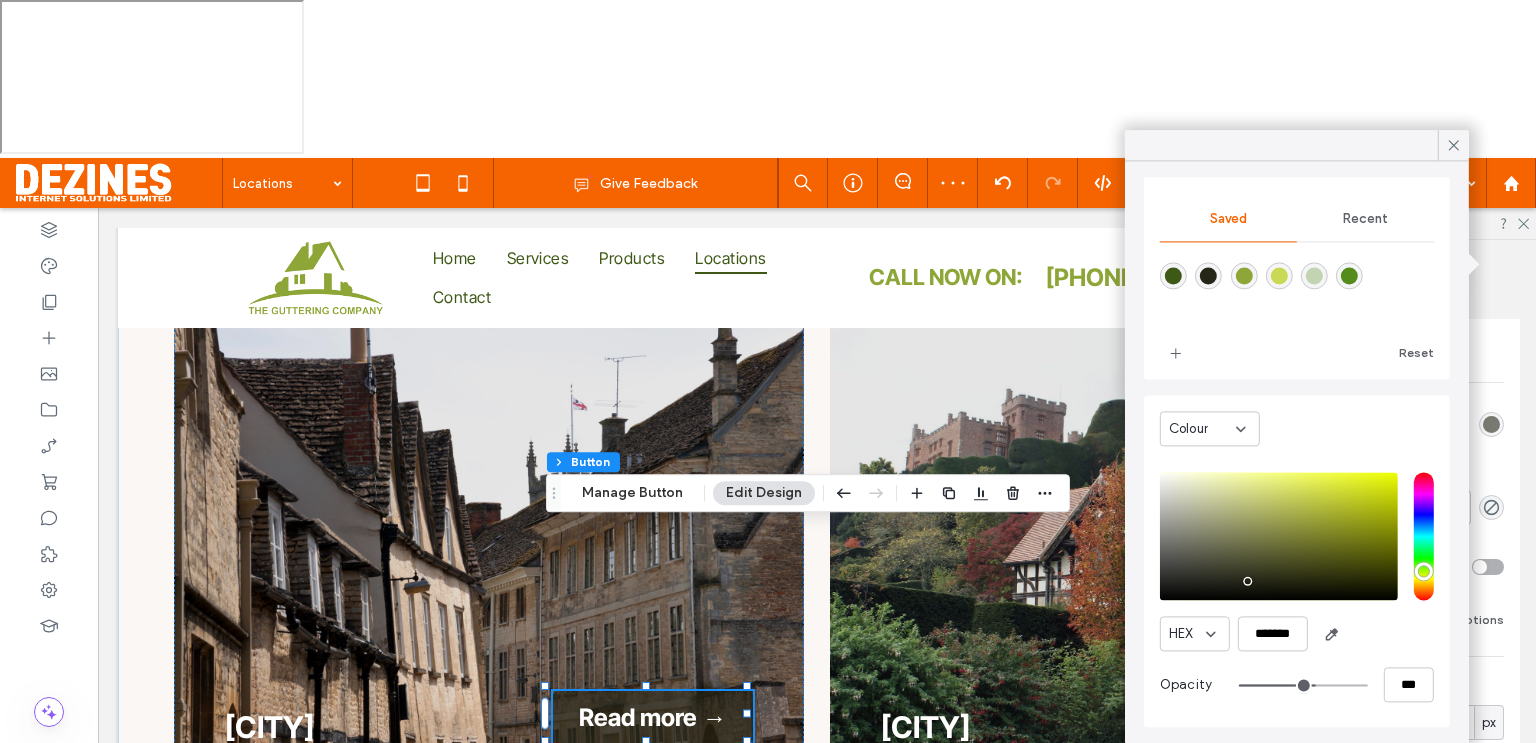 drag, startPoint x: 1344, startPoint y: 686, endPoint x: 1299, endPoint y: 689, distance: 45.099888 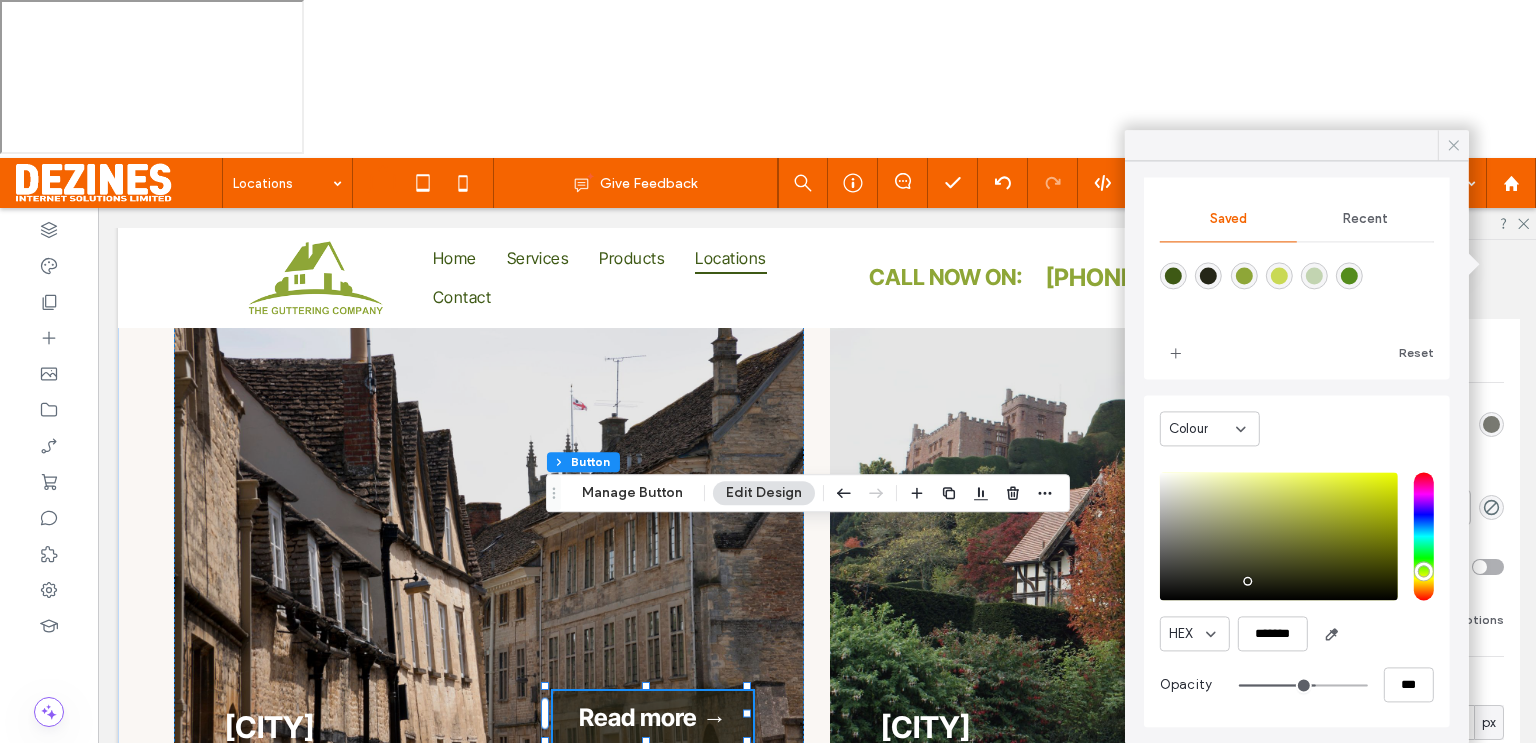 click 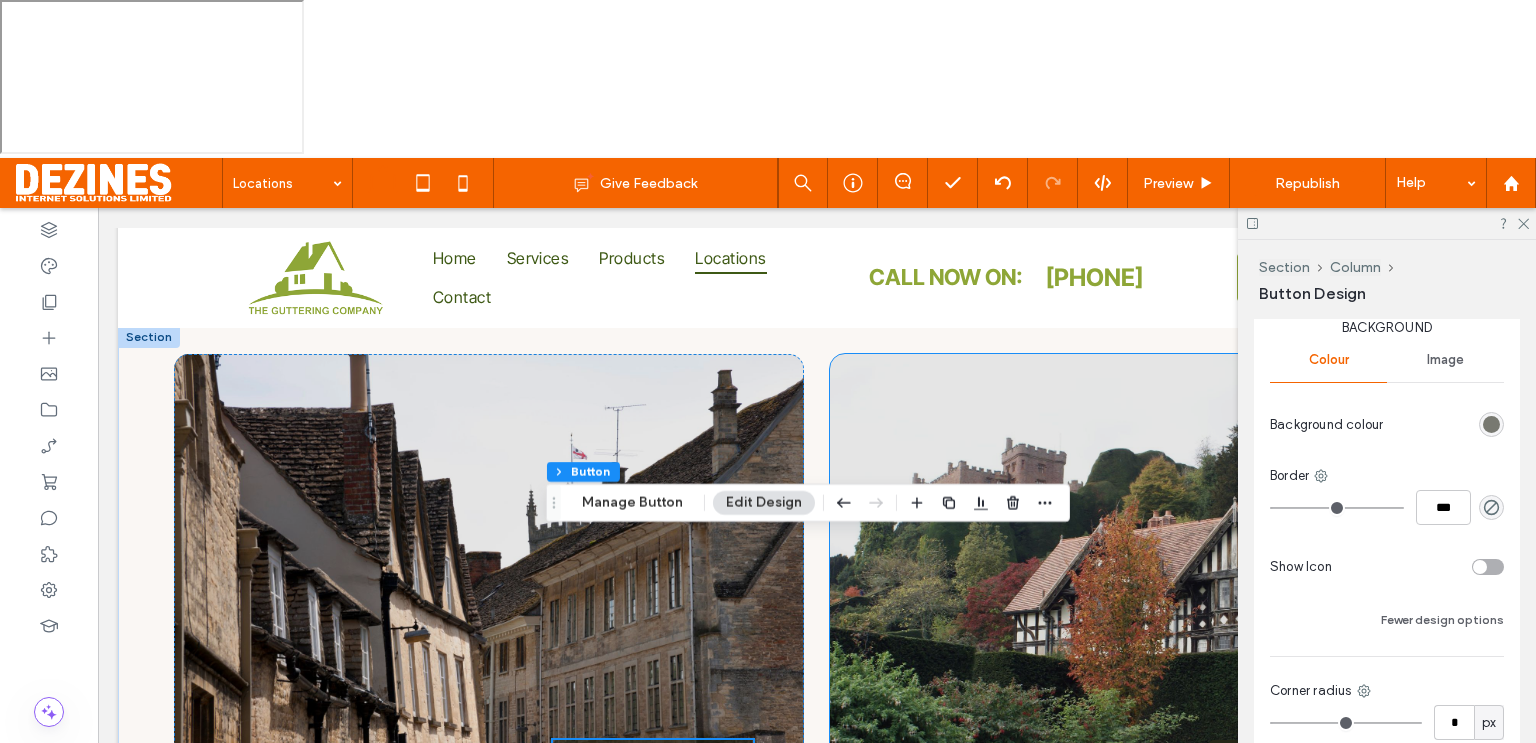 scroll, scrollTop: 796, scrollLeft: 0, axis: vertical 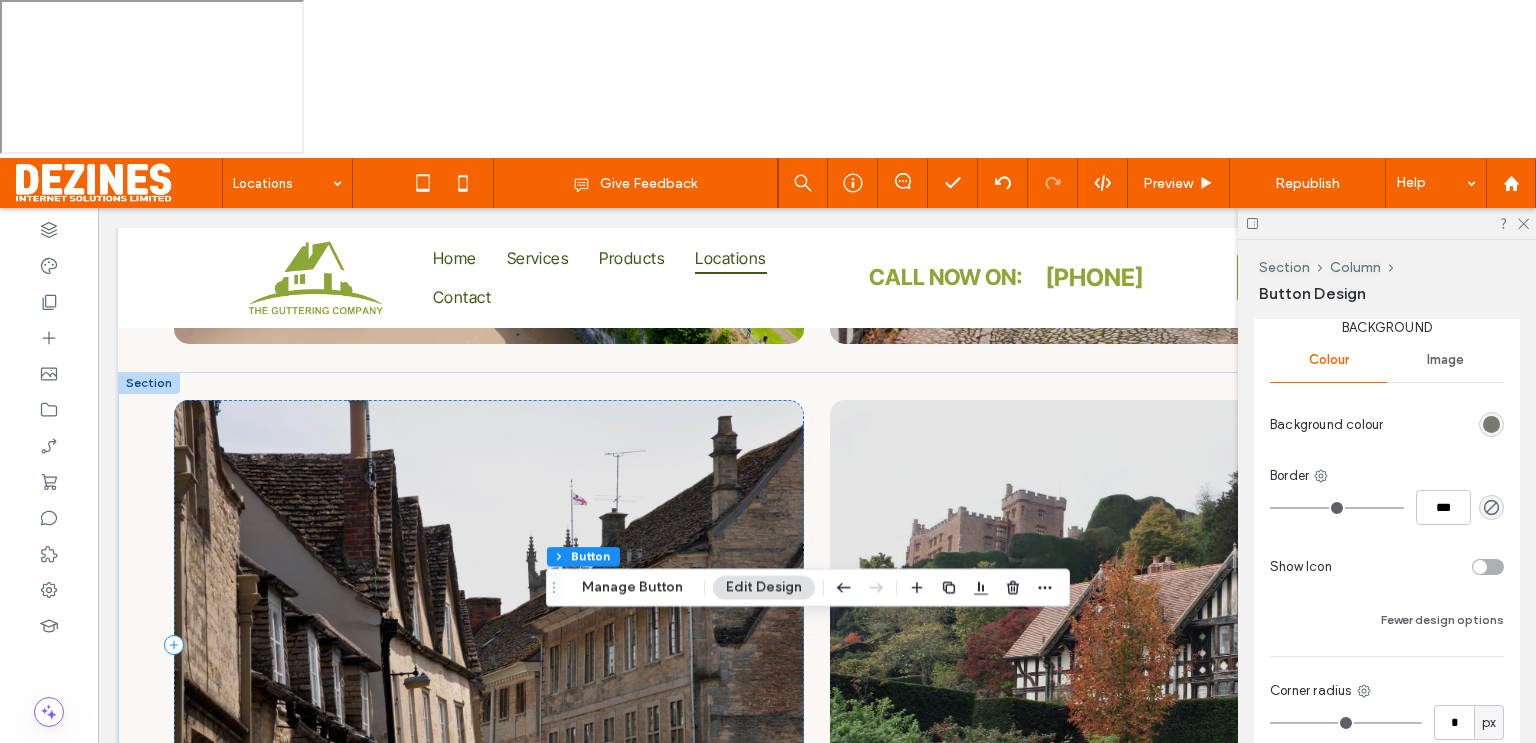 click on "[CITY]" at bounding box center (269, 822) 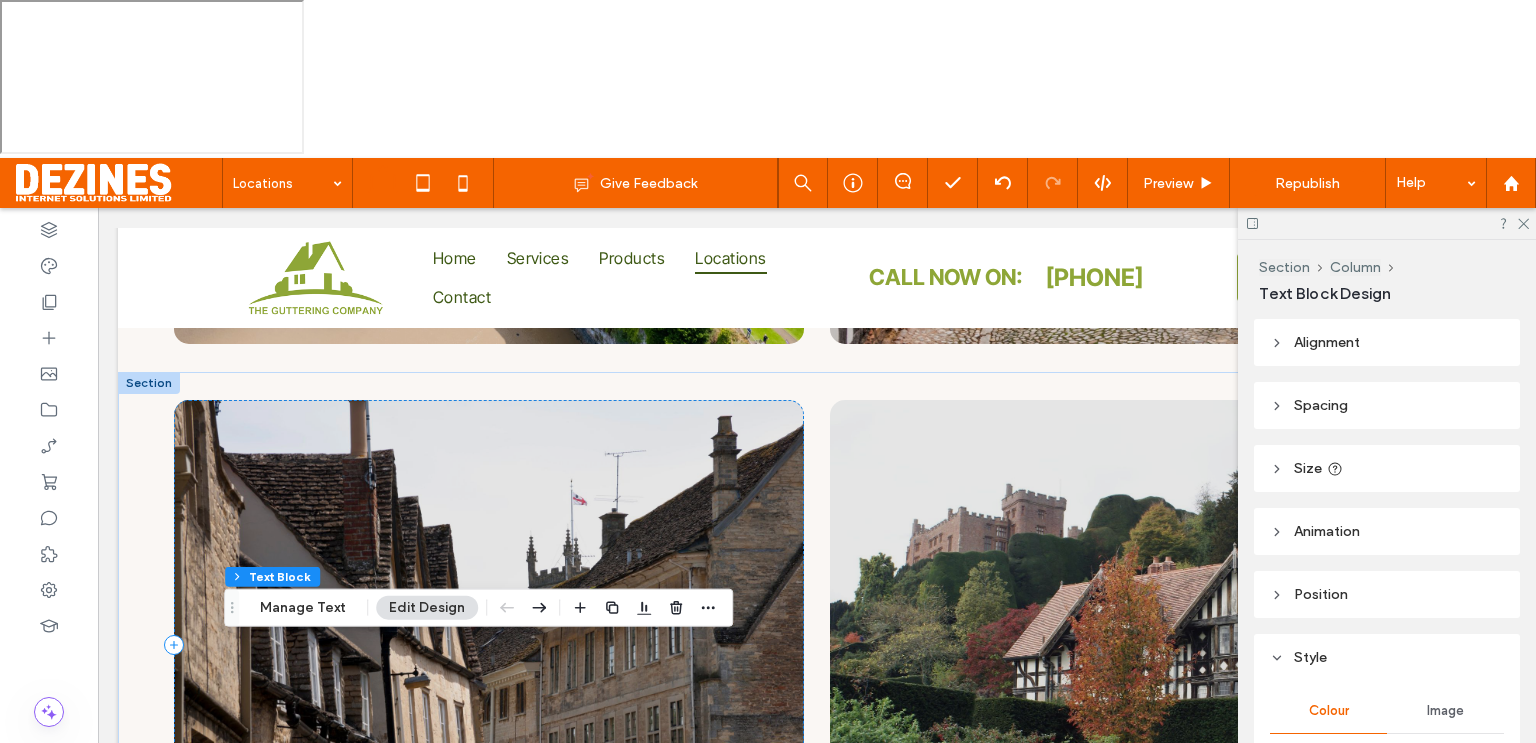 click on "Read more →" at bounding box center (653, 812) 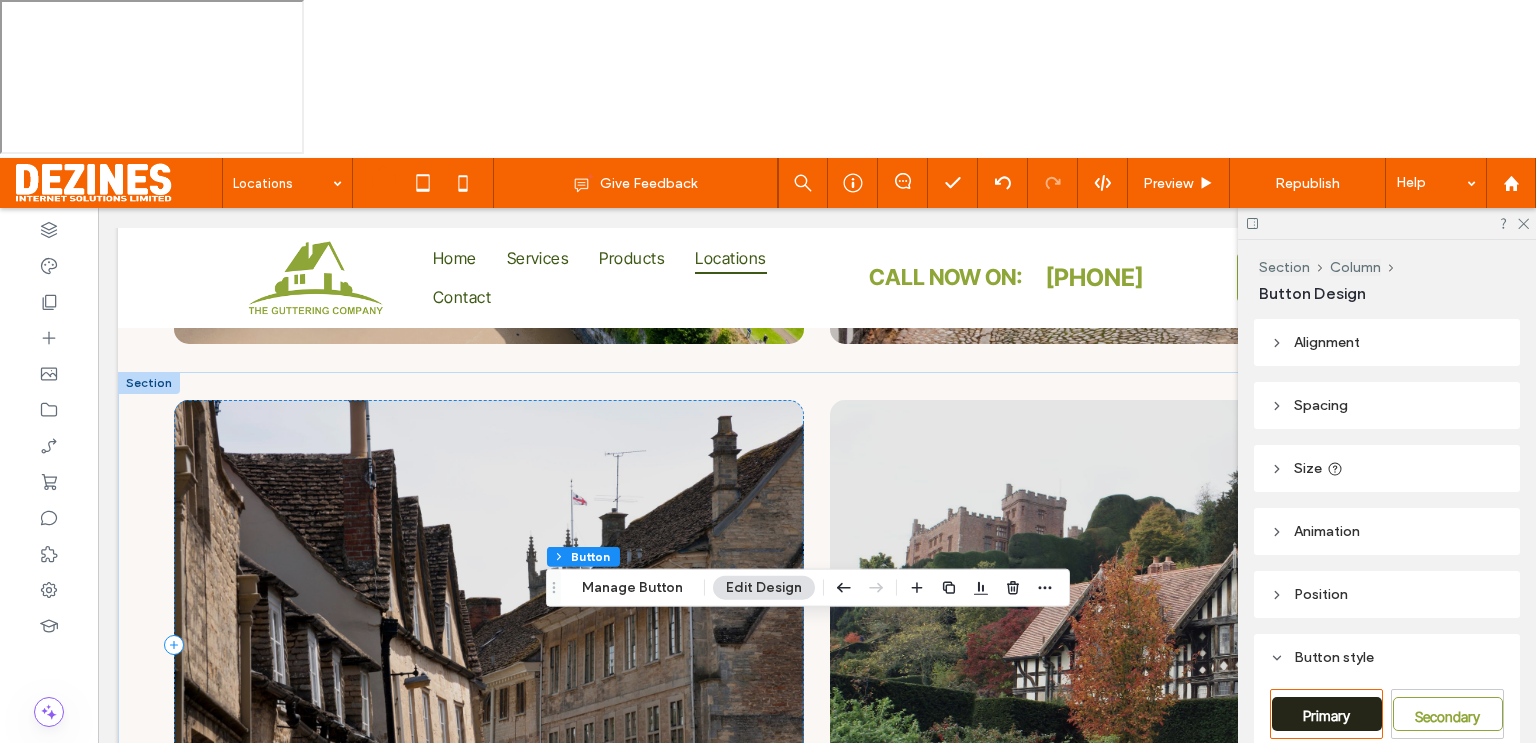 click on "Edit Design" at bounding box center (764, 588) 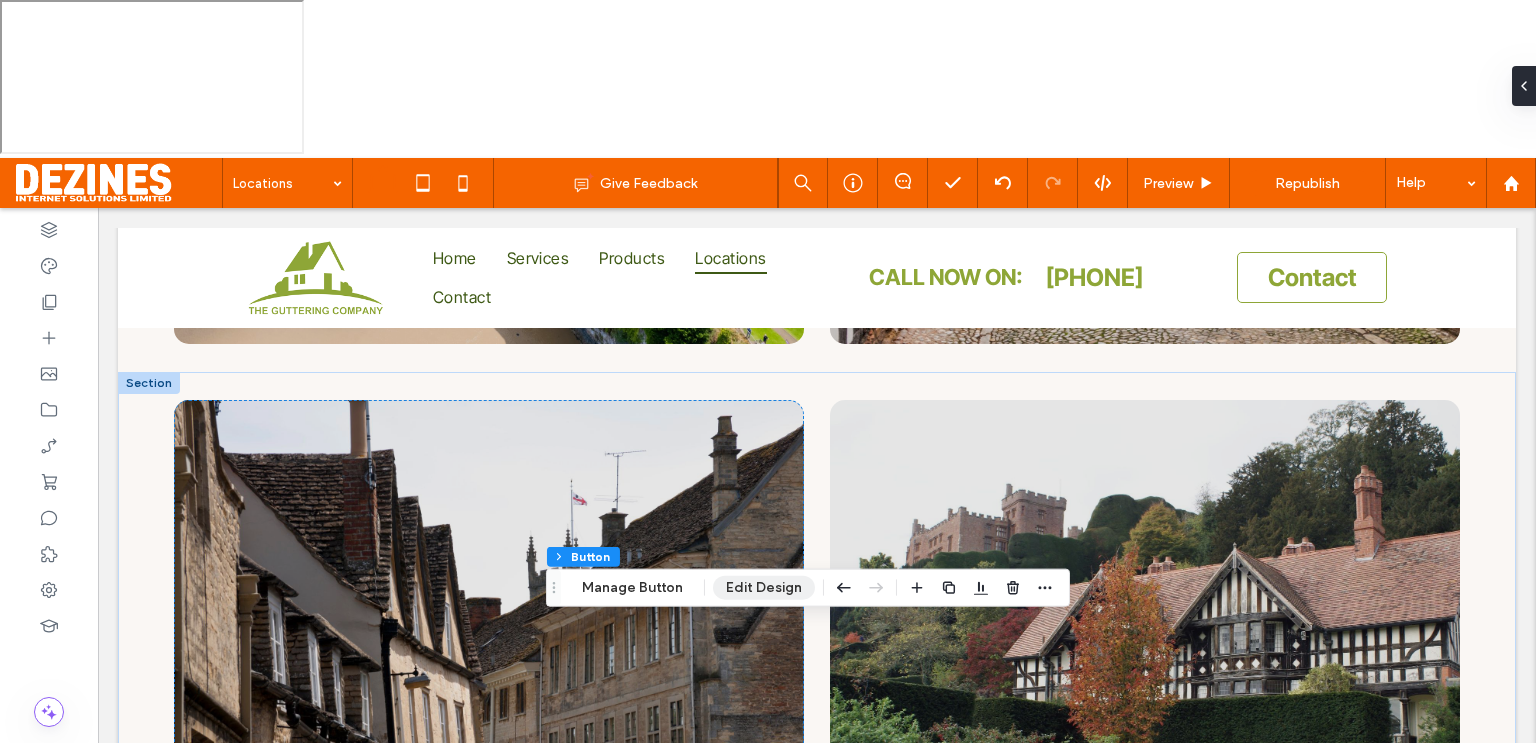 click on "Edit Design" at bounding box center [764, 588] 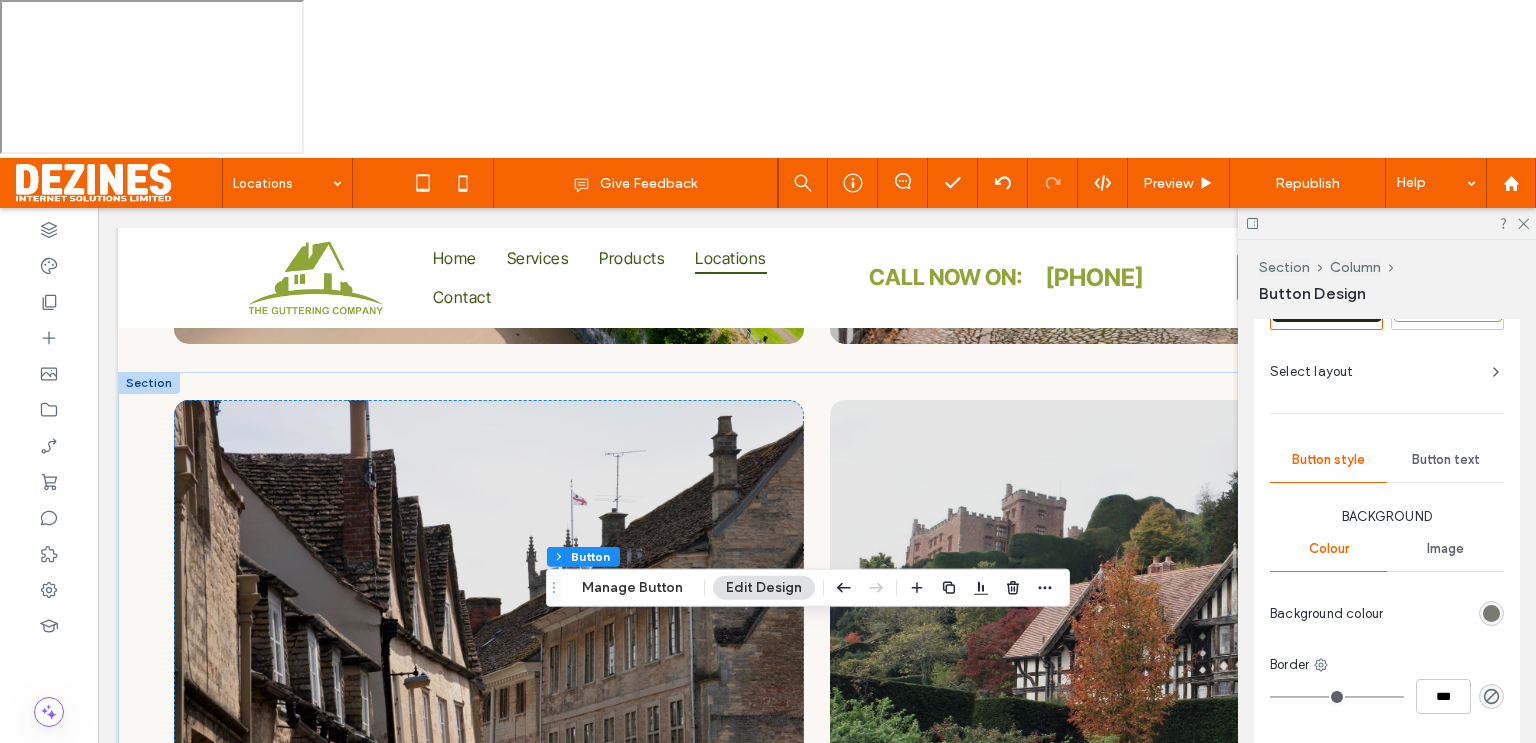 scroll, scrollTop: 410, scrollLeft: 0, axis: vertical 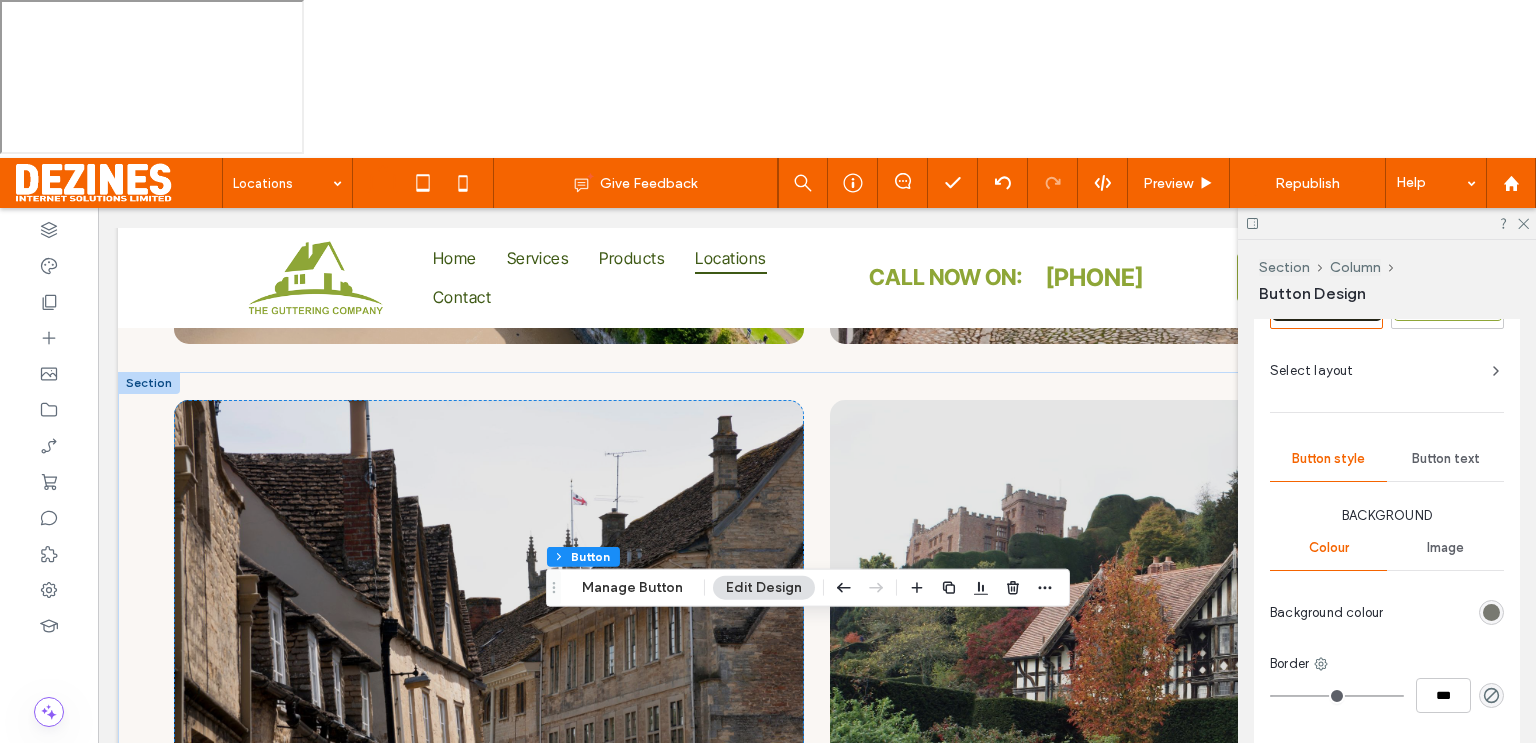 click at bounding box center [1491, 612] 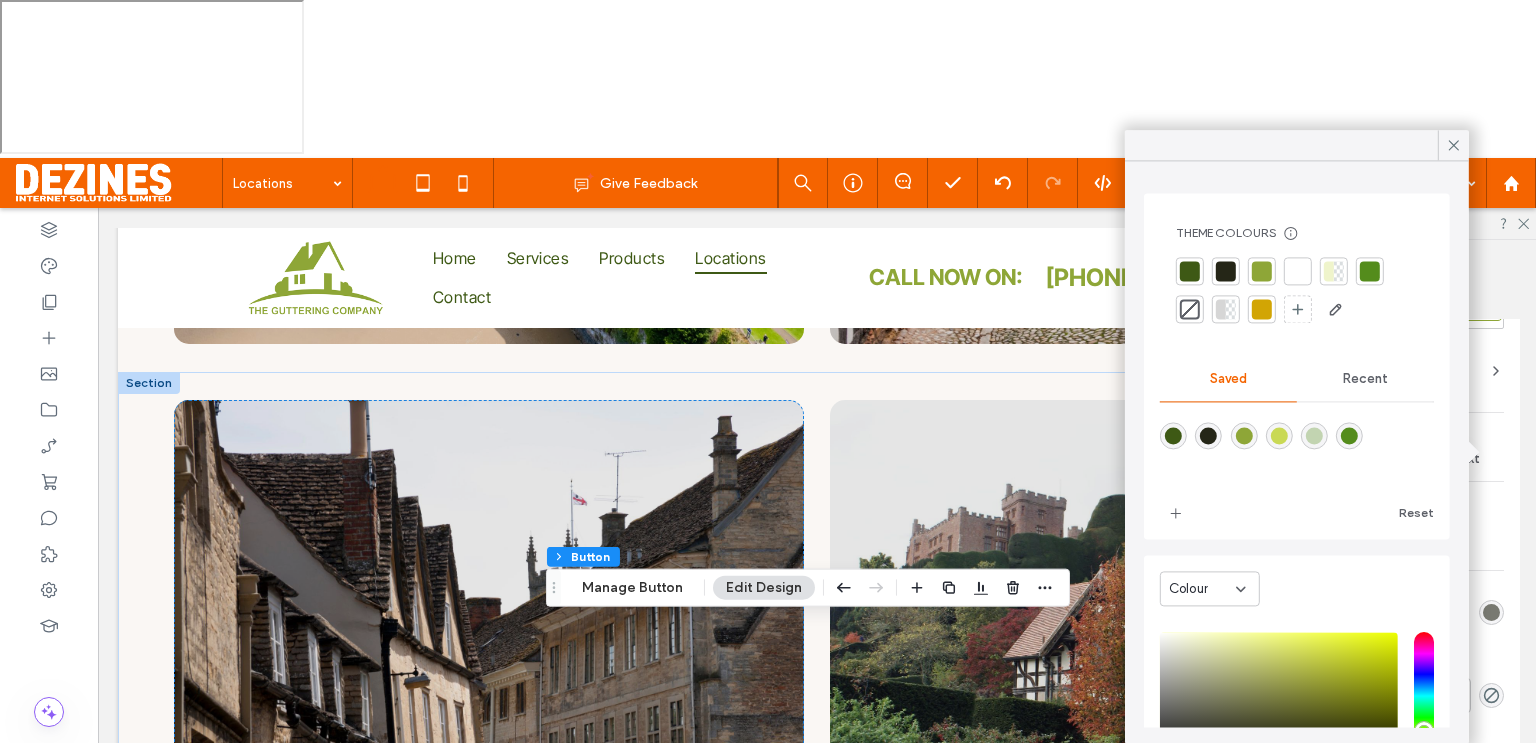 click at bounding box center [1349, 435] 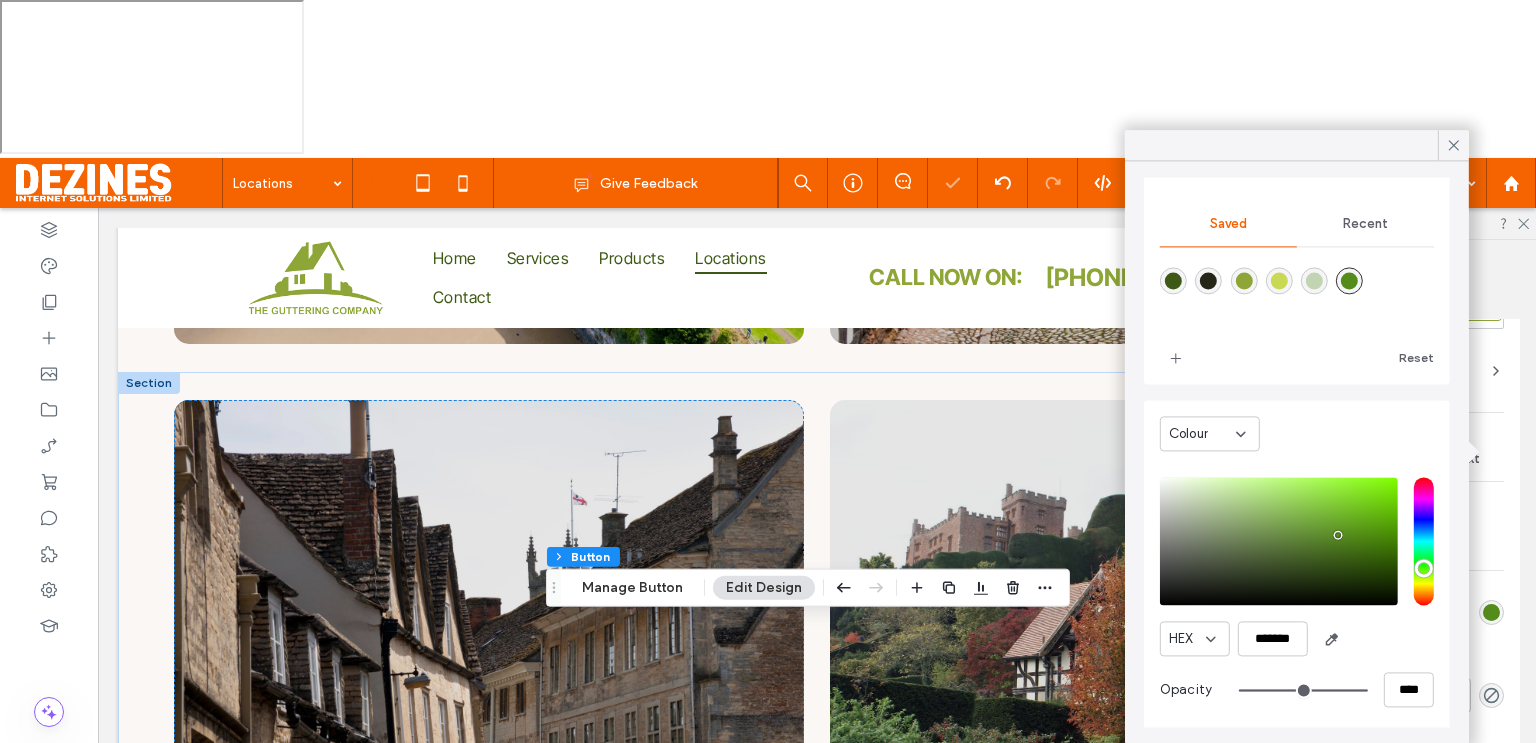 scroll, scrollTop: 160, scrollLeft: 0, axis: vertical 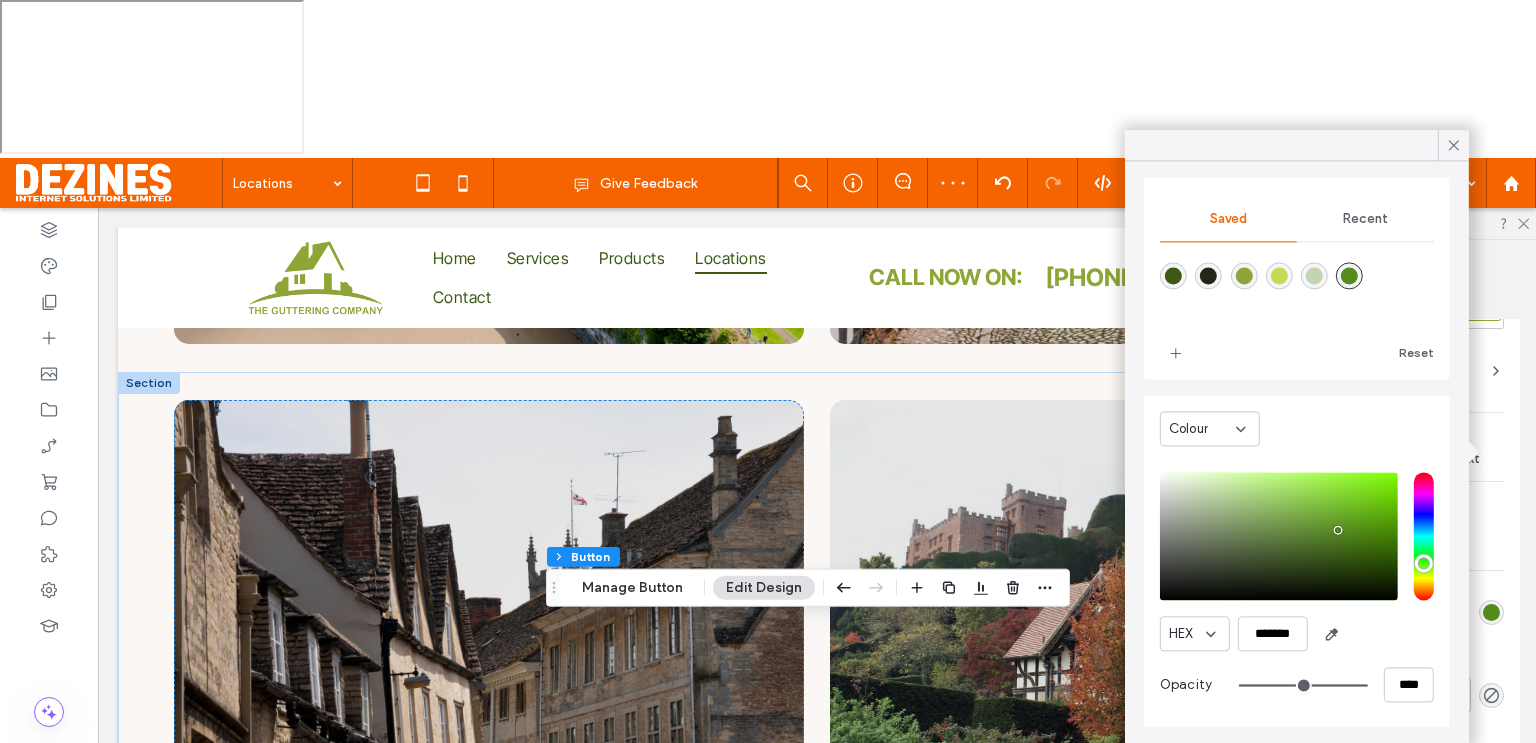 type on "**" 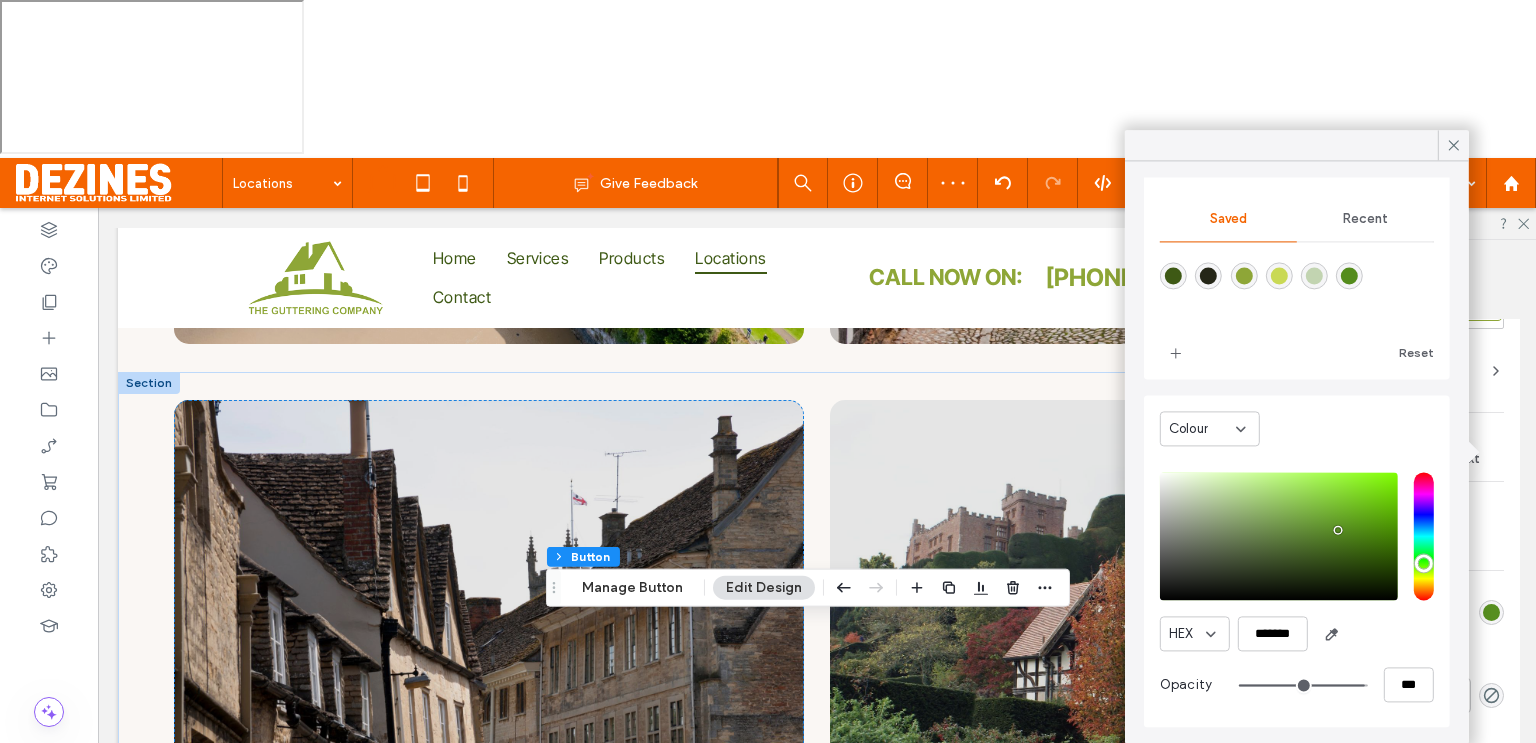 type on "**" 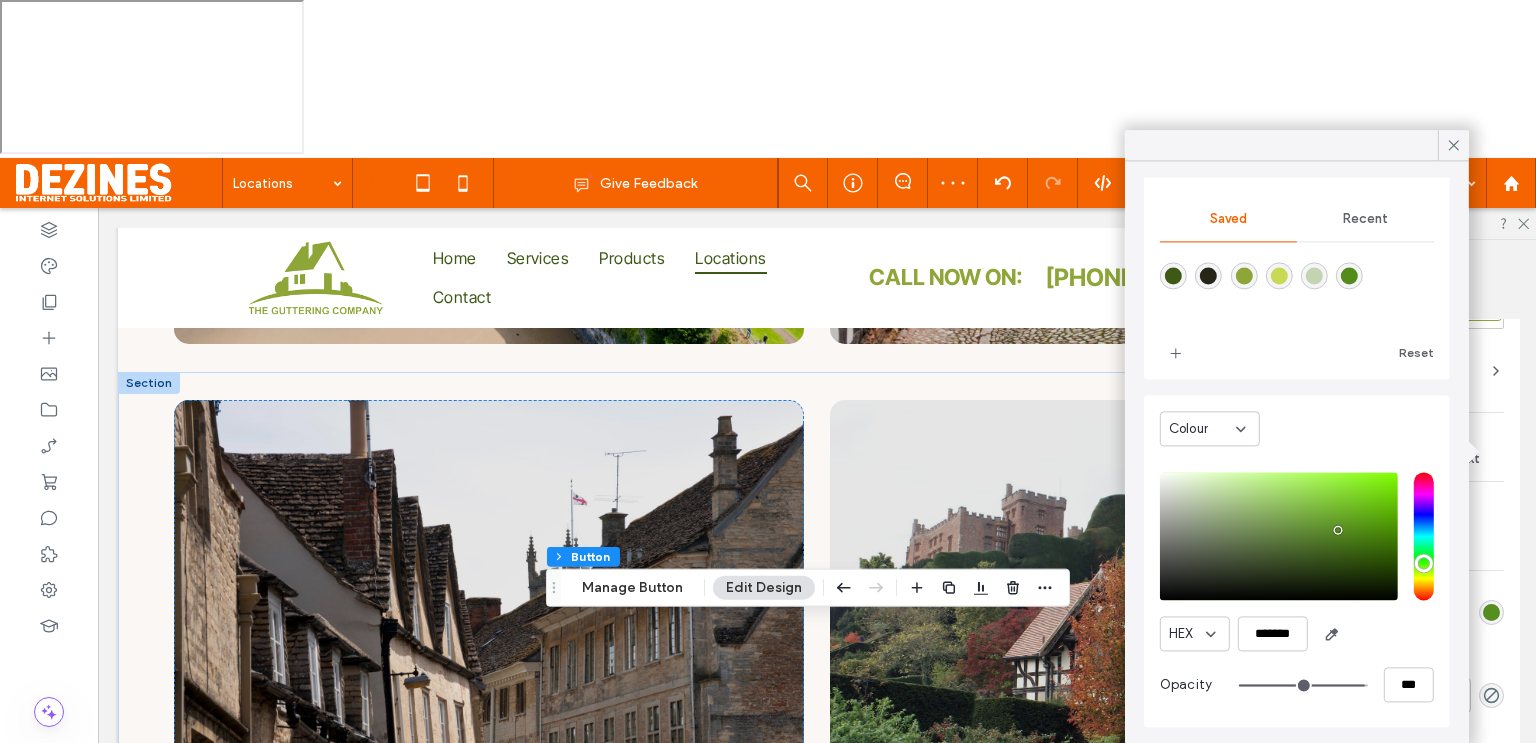 type on "**" 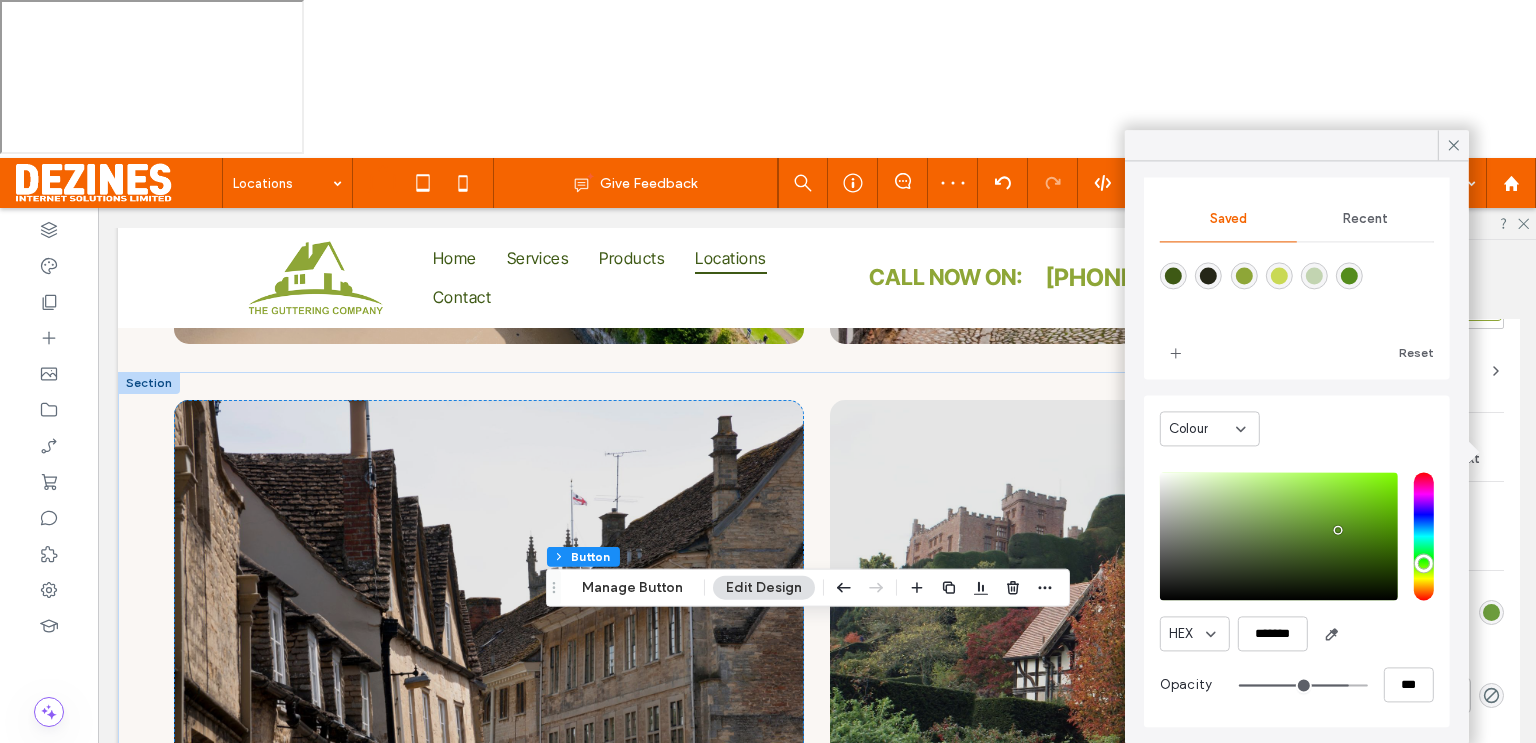 type on "**" 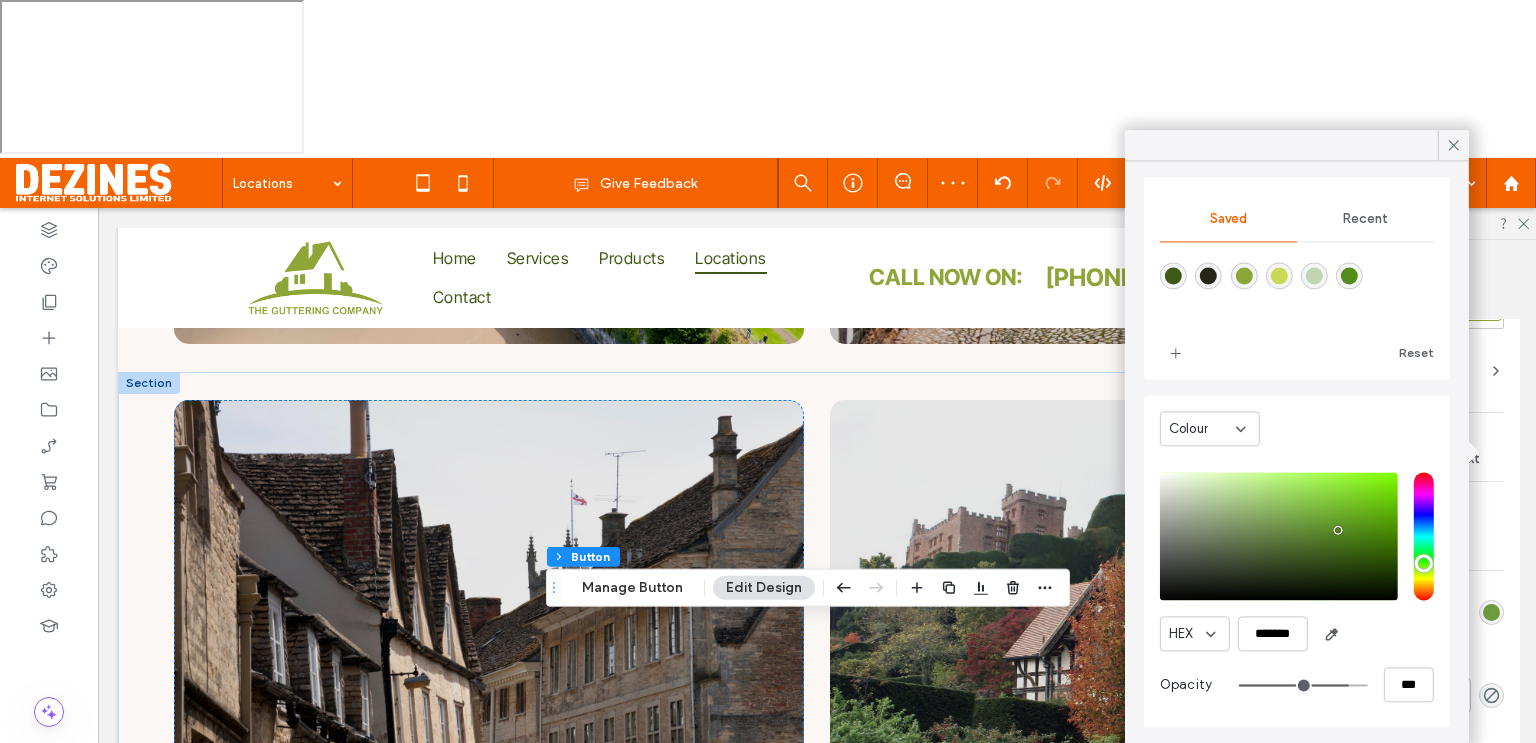 type on "**" 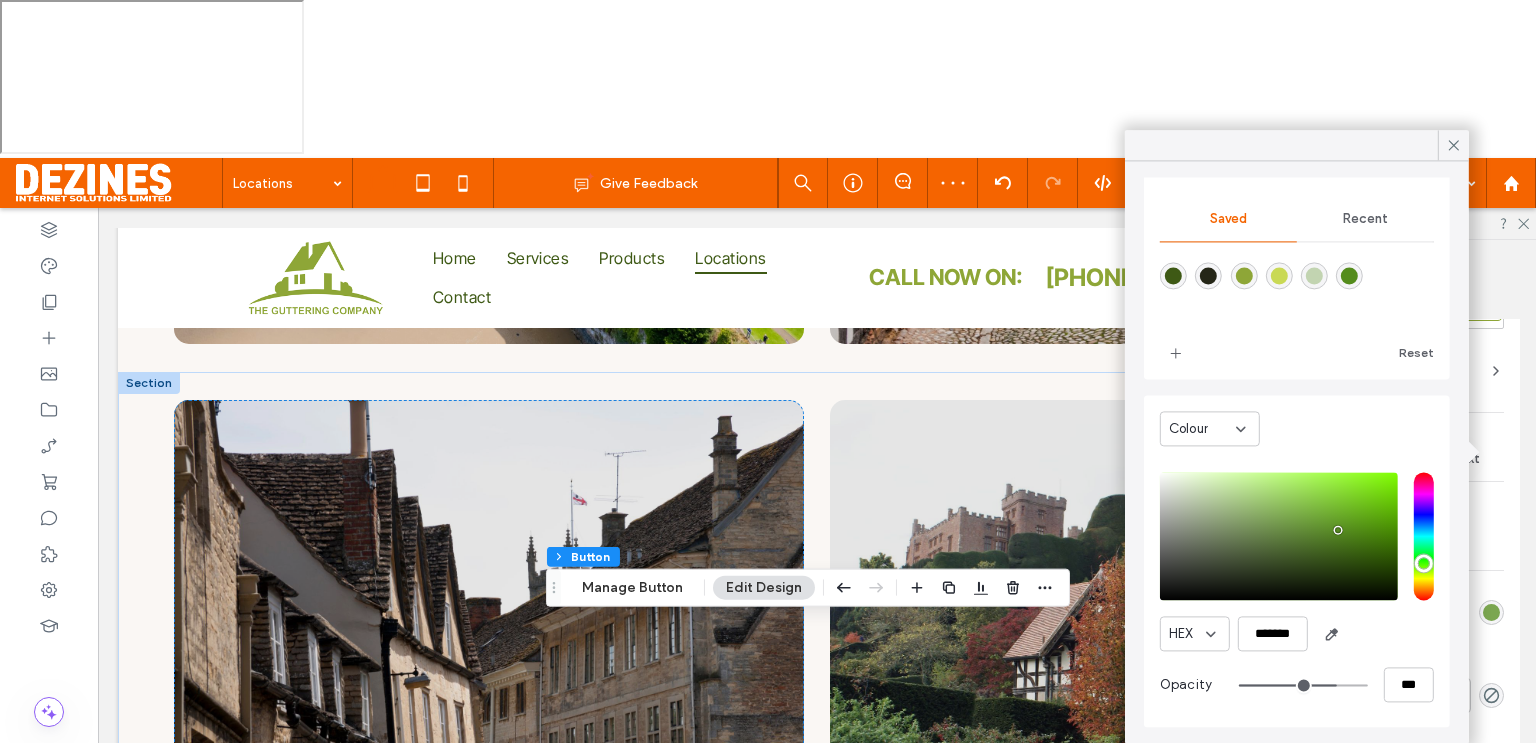 type on "**" 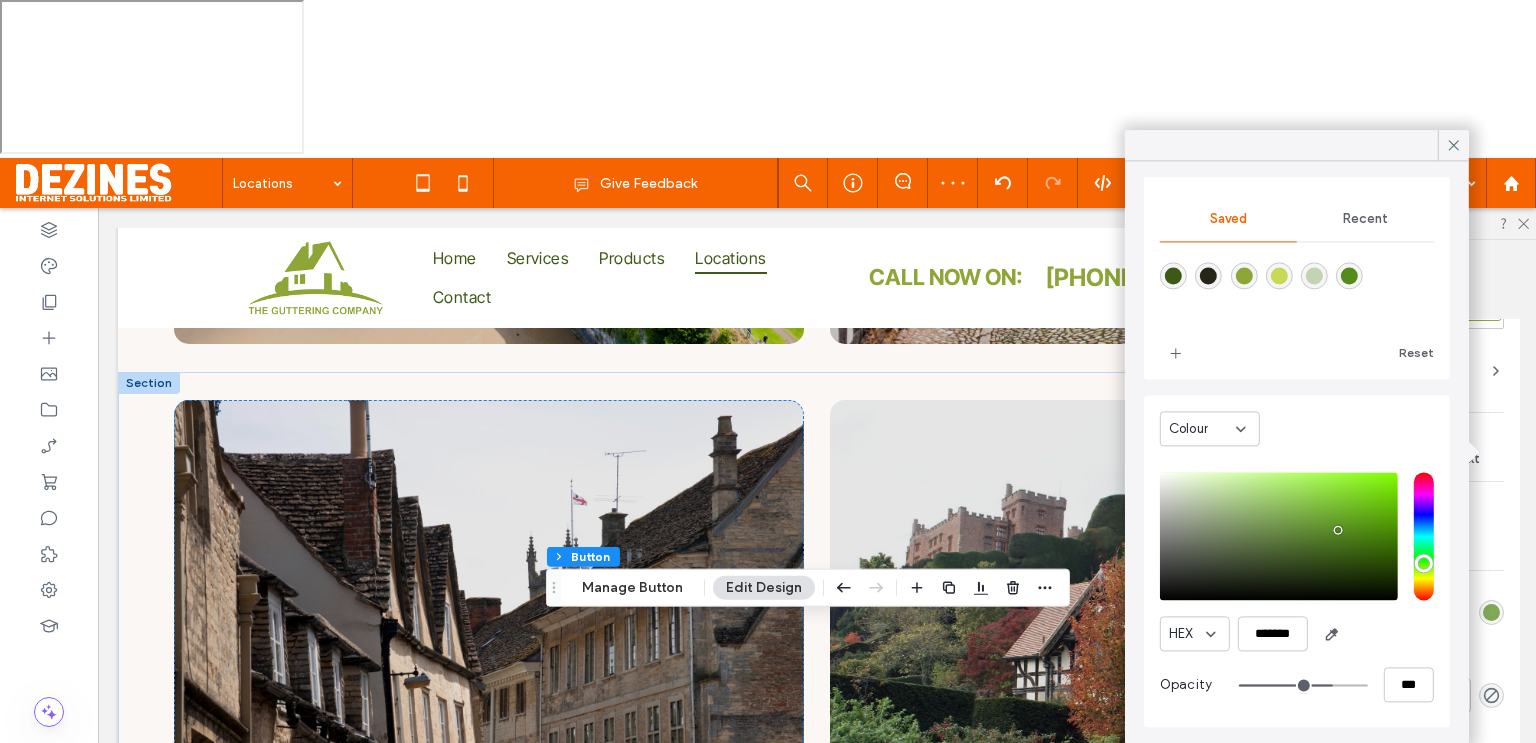 type on "**" 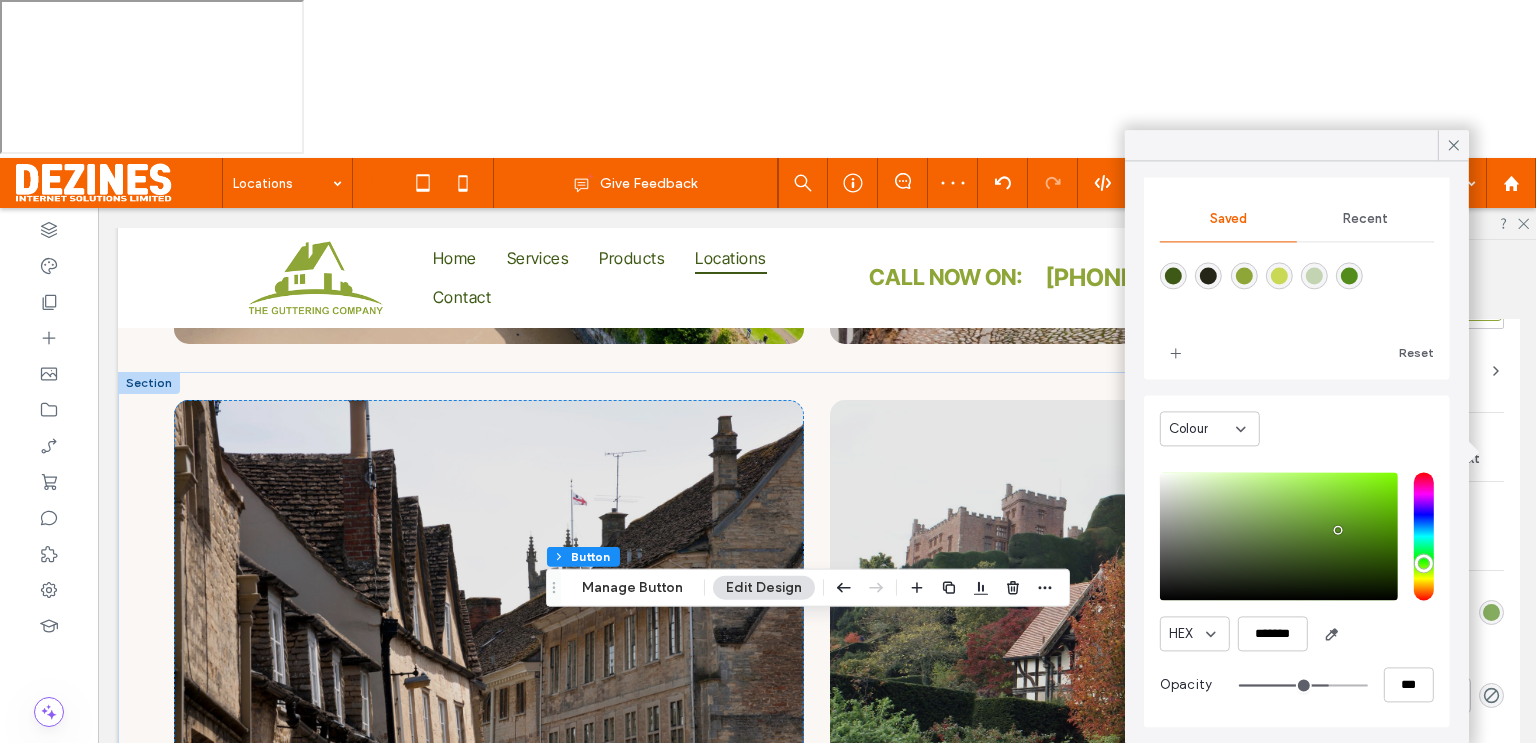 type on "**" 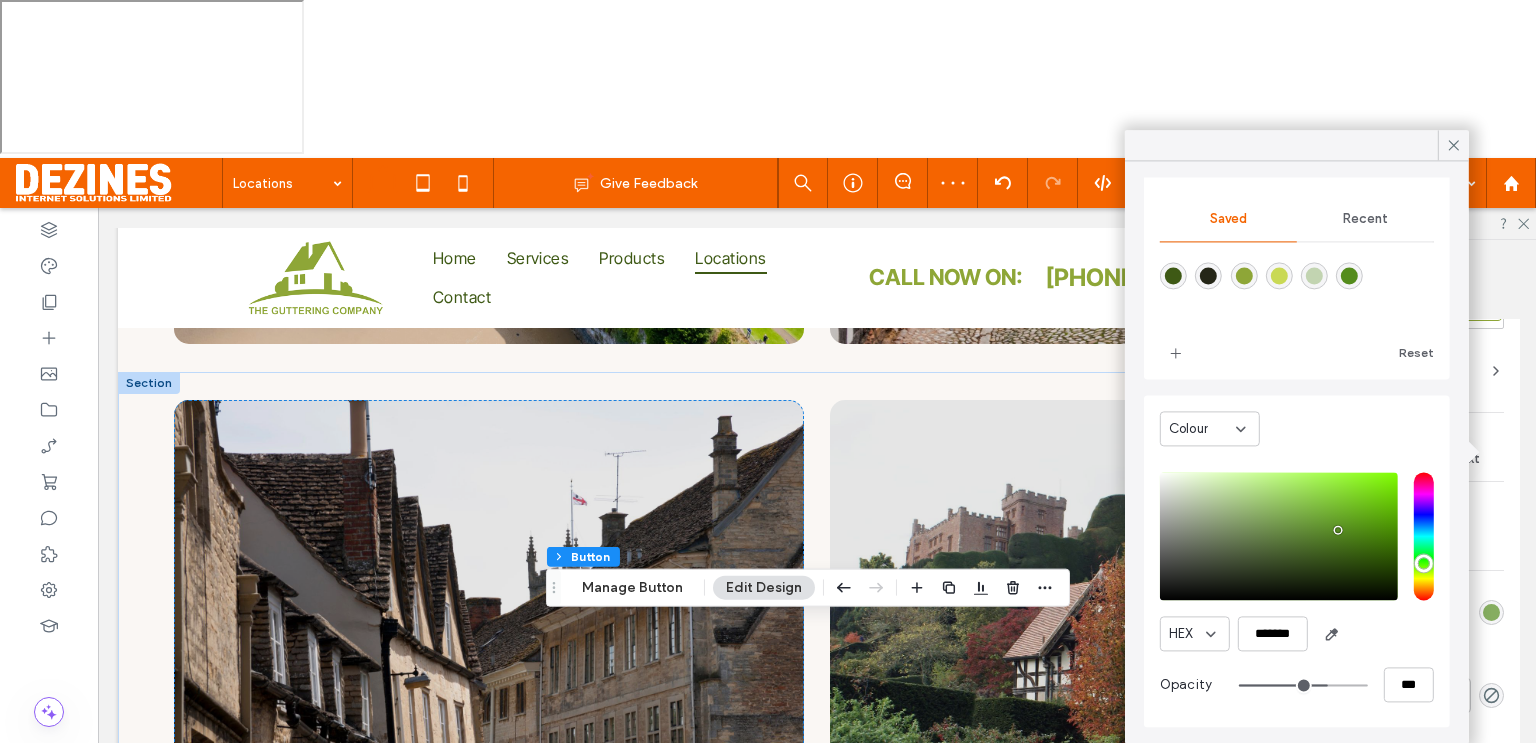 type on "**" 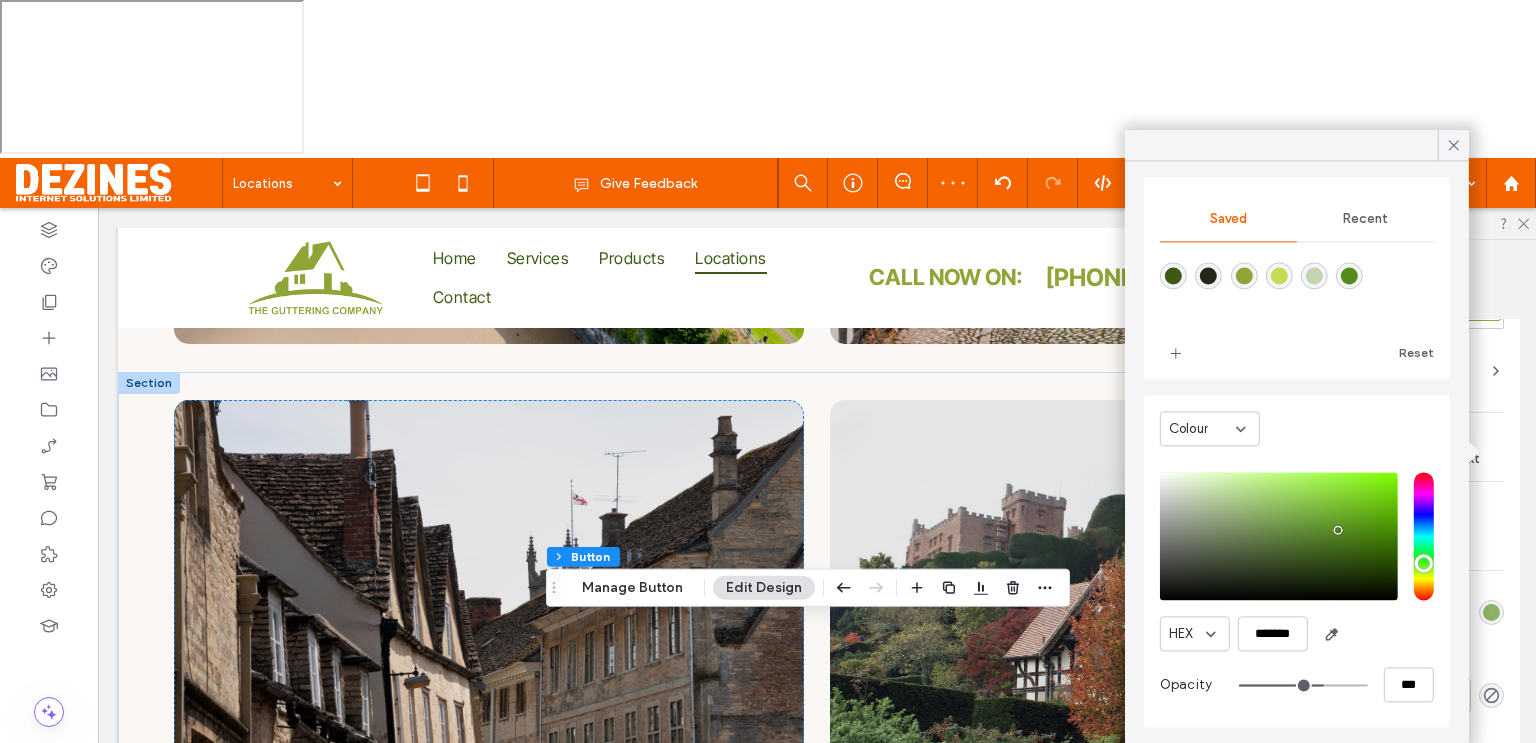 type on "**" 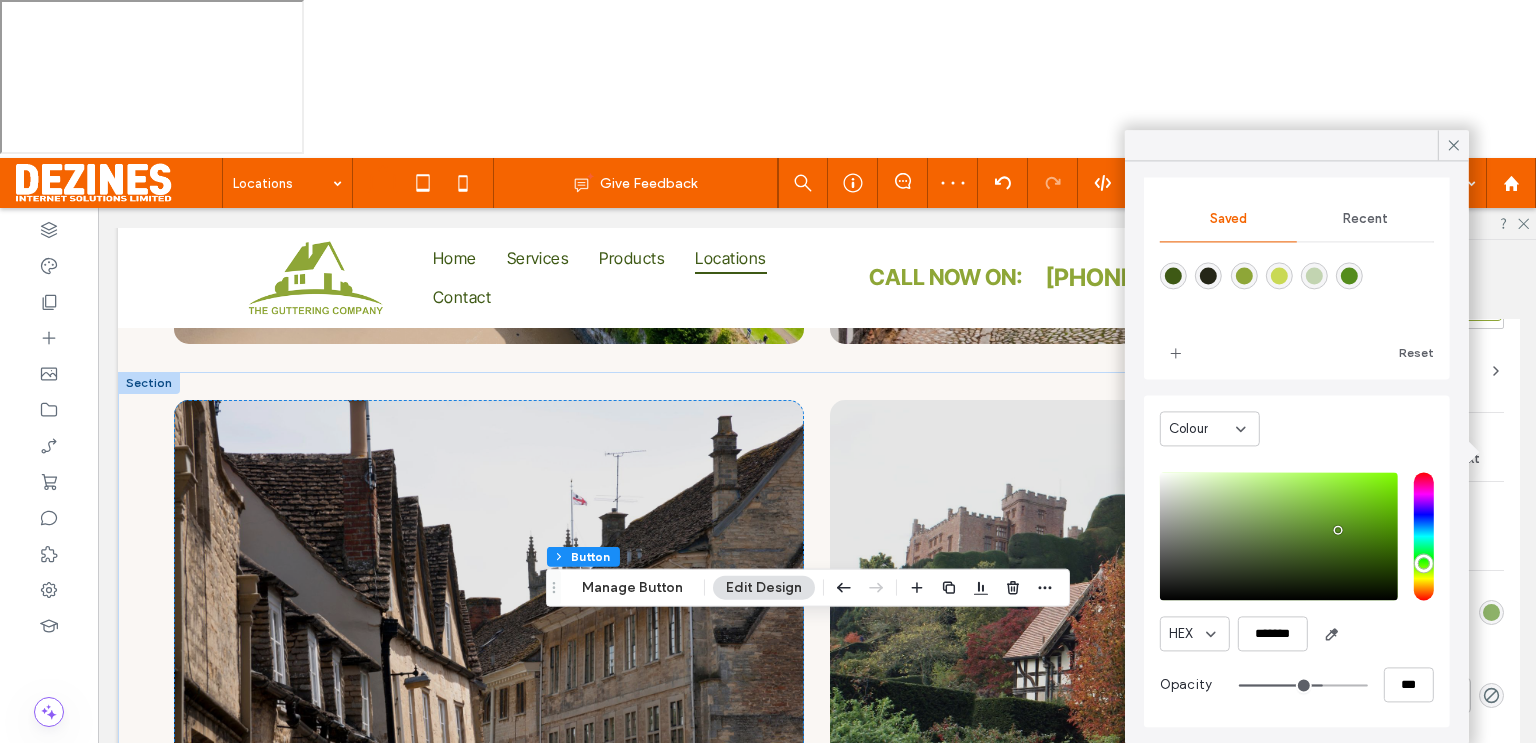 drag, startPoint x: 1342, startPoint y: 685, endPoint x: 1305, endPoint y: 687, distance: 37.054016 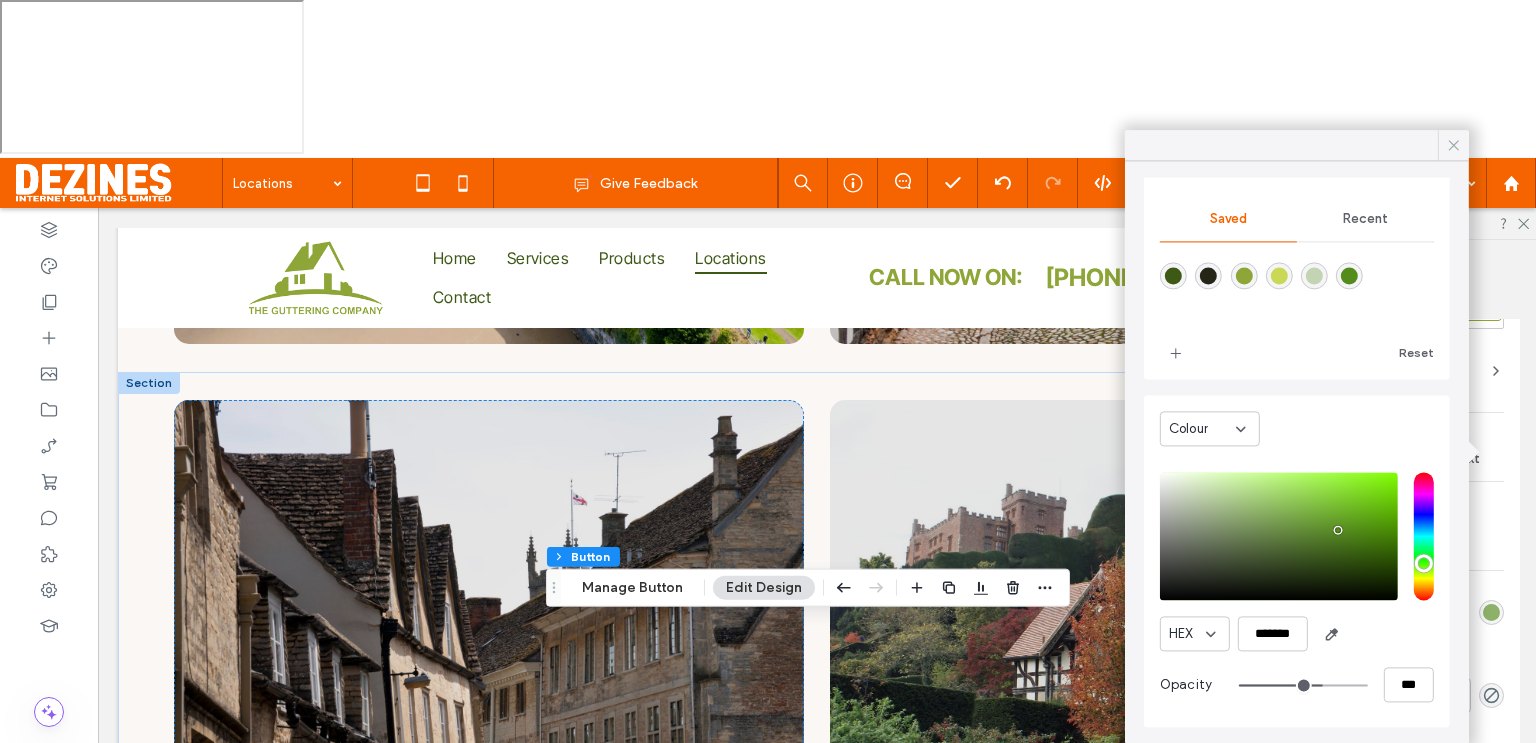 click 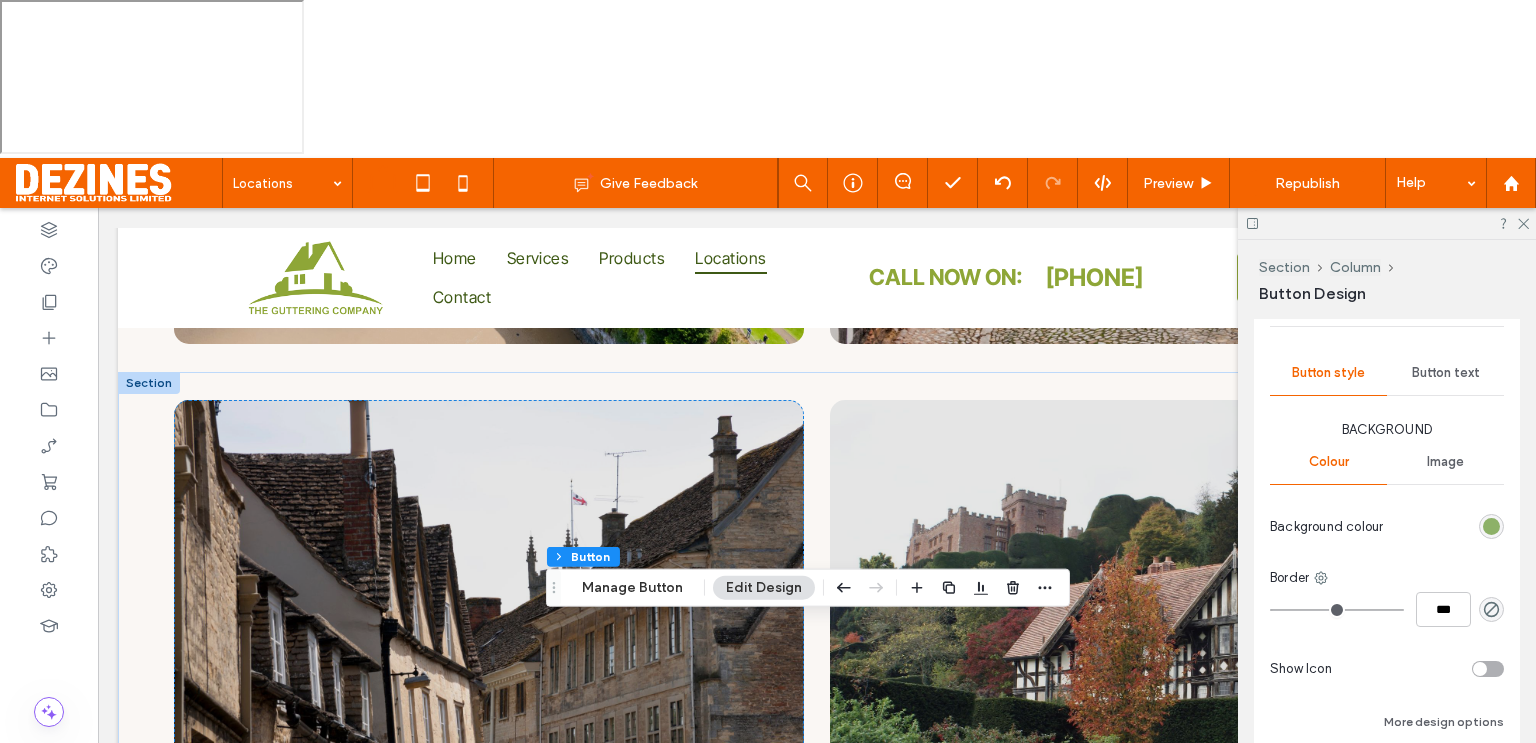 scroll, scrollTop: 504, scrollLeft: 0, axis: vertical 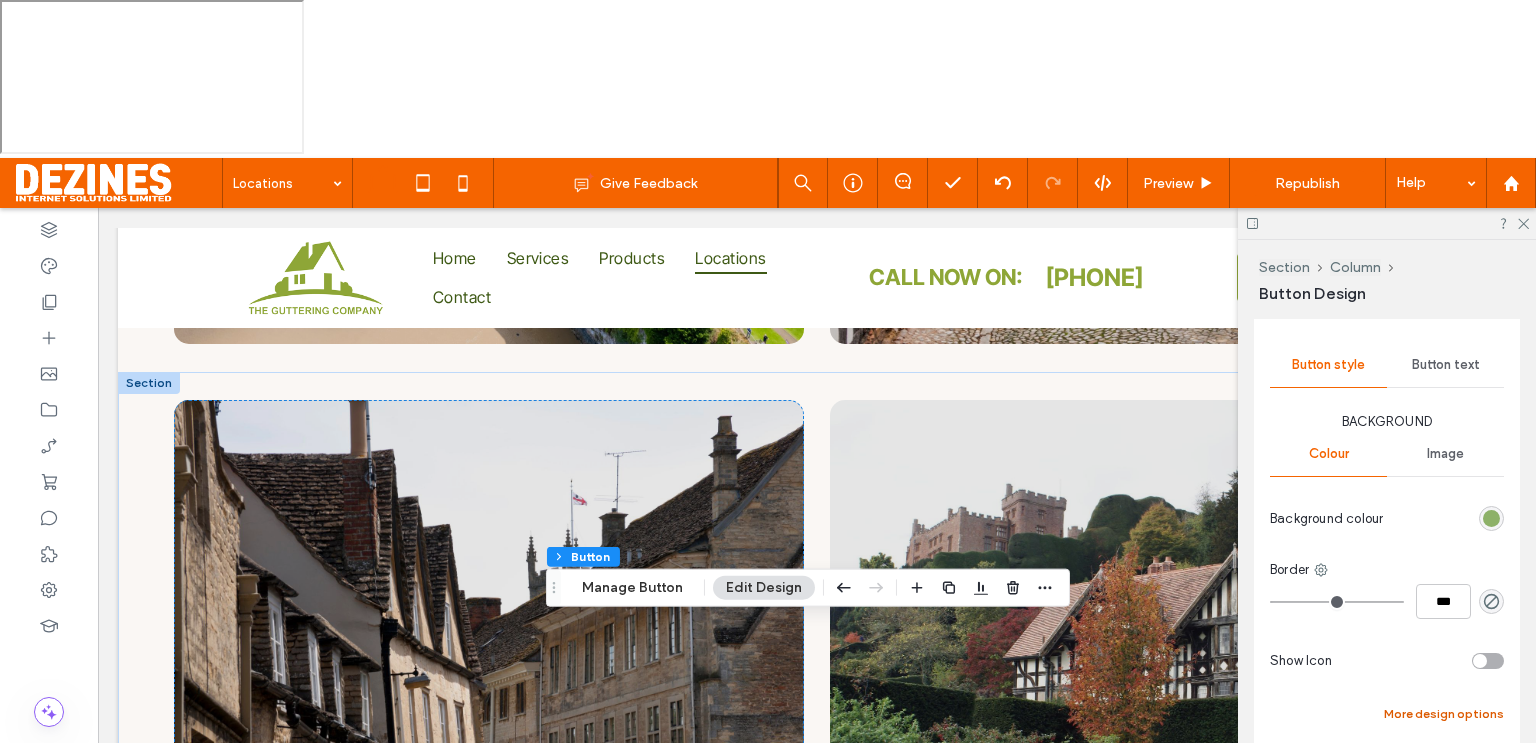 click on "More design options" at bounding box center [1444, 714] 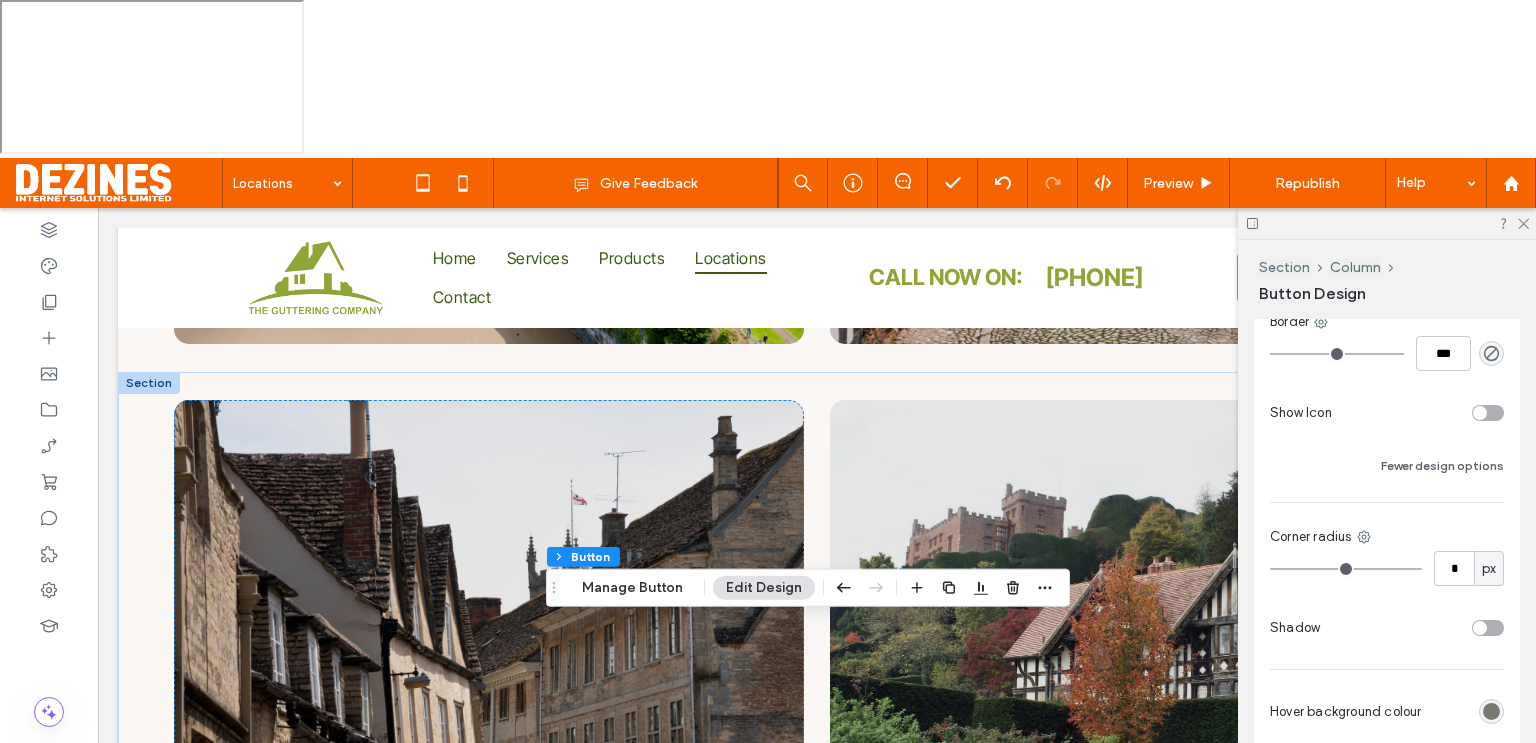 scroll, scrollTop: 772, scrollLeft: 0, axis: vertical 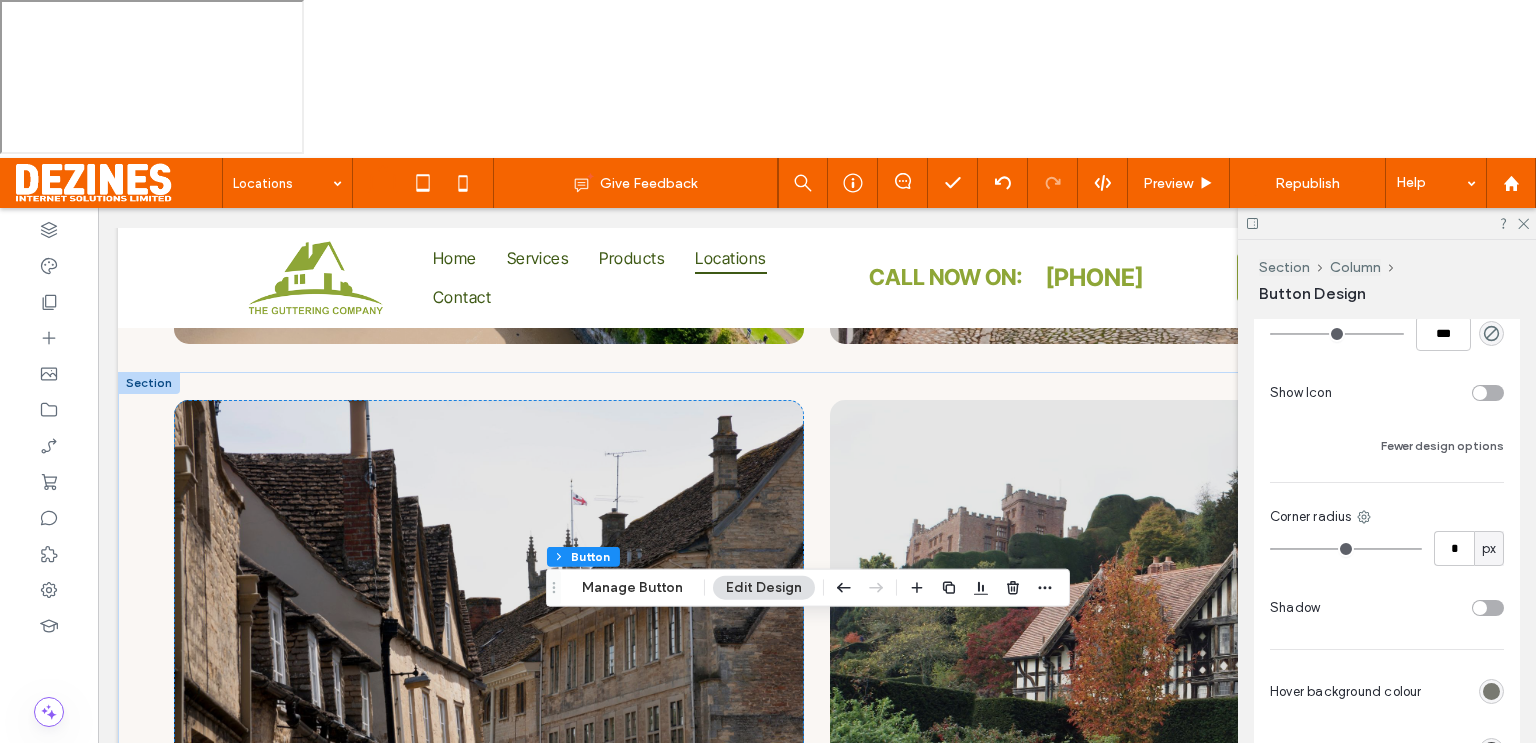 click at bounding box center [1491, 691] 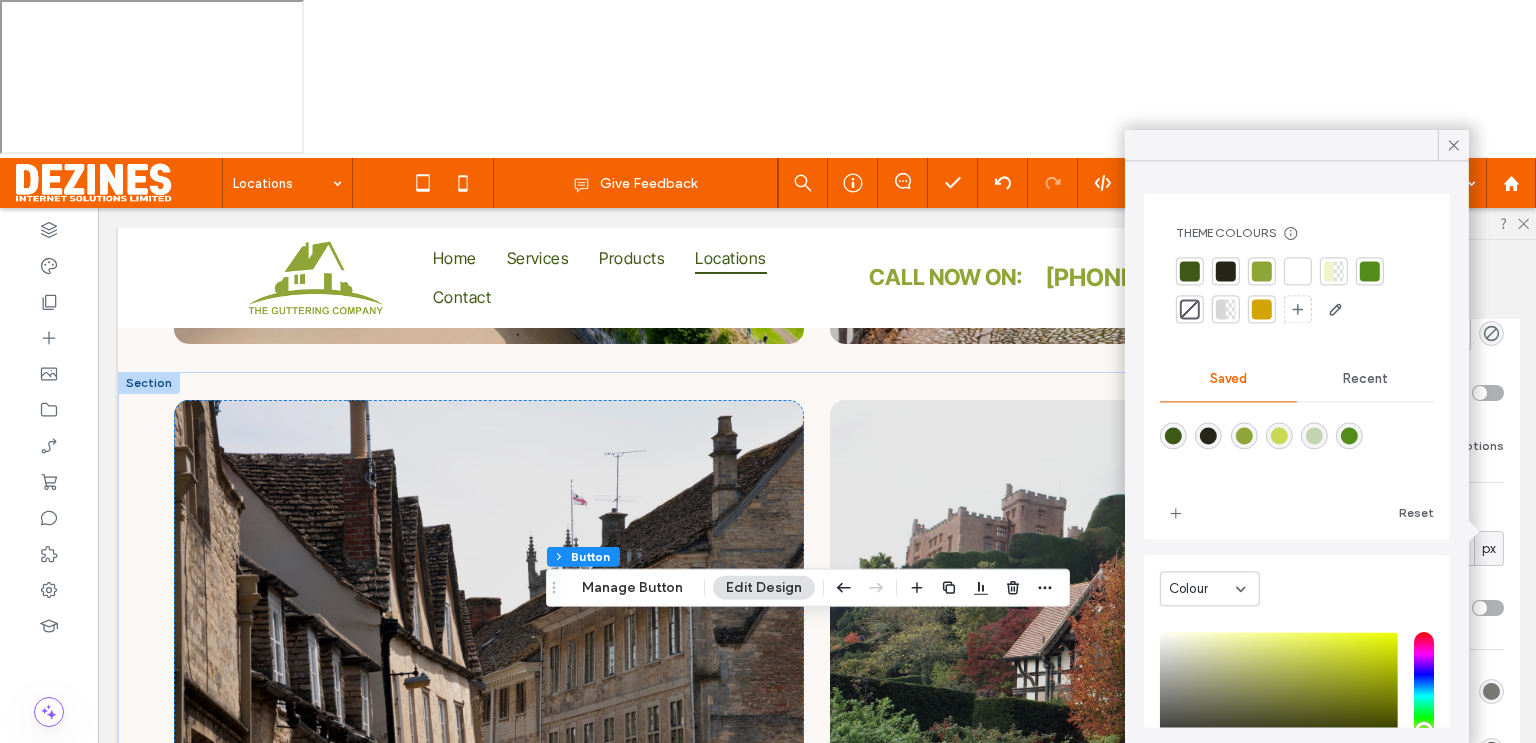 click at bounding box center (1279, 435) 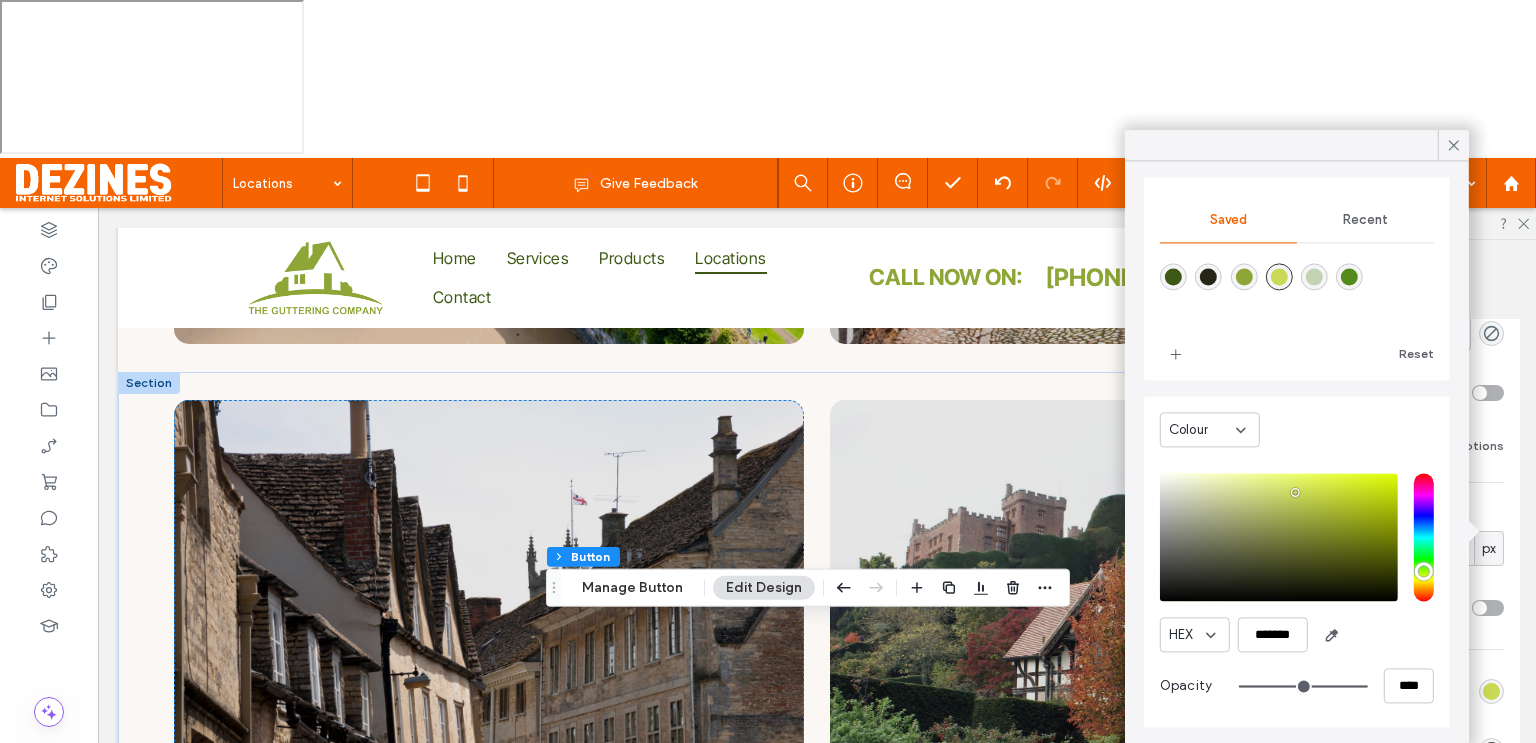 scroll, scrollTop: 160, scrollLeft: 0, axis: vertical 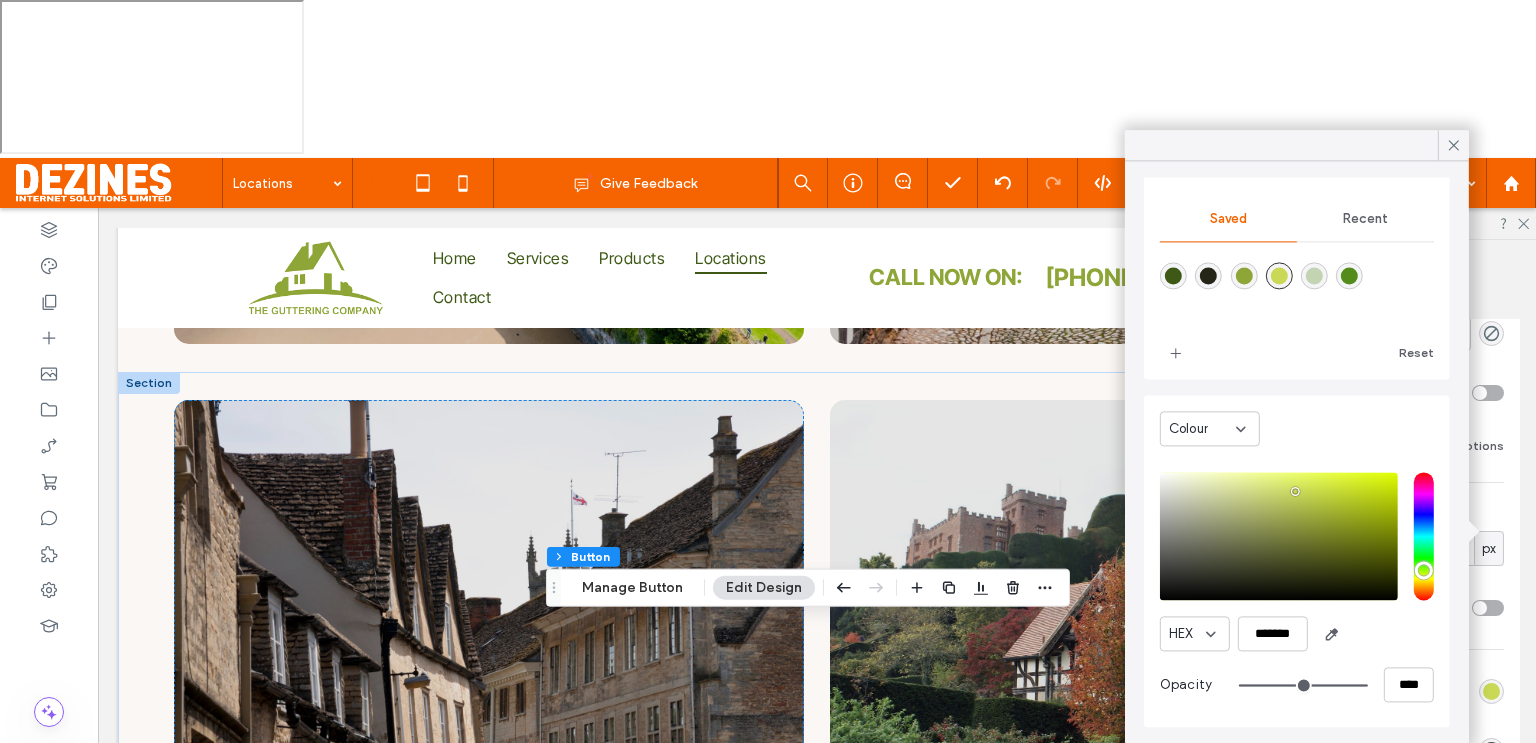 type on "**" 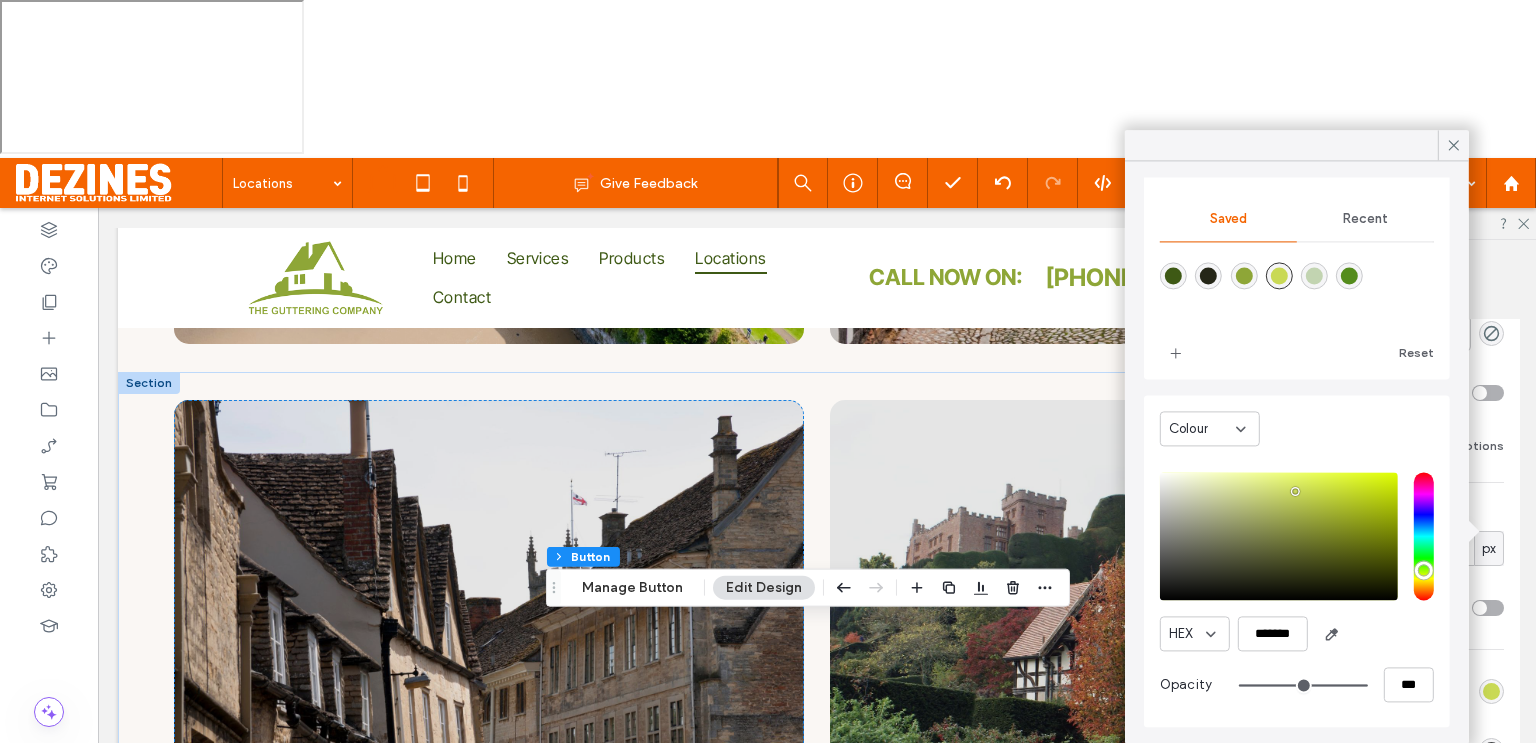 type on "**" 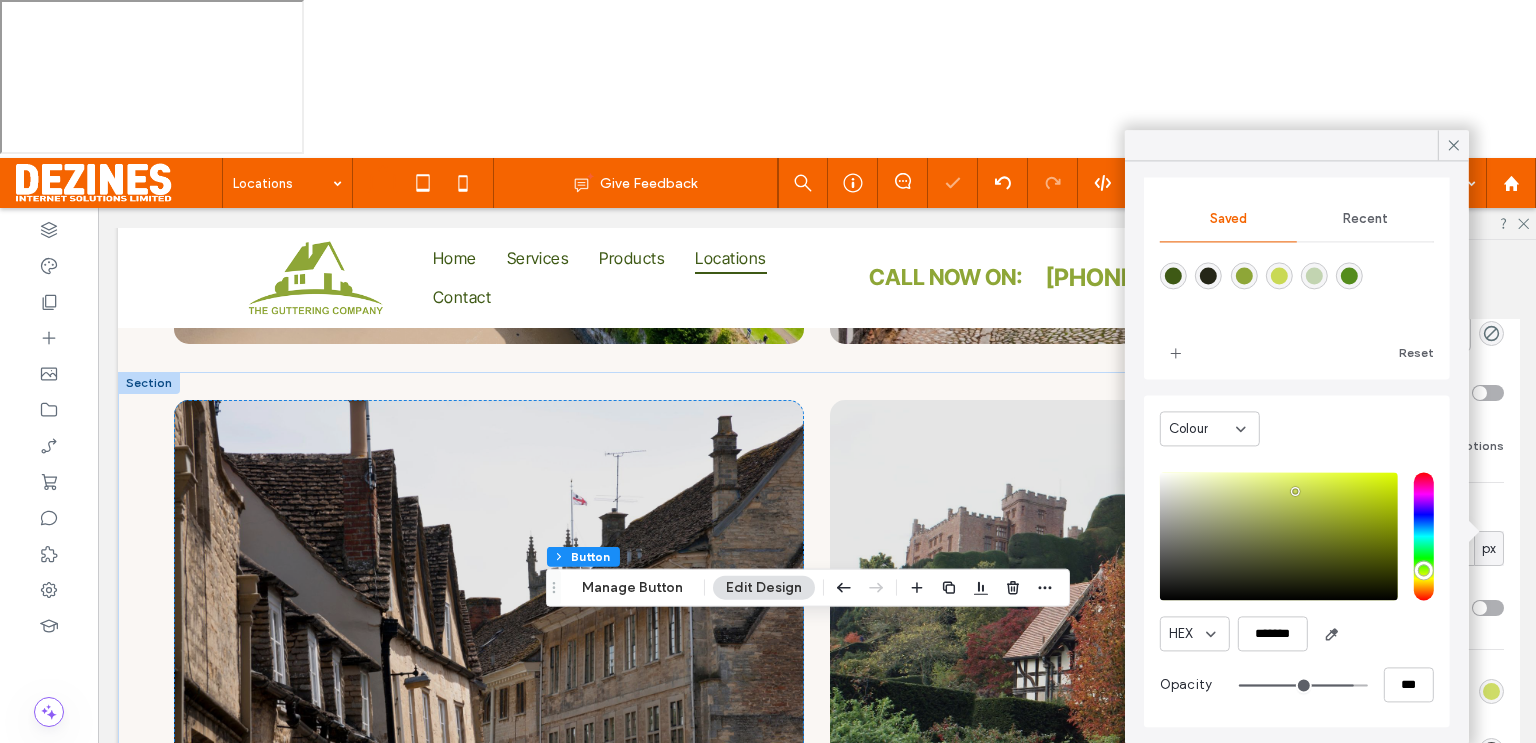 type on "**" 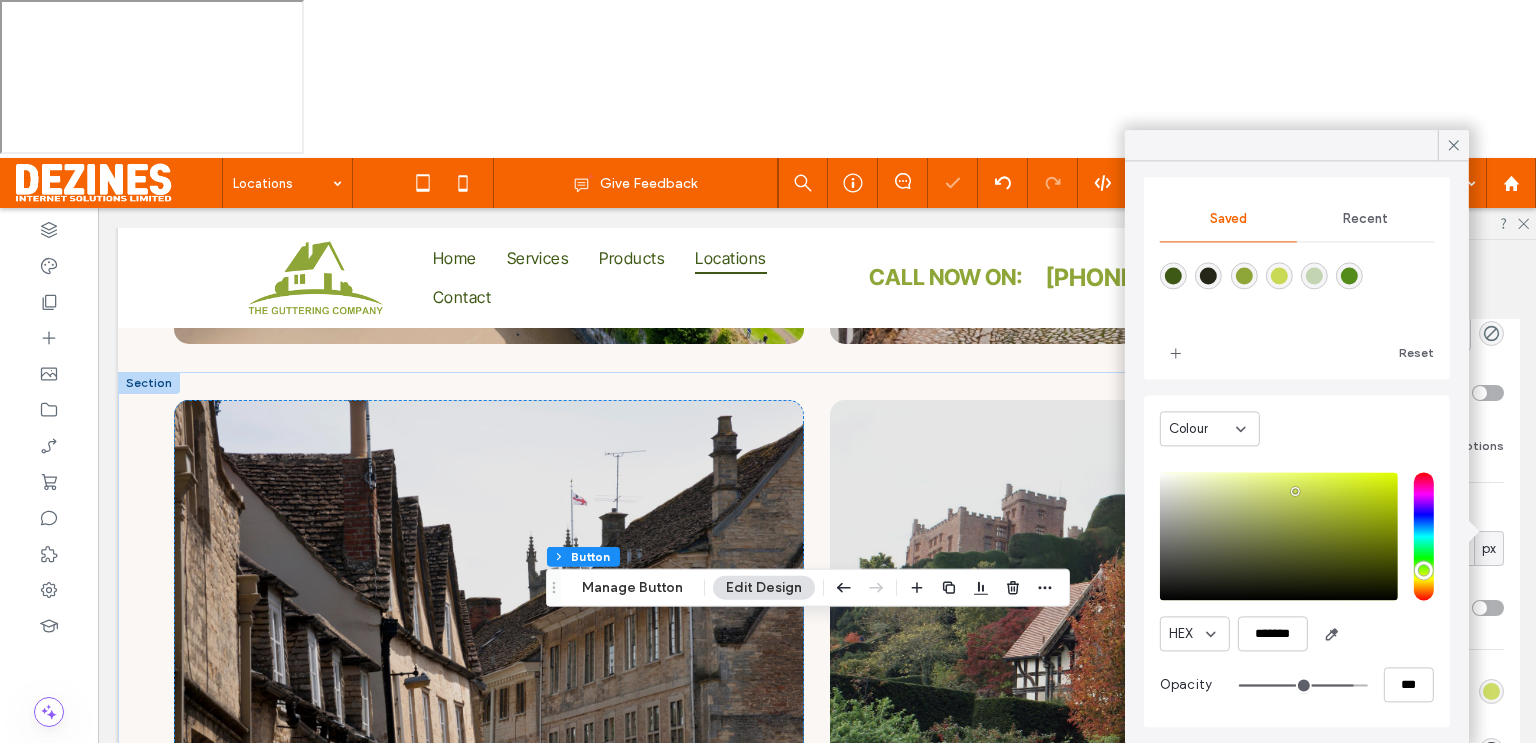 type on "**" 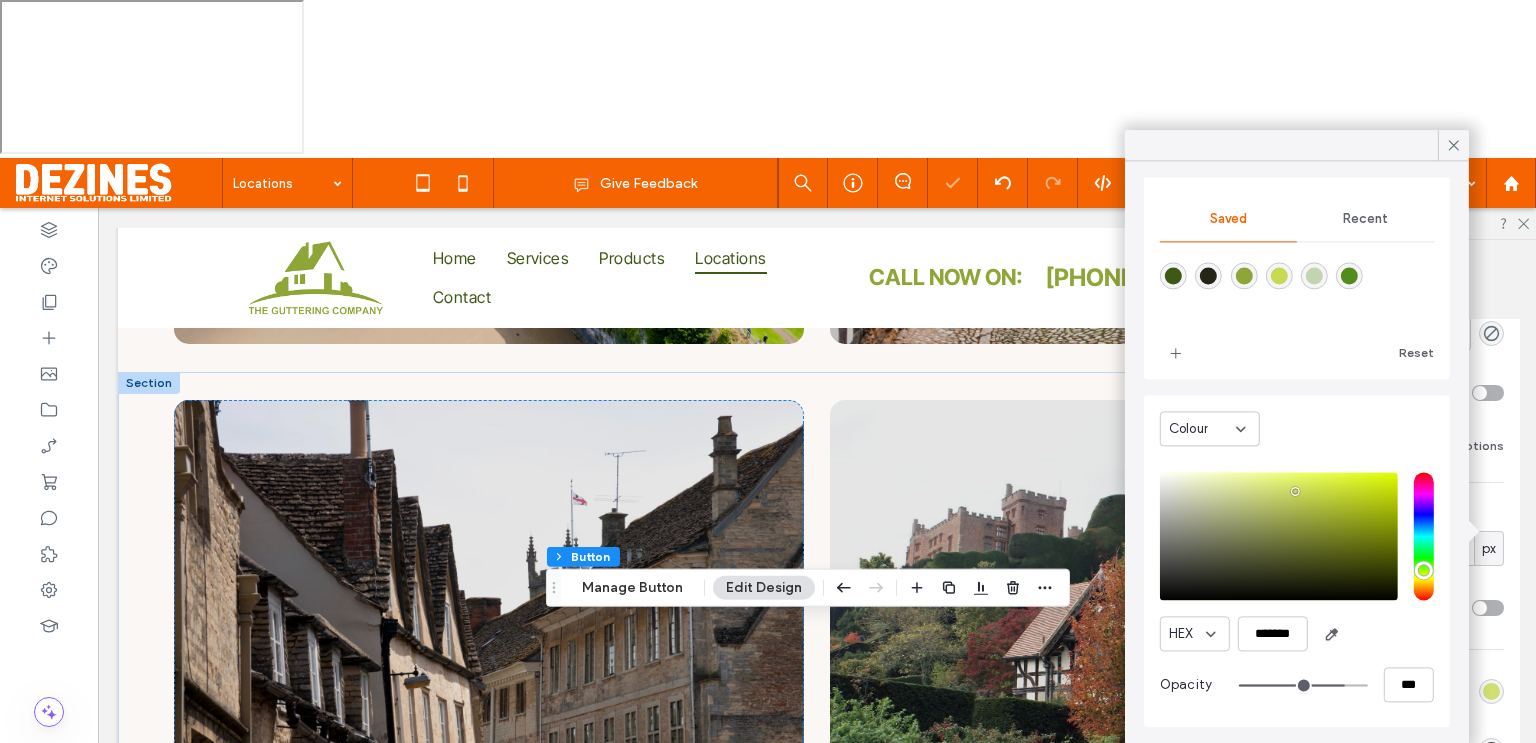 type on "**" 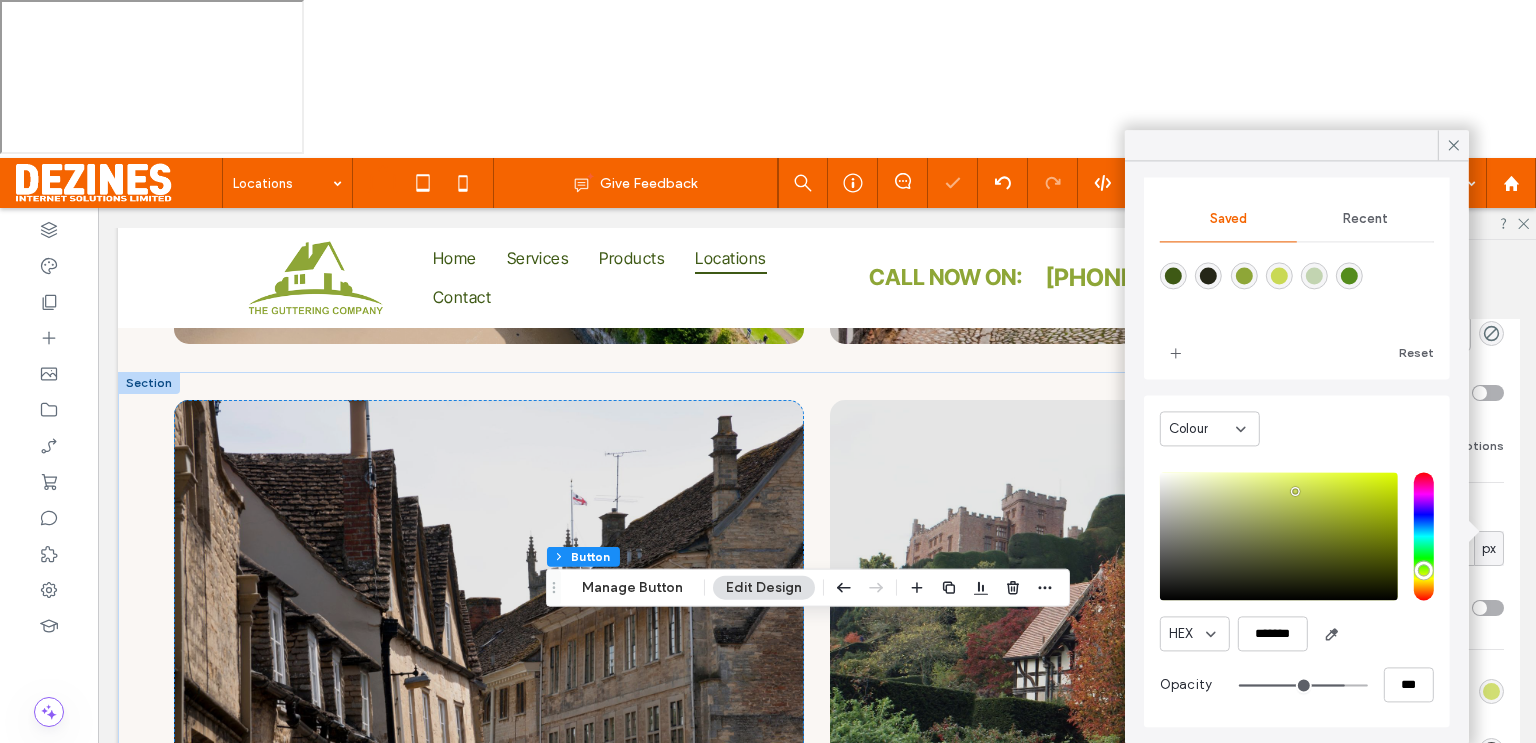 type on "**" 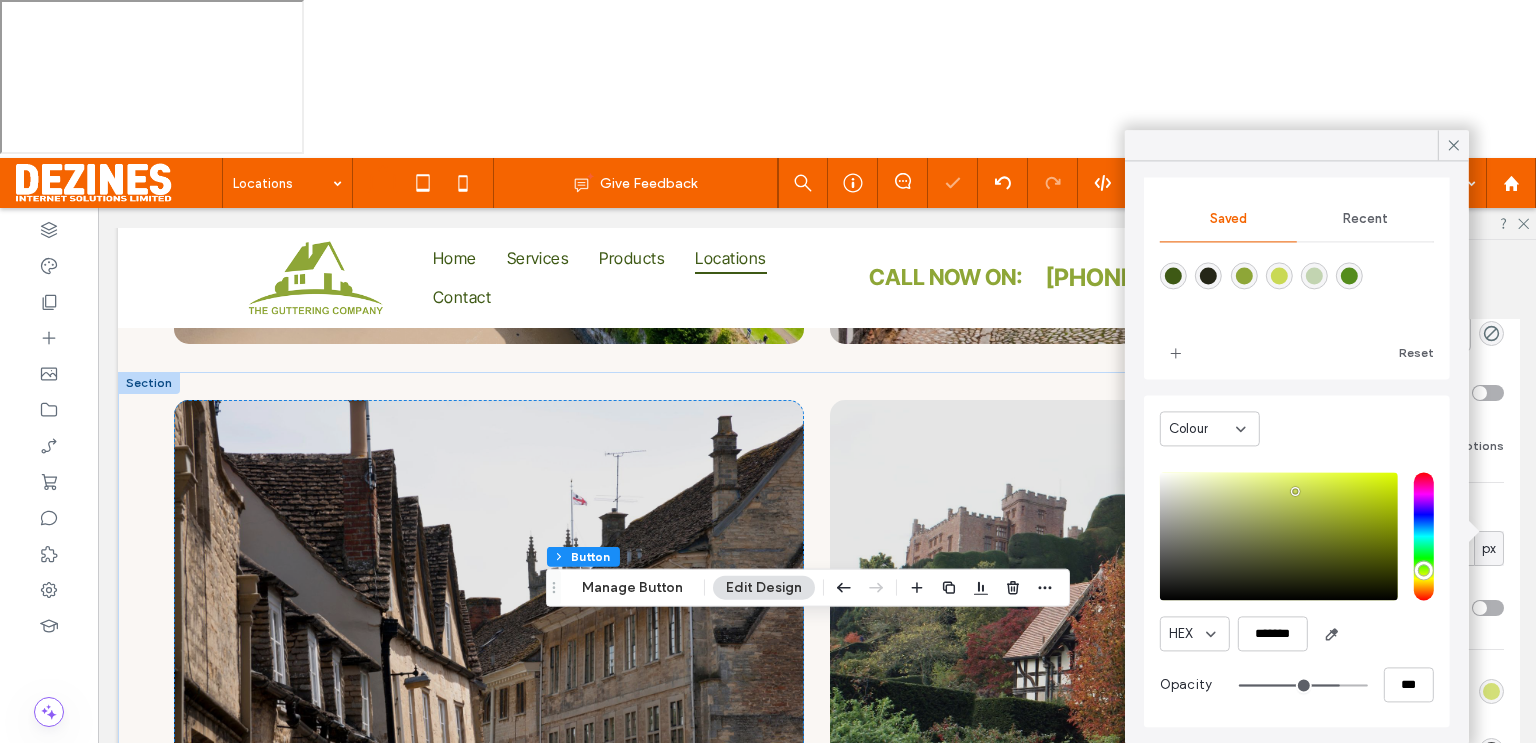 type on "**" 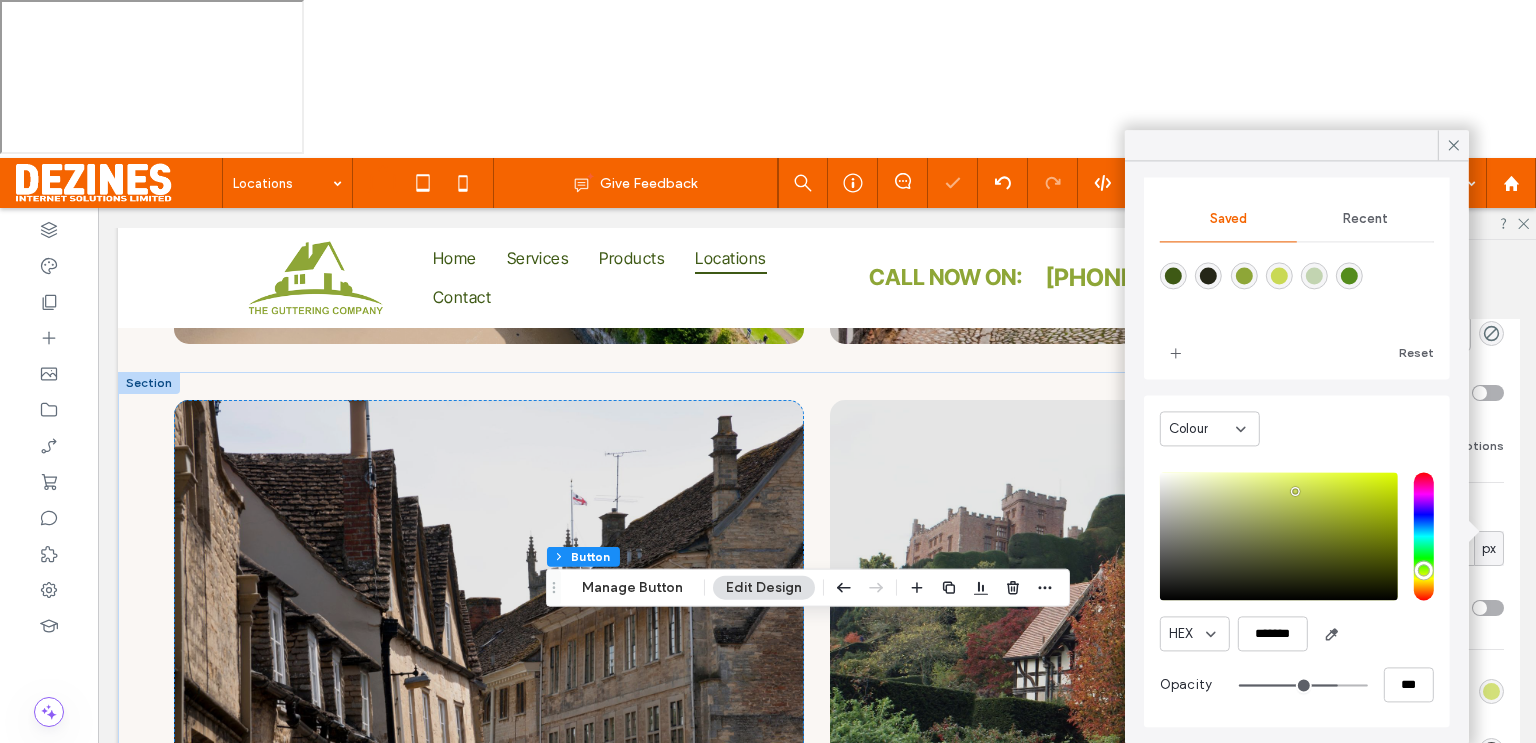 type on "**" 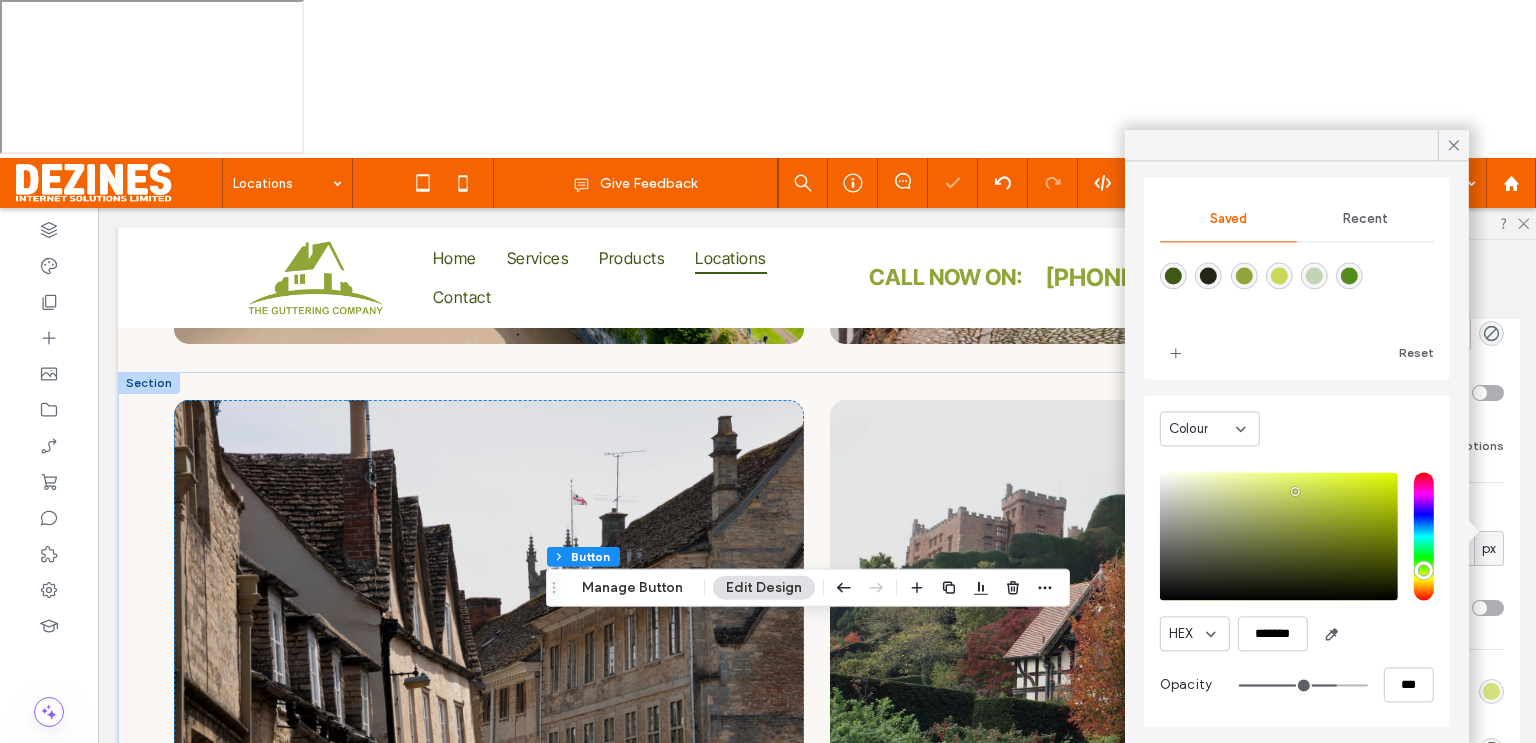 type on "**" 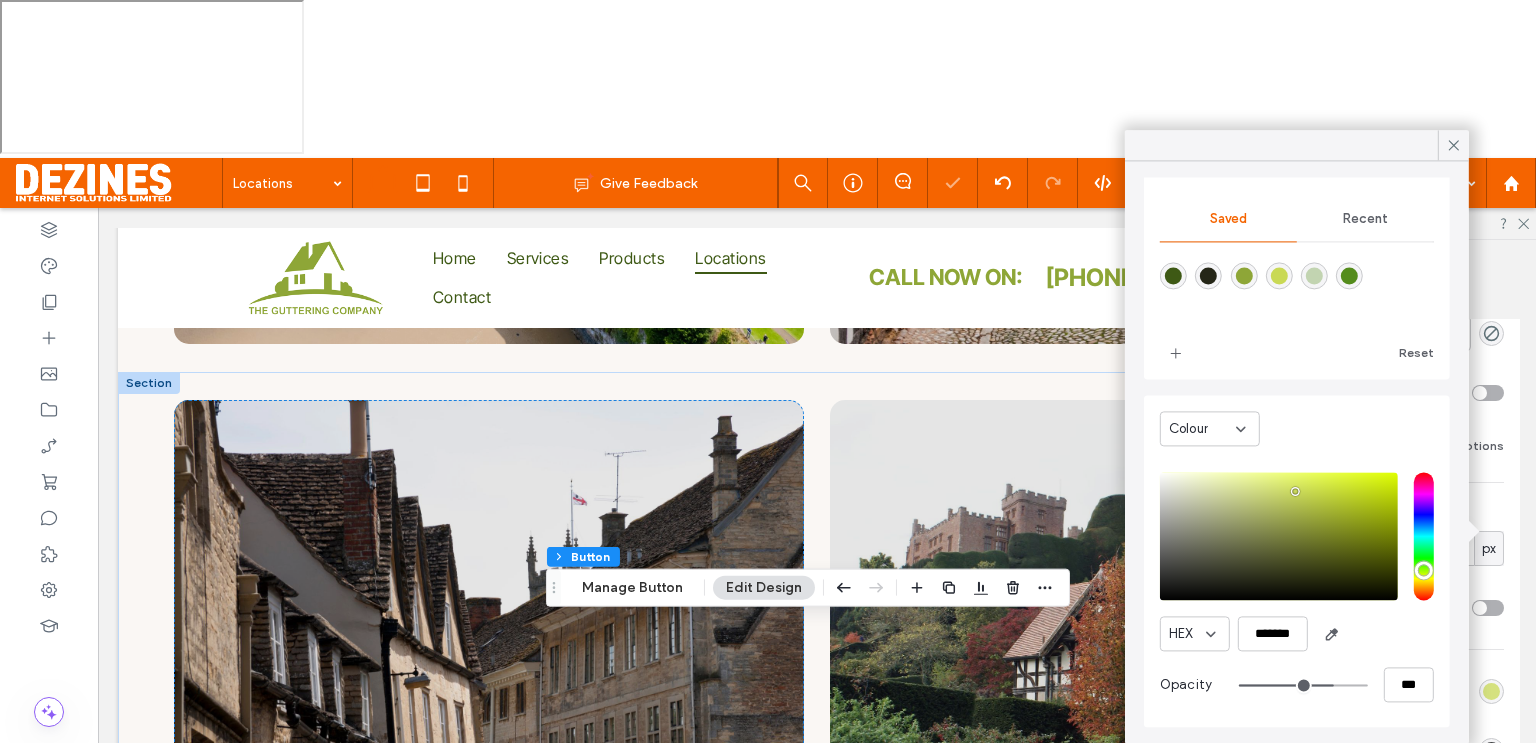 type on "**" 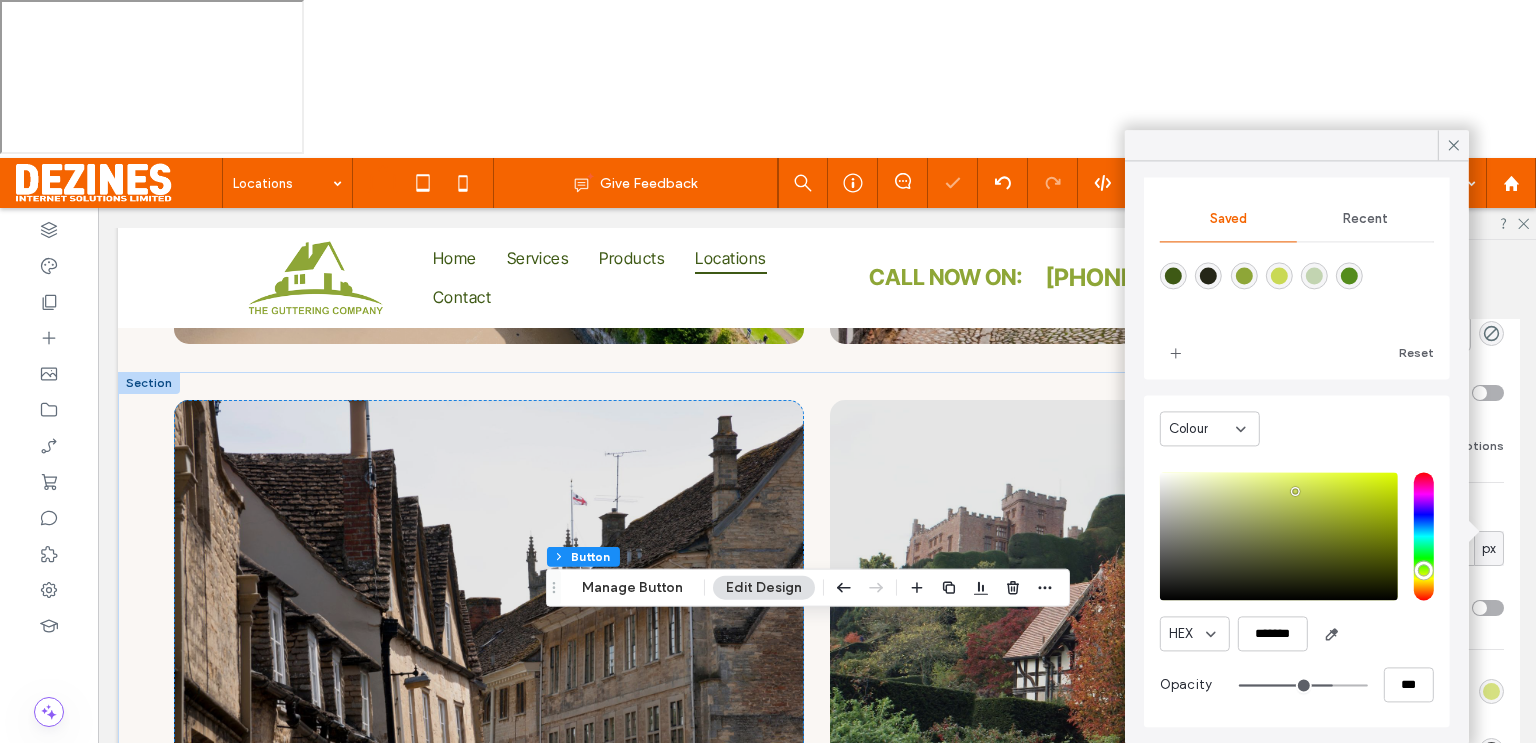 type on "**" 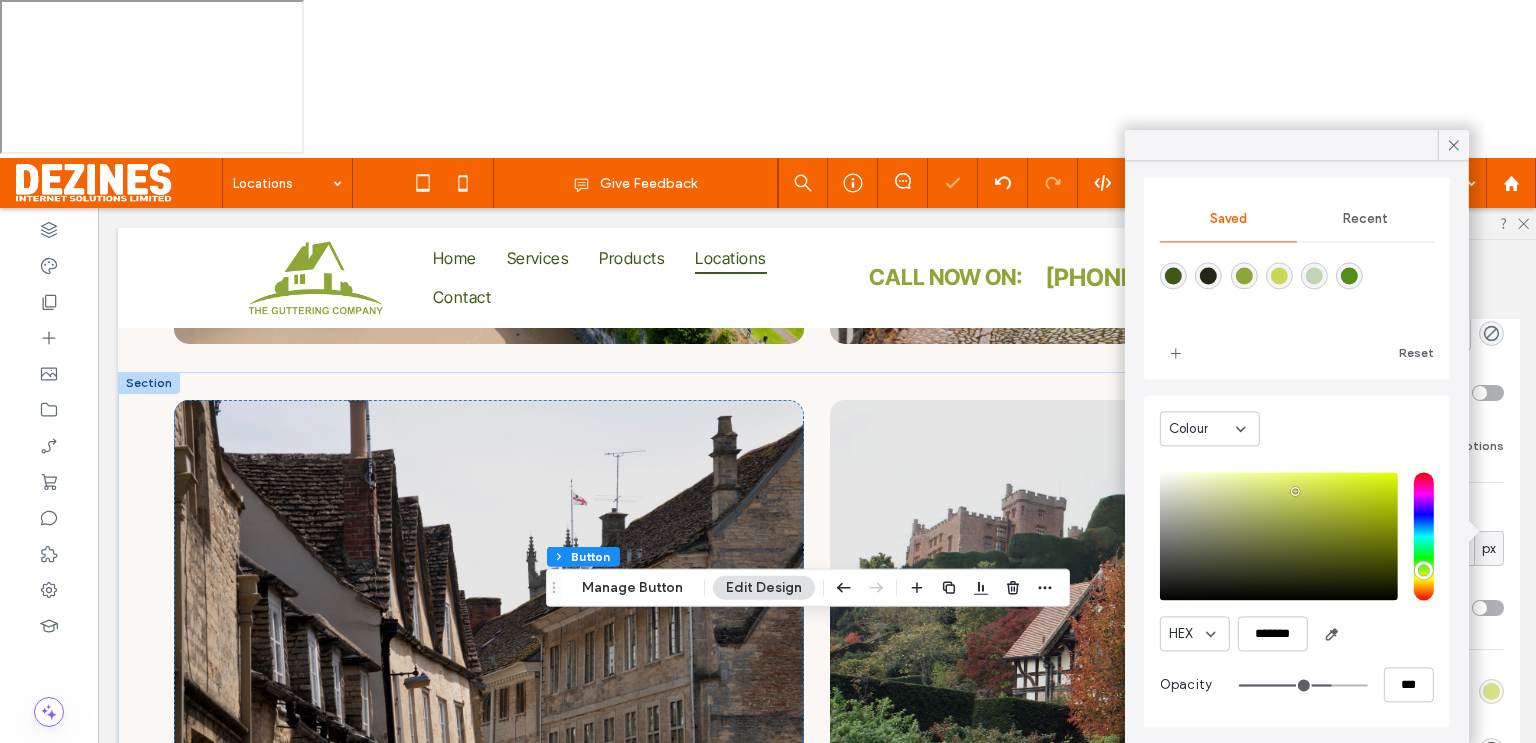 type on "**" 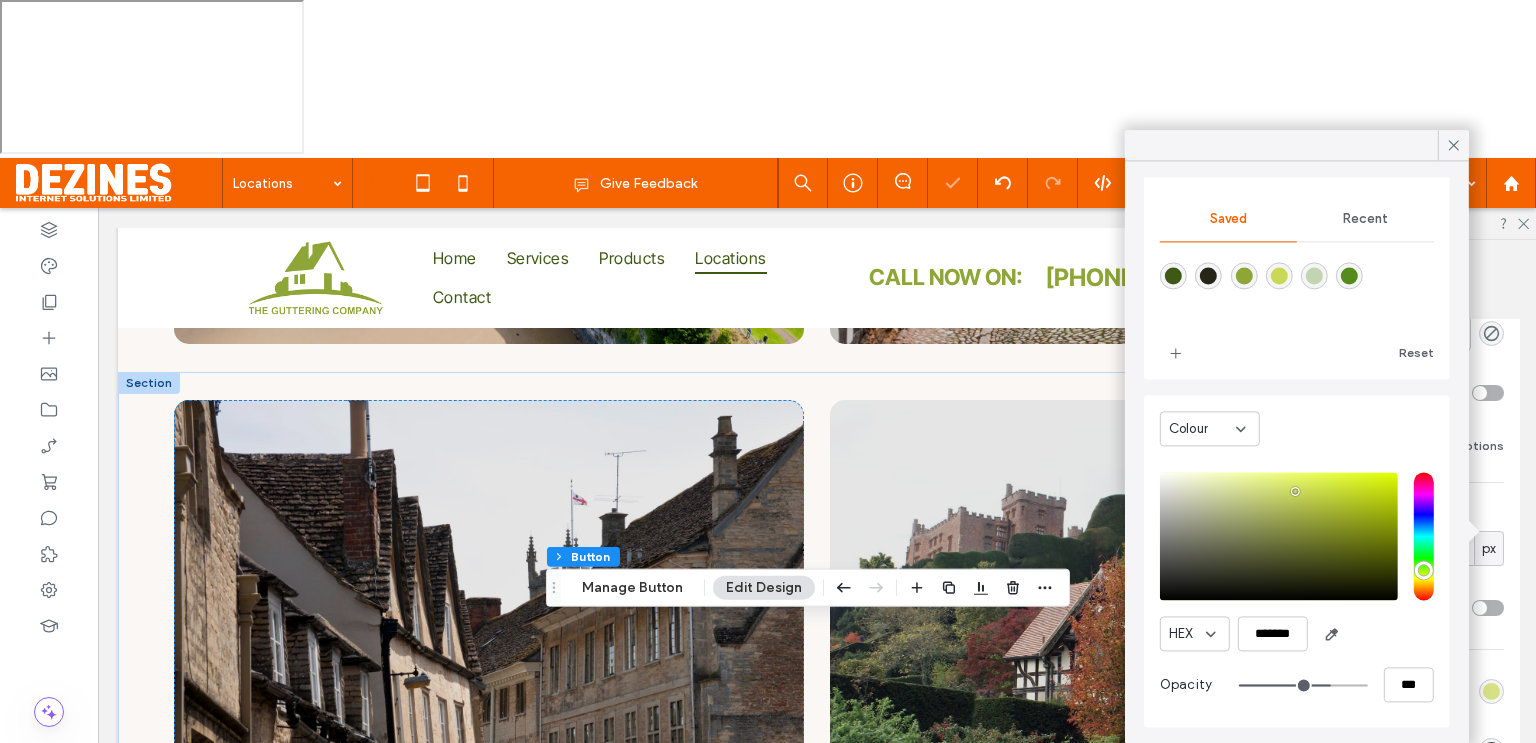 type on "**" 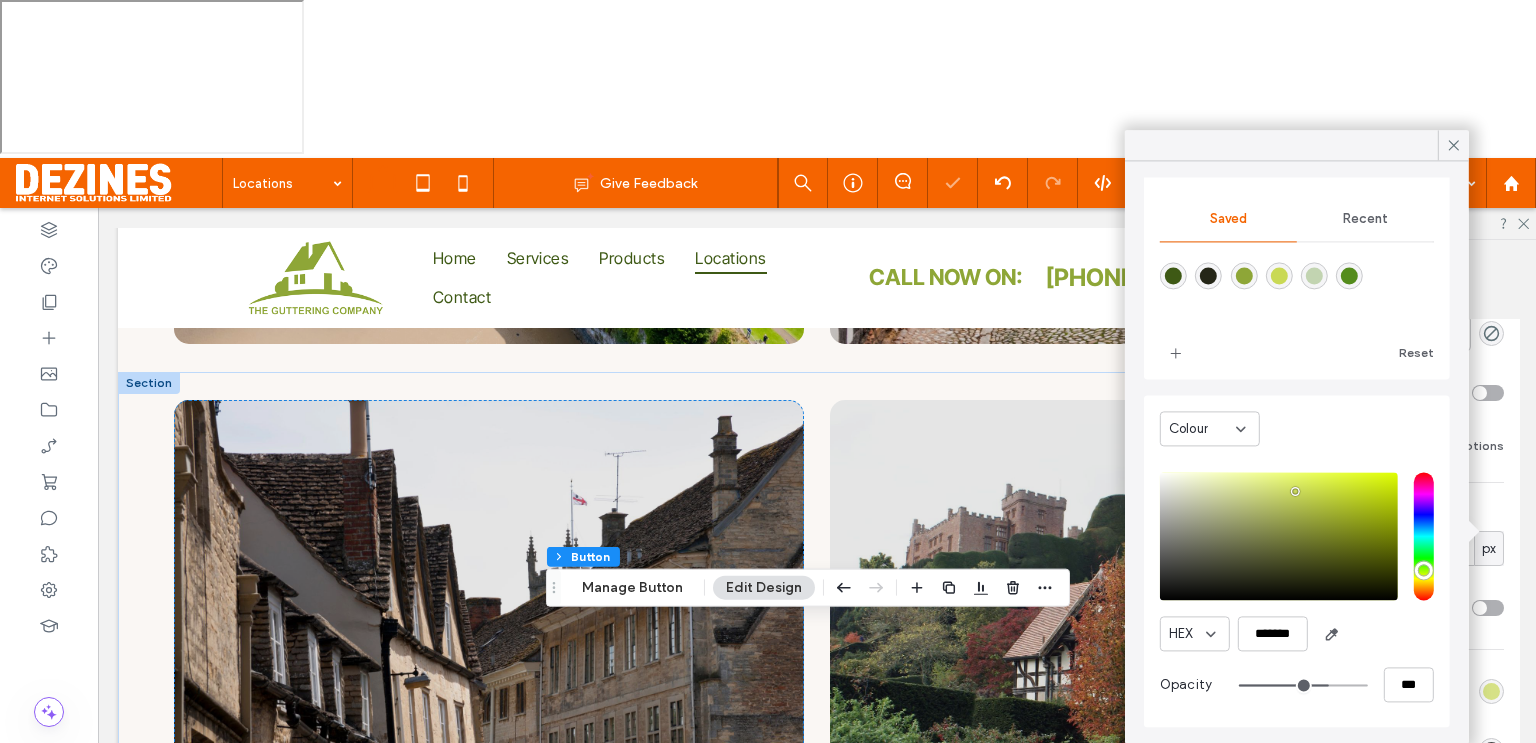 drag, startPoint x: 1341, startPoint y: 685, endPoint x: 1311, endPoint y: 687, distance: 30.066593 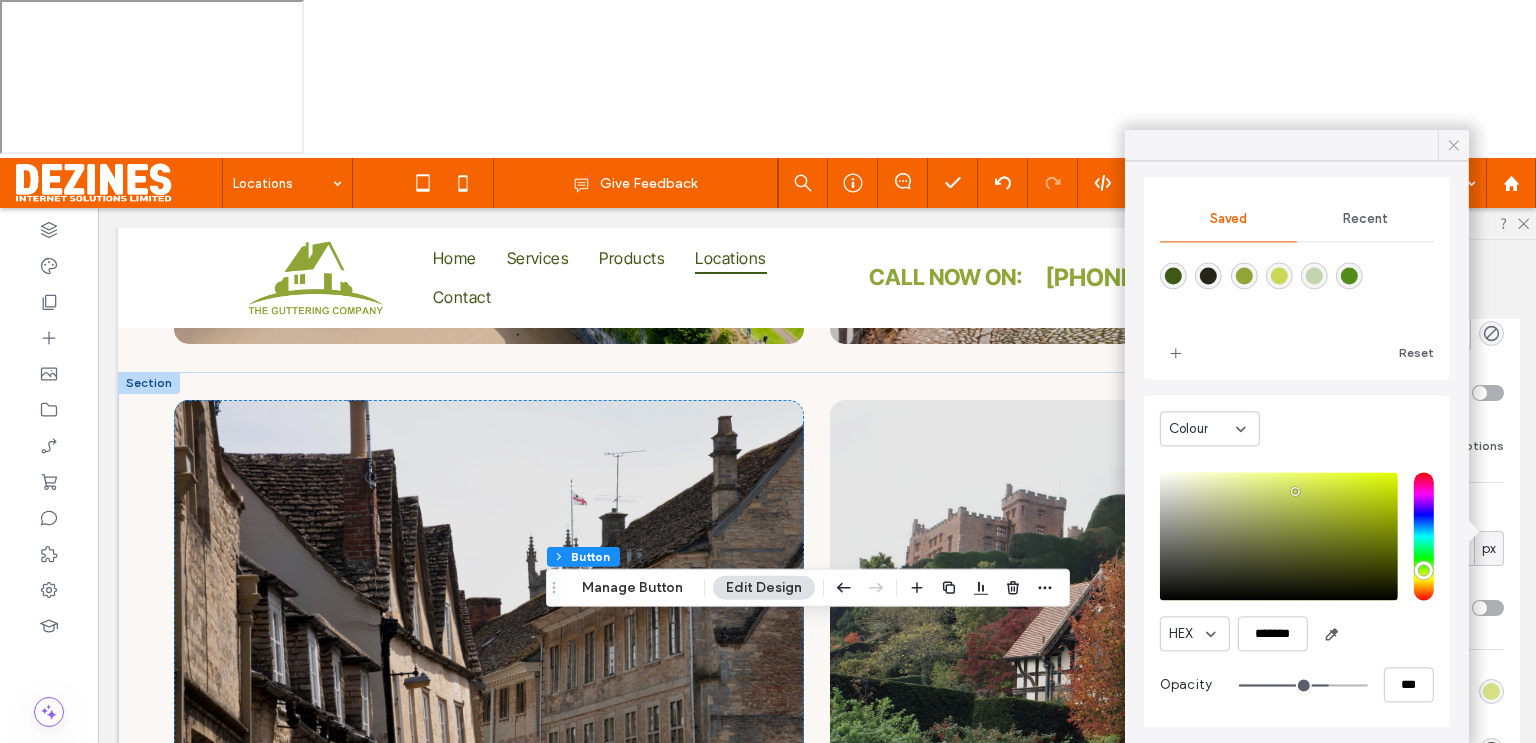 click 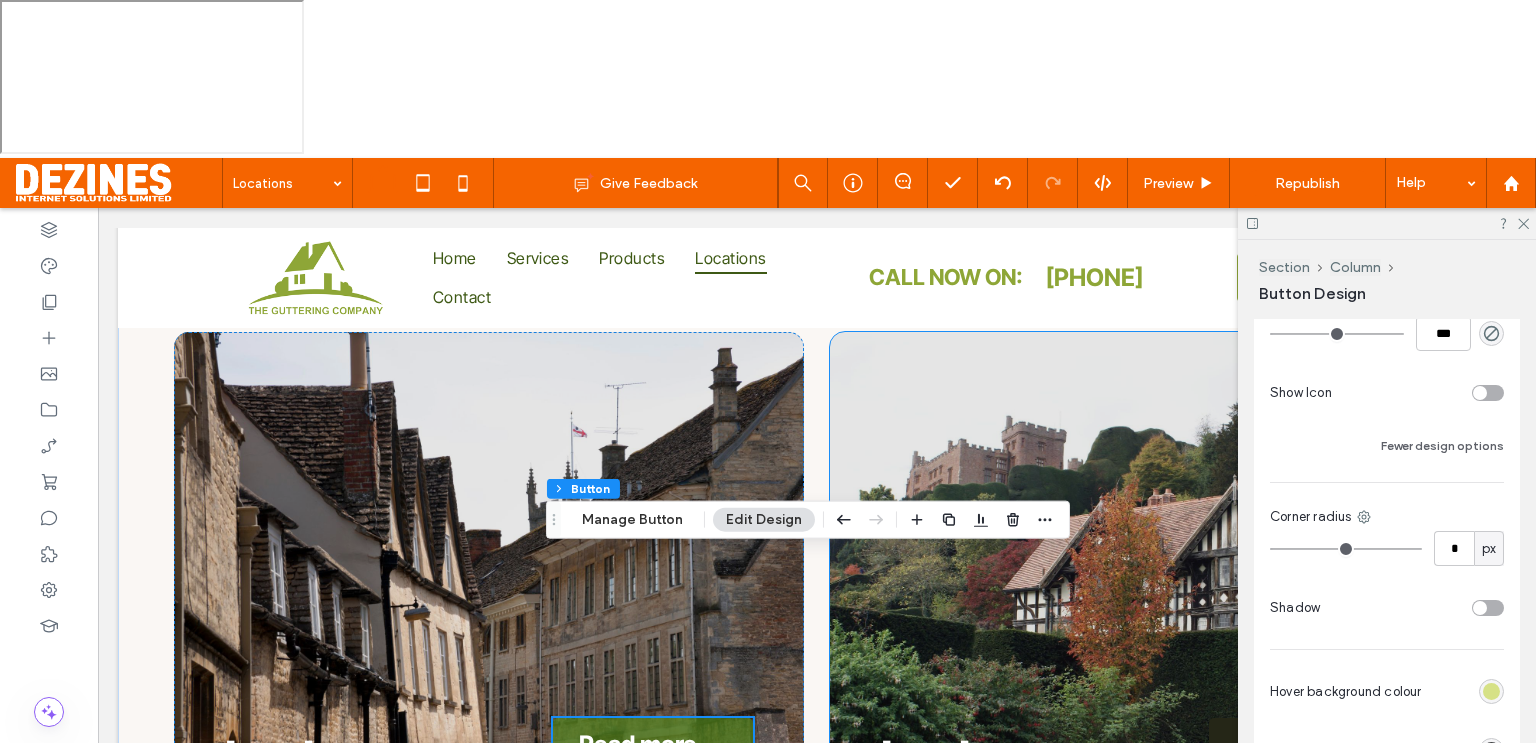 scroll, scrollTop: 864, scrollLeft: 0, axis: vertical 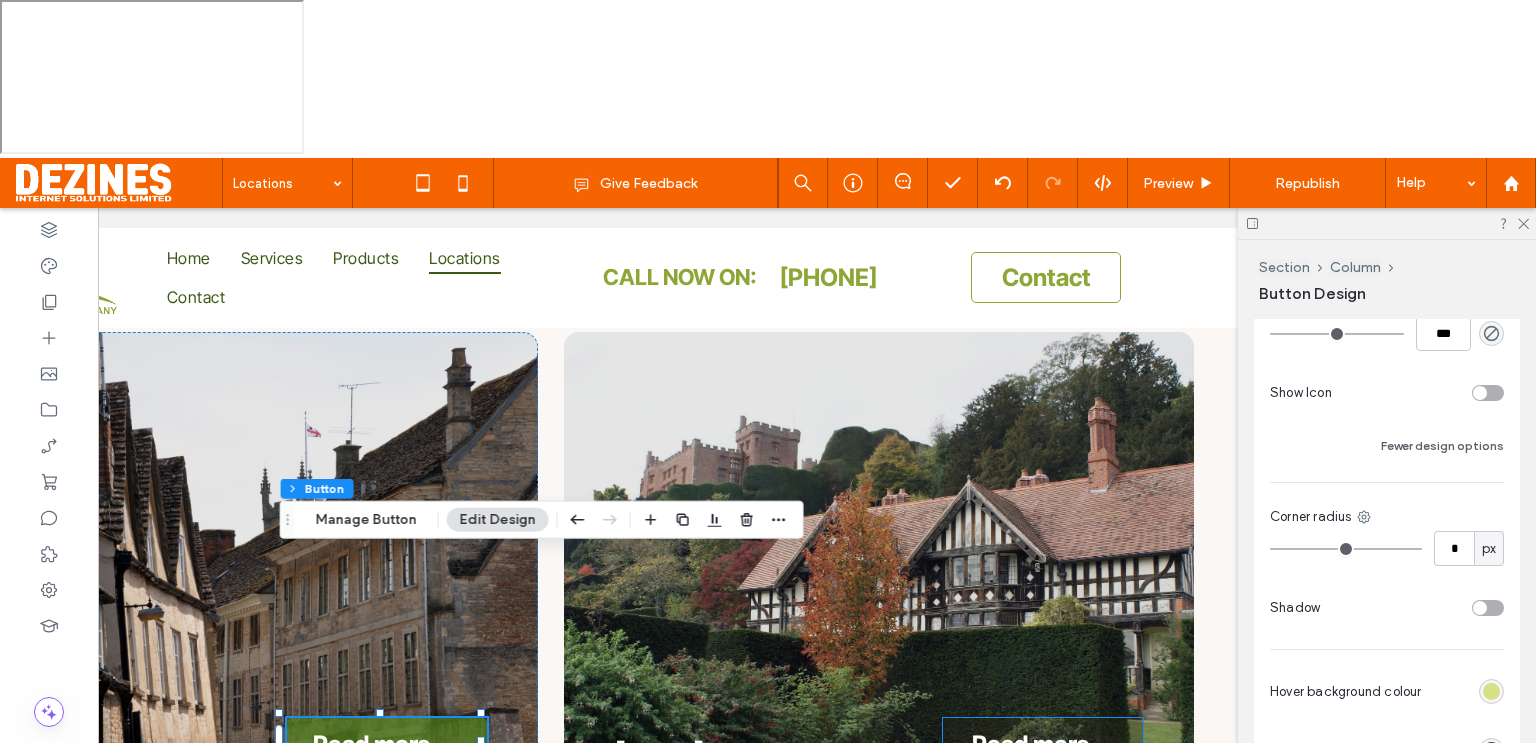 click on "Read more→" at bounding box center (1043, 744) 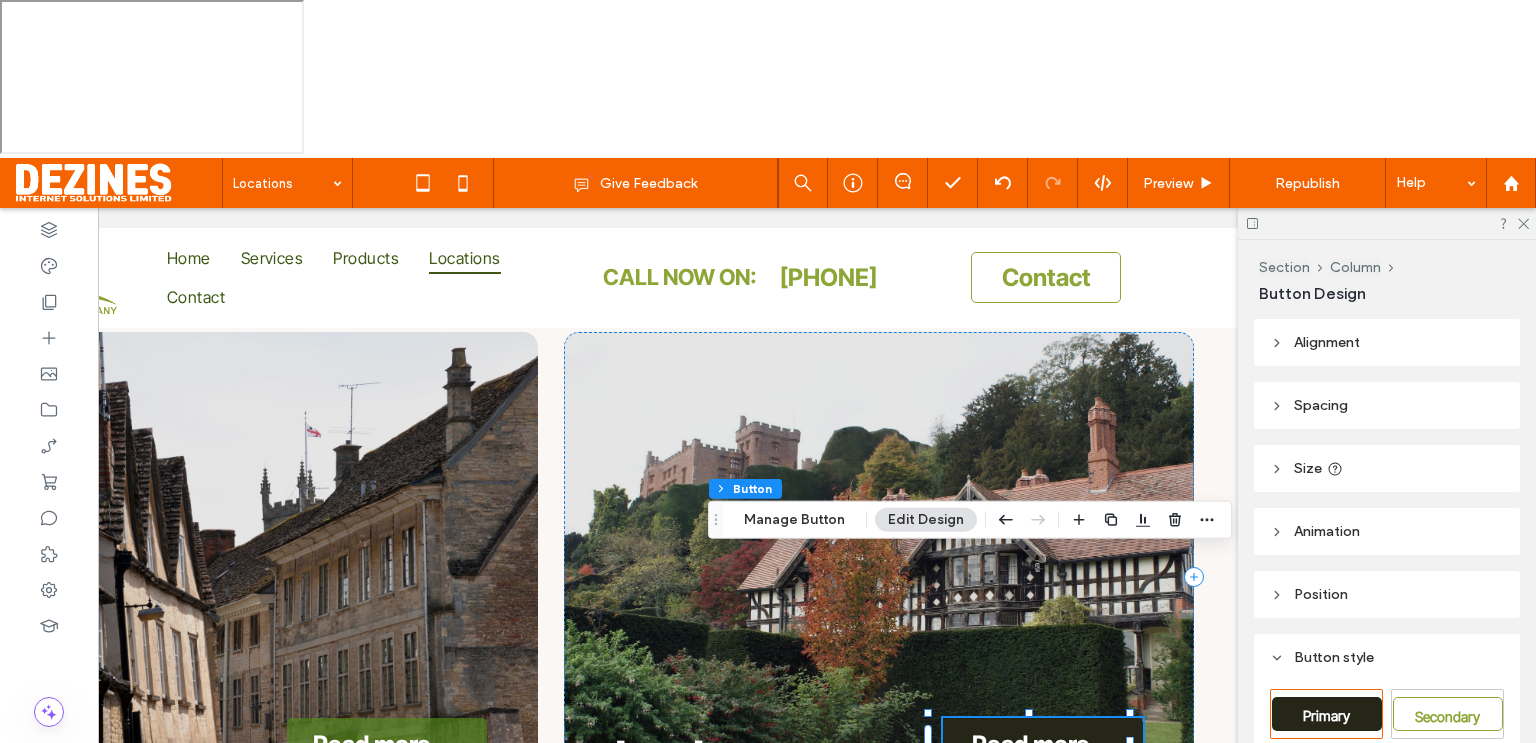 click on "Edit Design" at bounding box center (926, 520) 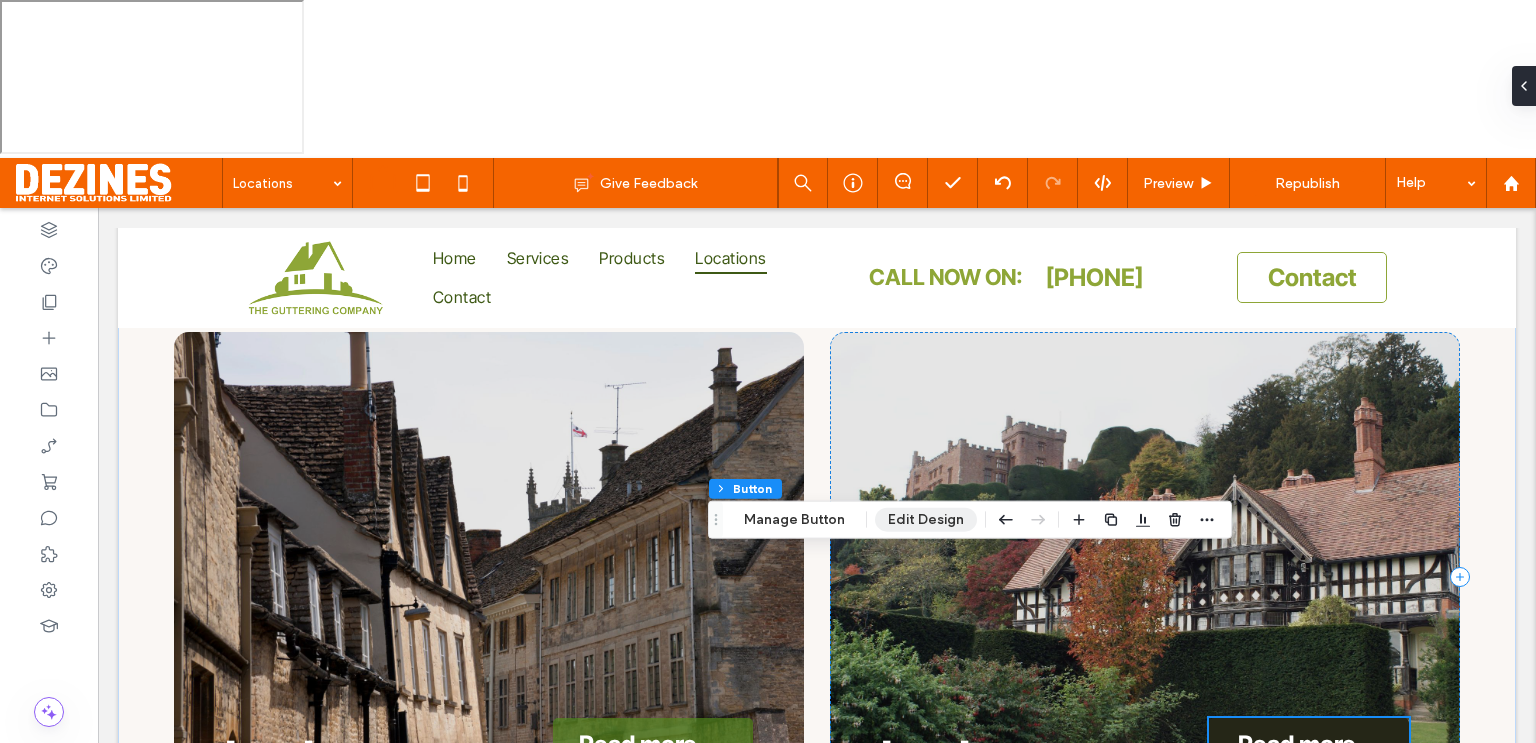 scroll, scrollTop: 0, scrollLeft: 0, axis: both 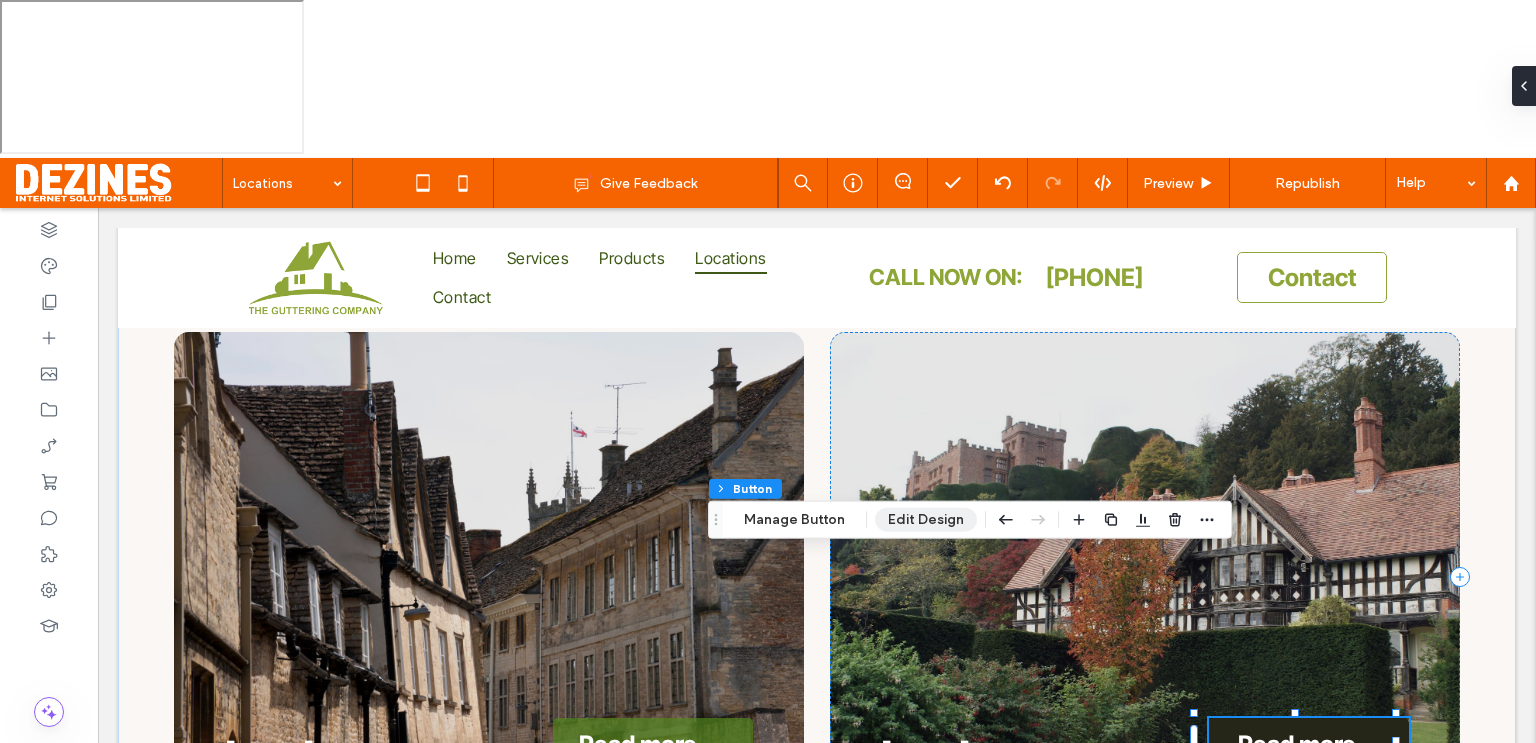 drag, startPoint x: 928, startPoint y: 517, endPoint x: 904, endPoint y: 519, distance: 24.083189 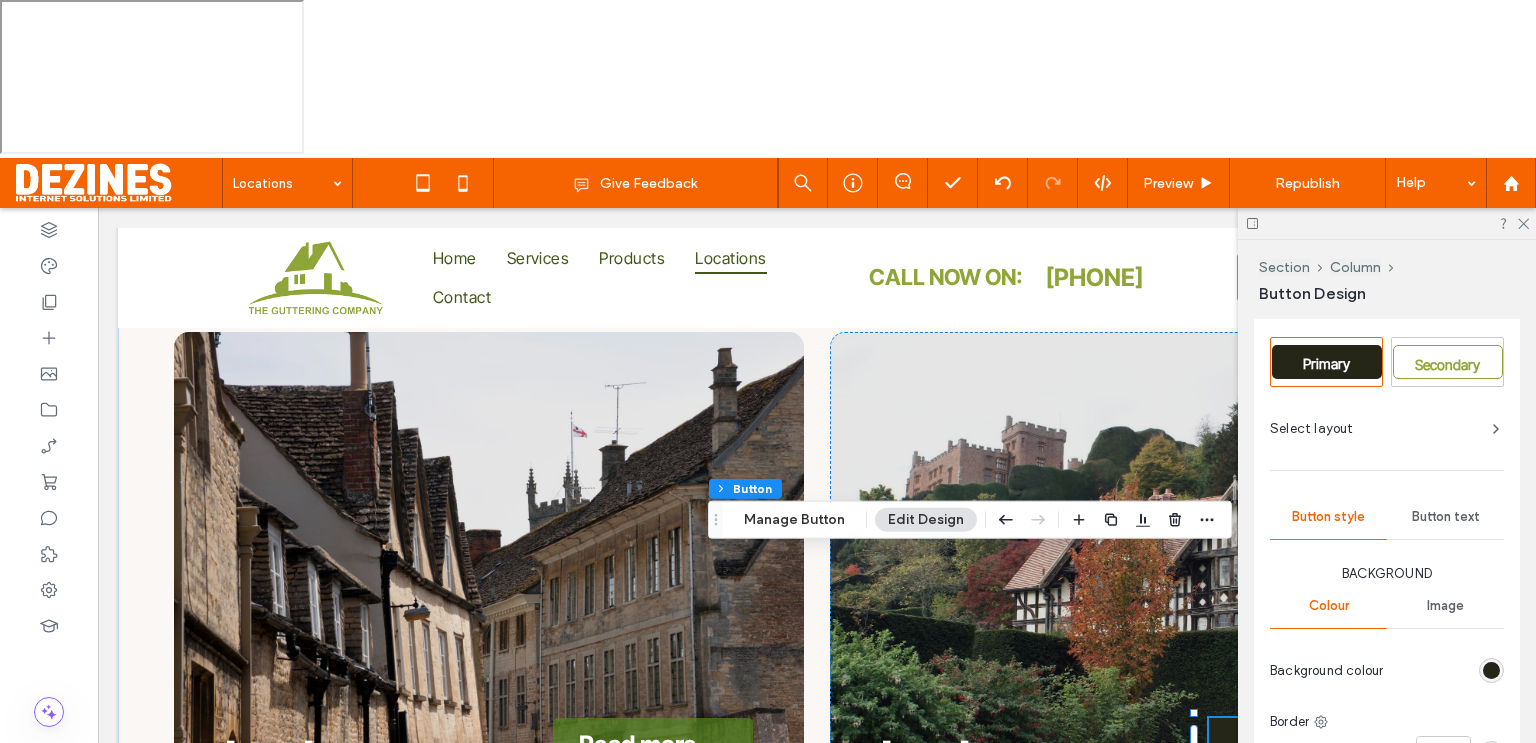 scroll, scrollTop: 372, scrollLeft: 0, axis: vertical 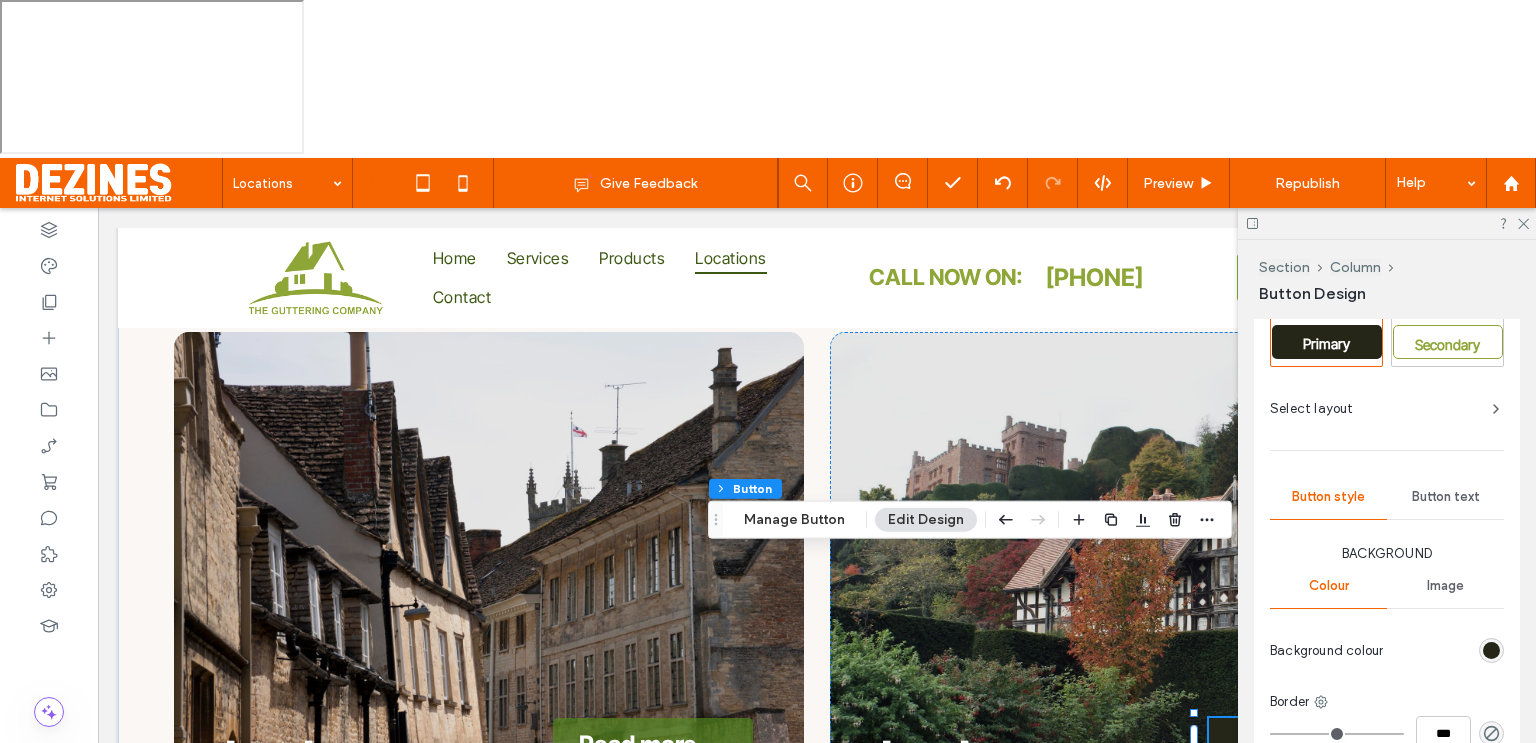 click at bounding box center [1491, 650] 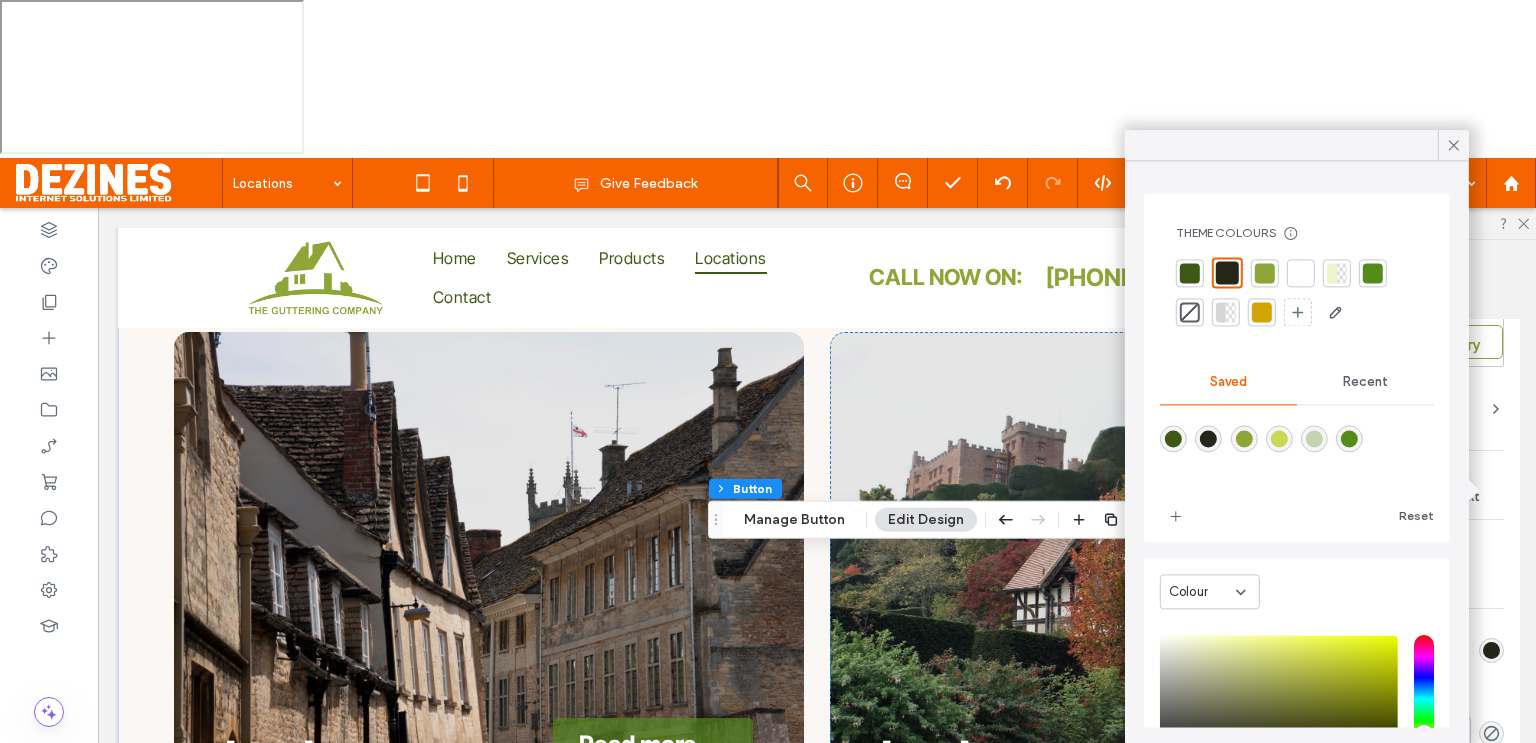 click at bounding box center (1349, 438) 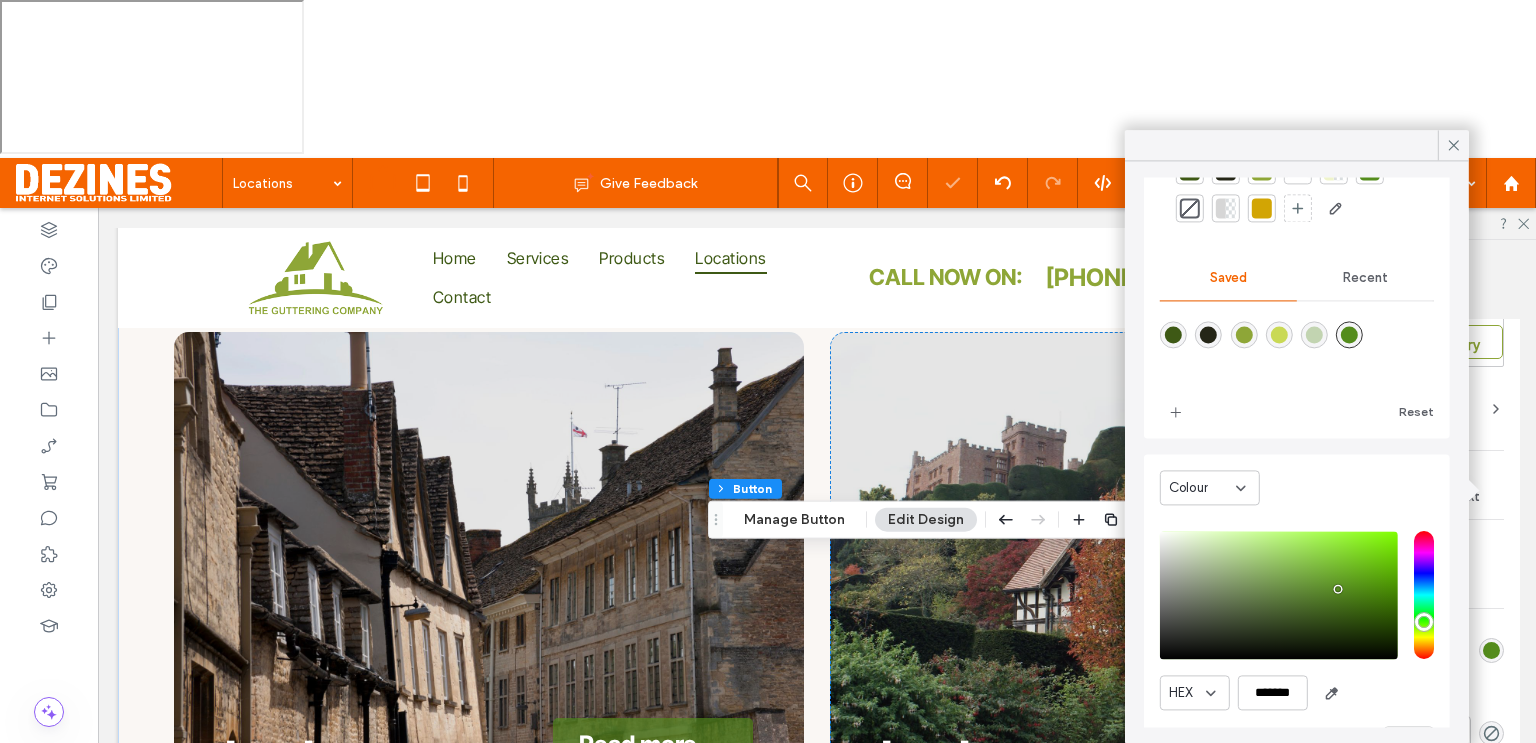 scroll, scrollTop: 120, scrollLeft: 0, axis: vertical 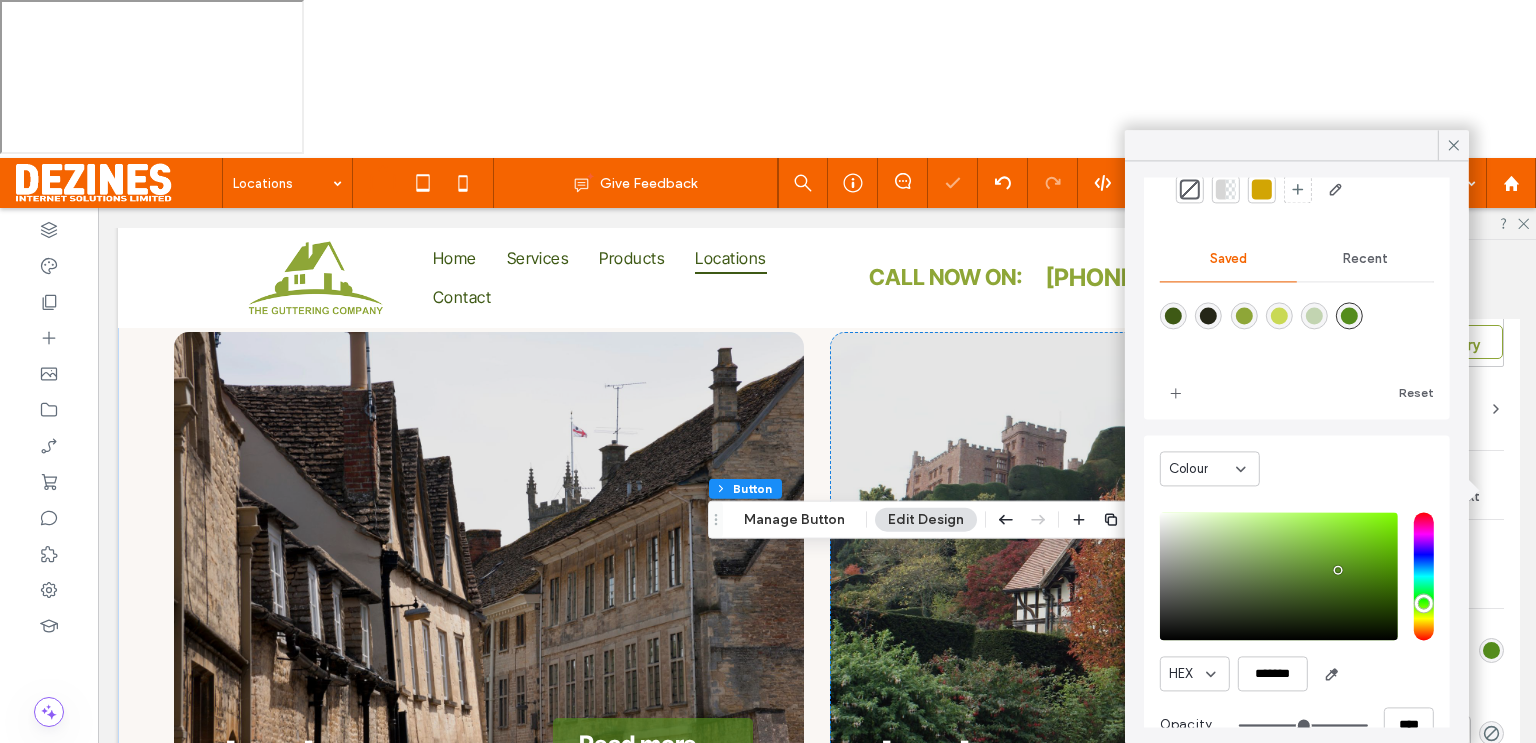 click on "HEX ******* Opacity ****" at bounding box center (1297, 629) 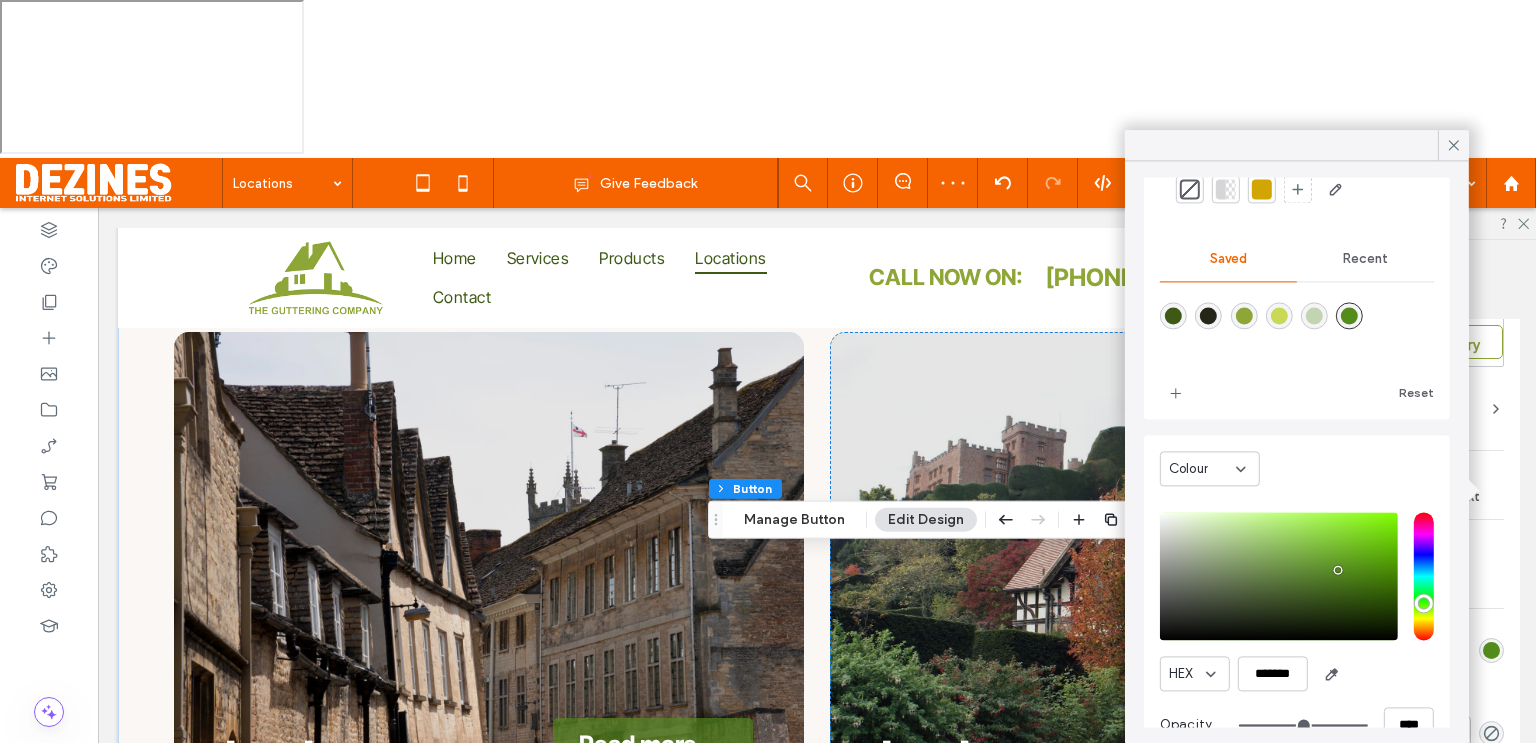 click on "HEX ******* Opacity ****" at bounding box center (1297, 629) 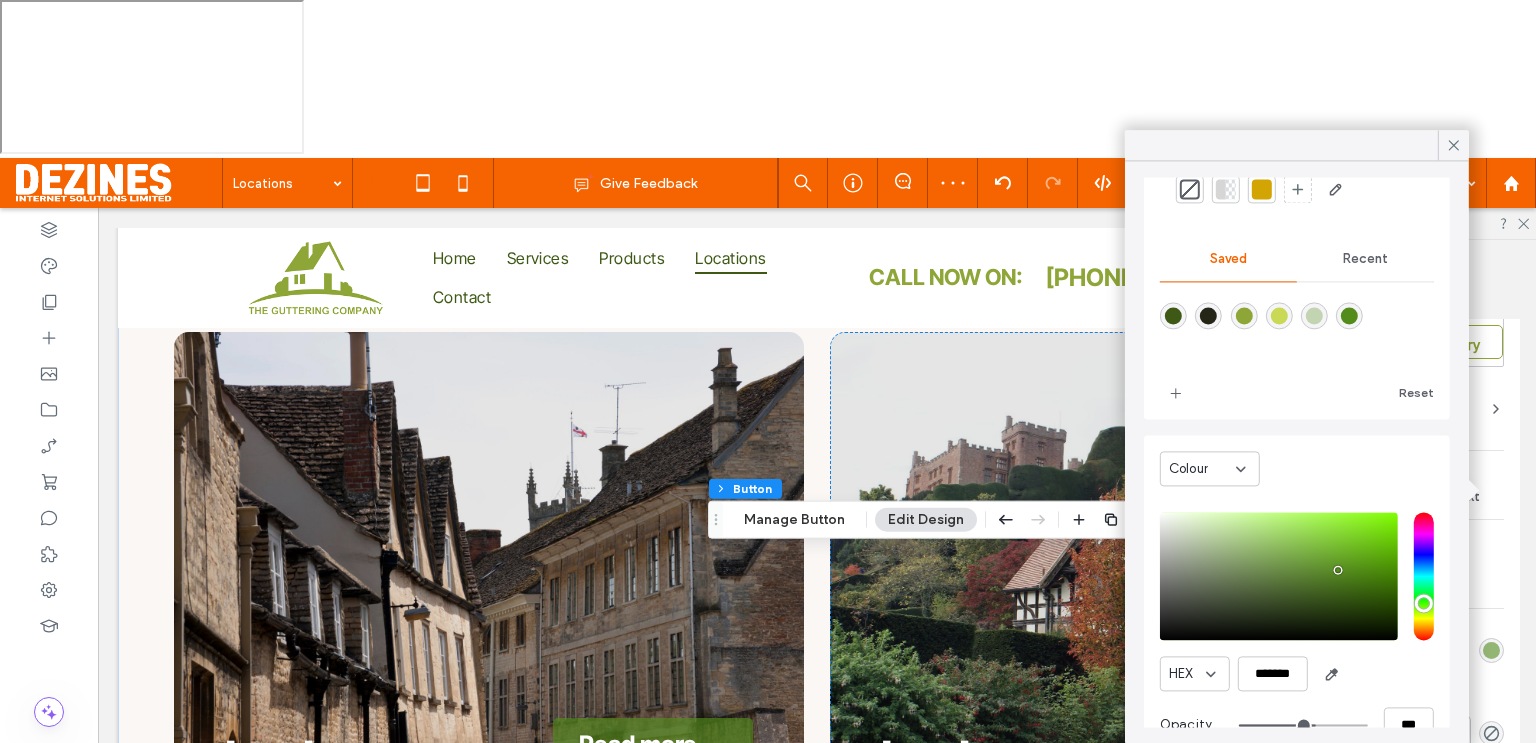 drag, startPoint x: 1342, startPoint y: 719, endPoint x: 1299, endPoint y: 724, distance: 43.289722 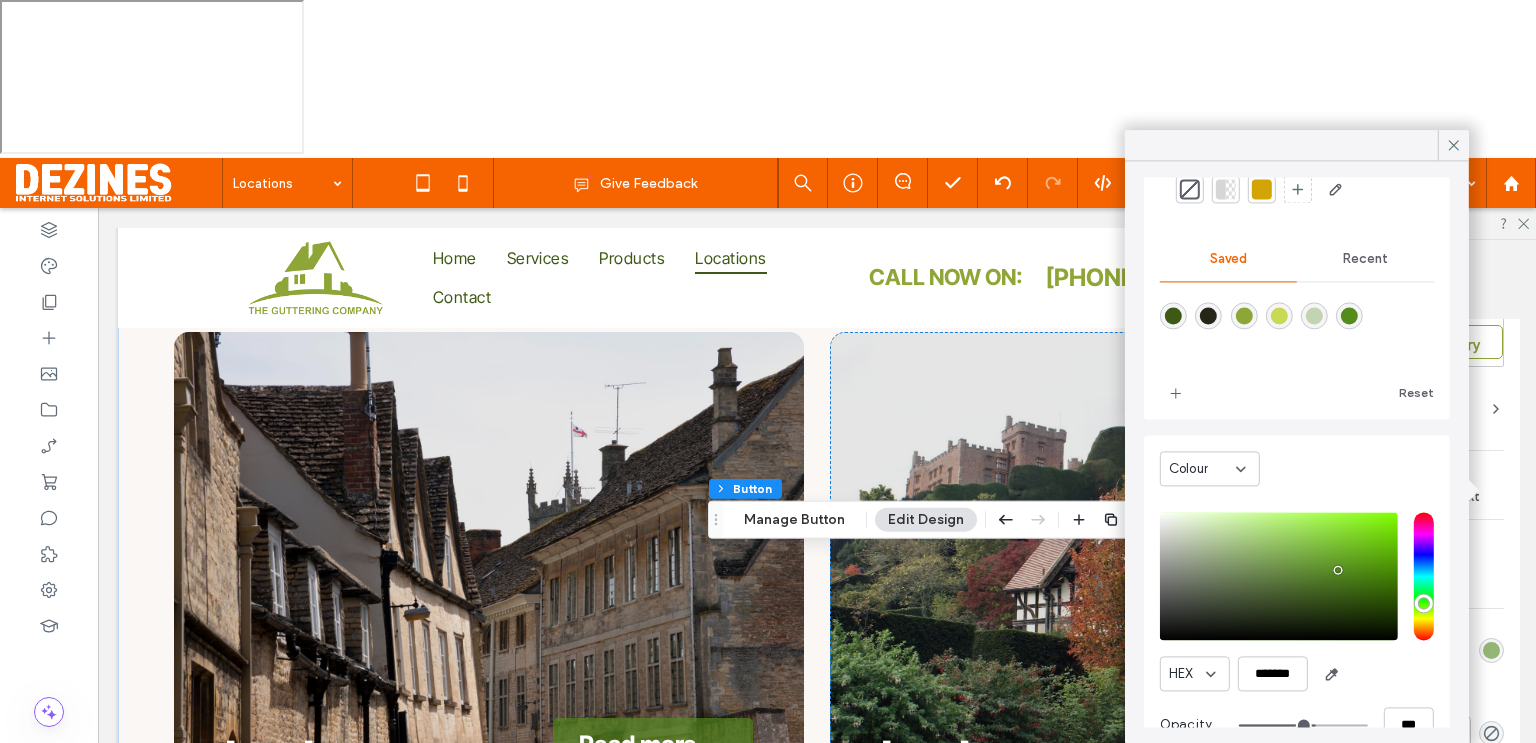 click 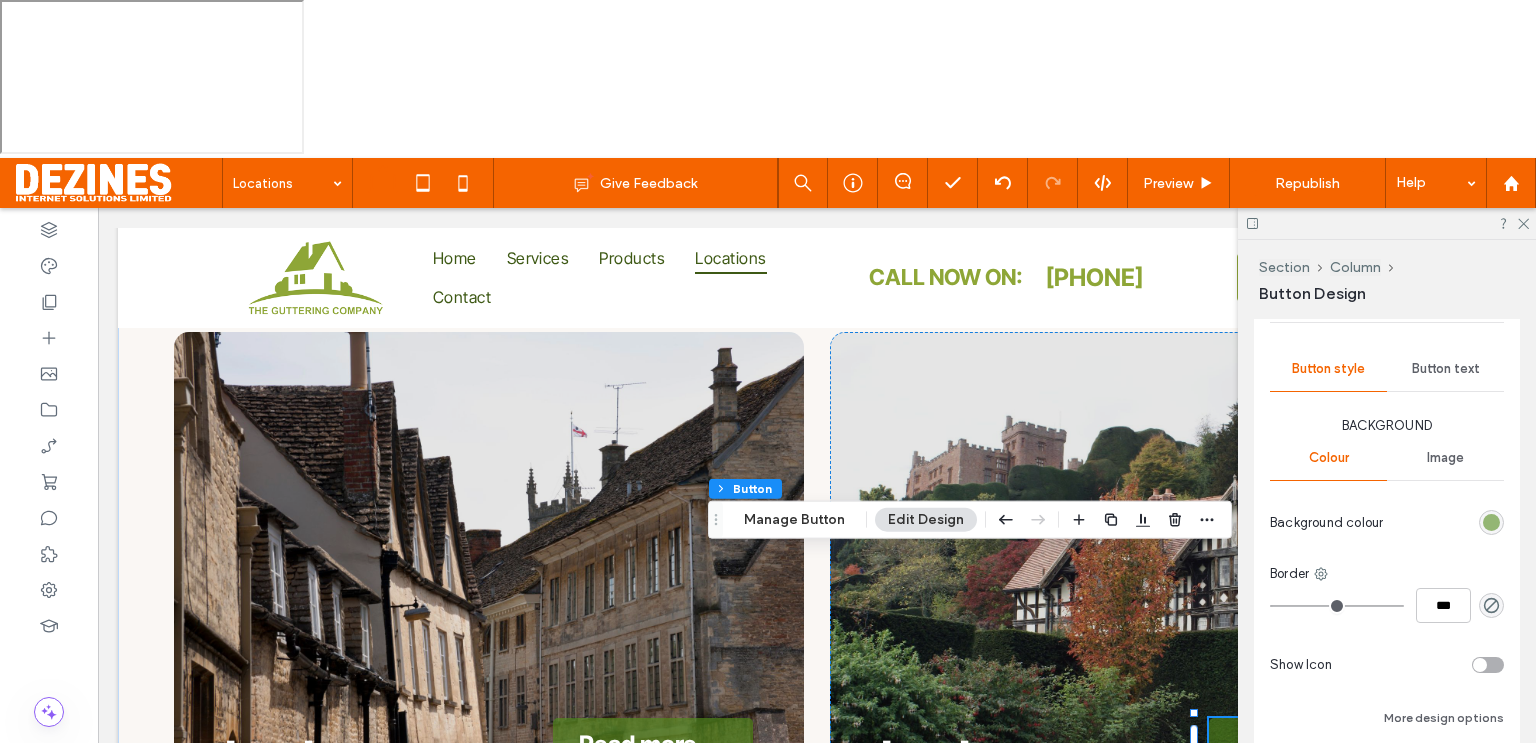 scroll, scrollTop: 504, scrollLeft: 0, axis: vertical 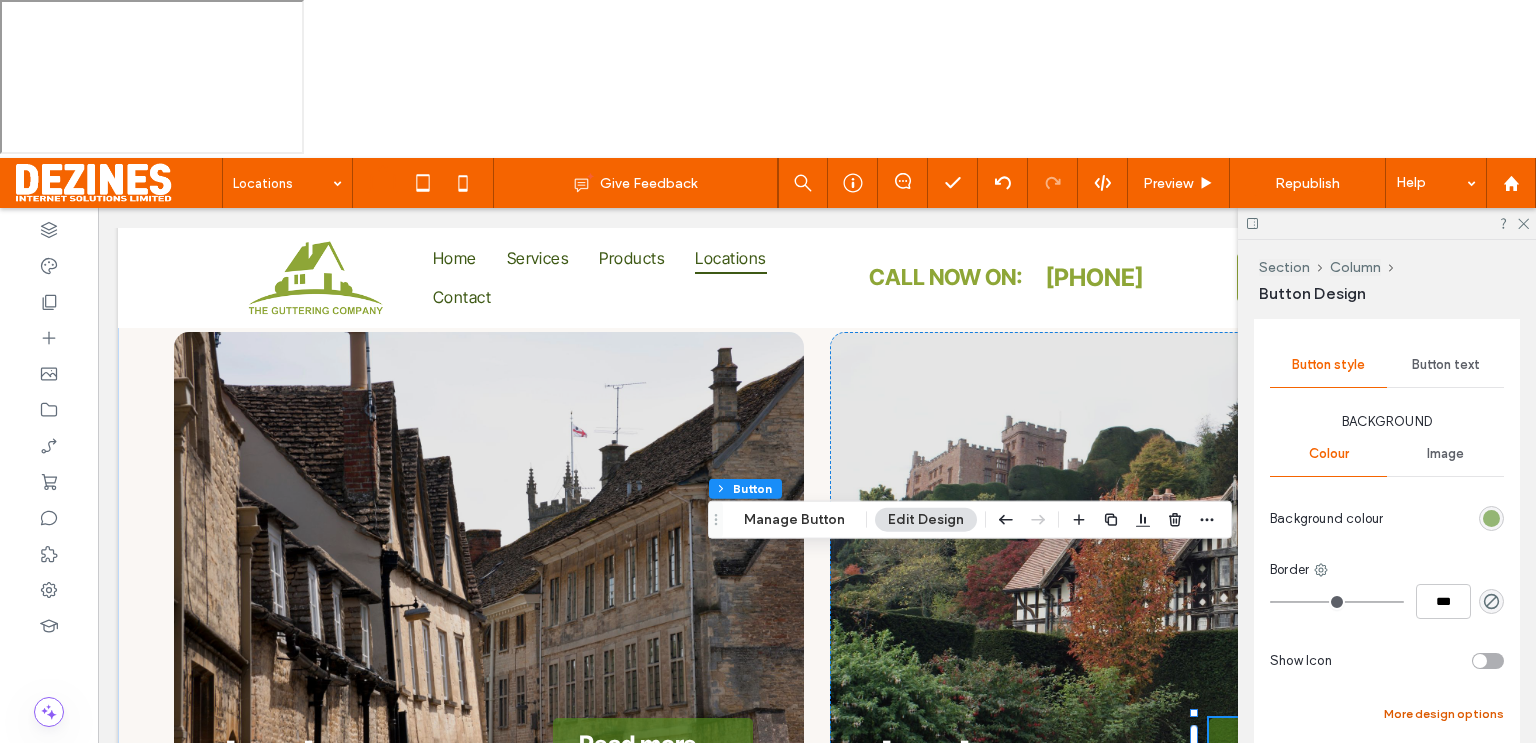 click on "More design options" at bounding box center [1444, 714] 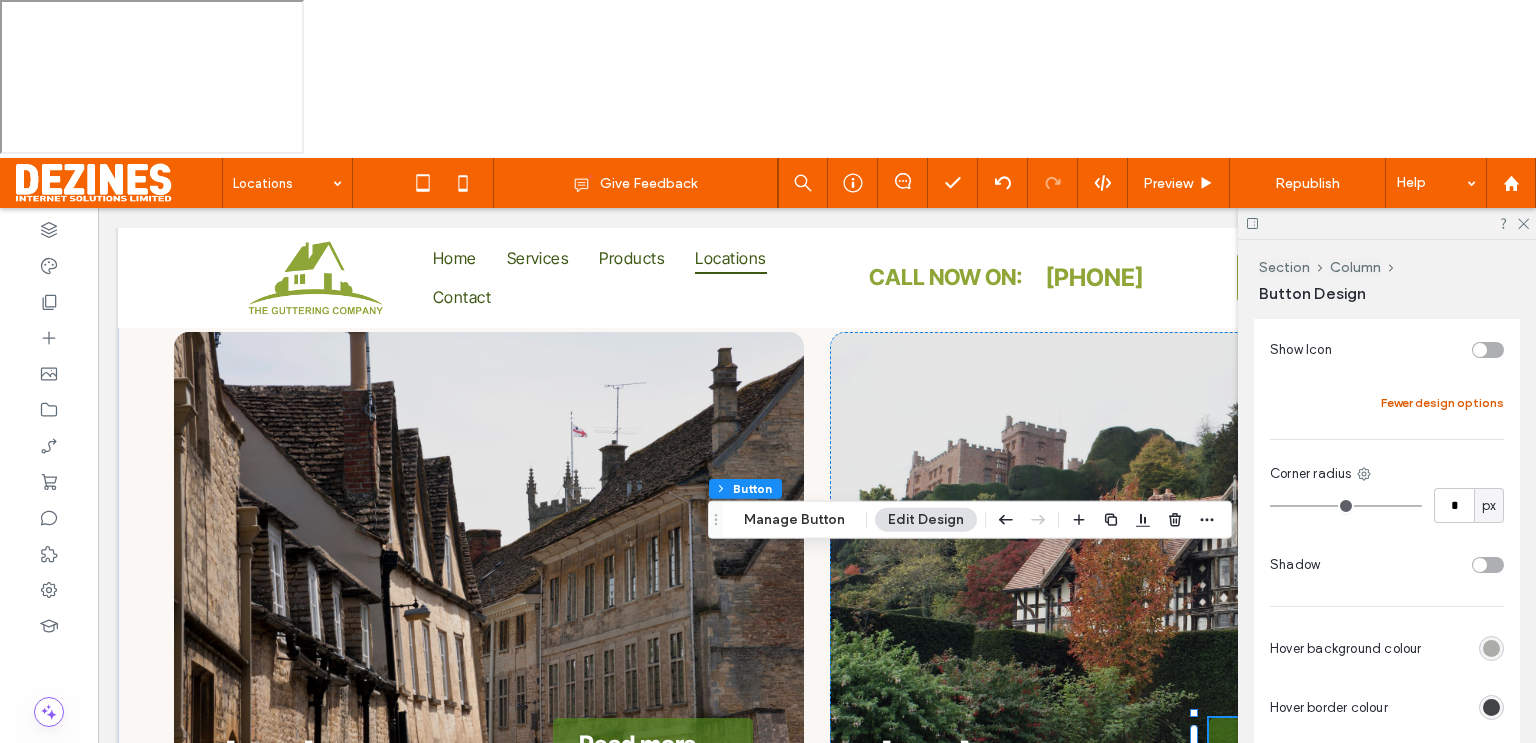 scroll, scrollTop: 872, scrollLeft: 0, axis: vertical 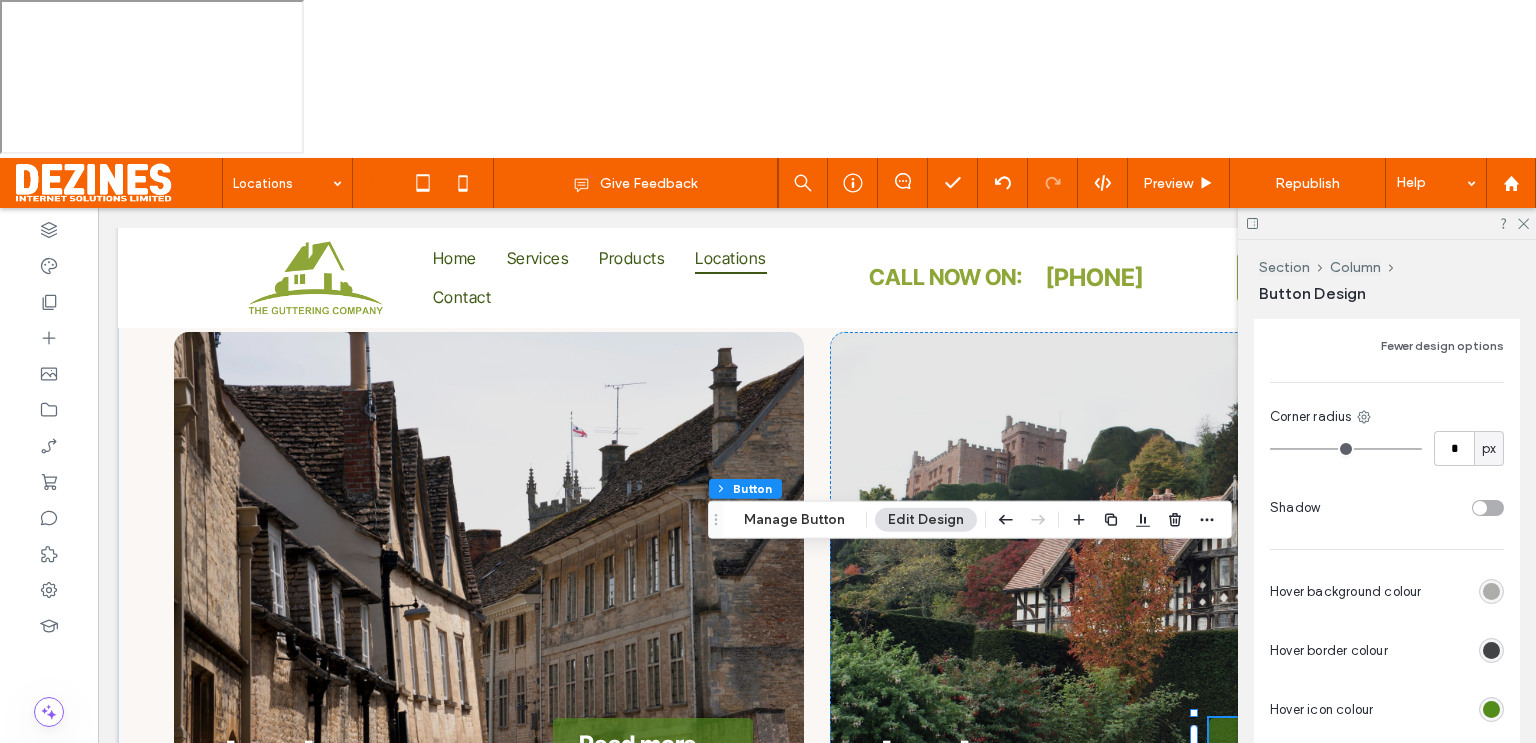 click at bounding box center [1491, 591] 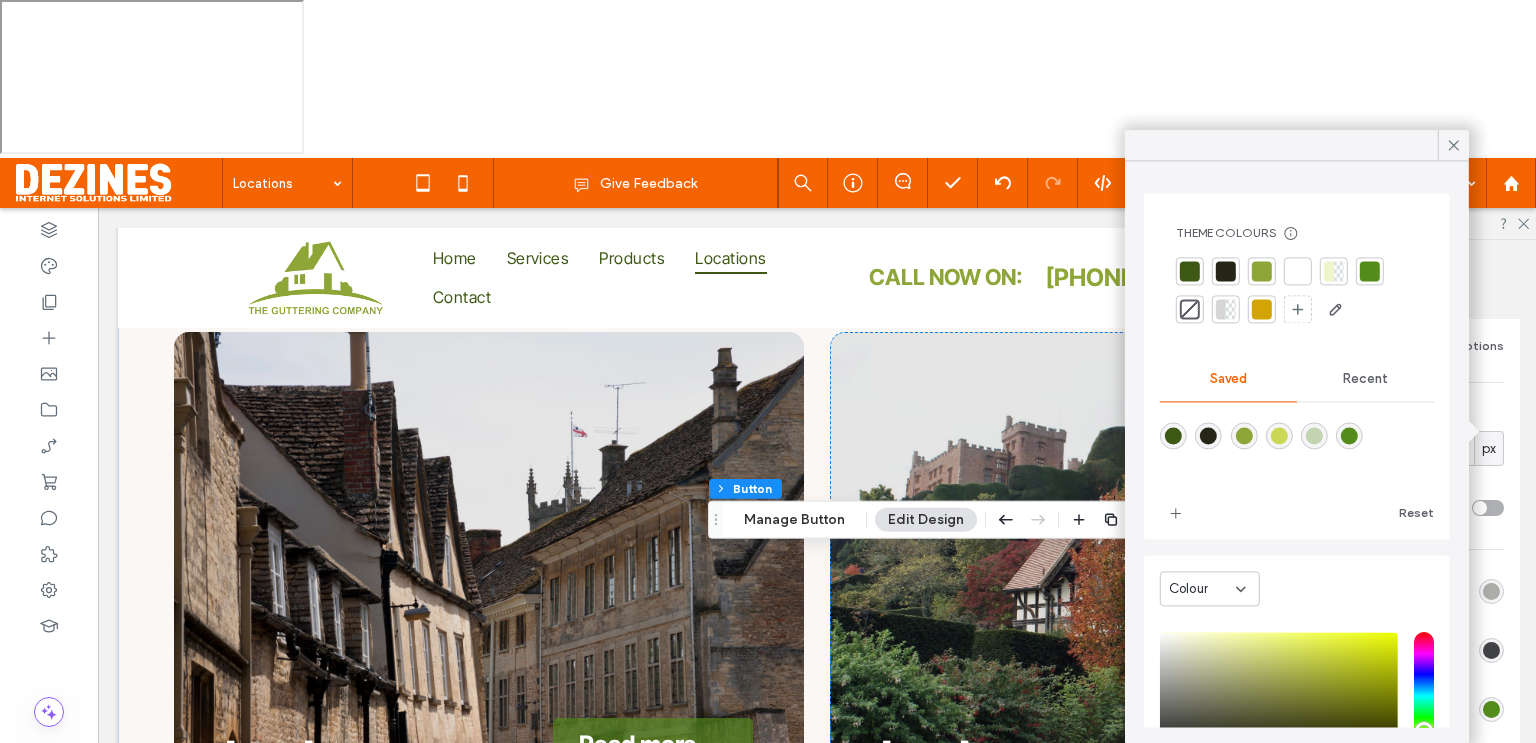 click at bounding box center (1279, 435) 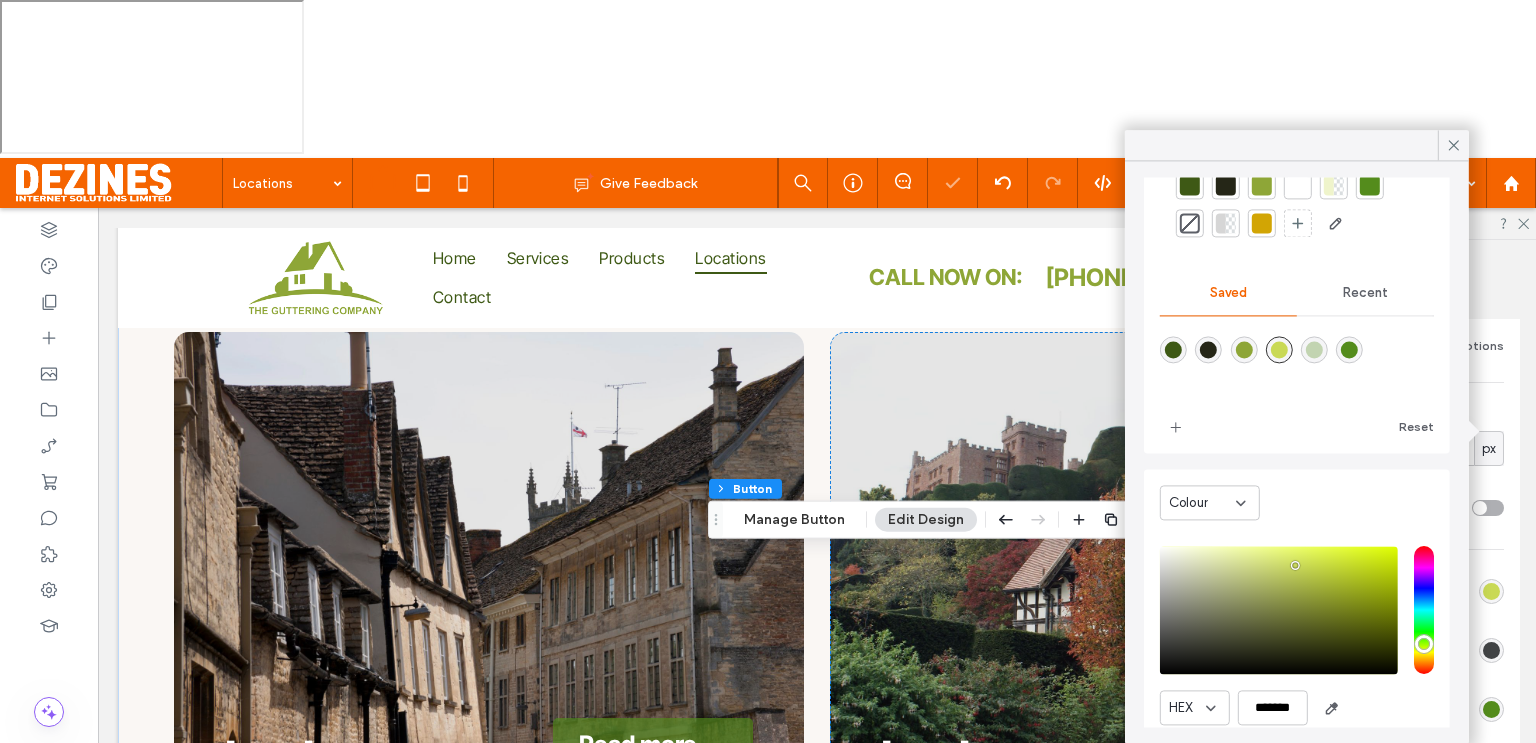 scroll, scrollTop: 160, scrollLeft: 0, axis: vertical 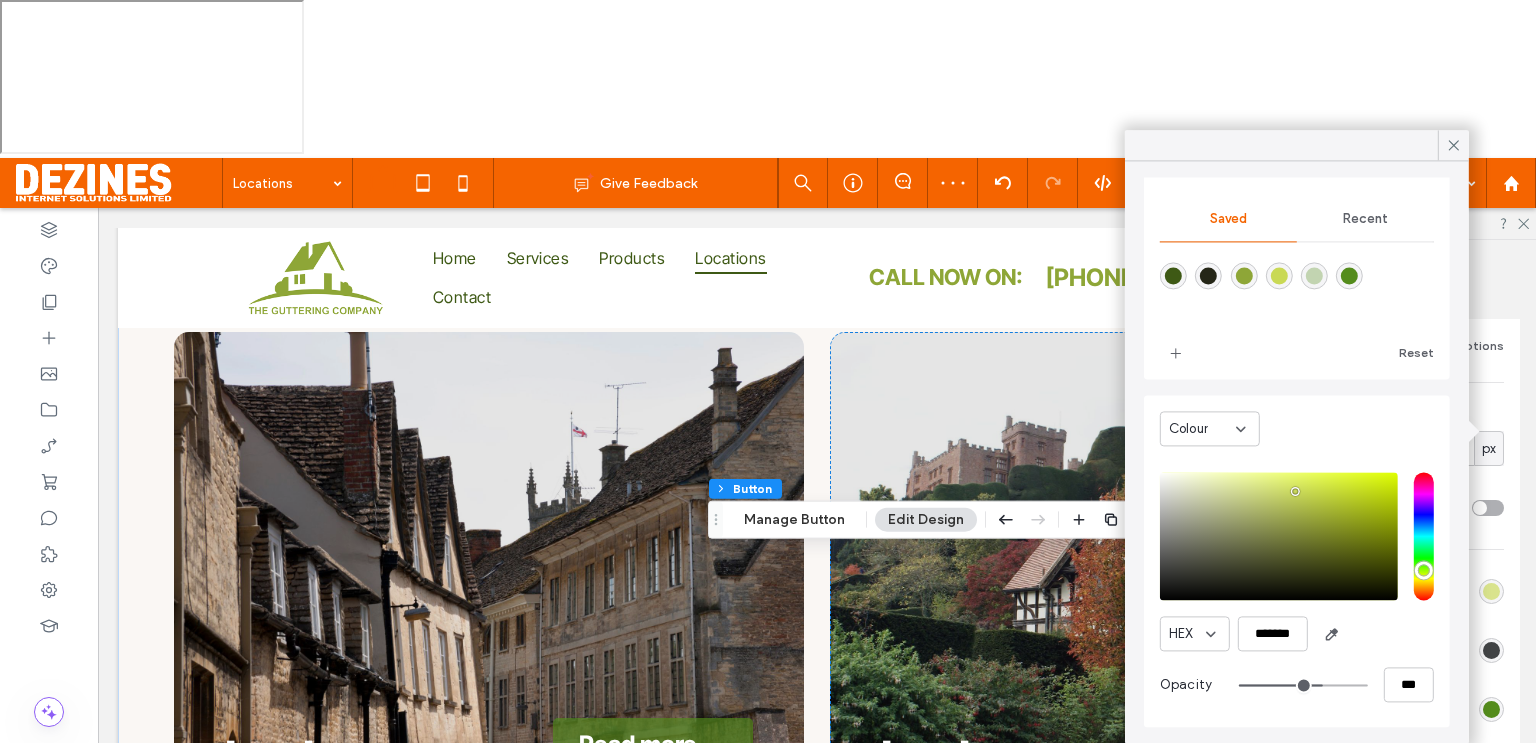 drag, startPoint x: 1344, startPoint y: 683, endPoint x: 1304, endPoint y: 691, distance: 40.792156 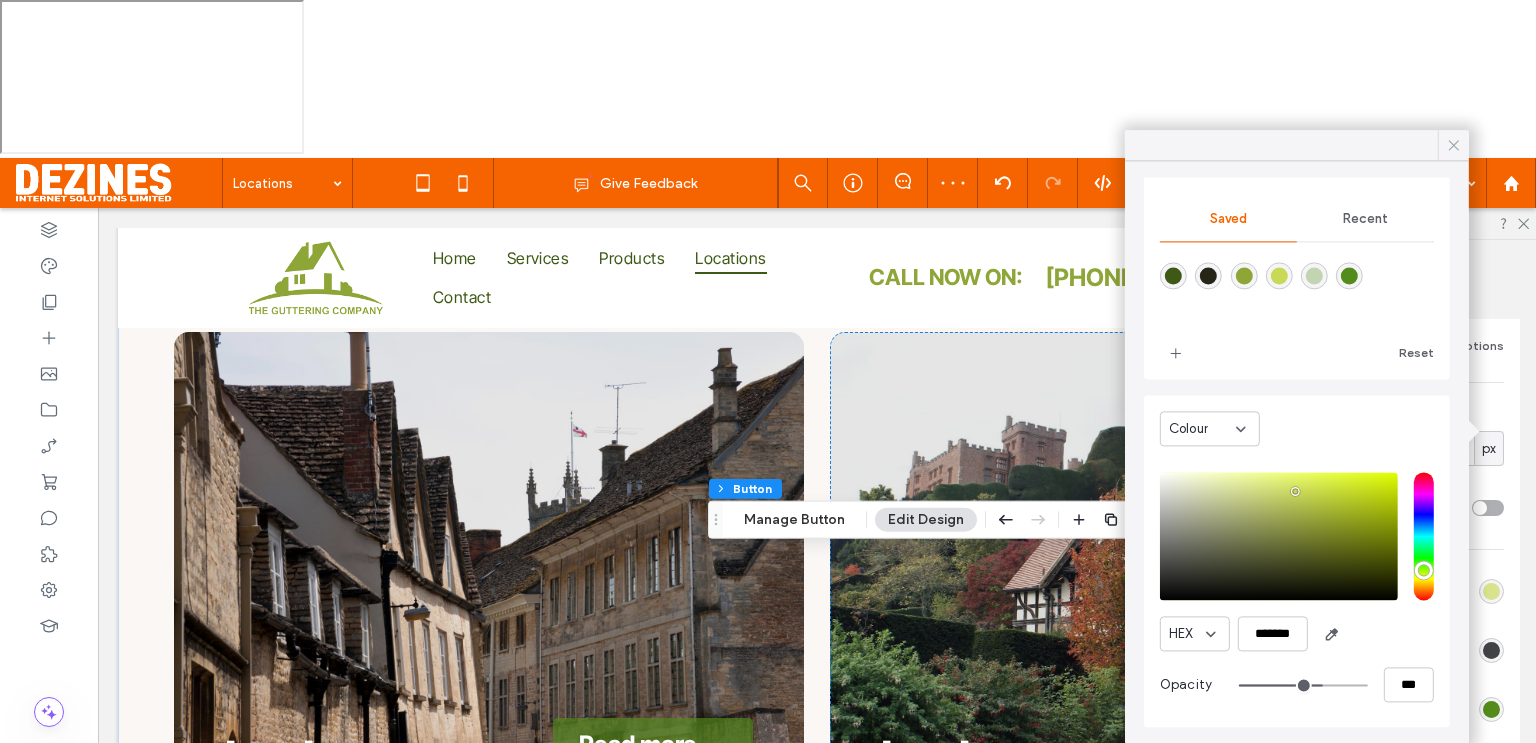 click 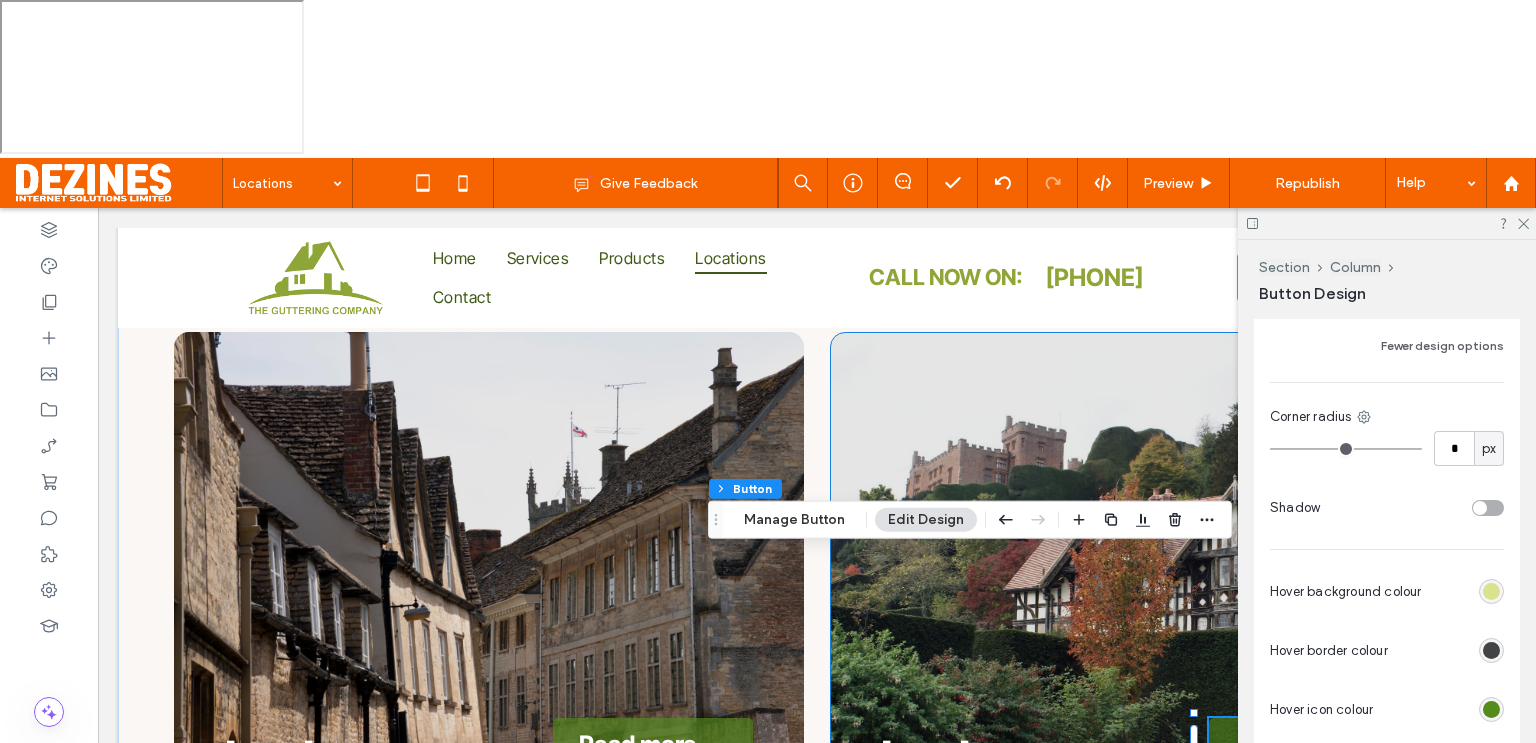 click on "[CITY]
Read more→" at bounding box center (1145, 577) 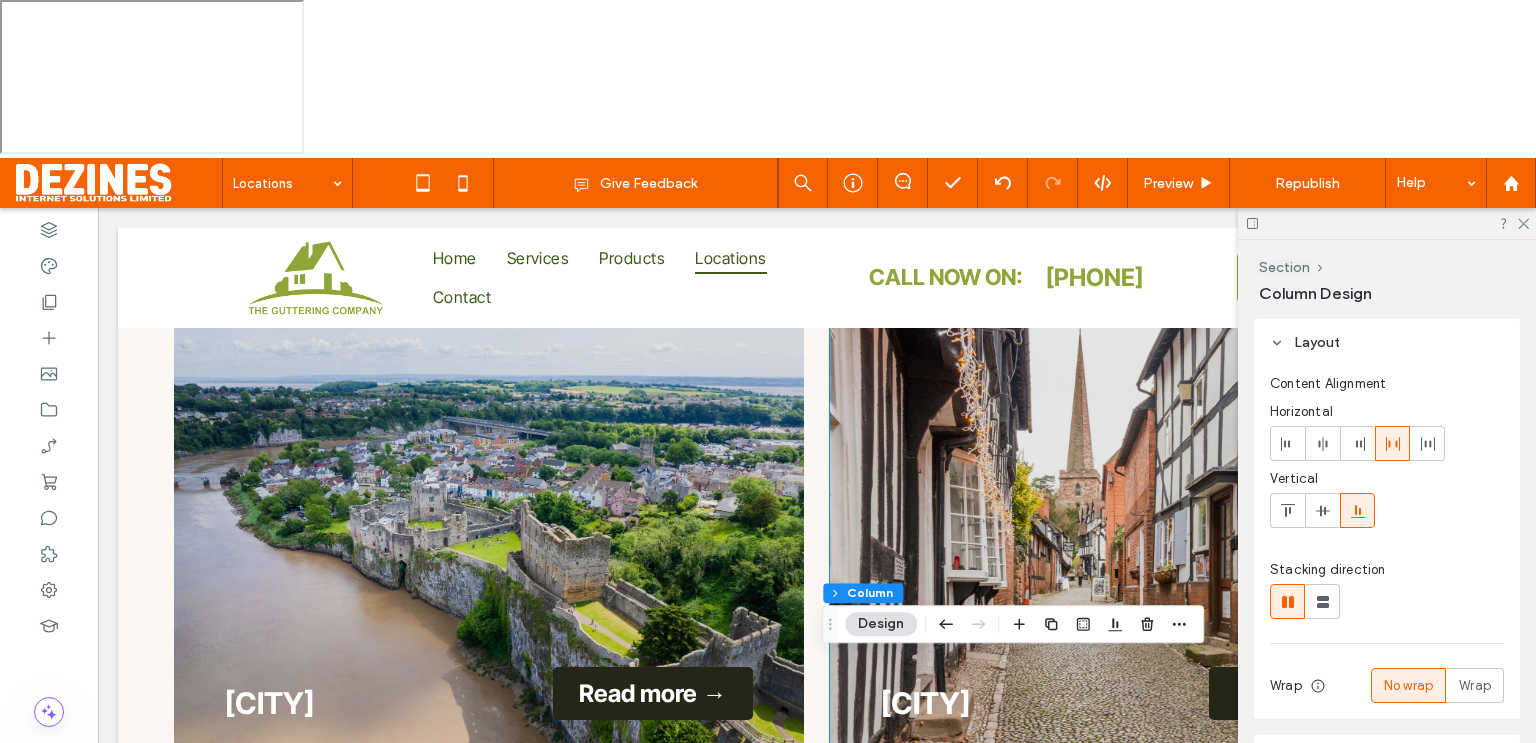 scroll, scrollTop: 360, scrollLeft: 0, axis: vertical 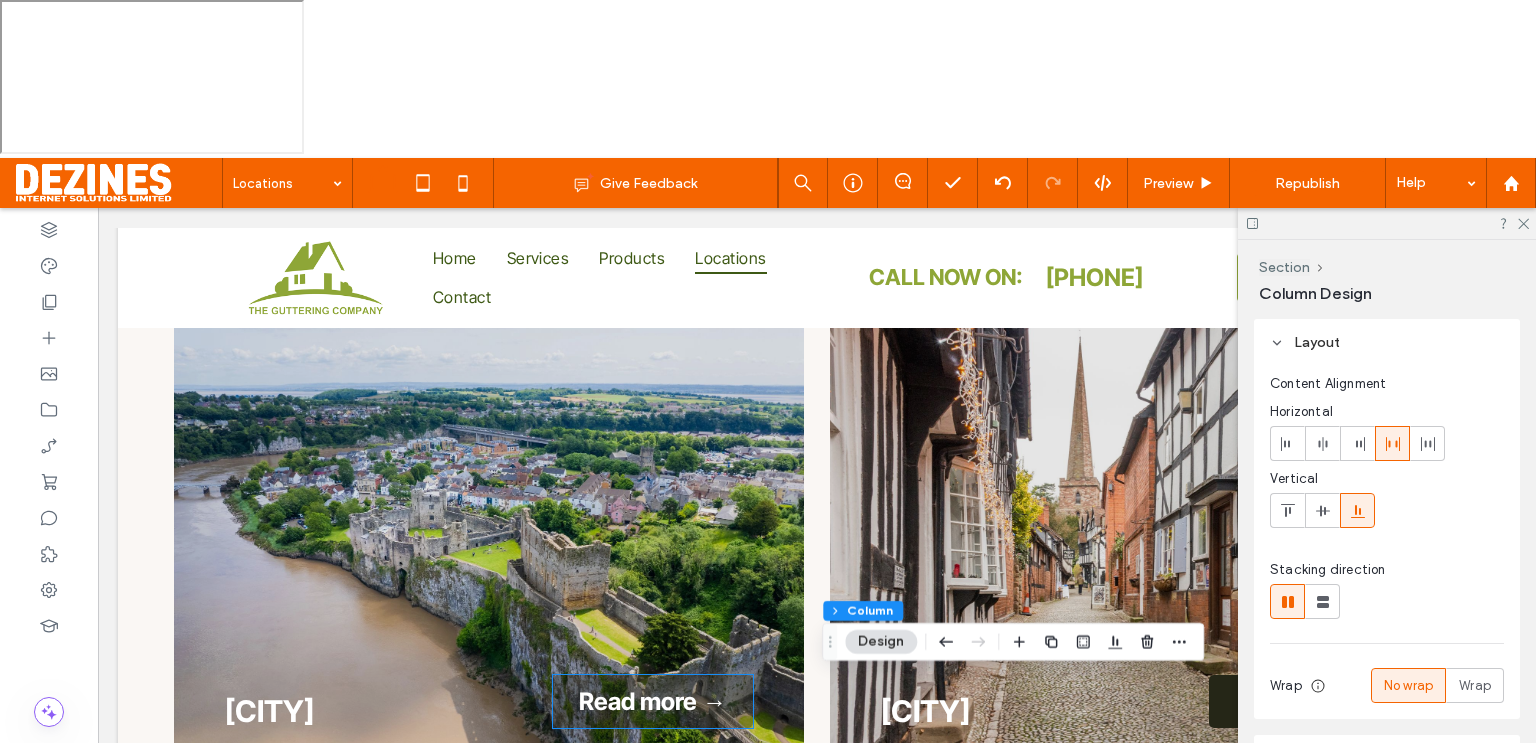 click on "Read more →" at bounding box center [653, 701] 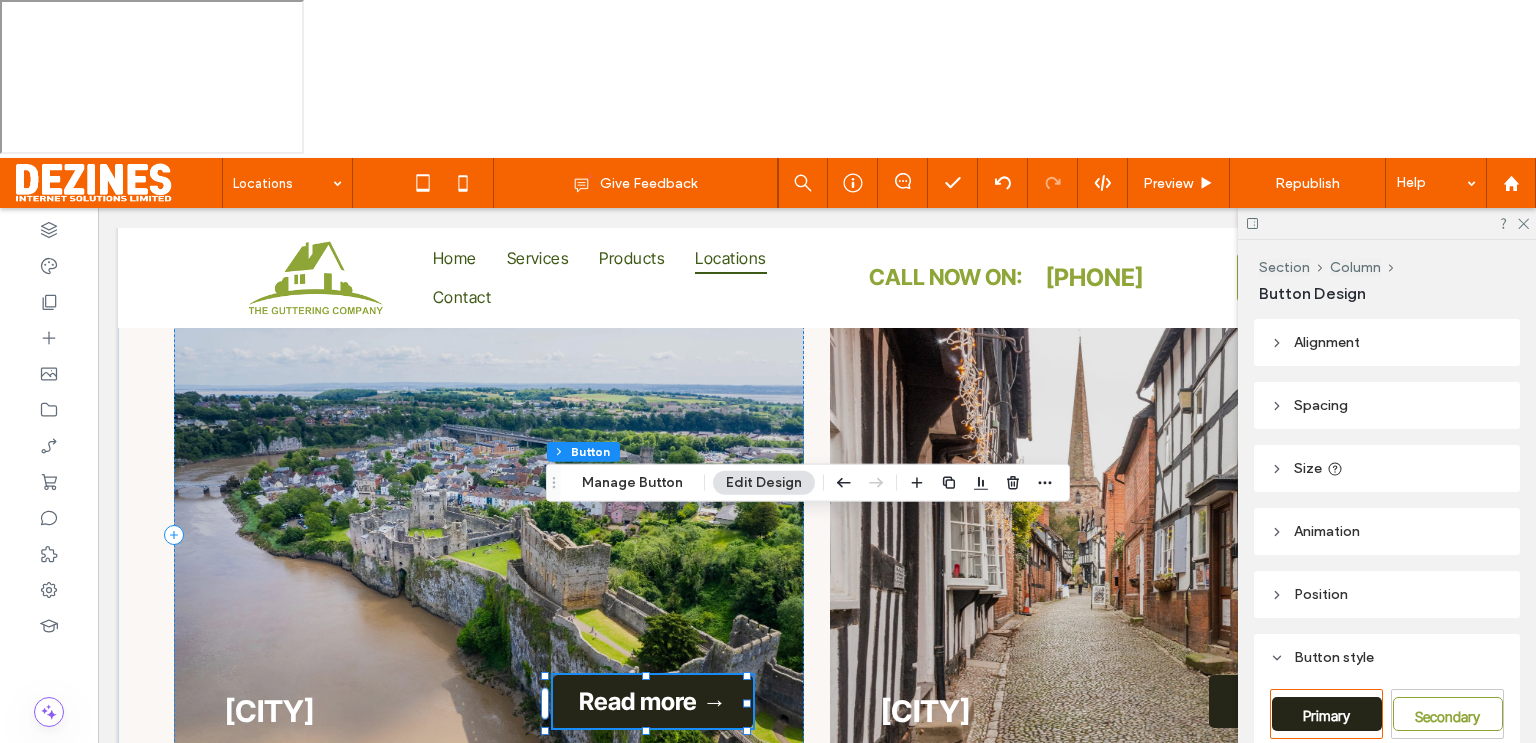 click on "Edit Design" at bounding box center [764, 483] 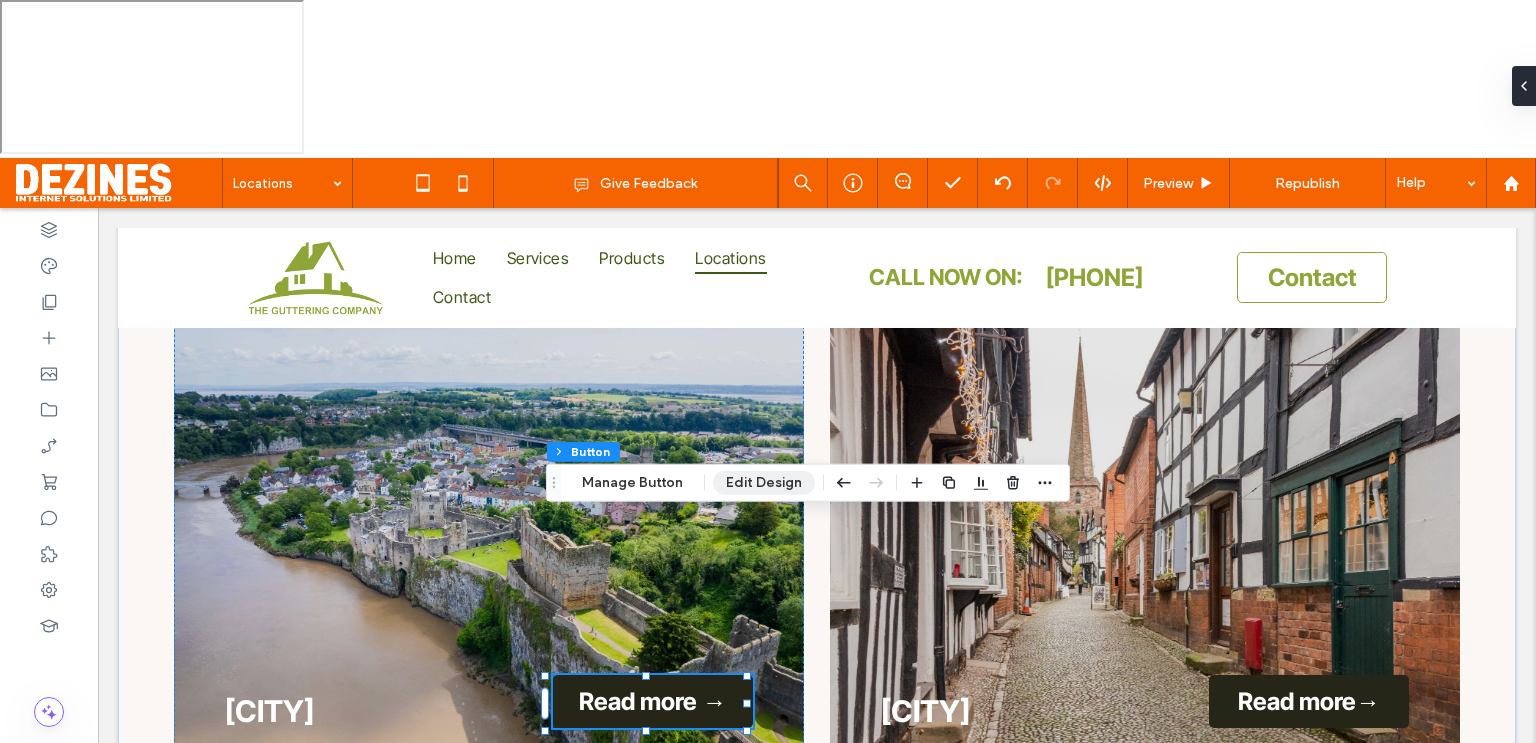 click on "Edit Design" at bounding box center (764, 483) 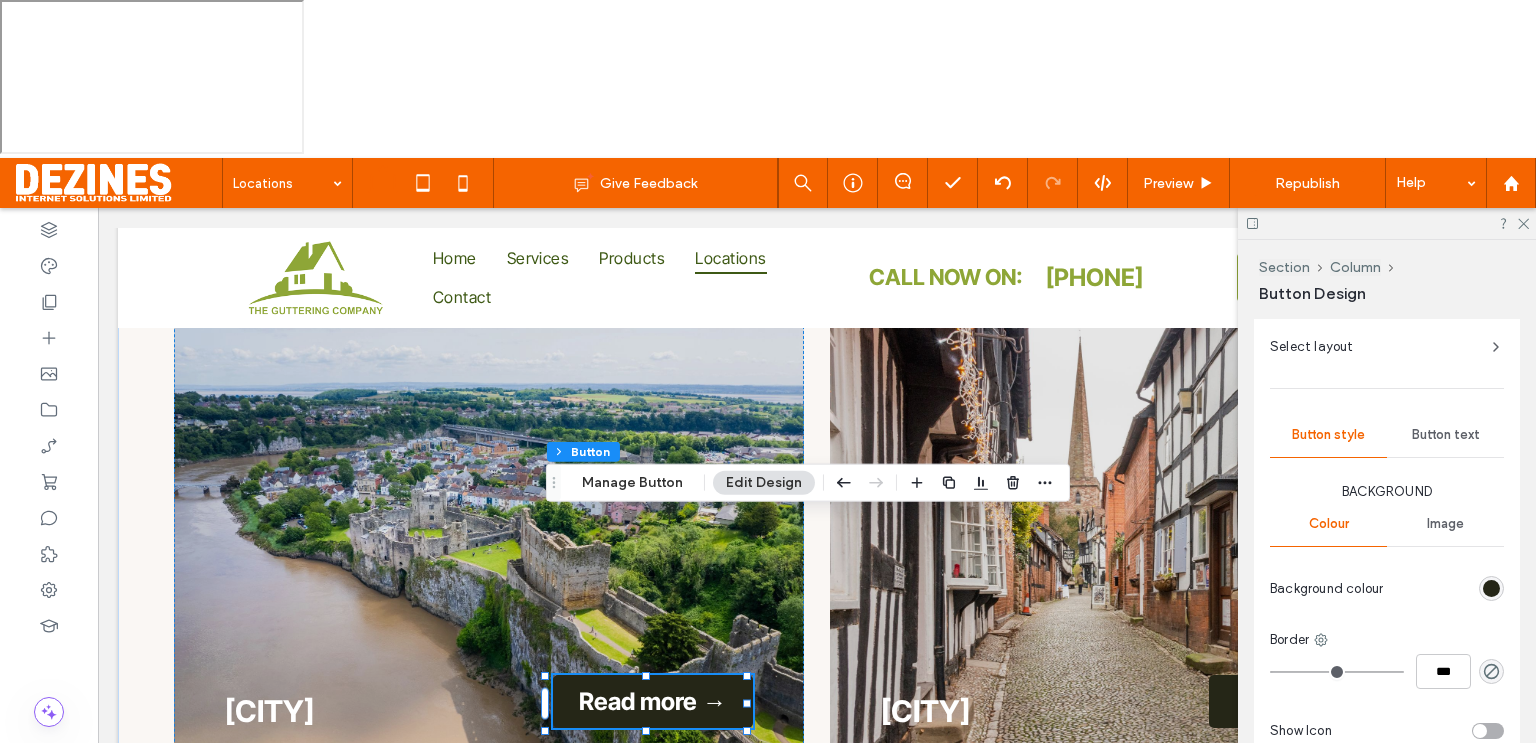 scroll, scrollTop: 435, scrollLeft: 0, axis: vertical 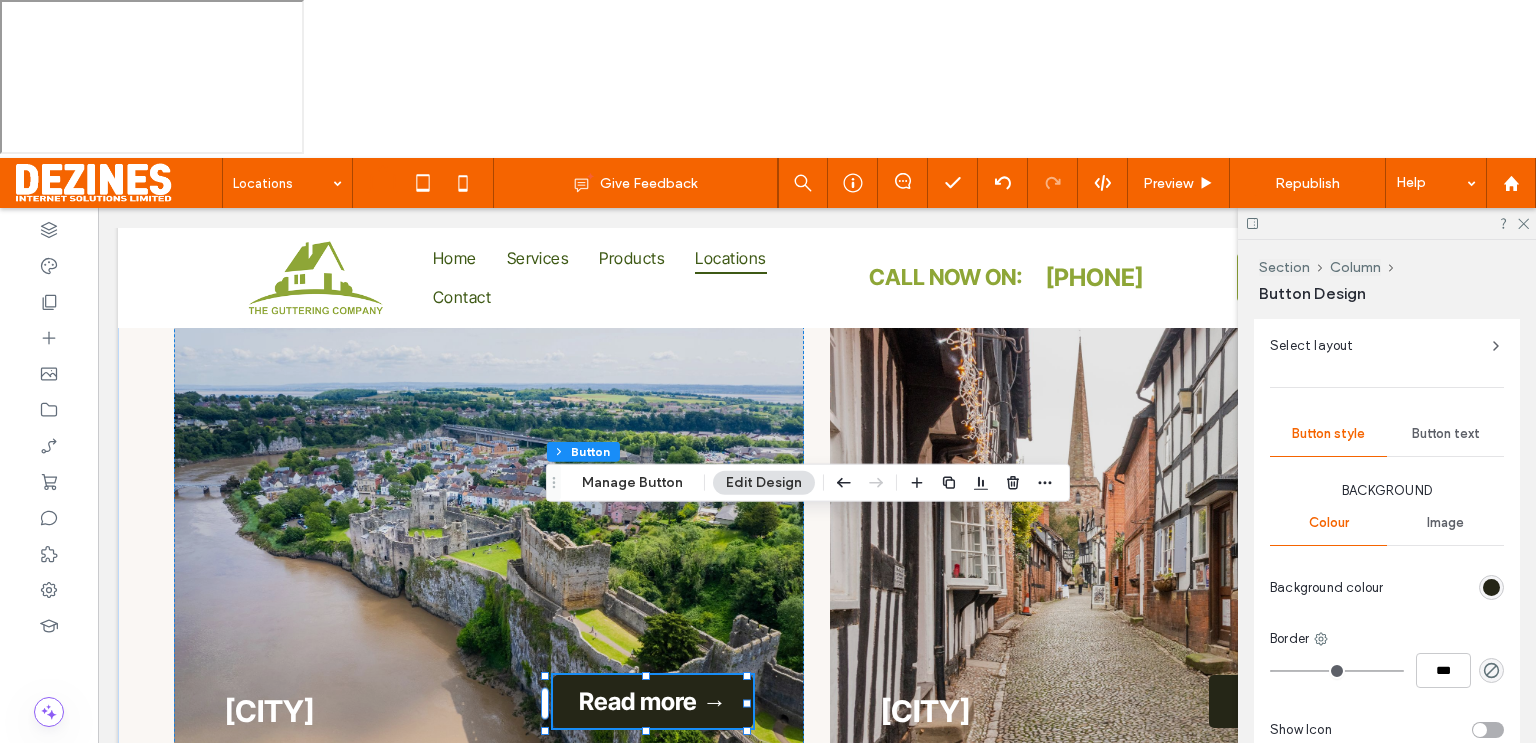 click at bounding box center [1491, 587] 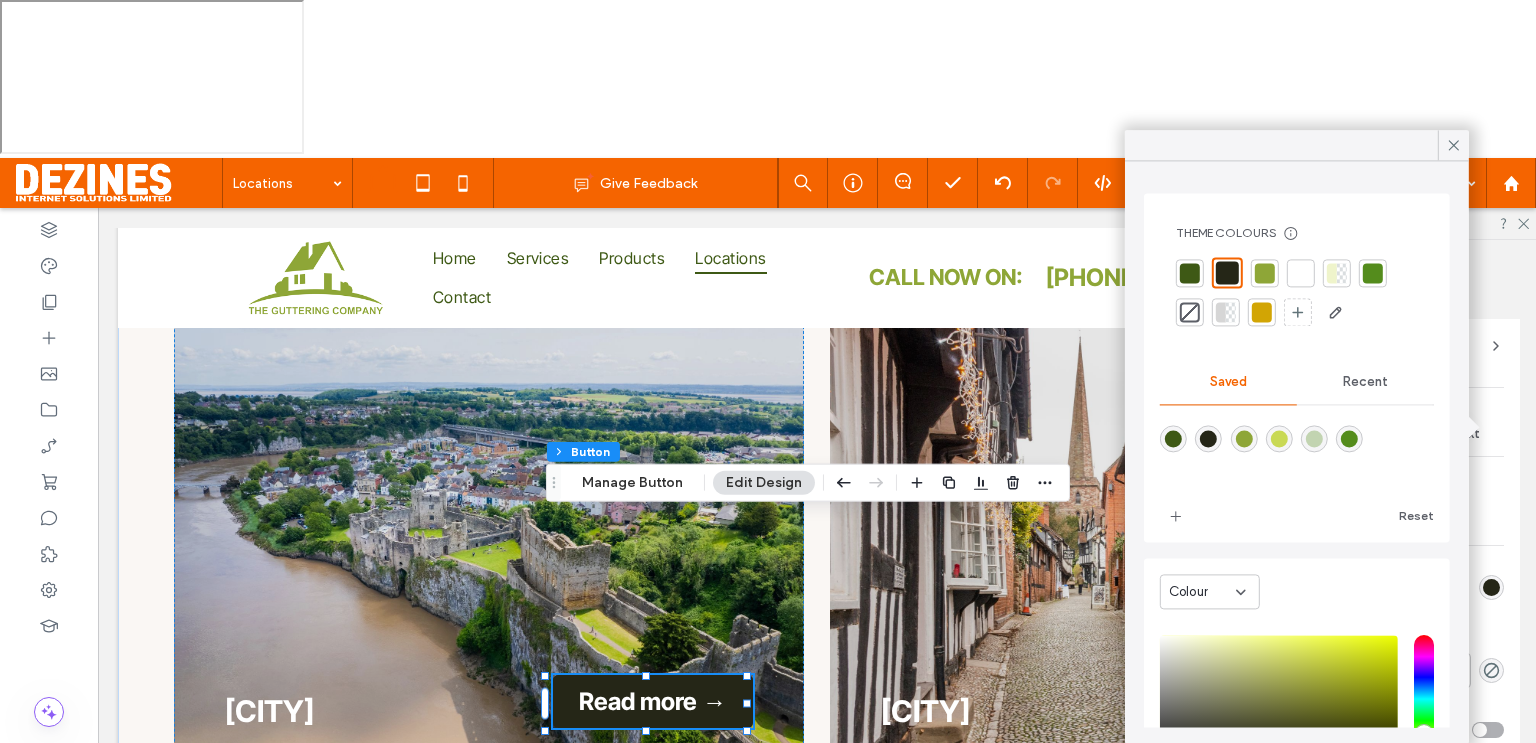 click at bounding box center (1349, 438) 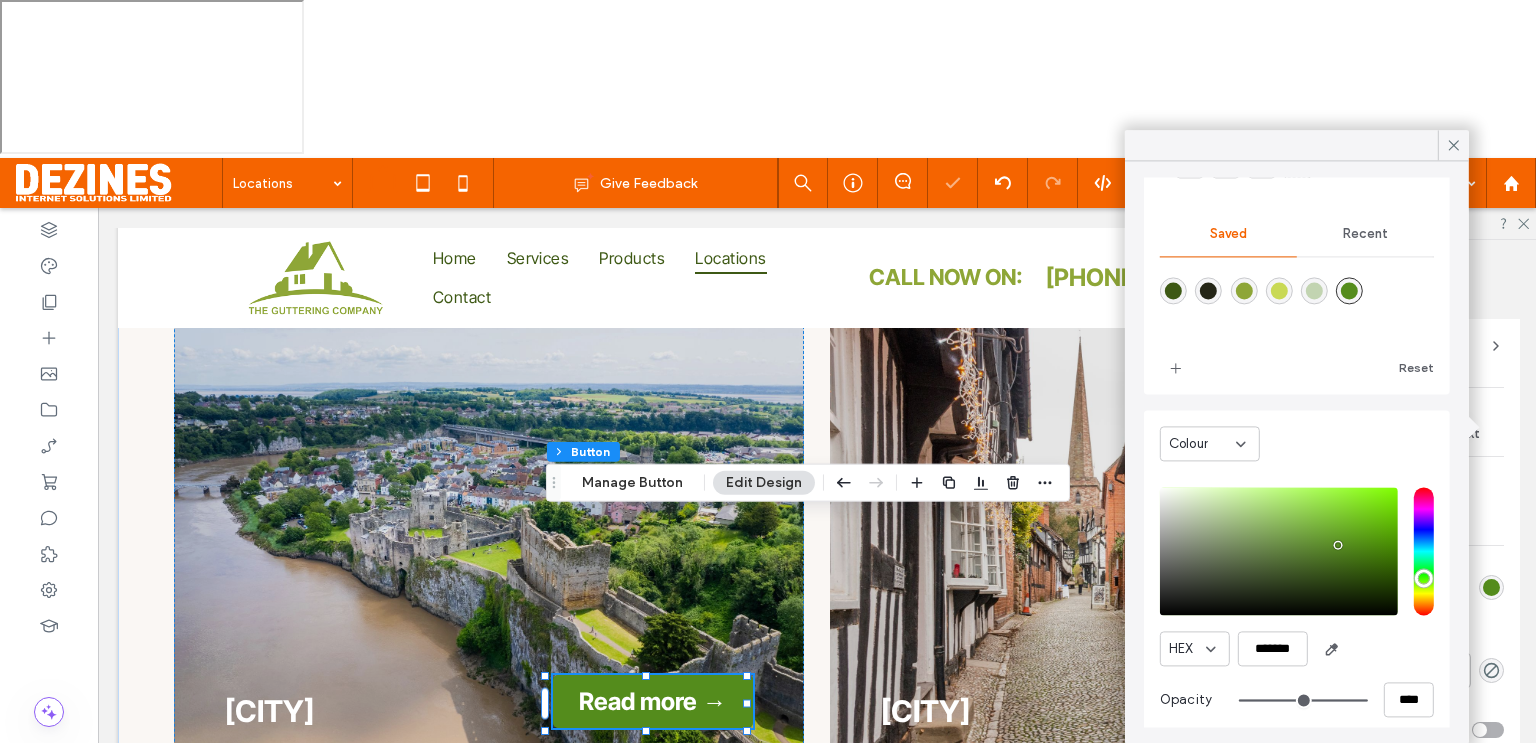 scroll, scrollTop: 160, scrollLeft: 0, axis: vertical 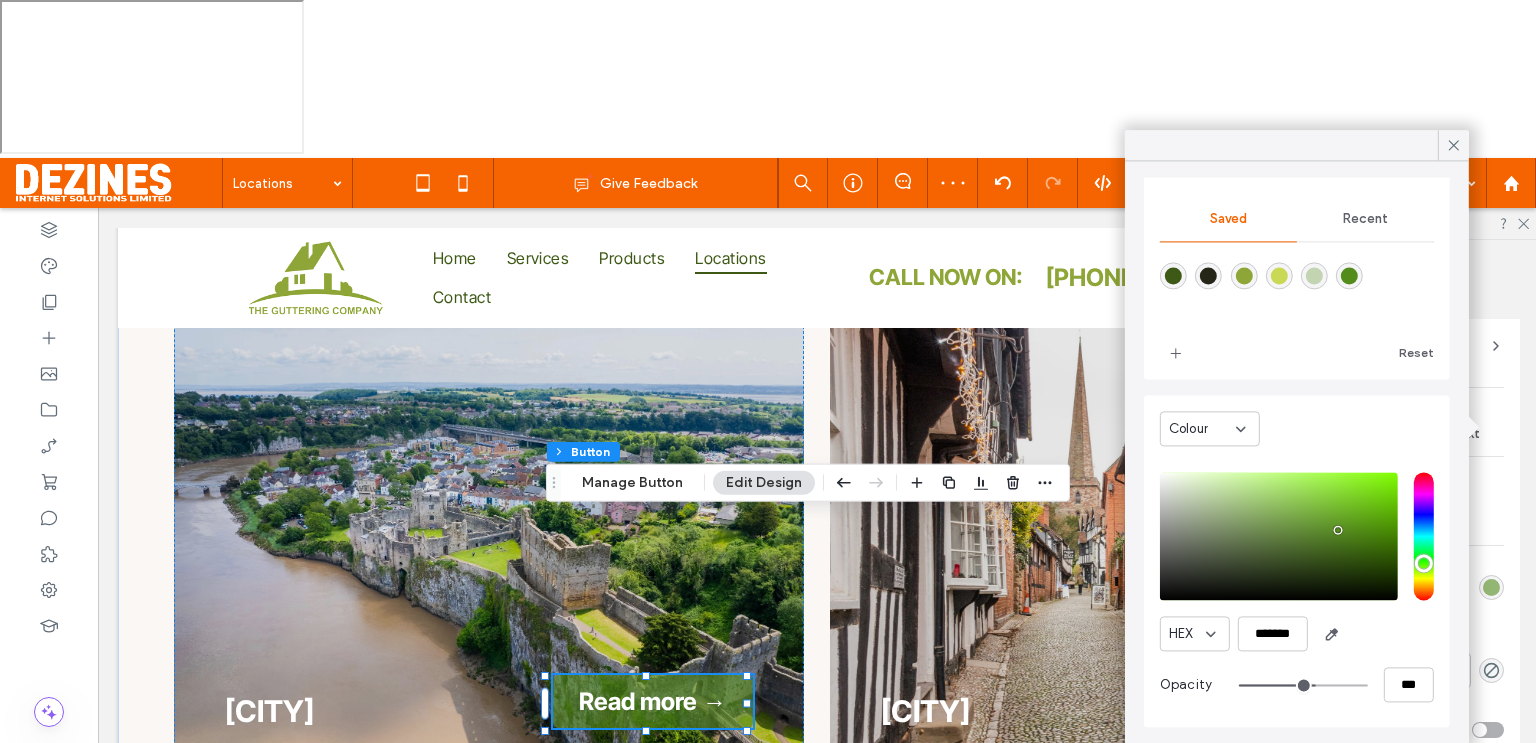 drag, startPoint x: 1340, startPoint y: 686, endPoint x: 1299, endPoint y: 684, distance: 41.04875 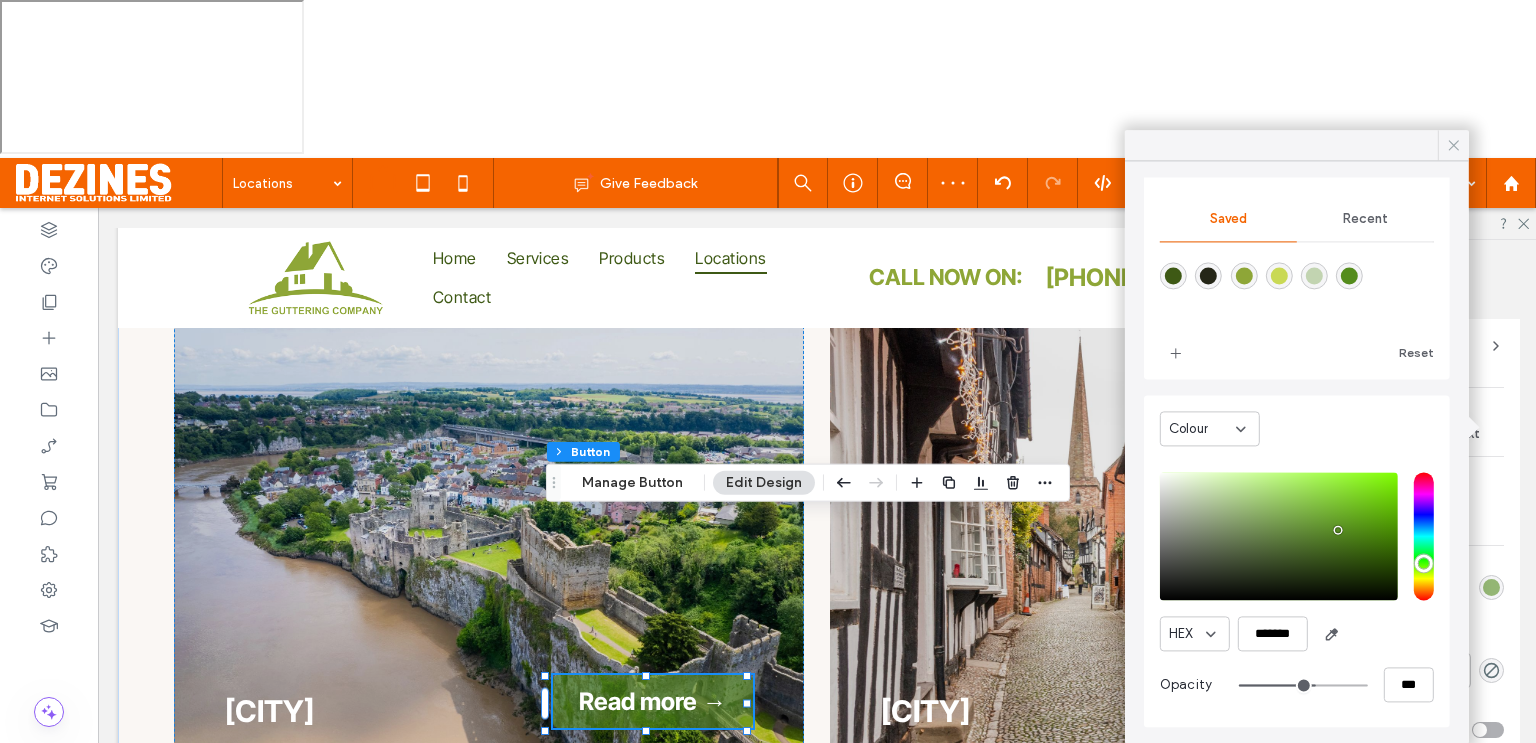 click 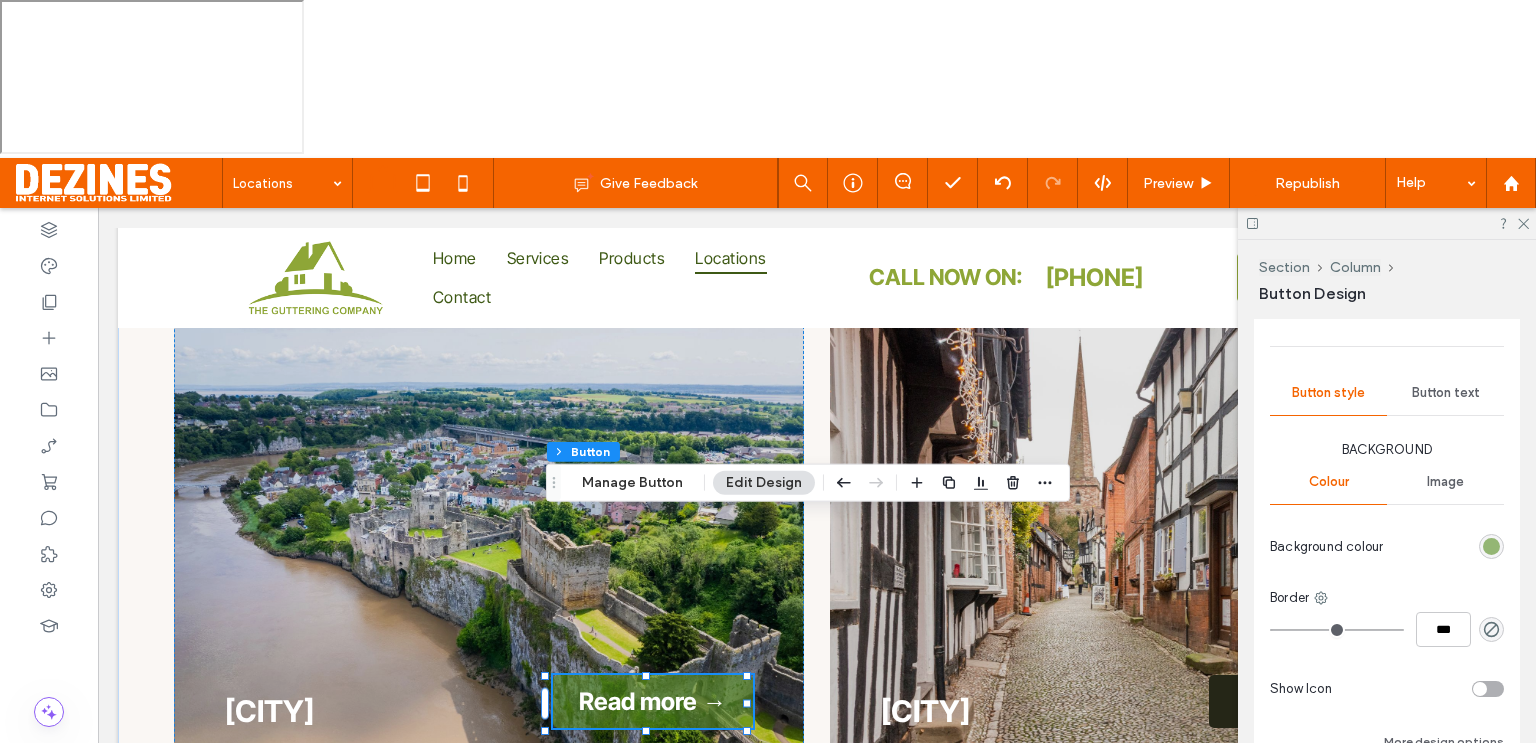 scroll, scrollTop: 504, scrollLeft: 0, axis: vertical 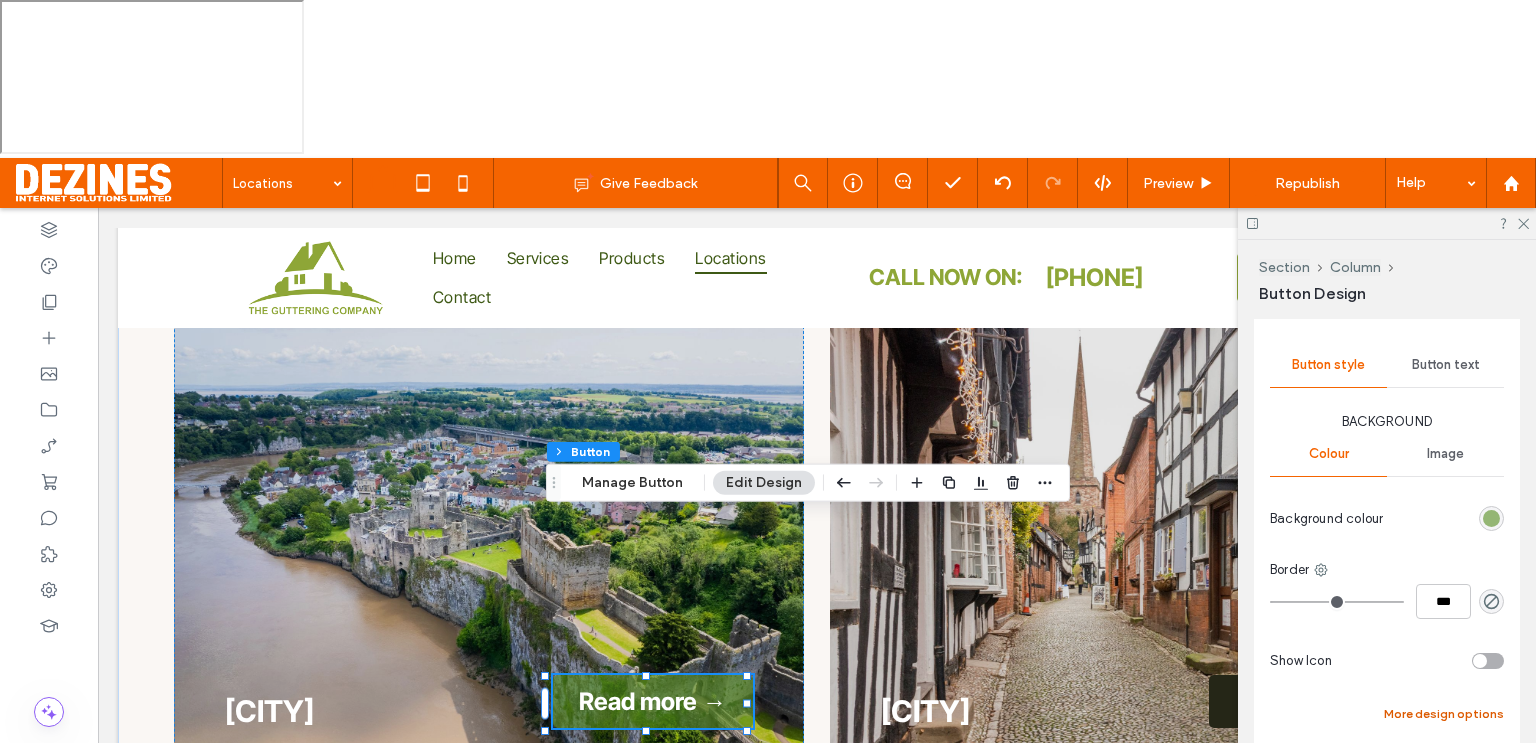 click on "More design options" at bounding box center (1444, 714) 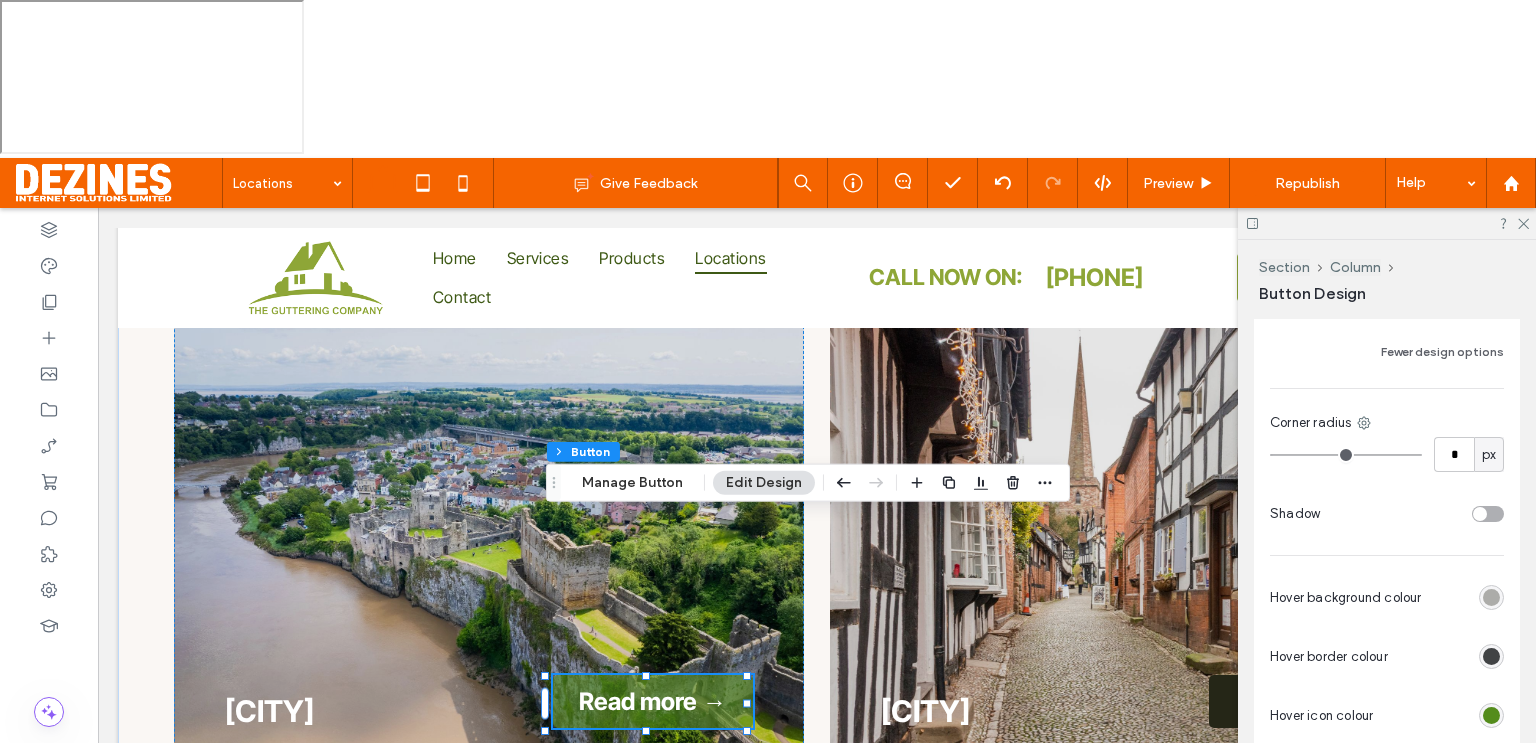 scroll, scrollTop: 867, scrollLeft: 0, axis: vertical 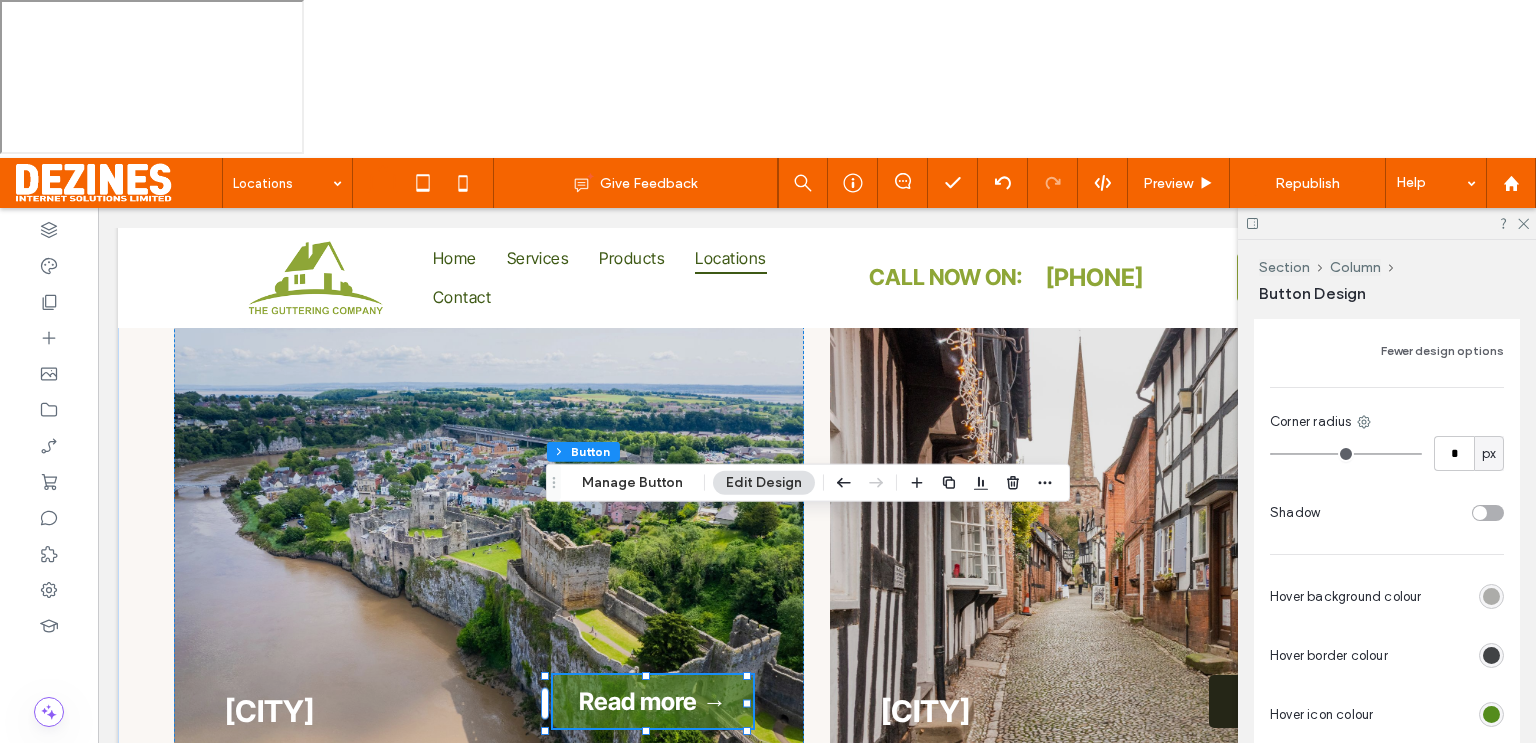 click at bounding box center [1491, 596] 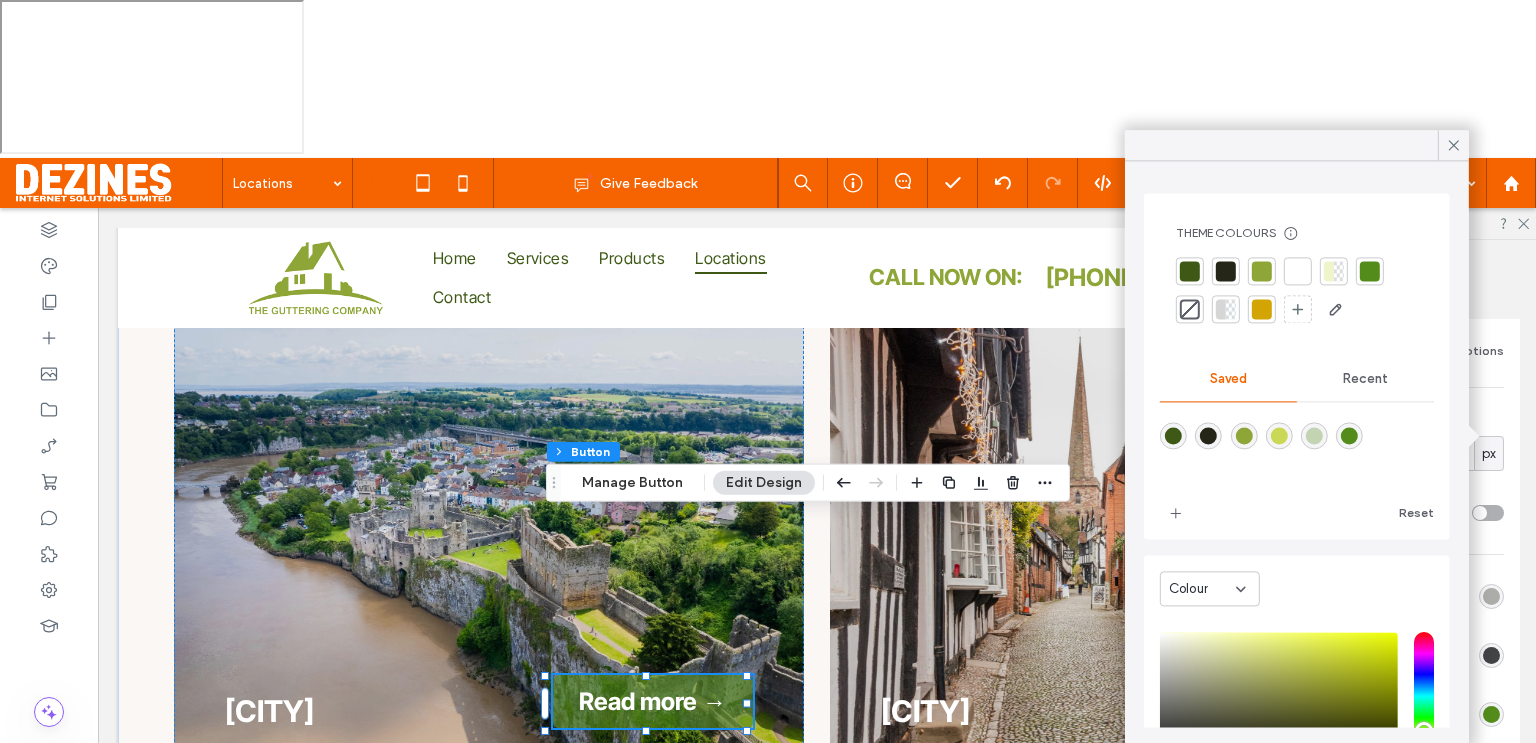 click at bounding box center (1279, 435) 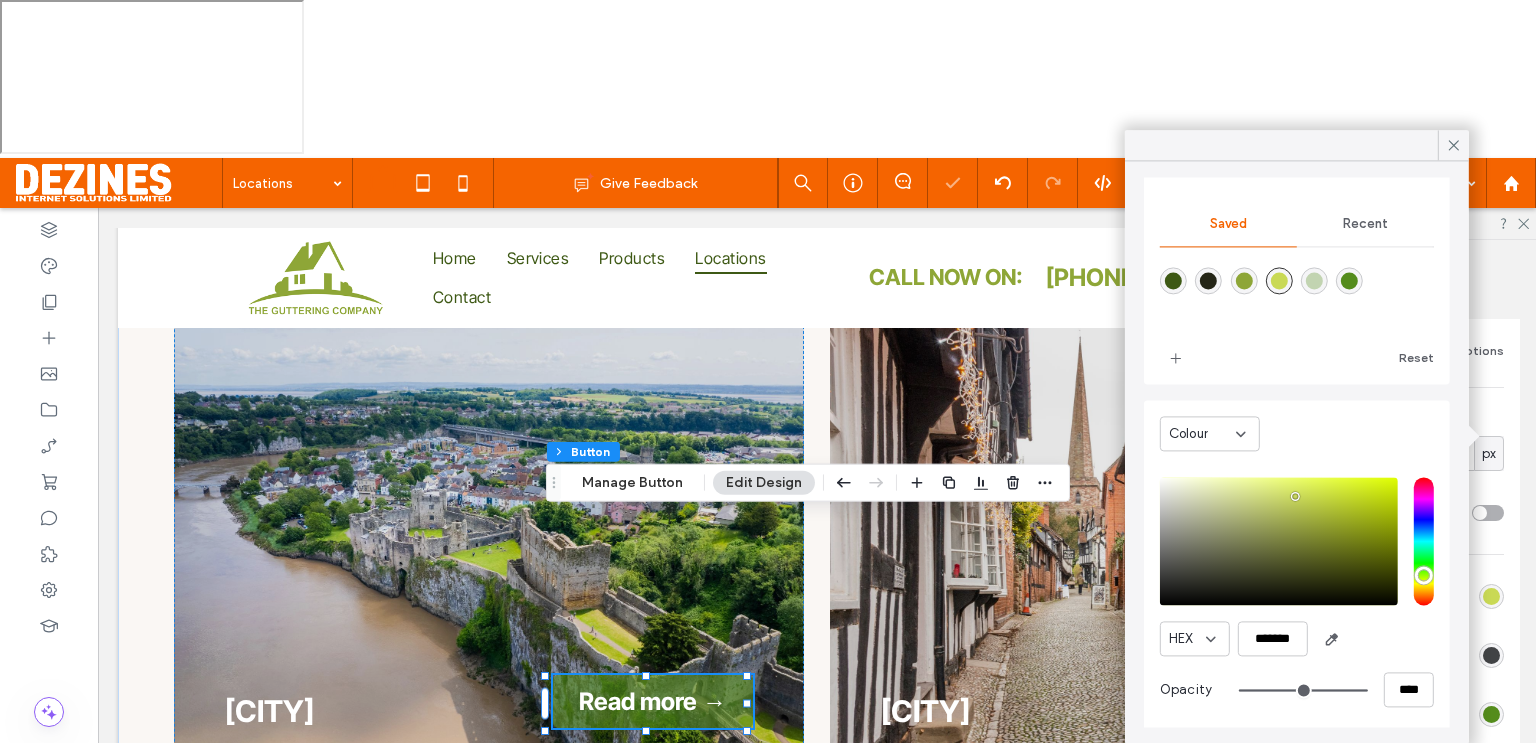 scroll, scrollTop: 160, scrollLeft: 0, axis: vertical 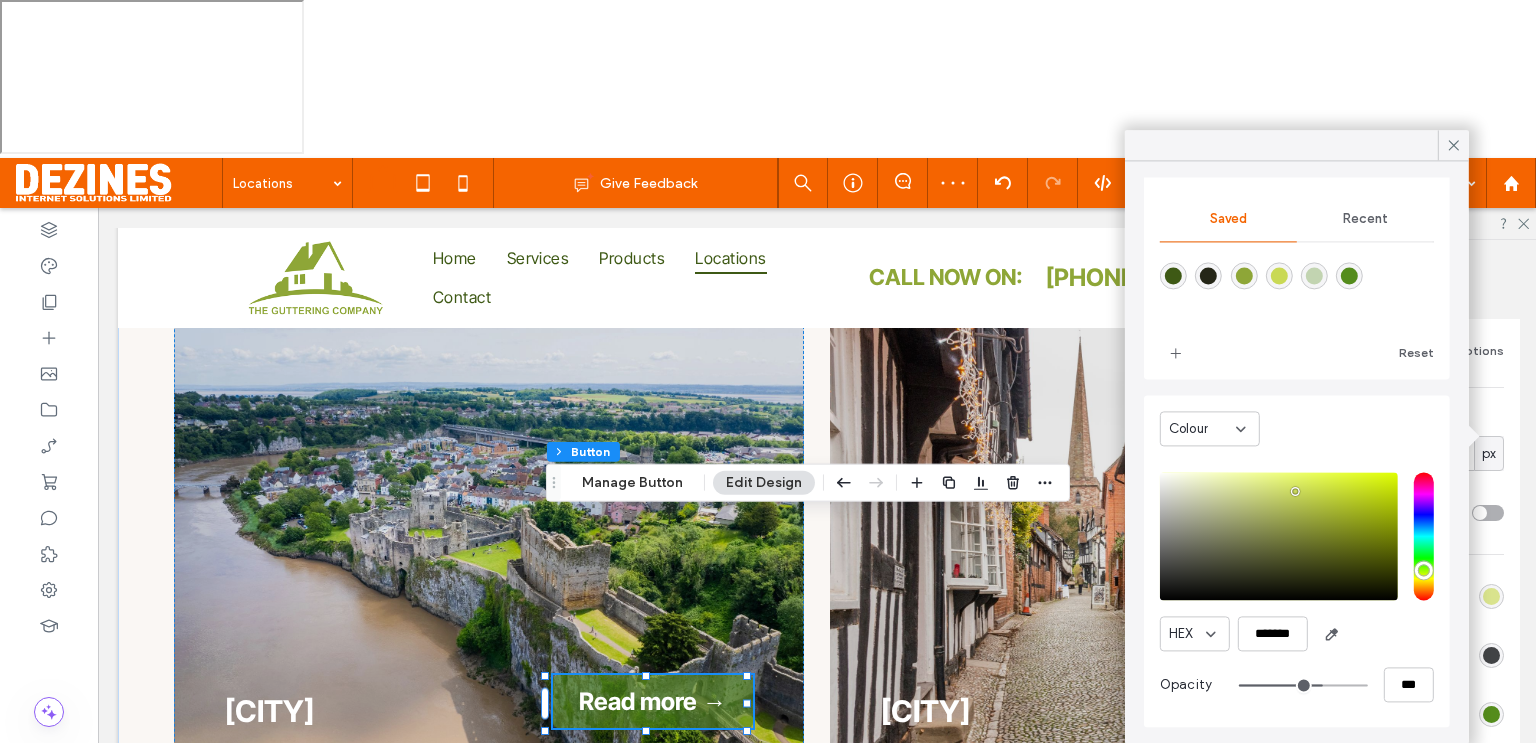 drag, startPoint x: 1348, startPoint y: 684, endPoint x: 1305, endPoint y: 682, distance: 43.046486 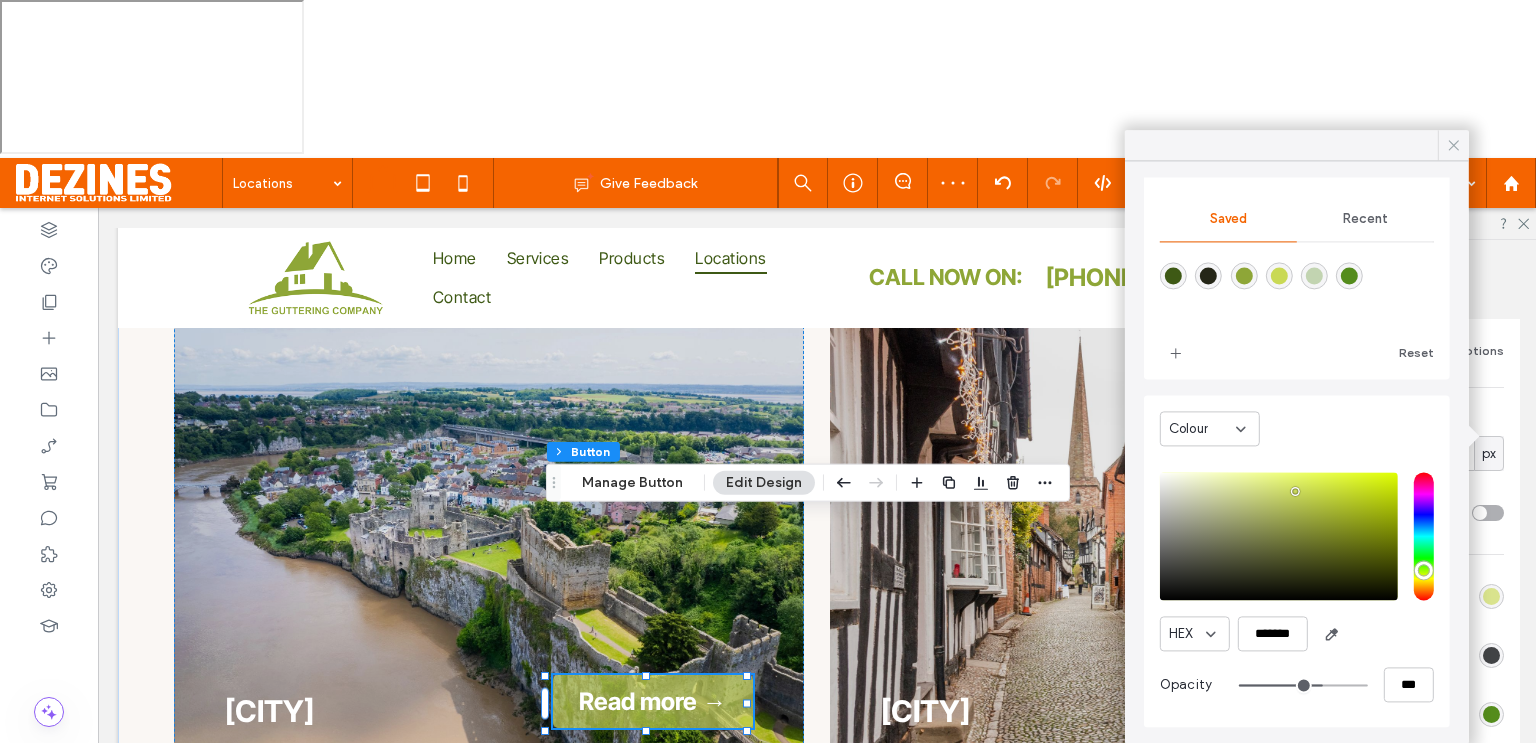click 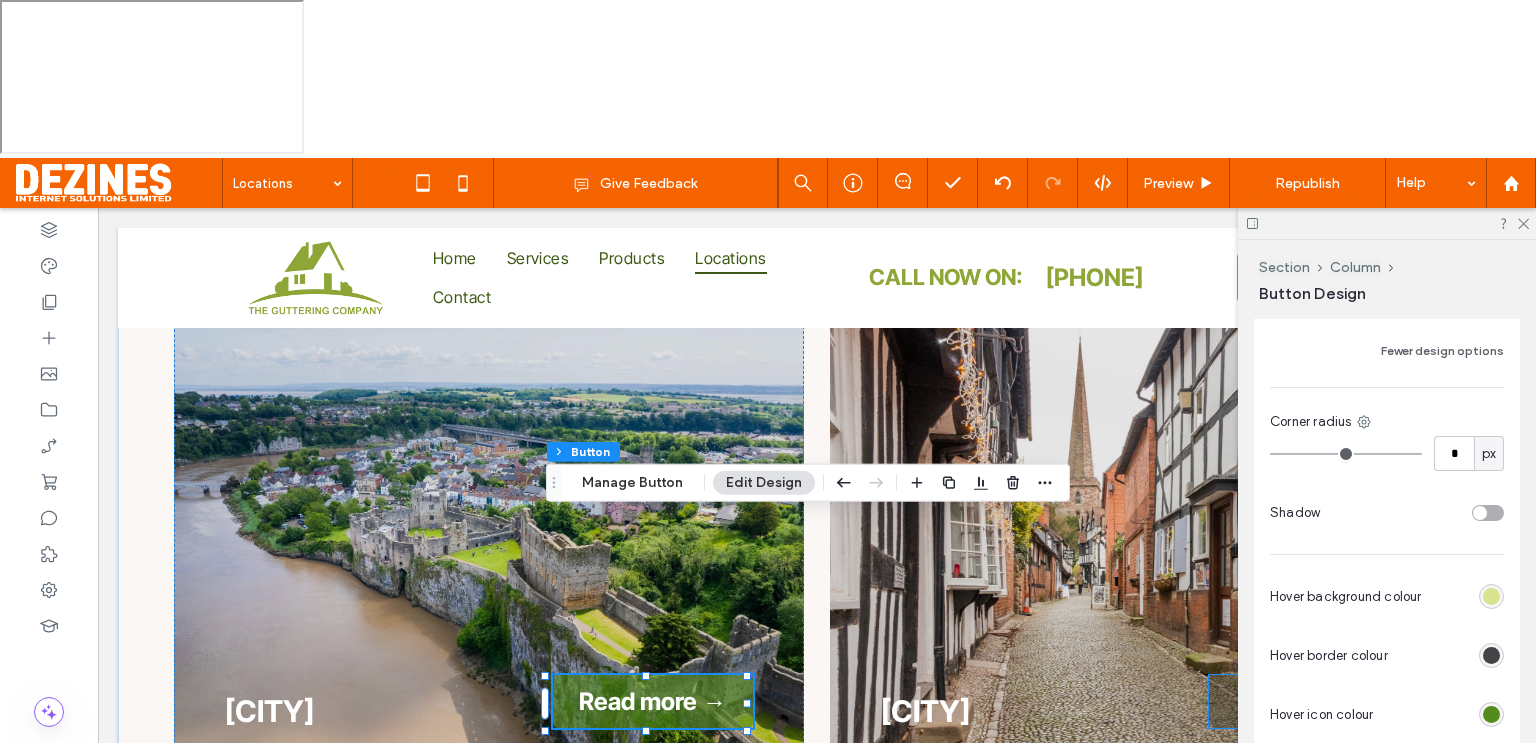 click on "Read more→" at bounding box center (1309, 701) 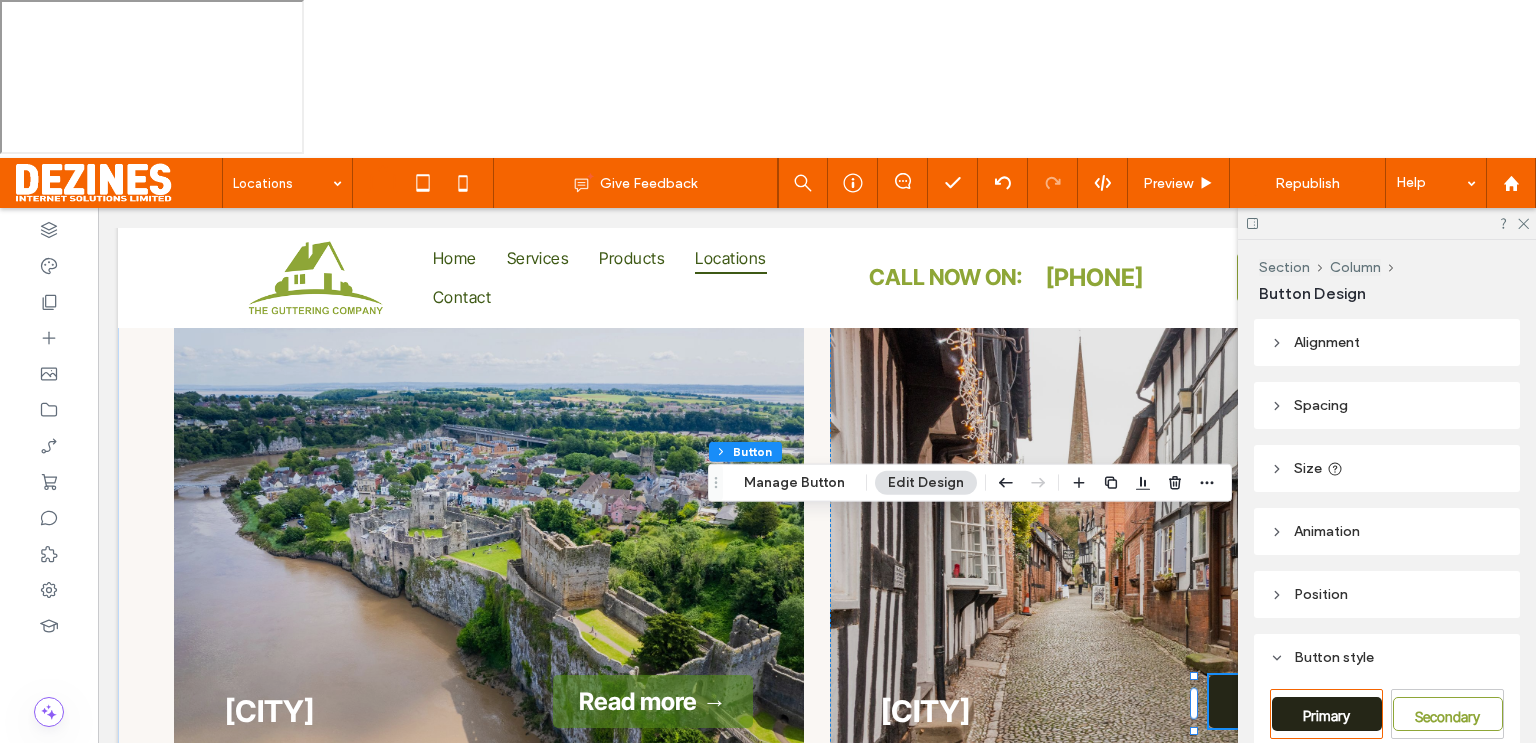 click on "Edit Design" at bounding box center [926, 483] 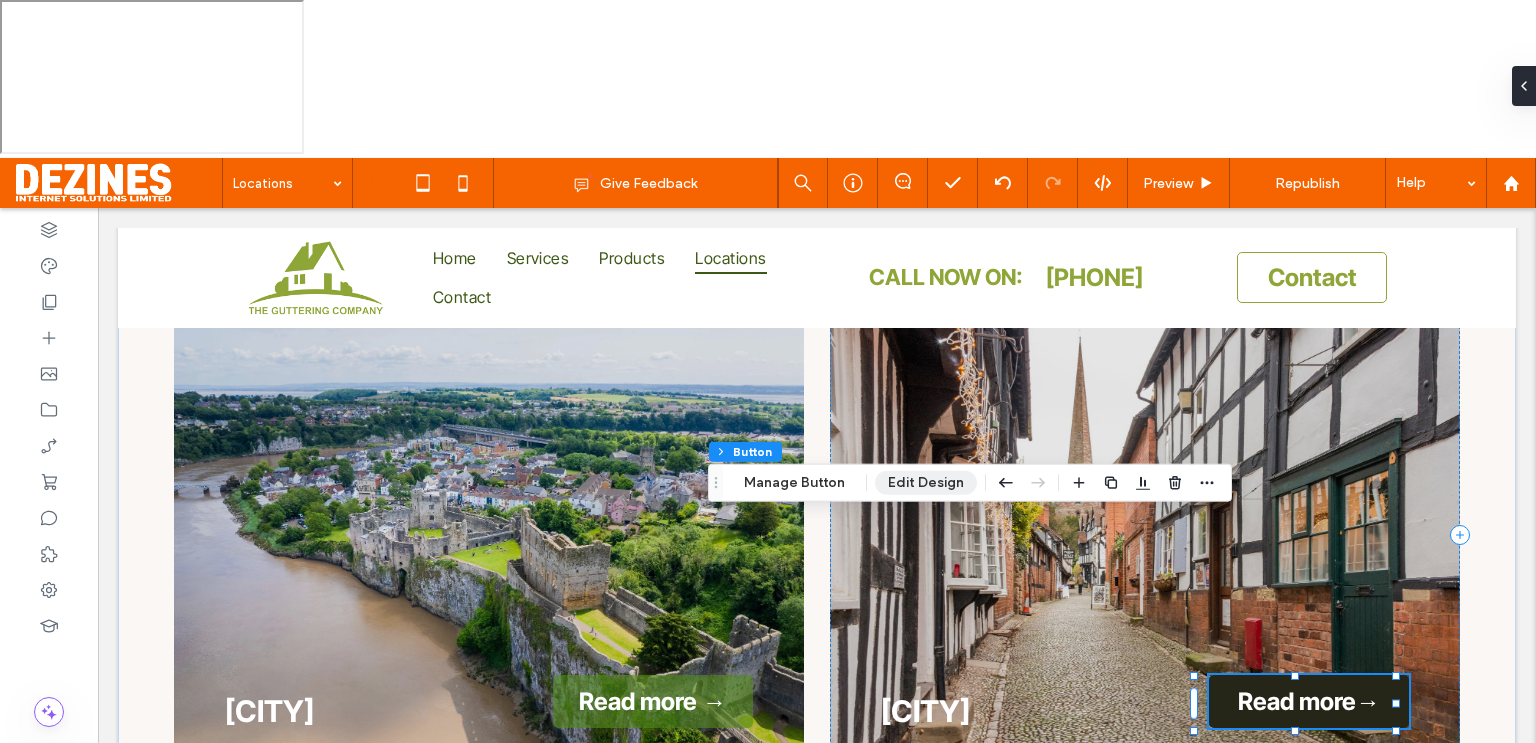 click on "Edit Design" at bounding box center [926, 483] 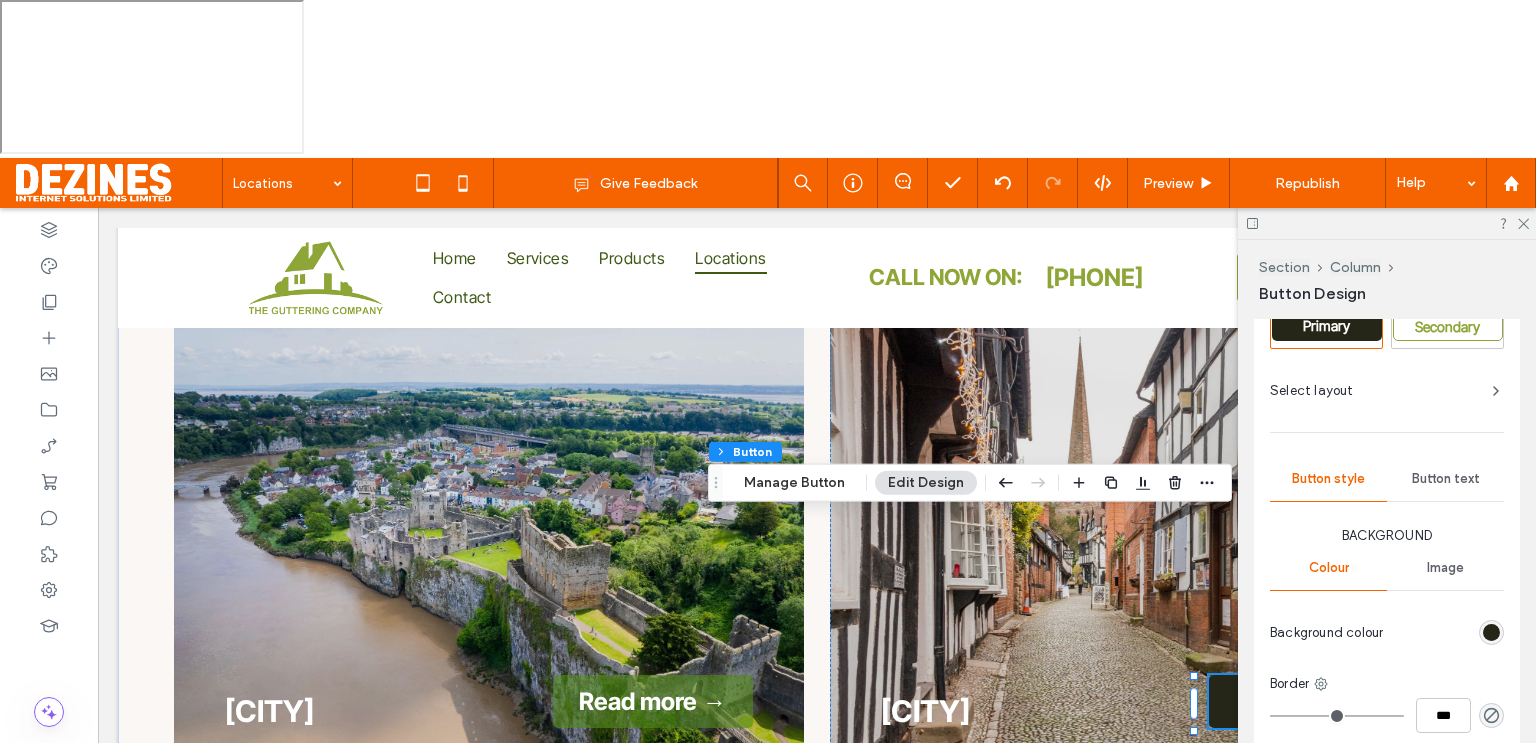scroll, scrollTop: 392, scrollLeft: 0, axis: vertical 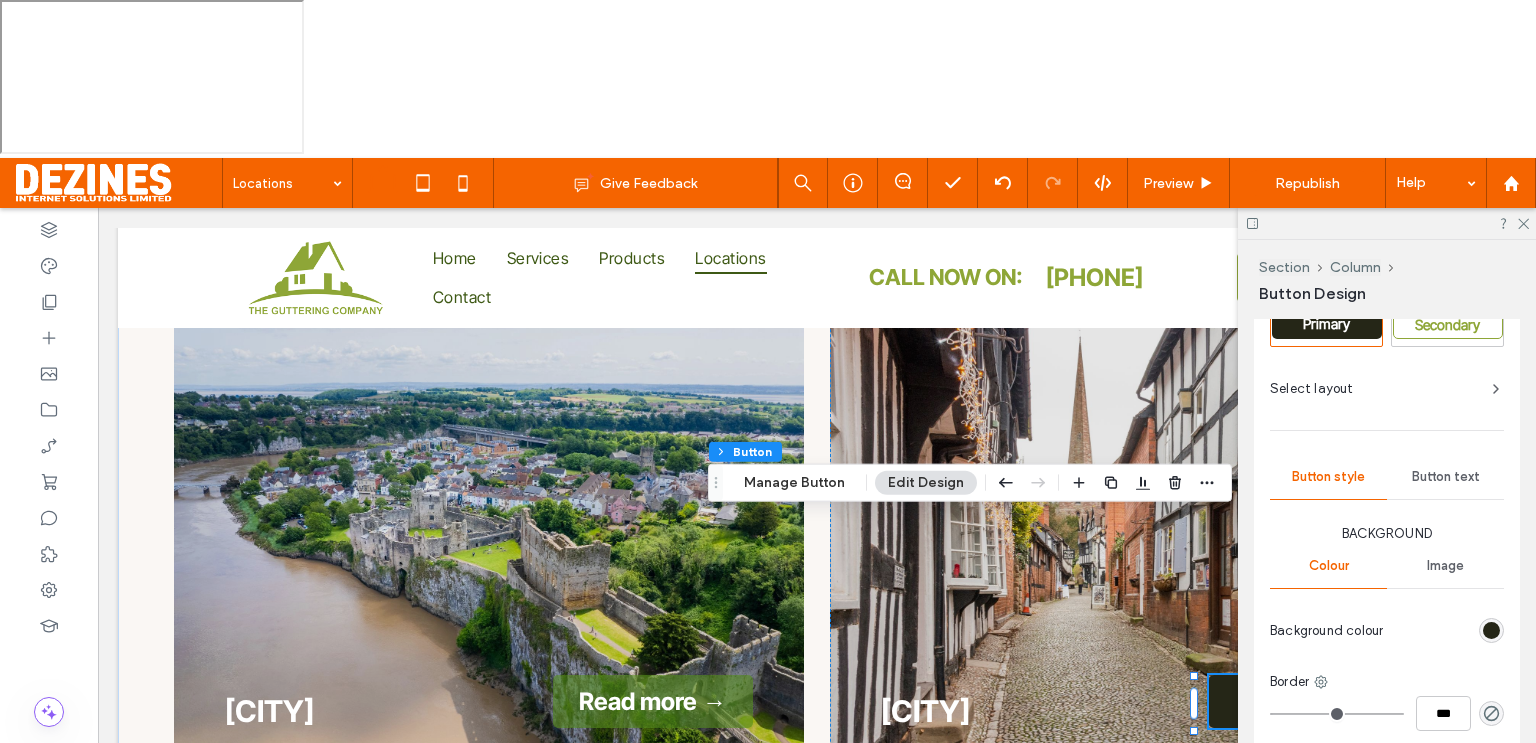 click at bounding box center (1491, 630) 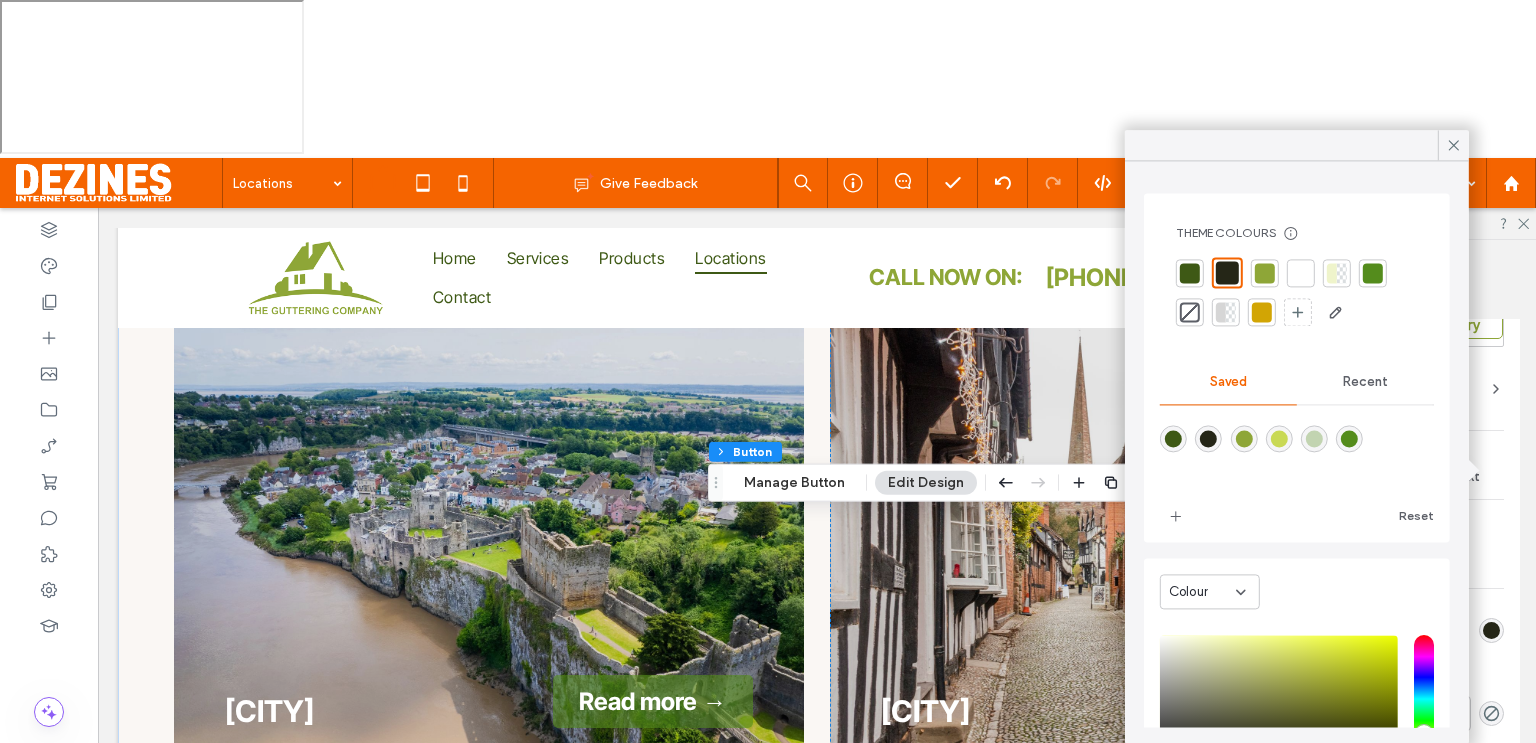 click at bounding box center (1349, 438) 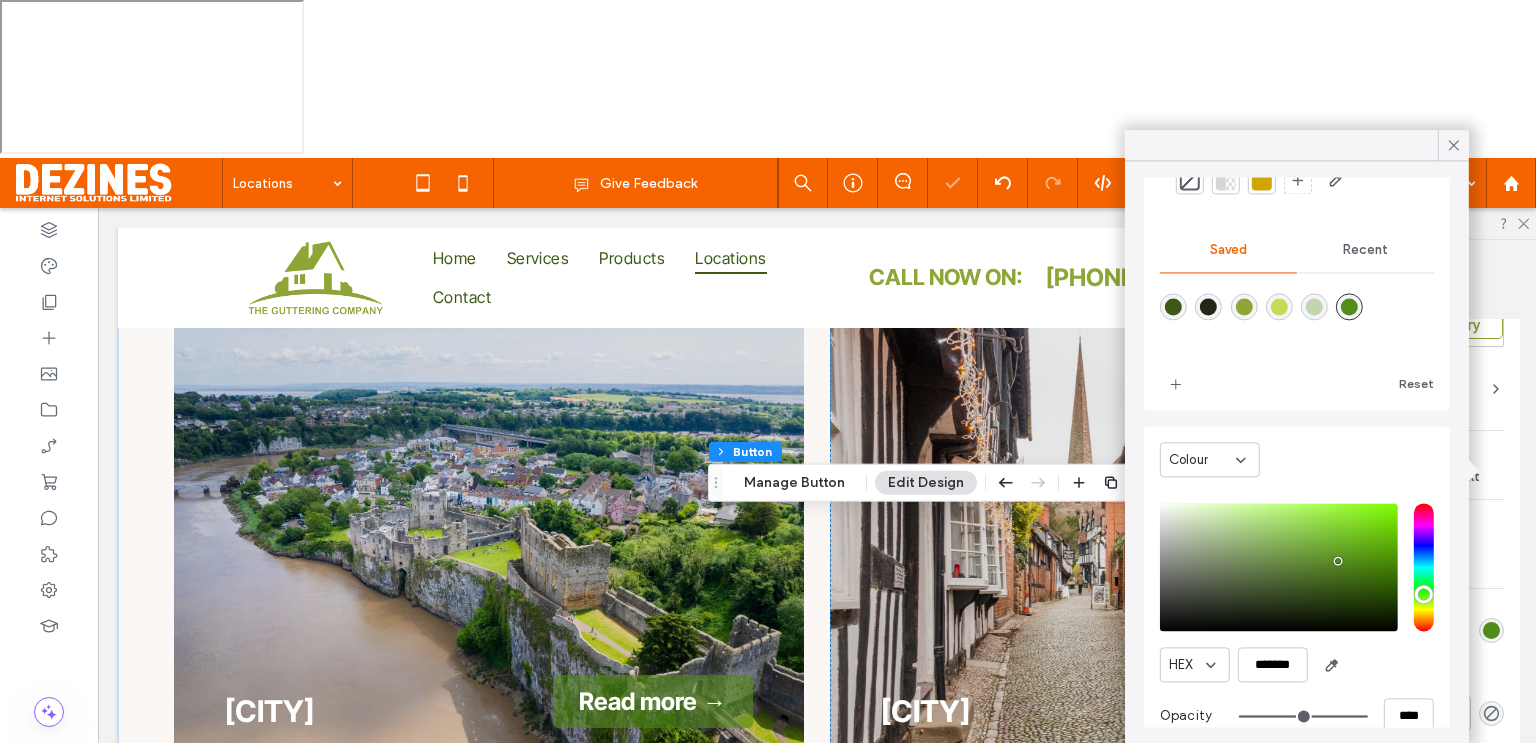 scroll, scrollTop: 160, scrollLeft: 0, axis: vertical 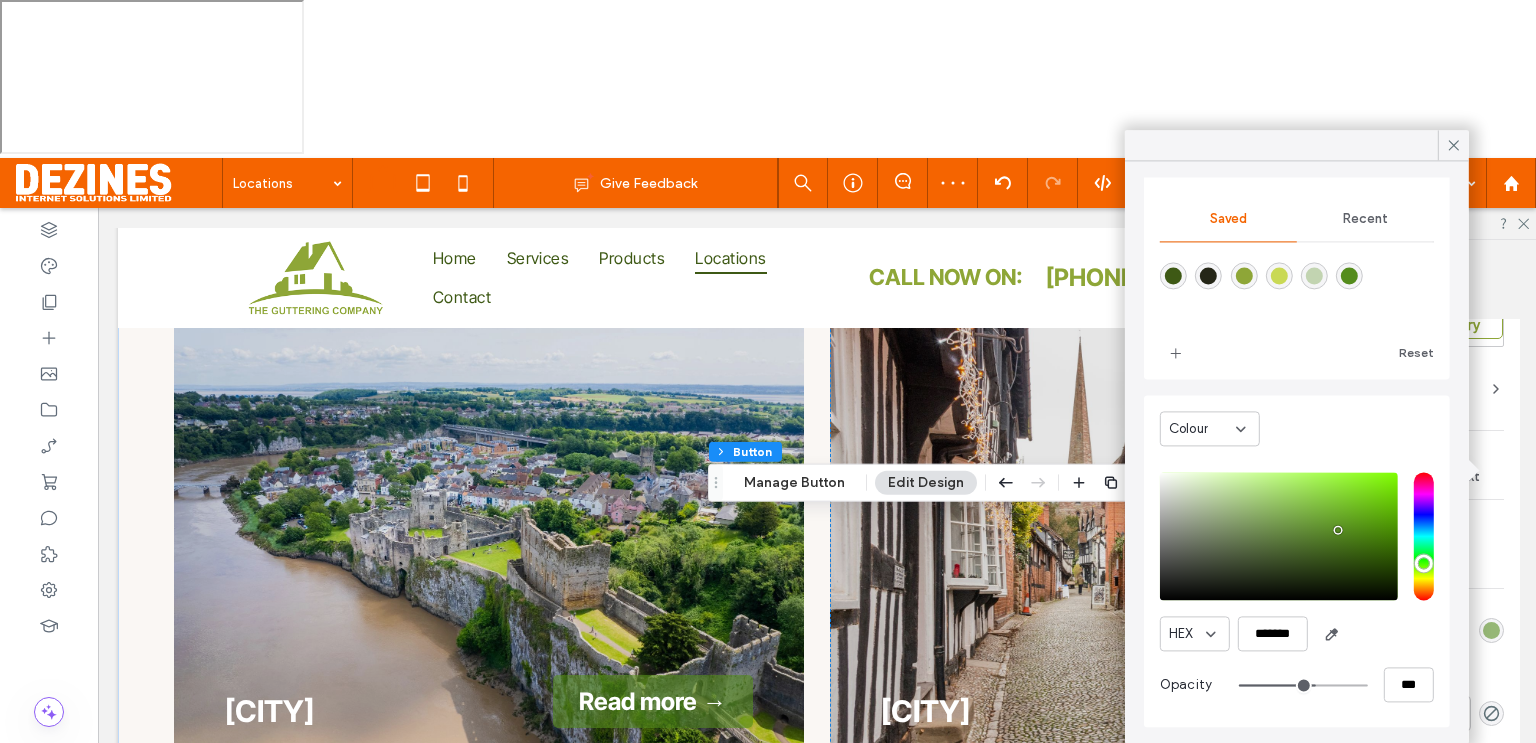 drag, startPoint x: 1345, startPoint y: 683, endPoint x: 1299, endPoint y: 689, distance: 46.389652 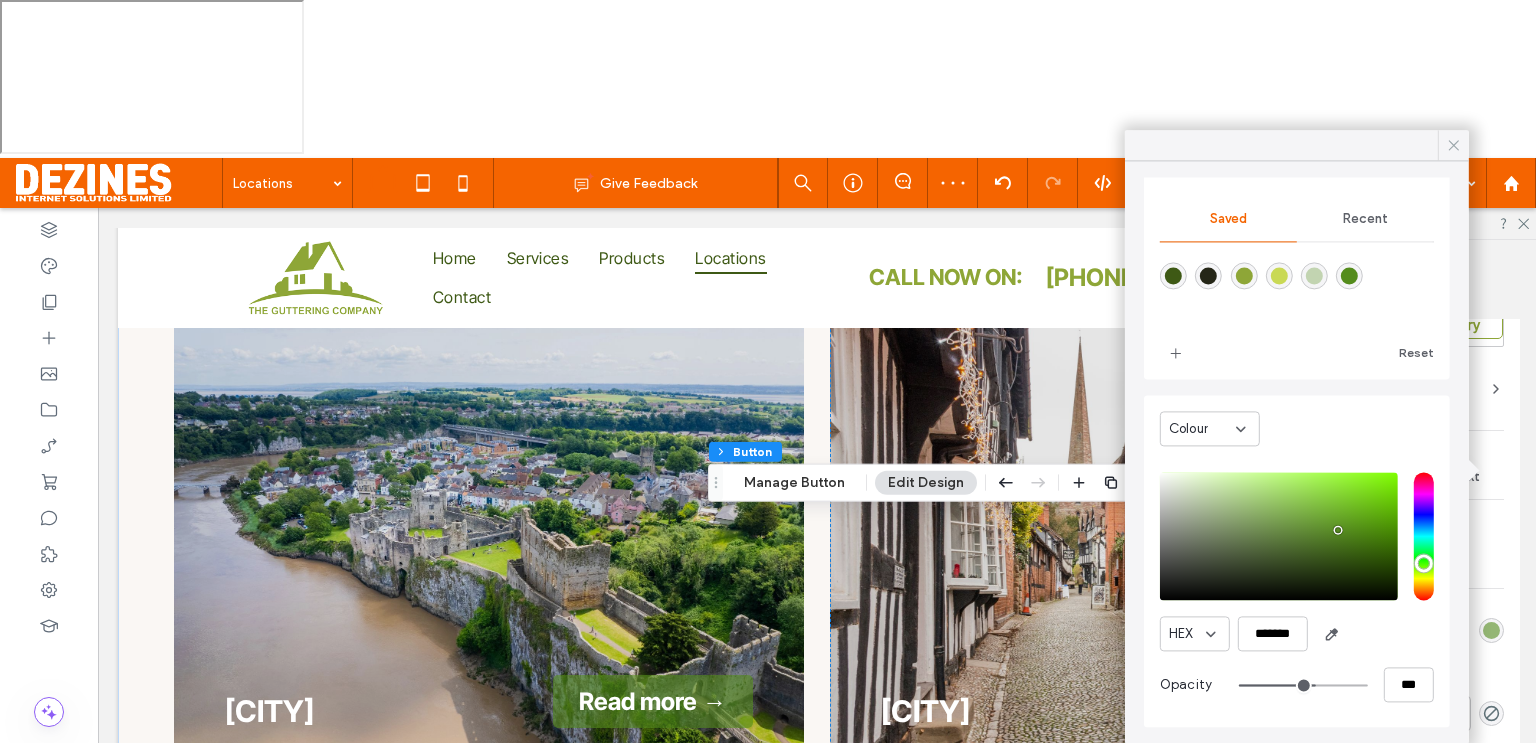 click 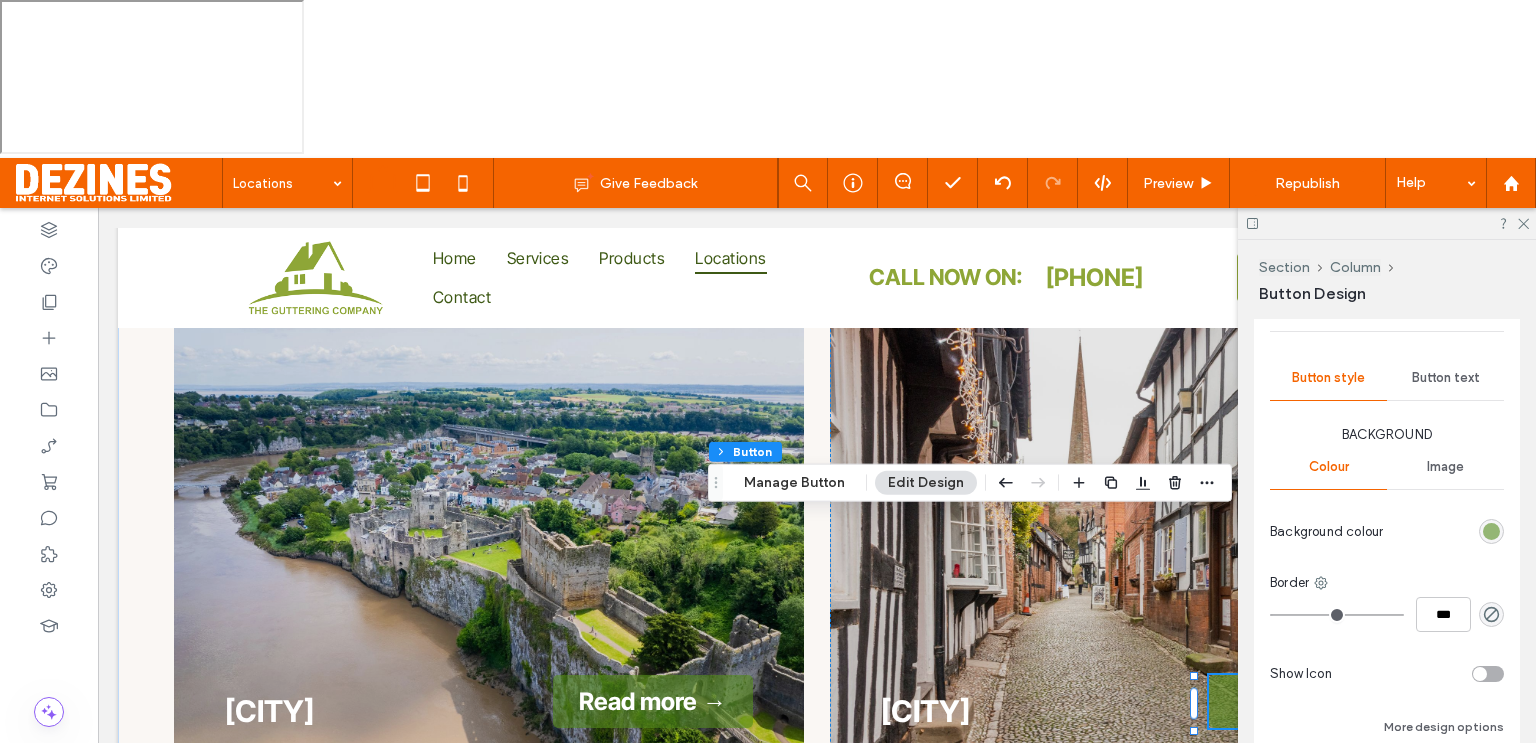 scroll, scrollTop: 504, scrollLeft: 0, axis: vertical 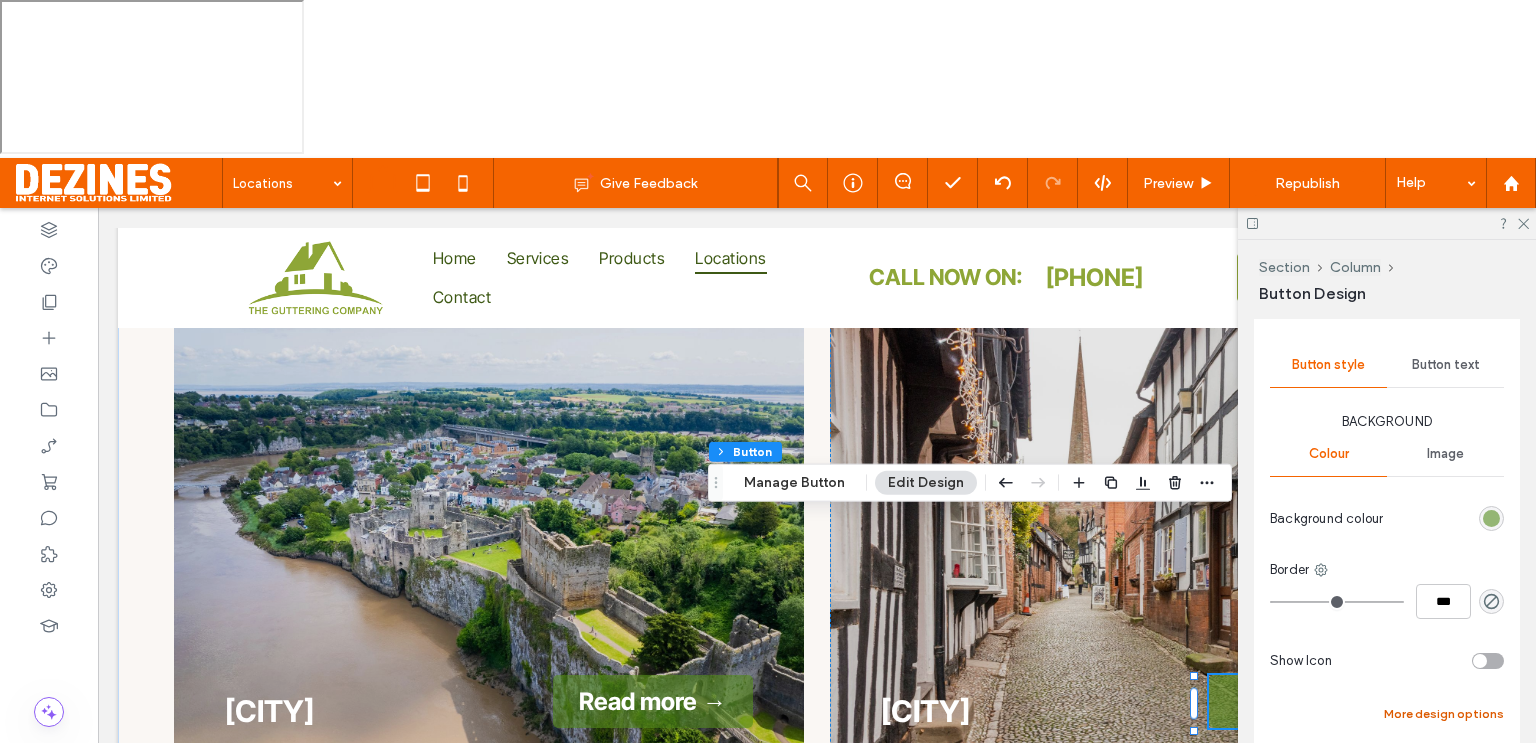 click on "More design options" at bounding box center (1444, 714) 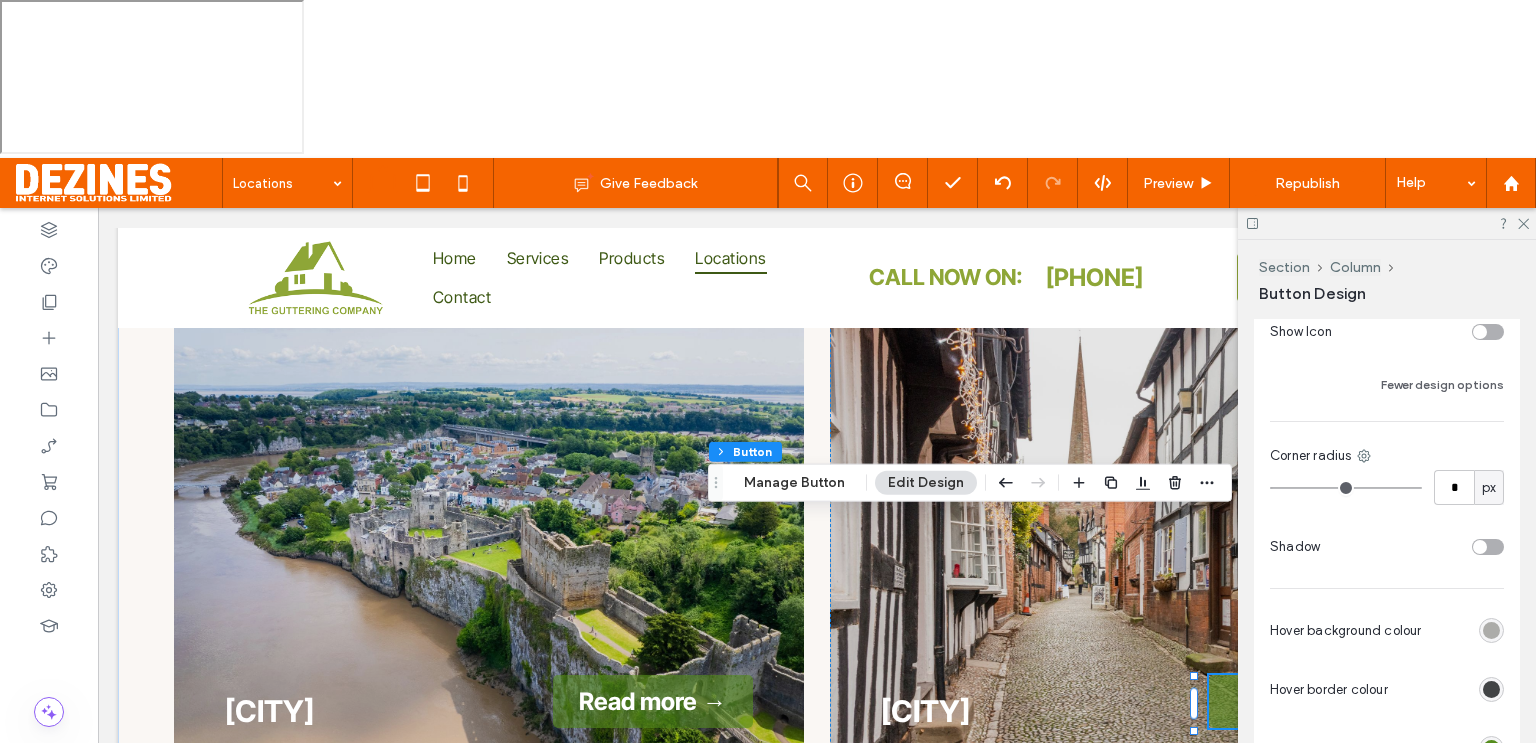 scroll, scrollTop: 860, scrollLeft: 0, axis: vertical 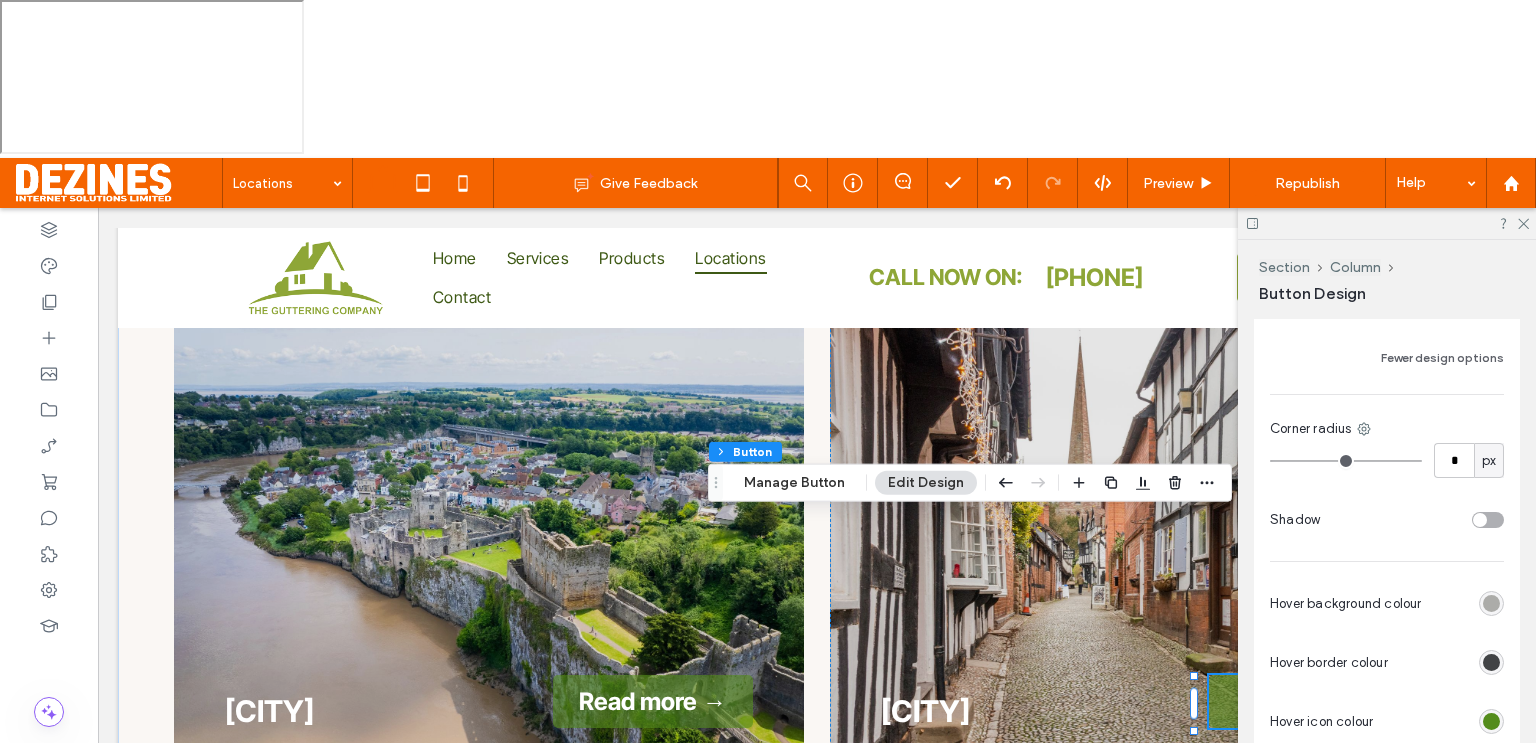 click at bounding box center (1491, 603) 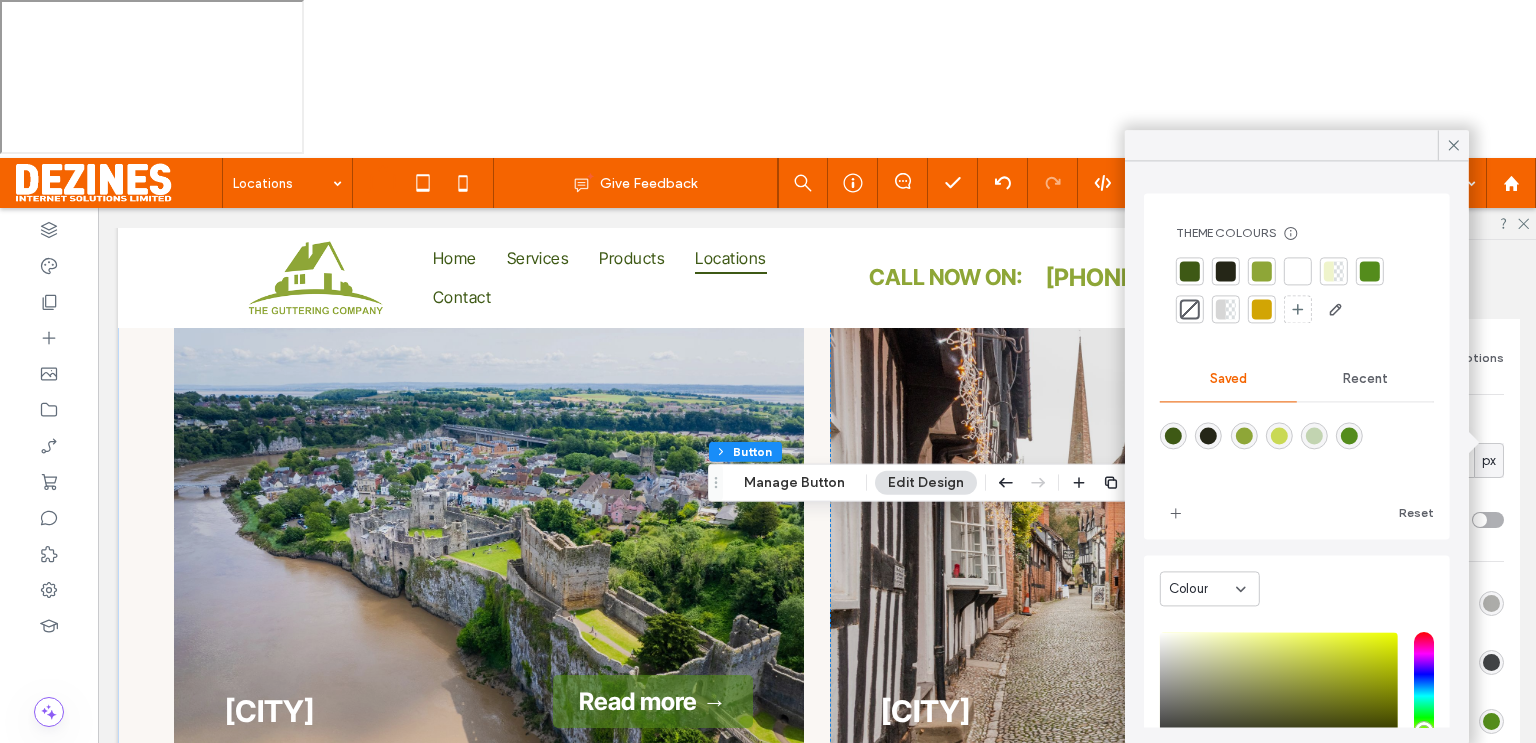 click at bounding box center [1279, 435] 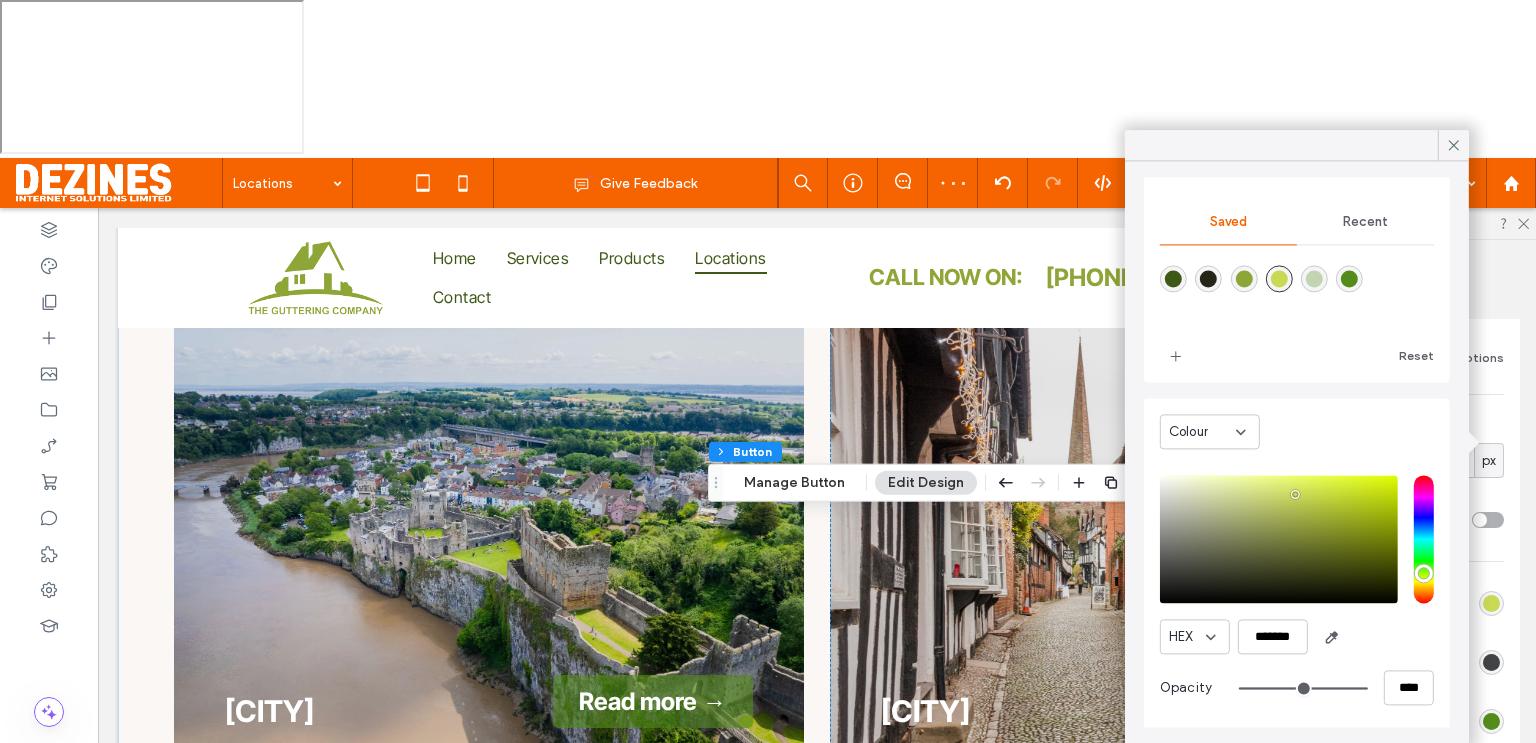 scroll, scrollTop: 160, scrollLeft: 0, axis: vertical 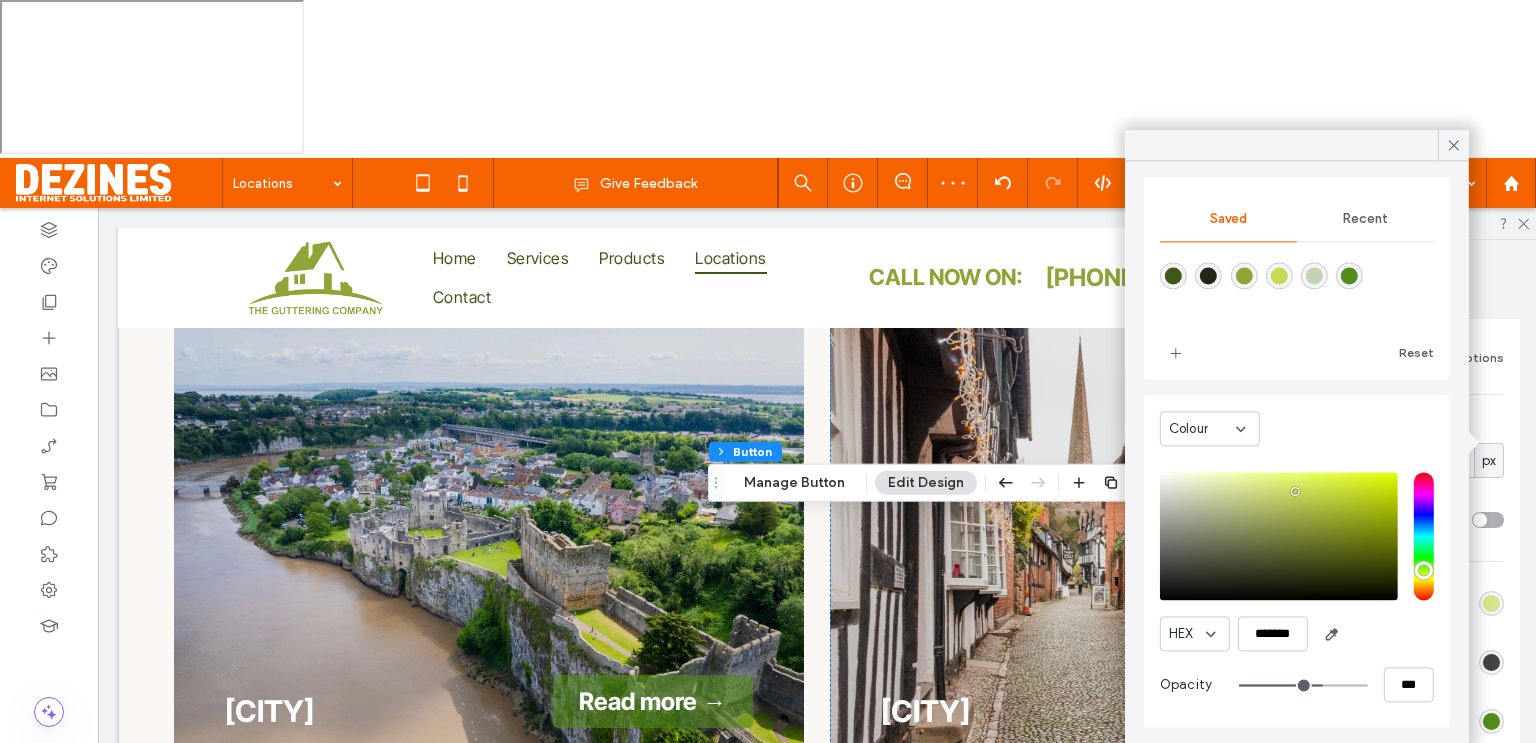 drag, startPoint x: 1345, startPoint y: 680, endPoint x: 1305, endPoint y: 688, distance: 40.792156 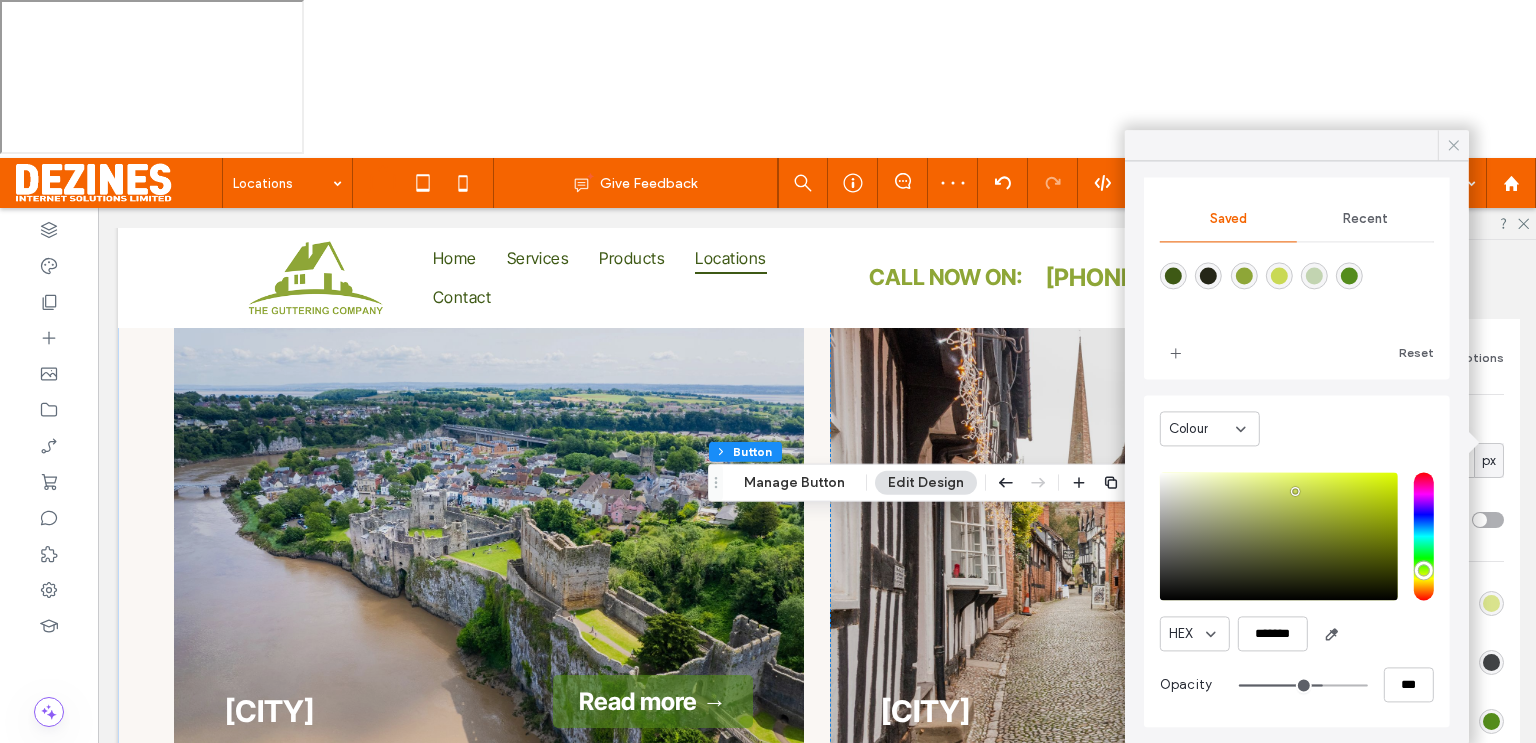 click 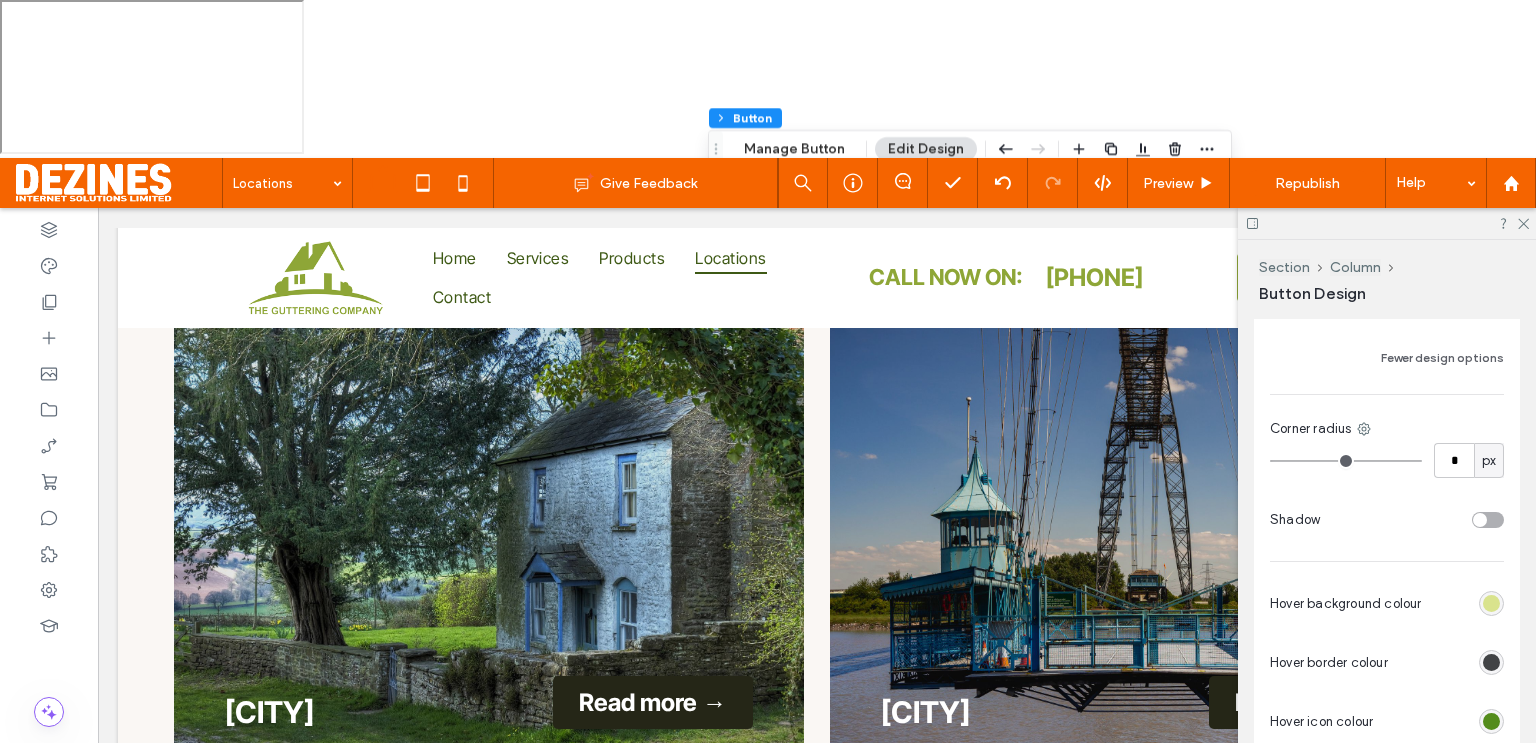 scroll, scrollTop: 1464, scrollLeft: 0, axis: vertical 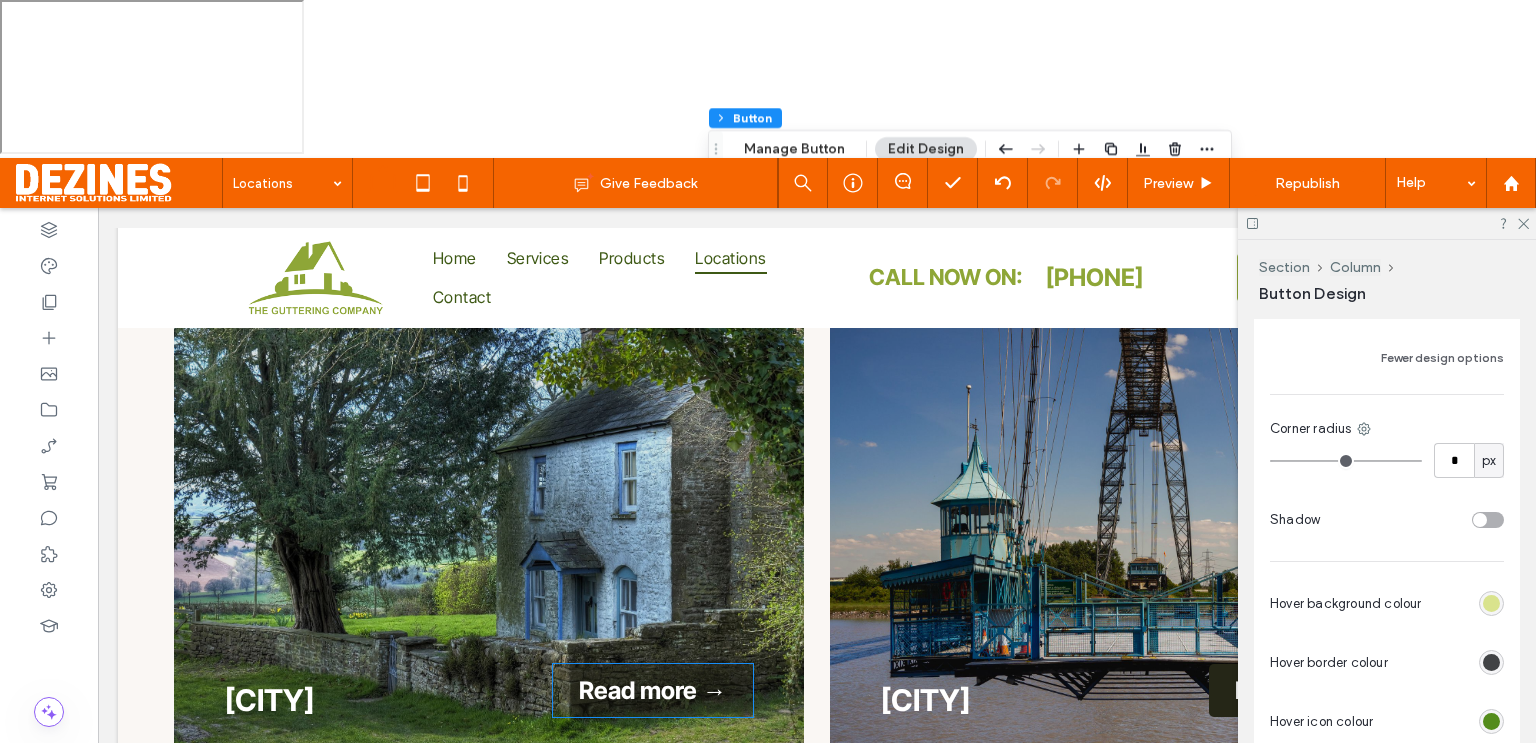 click on "Read more →" at bounding box center (652, 690) 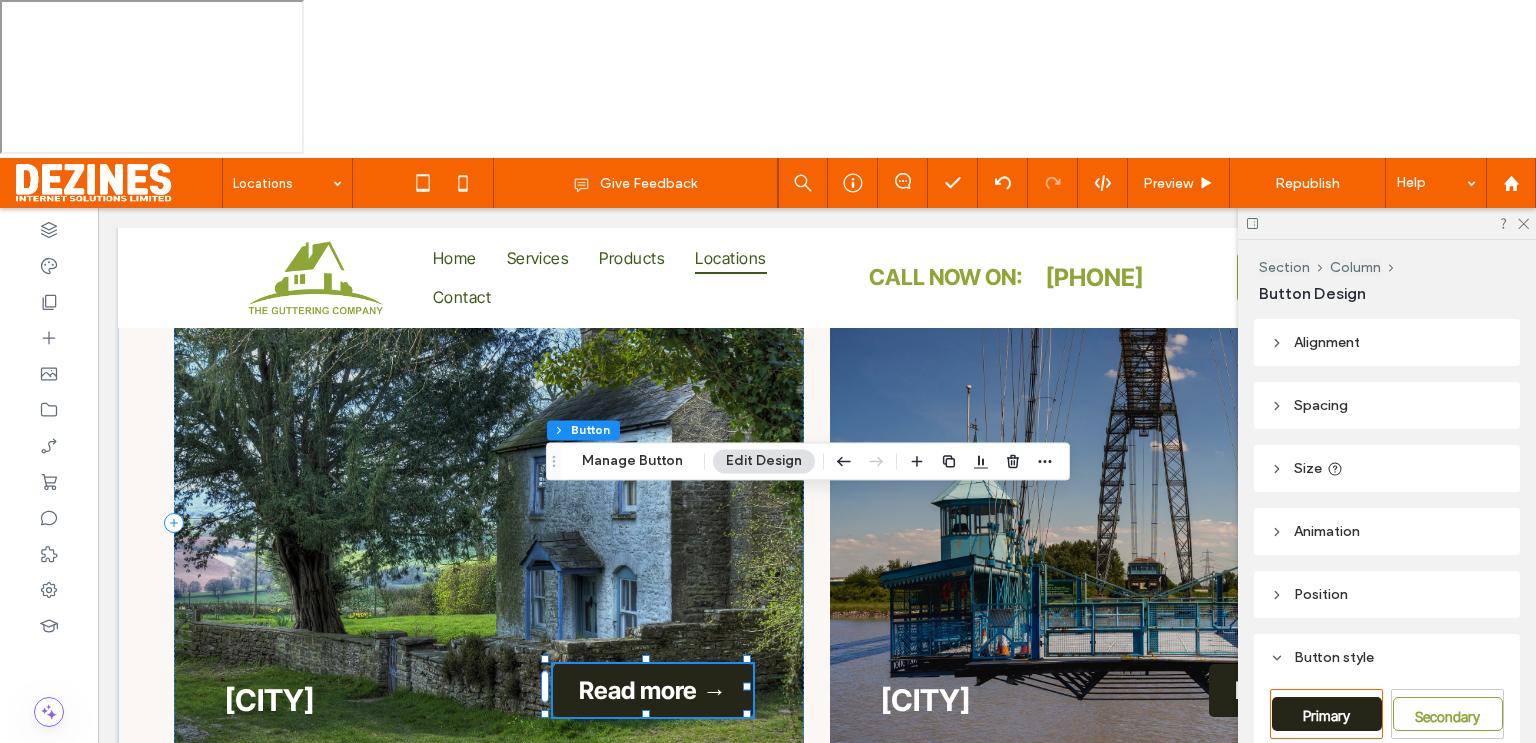 click on "Edit Design" at bounding box center [764, 461] 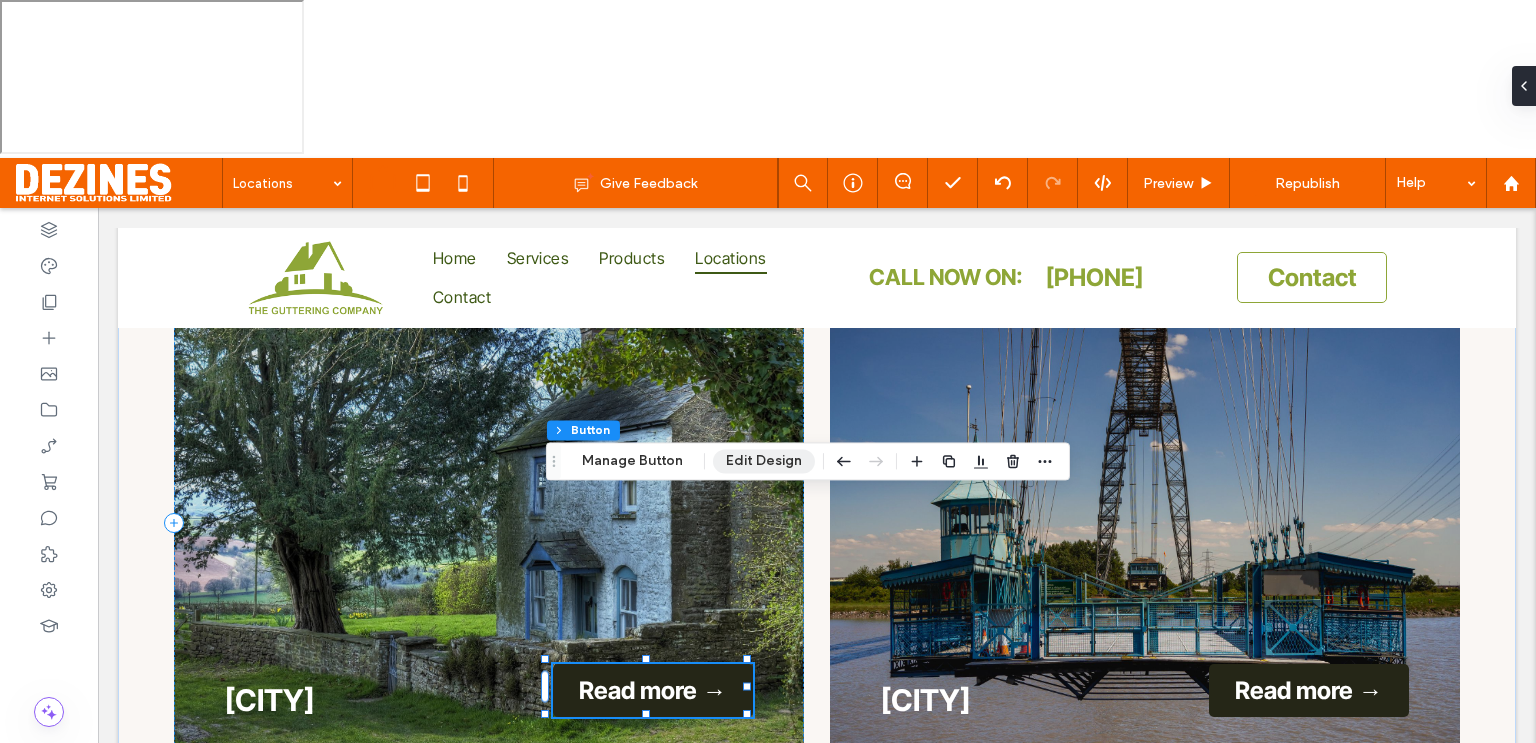 click on "Edit Design" at bounding box center [764, 461] 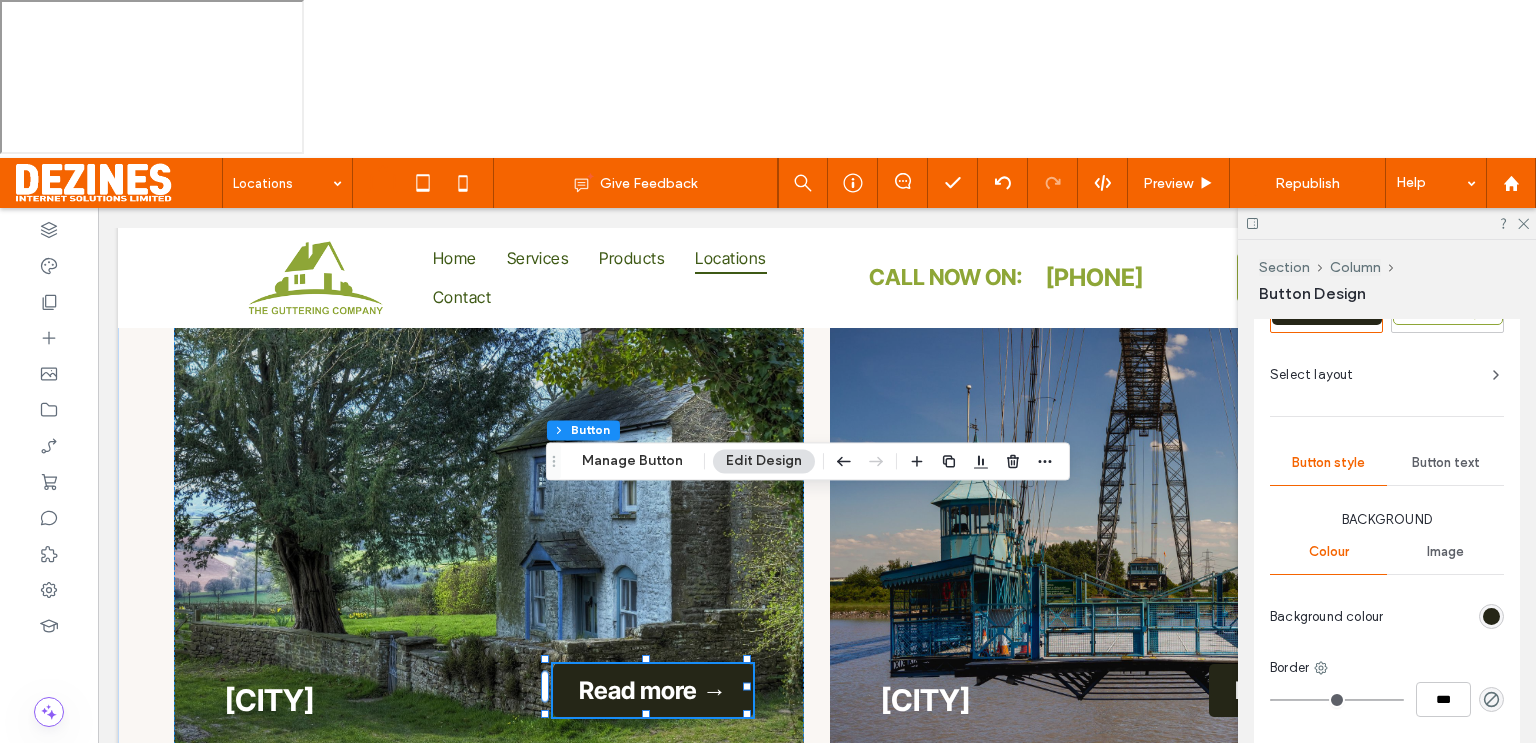 scroll, scrollTop: 408, scrollLeft: 0, axis: vertical 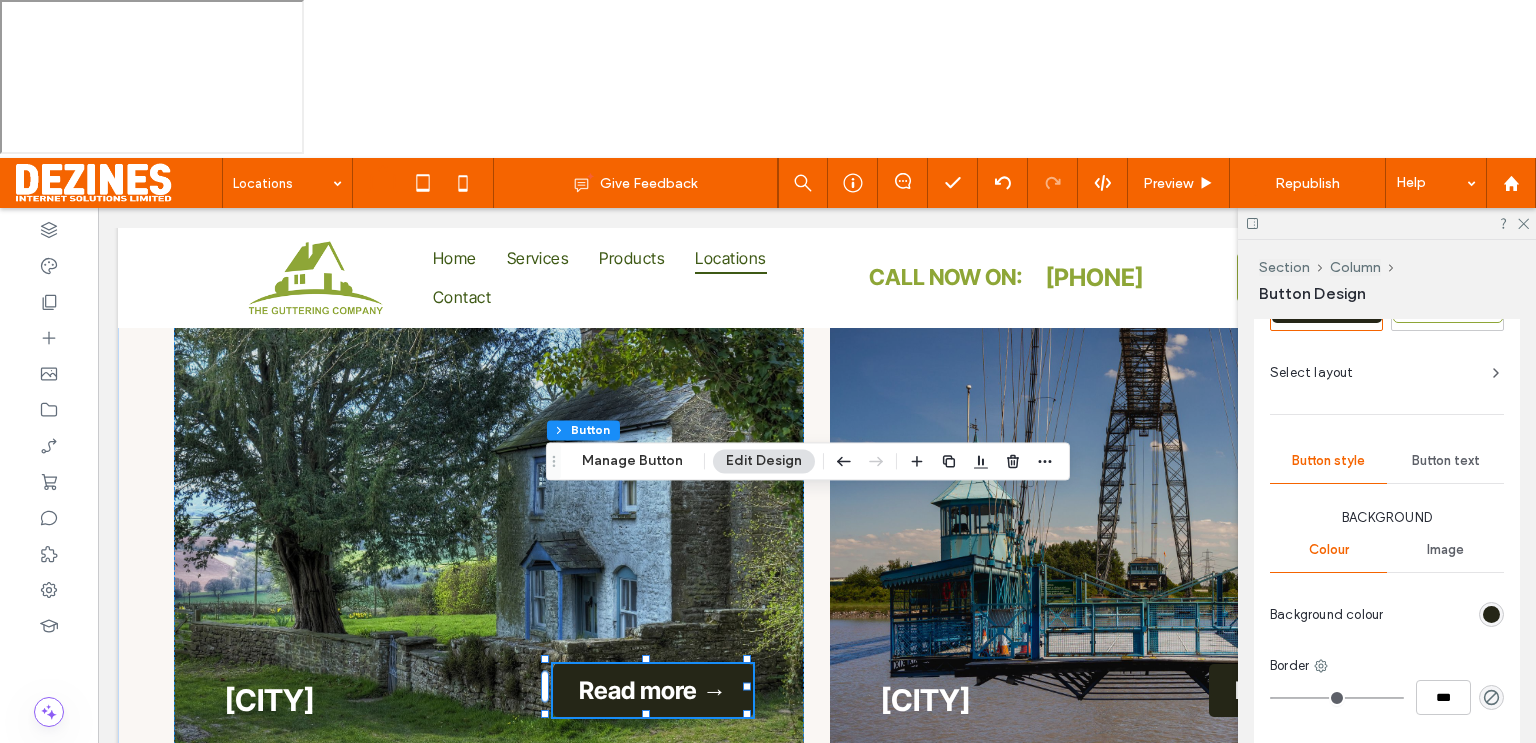 click at bounding box center (1491, 614) 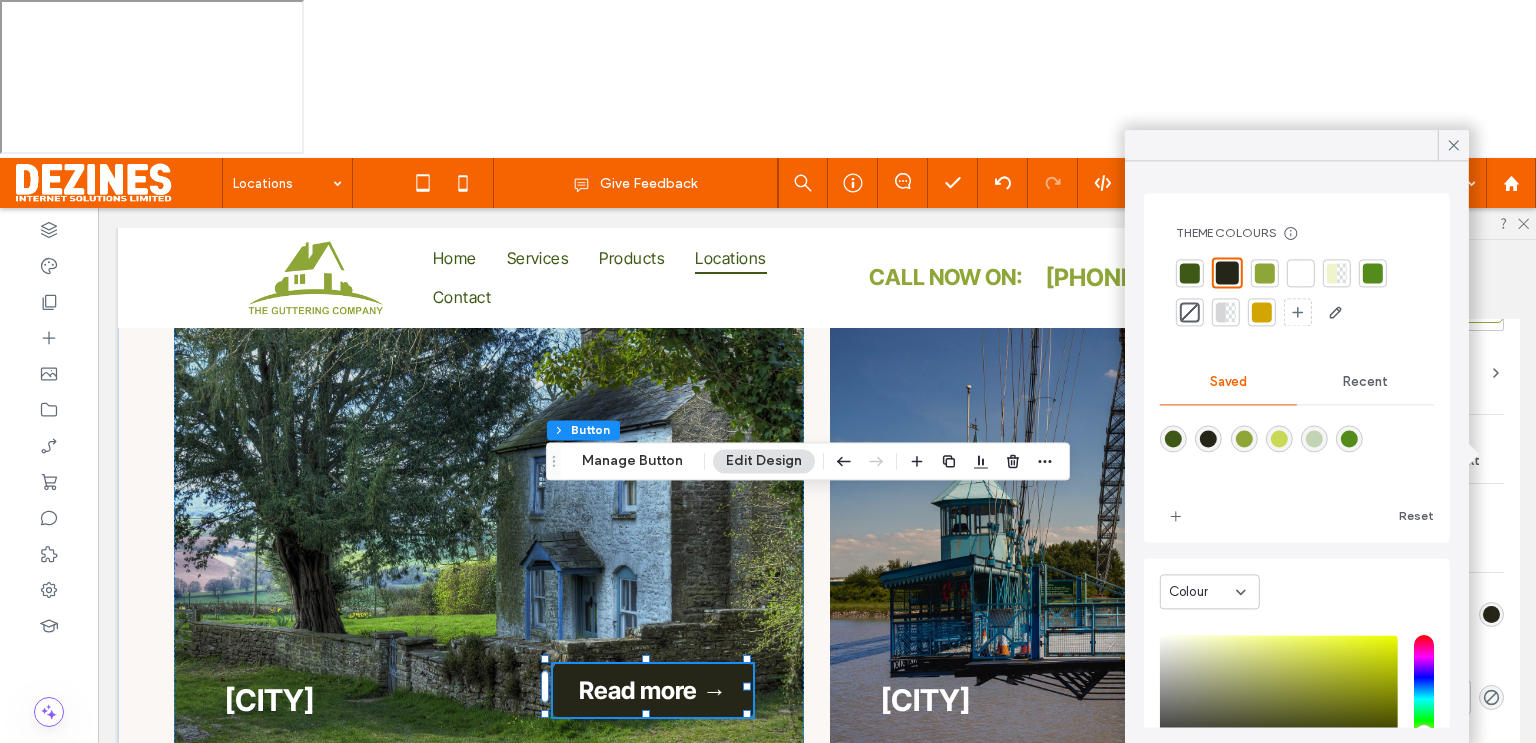 click at bounding box center (1349, 438) 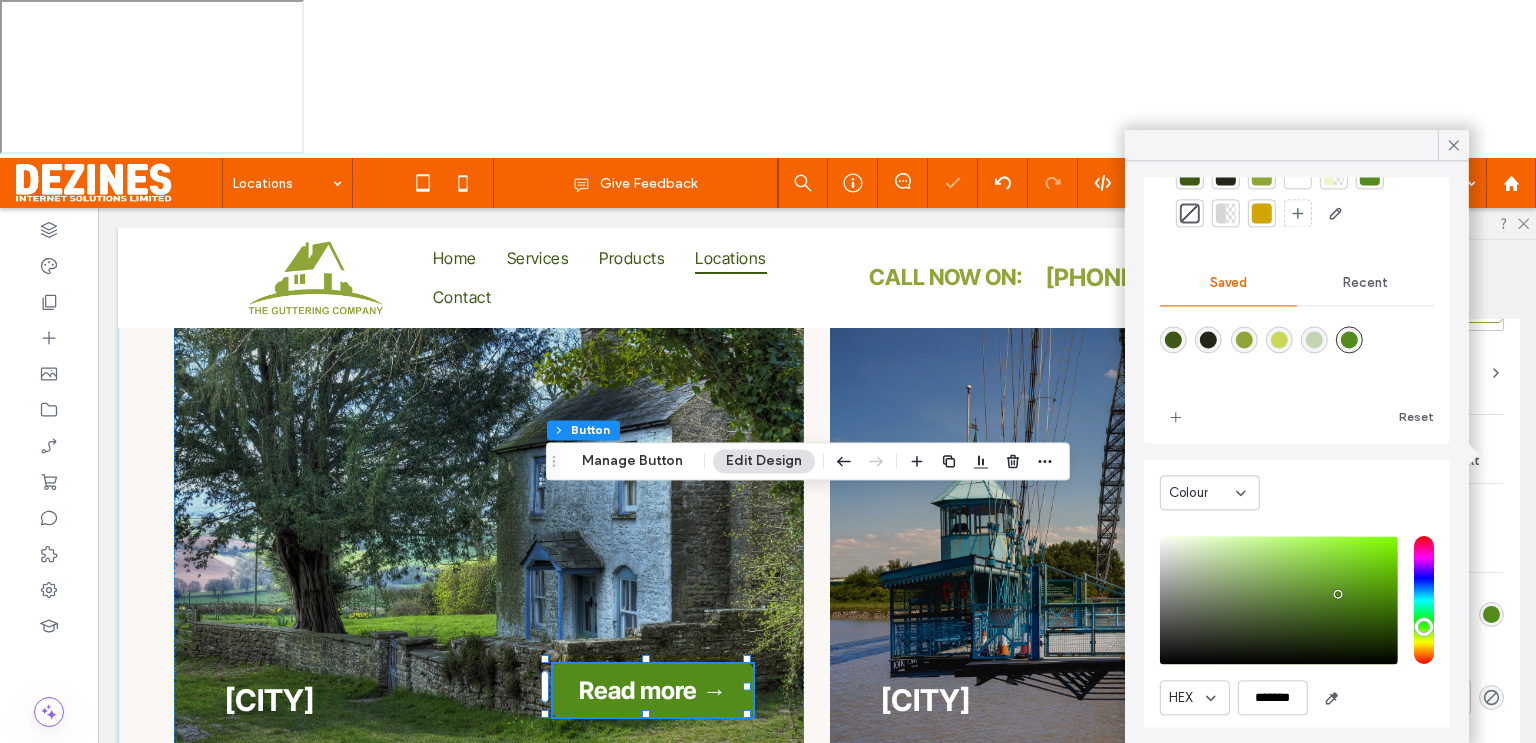 scroll, scrollTop: 160, scrollLeft: 0, axis: vertical 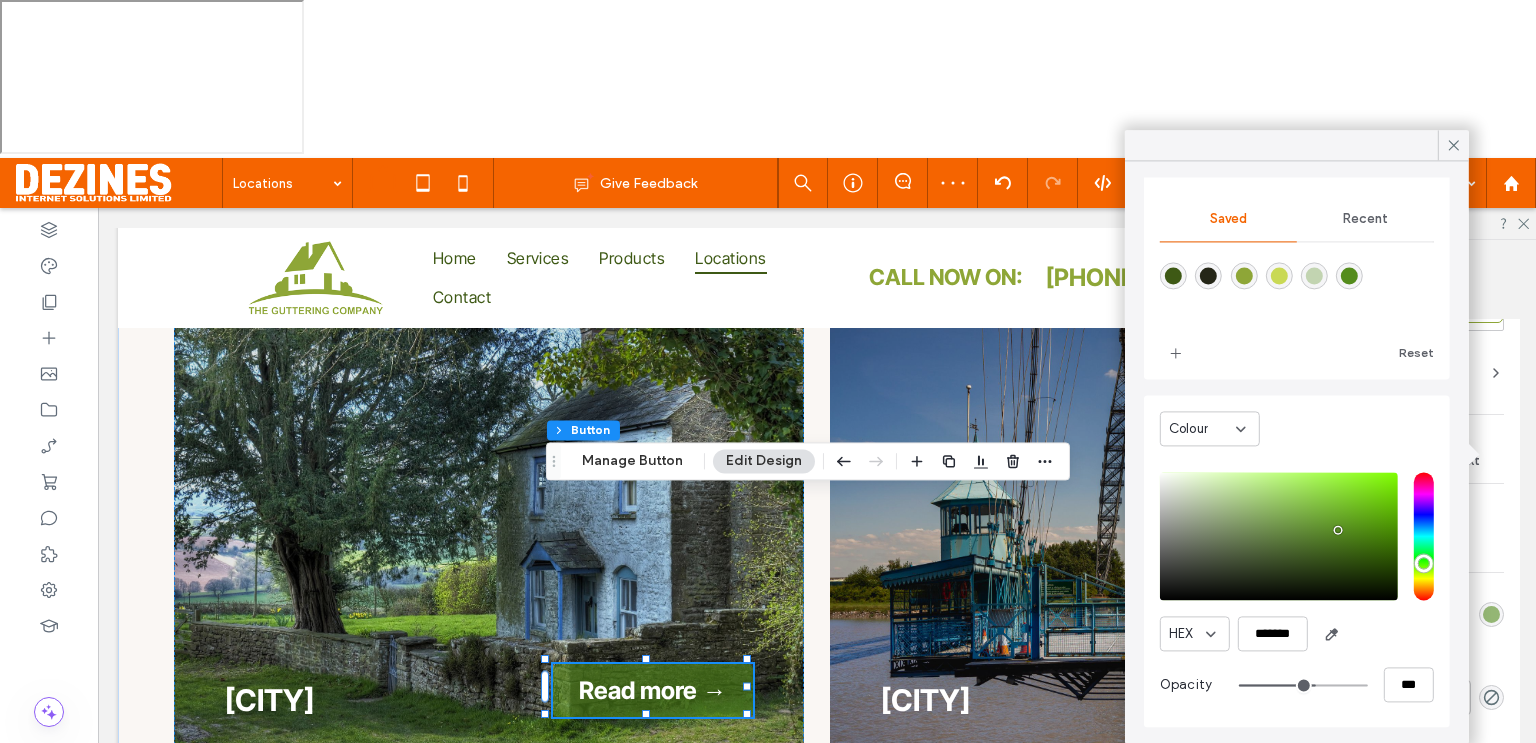 drag, startPoint x: 1344, startPoint y: 685, endPoint x: 1299, endPoint y: 689, distance: 45.17743 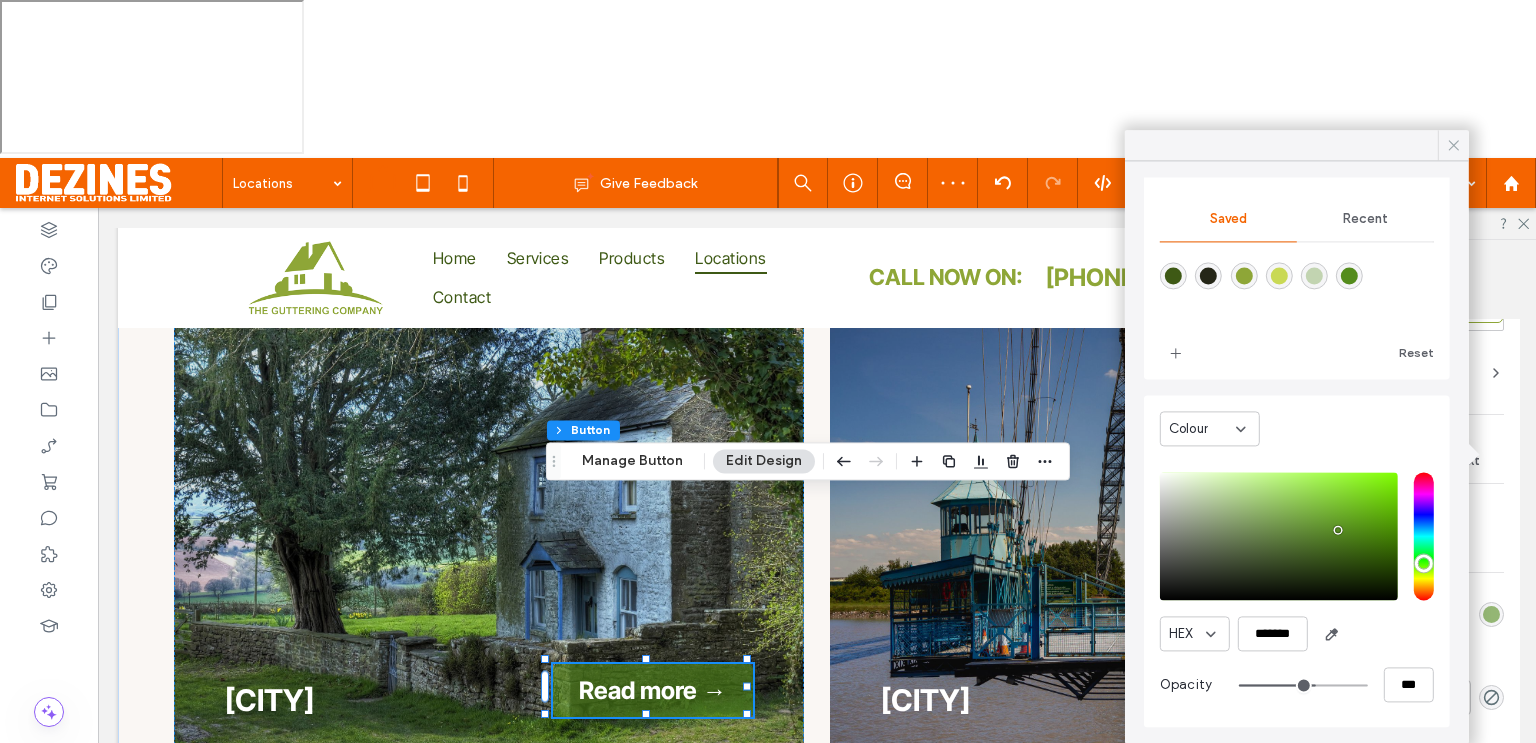 click 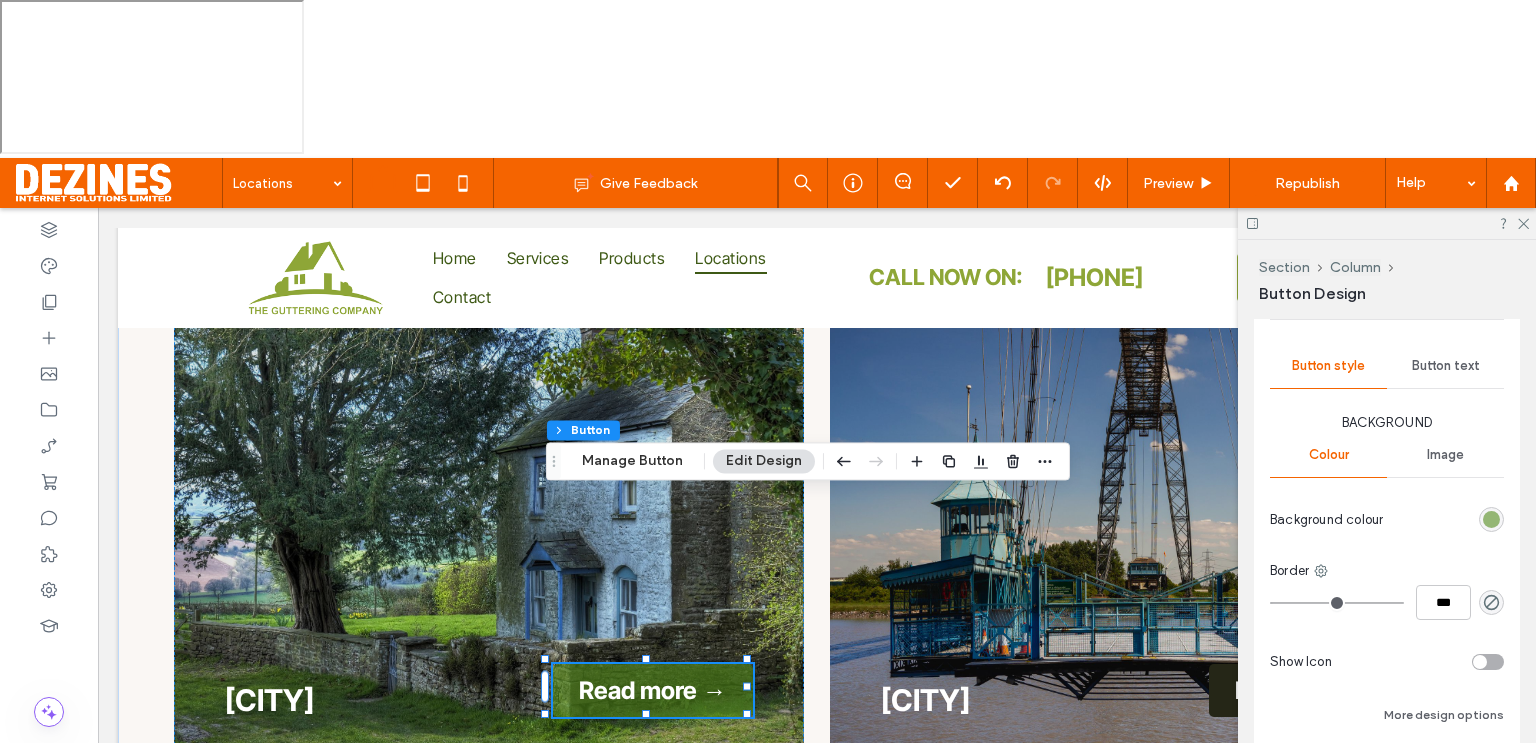 scroll, scrollTop: 504, scrollLeft: 0, axis: vertical 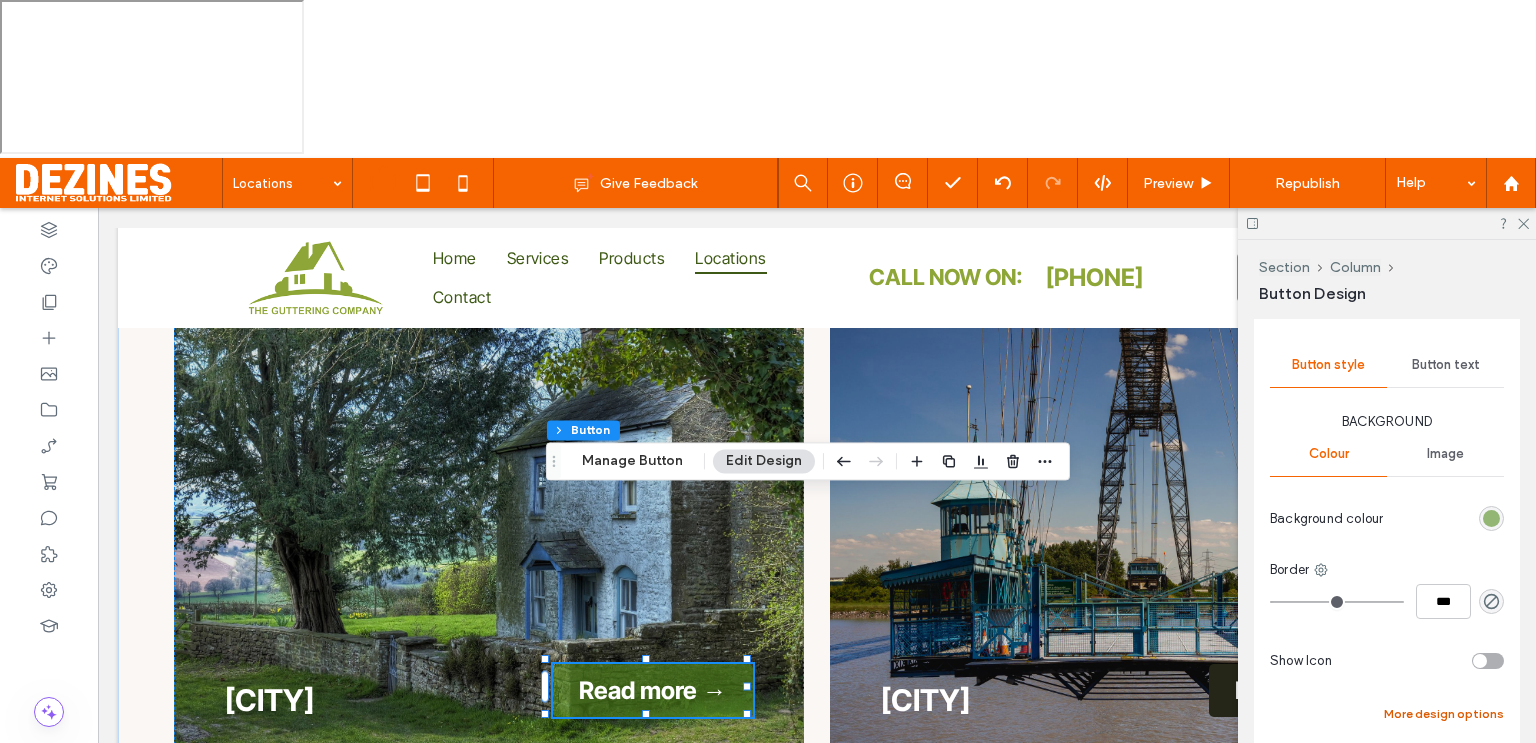 click on "More design options" at bounding box center (1444, 714) 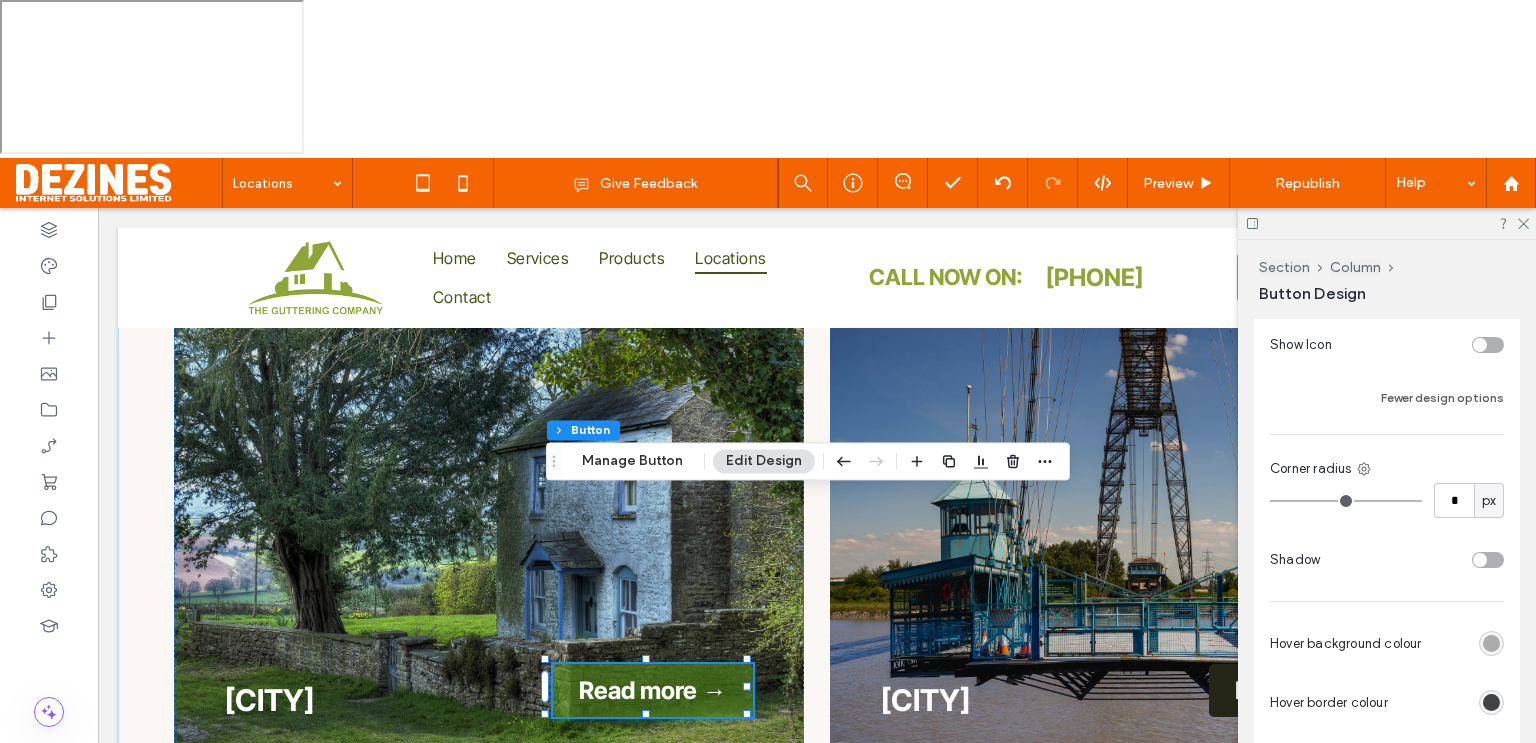 scroll, scrollTop: 872, scrollLeft: 0, axis: vertical 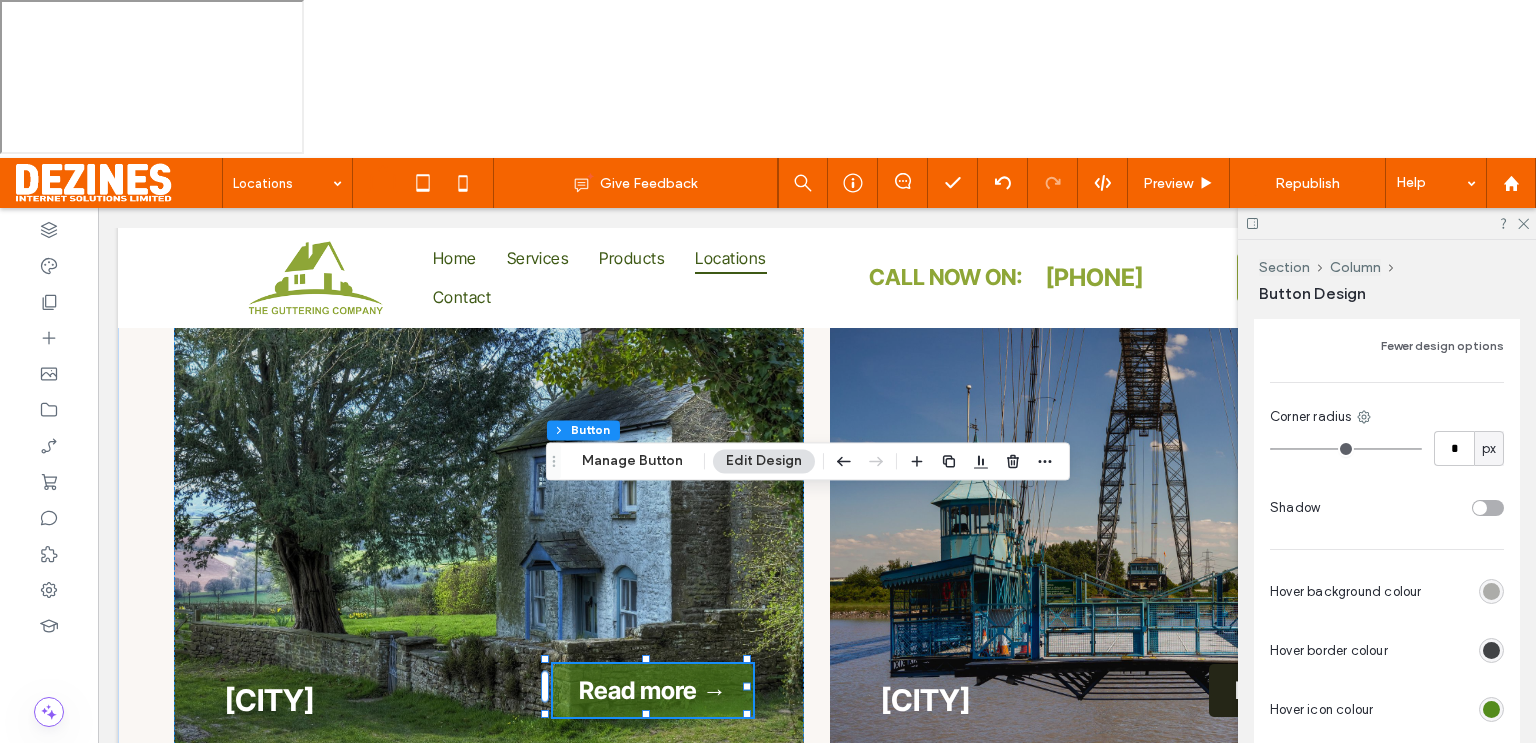 click at bounding box center [1491, 591] 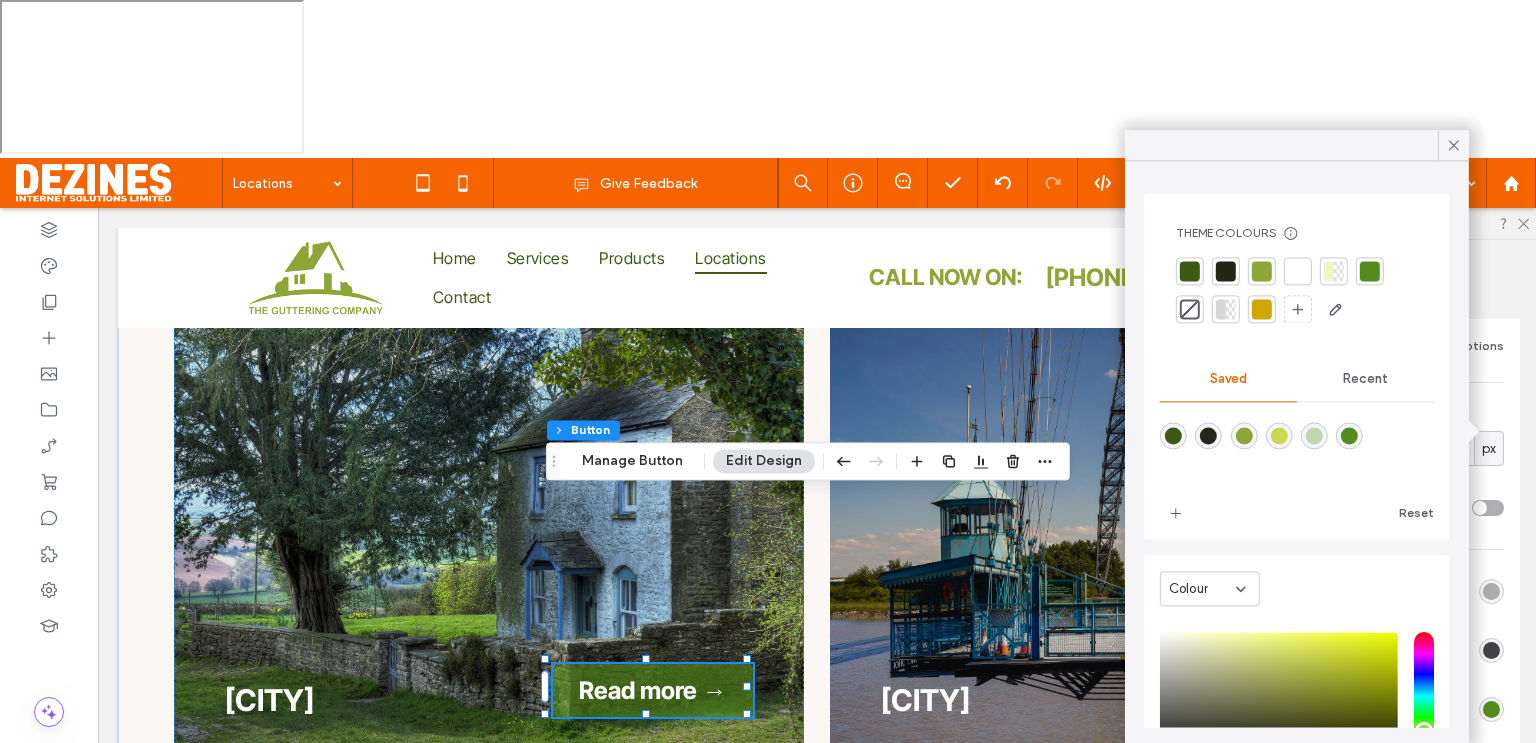 click at bounding box center [1279, 435] 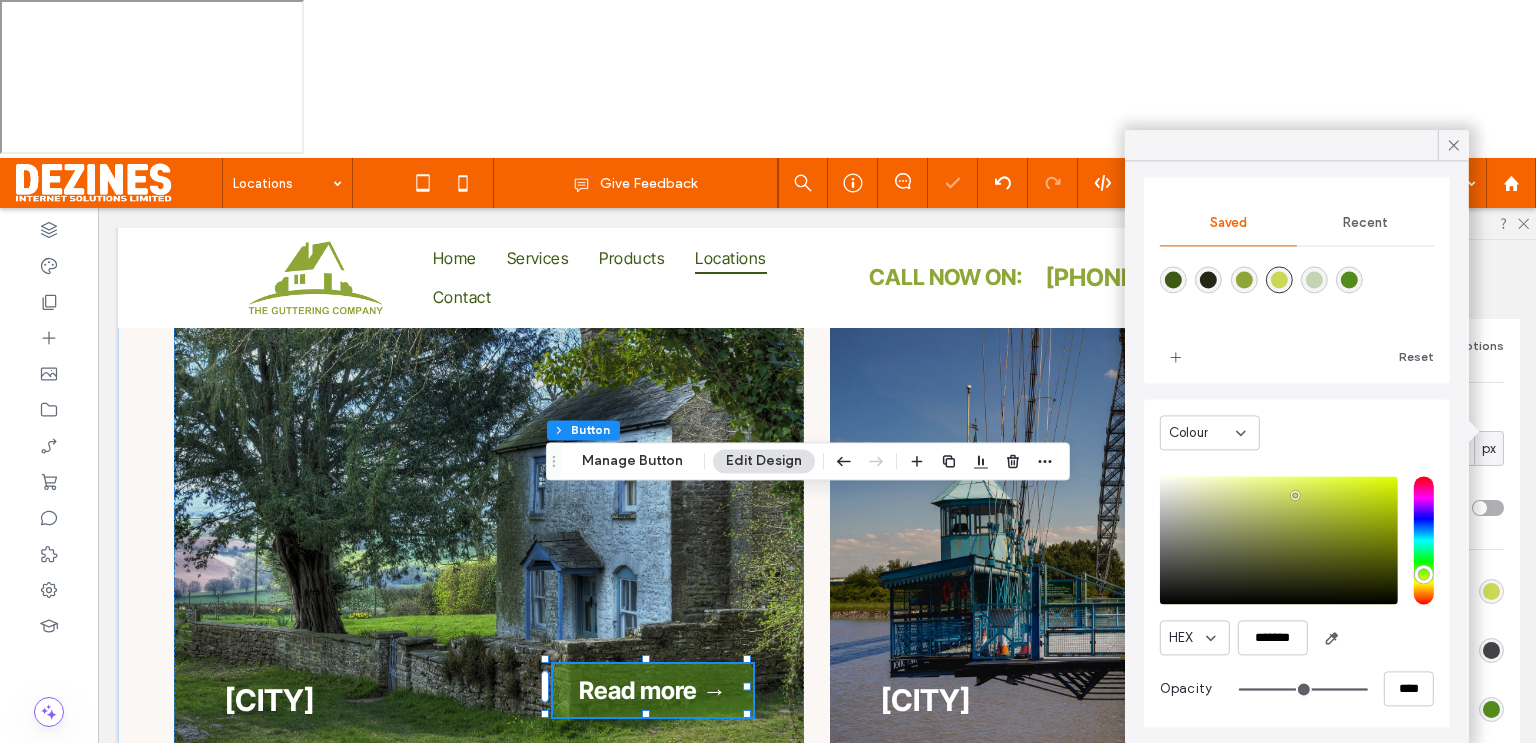scroll, scrollTop: 160, scrollLeft: 0, axis: vertical 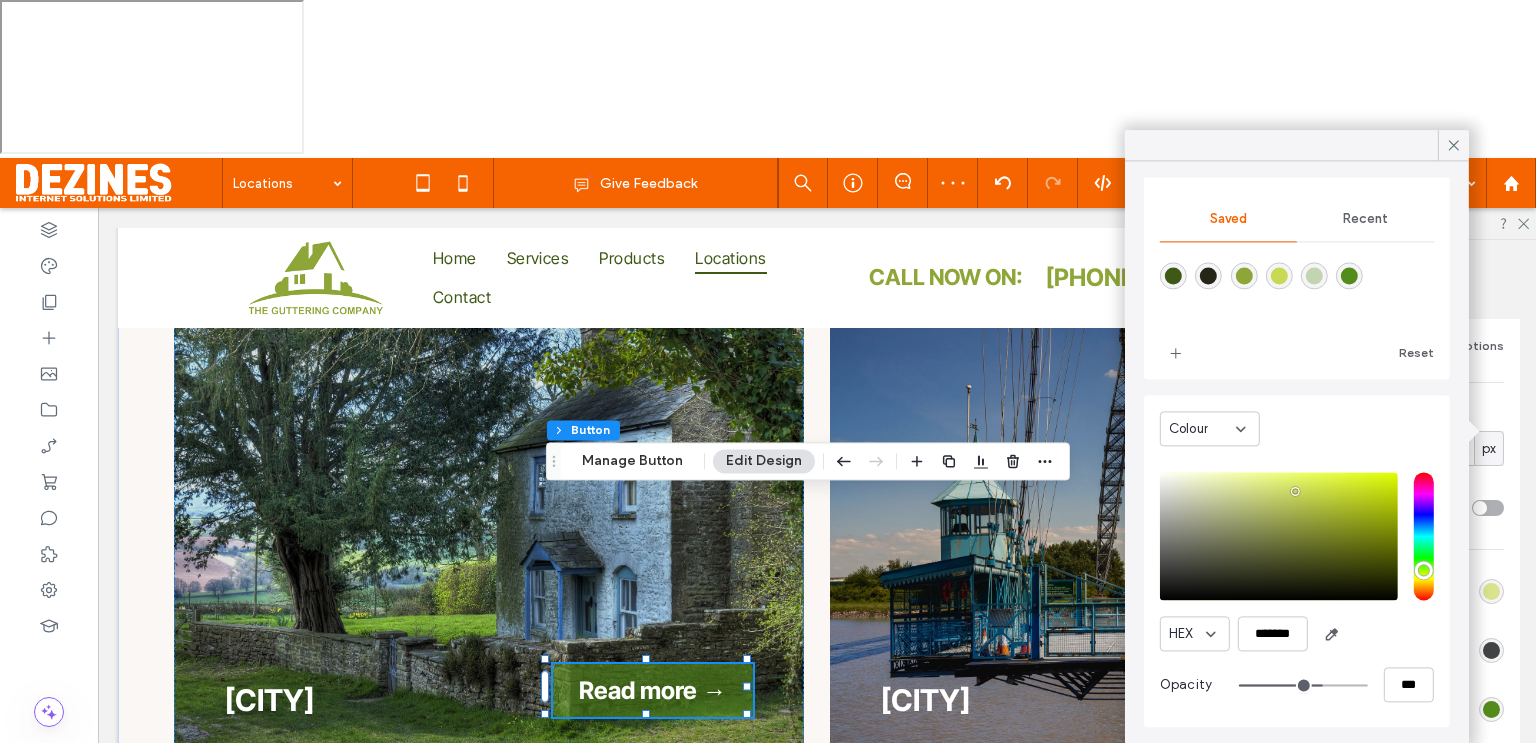 drag, startPoint x: 1344, startPoint y: 687, endPoint x: 1304, endPoint y: 687, distance: 40 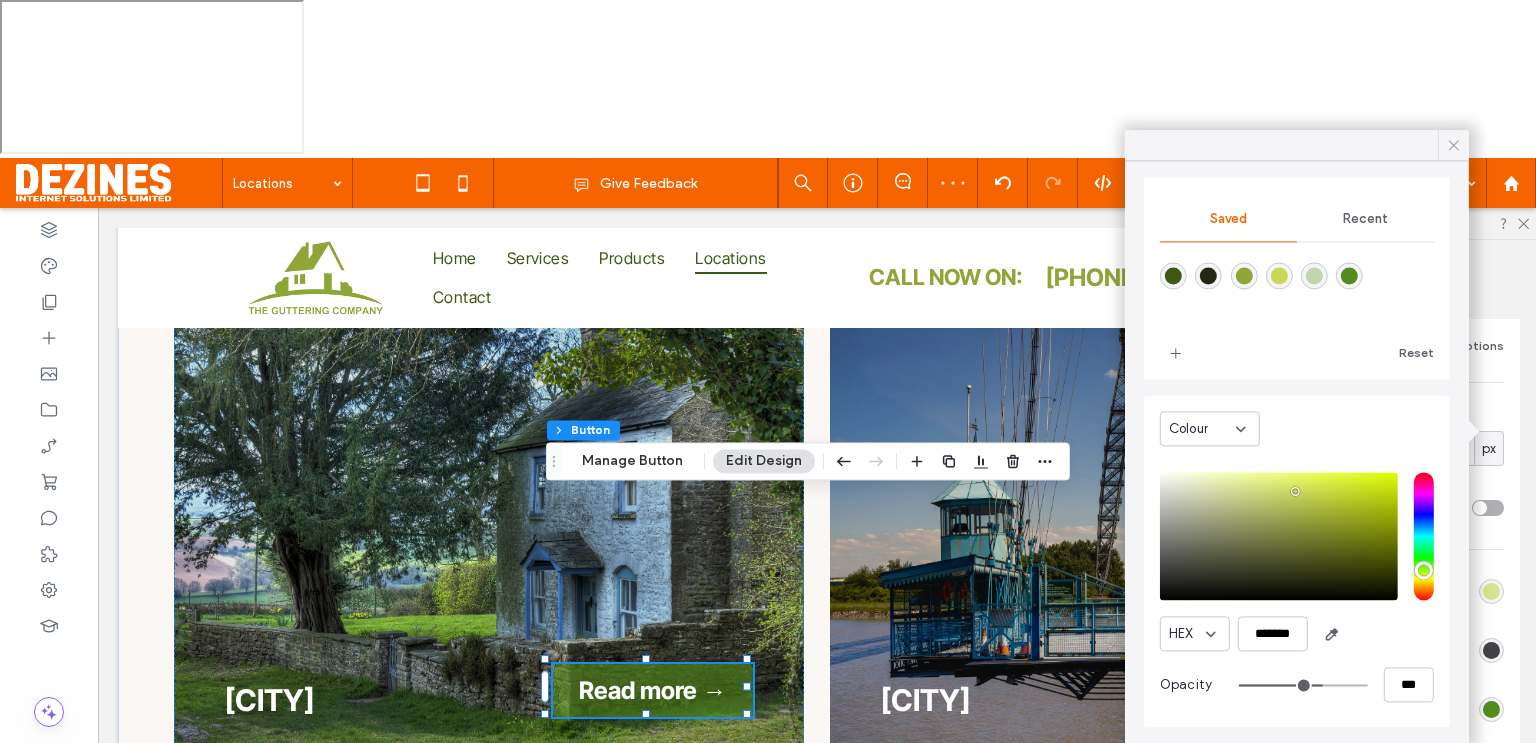 click 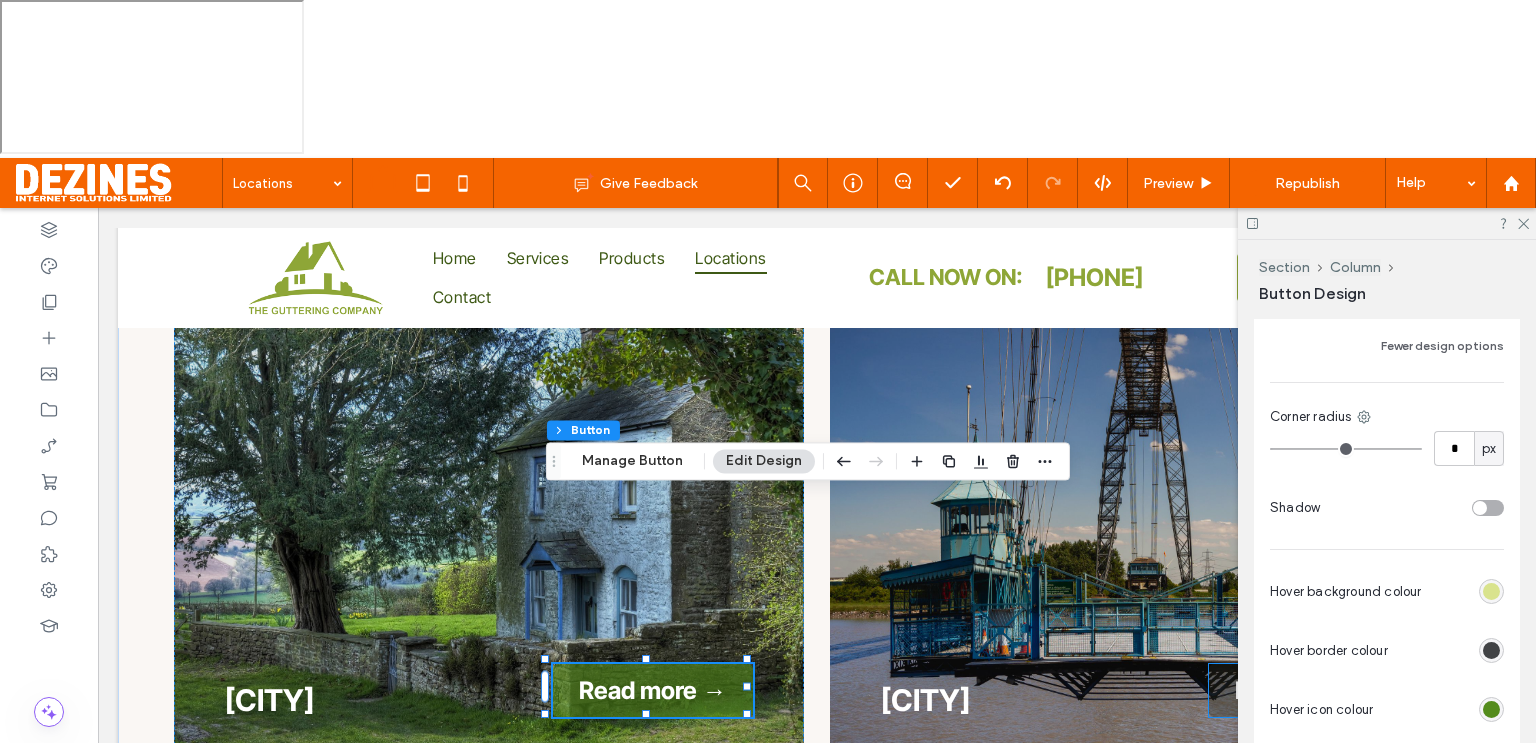 click on "Read more →" at bounding box center [1308, 690] 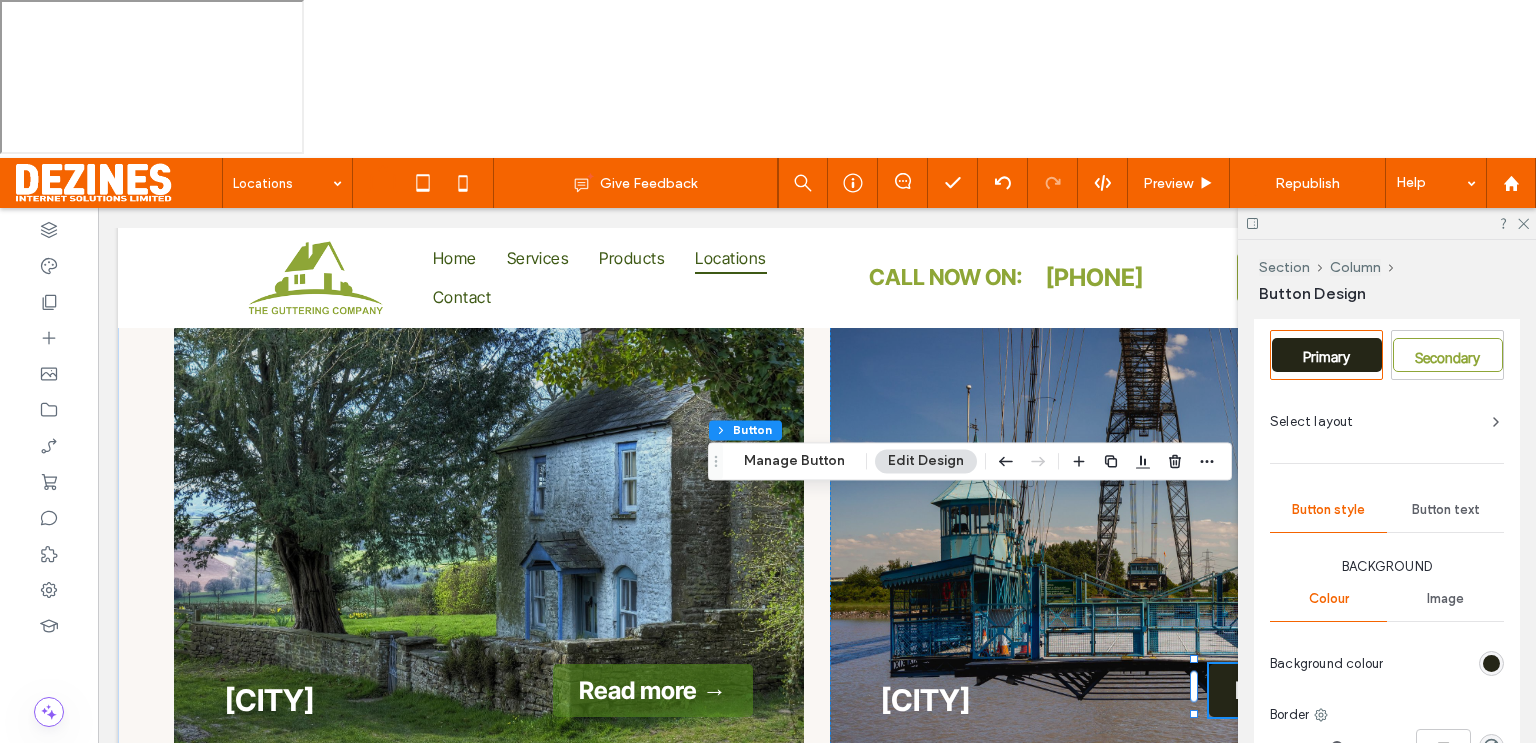 scroll, scrollTop: 364, scrollLeft: 0, axis: vertical 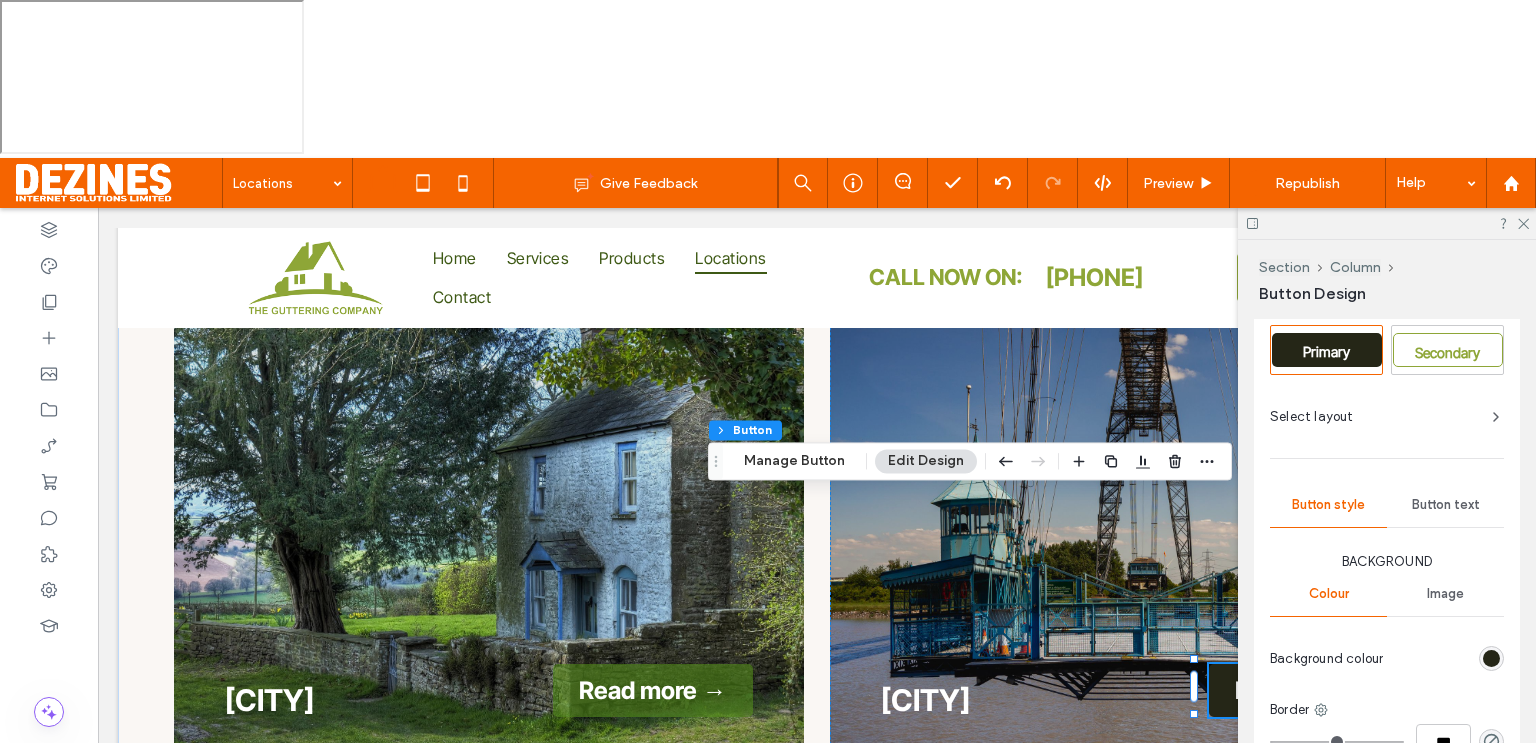 click at bounding box center [1491, 658] 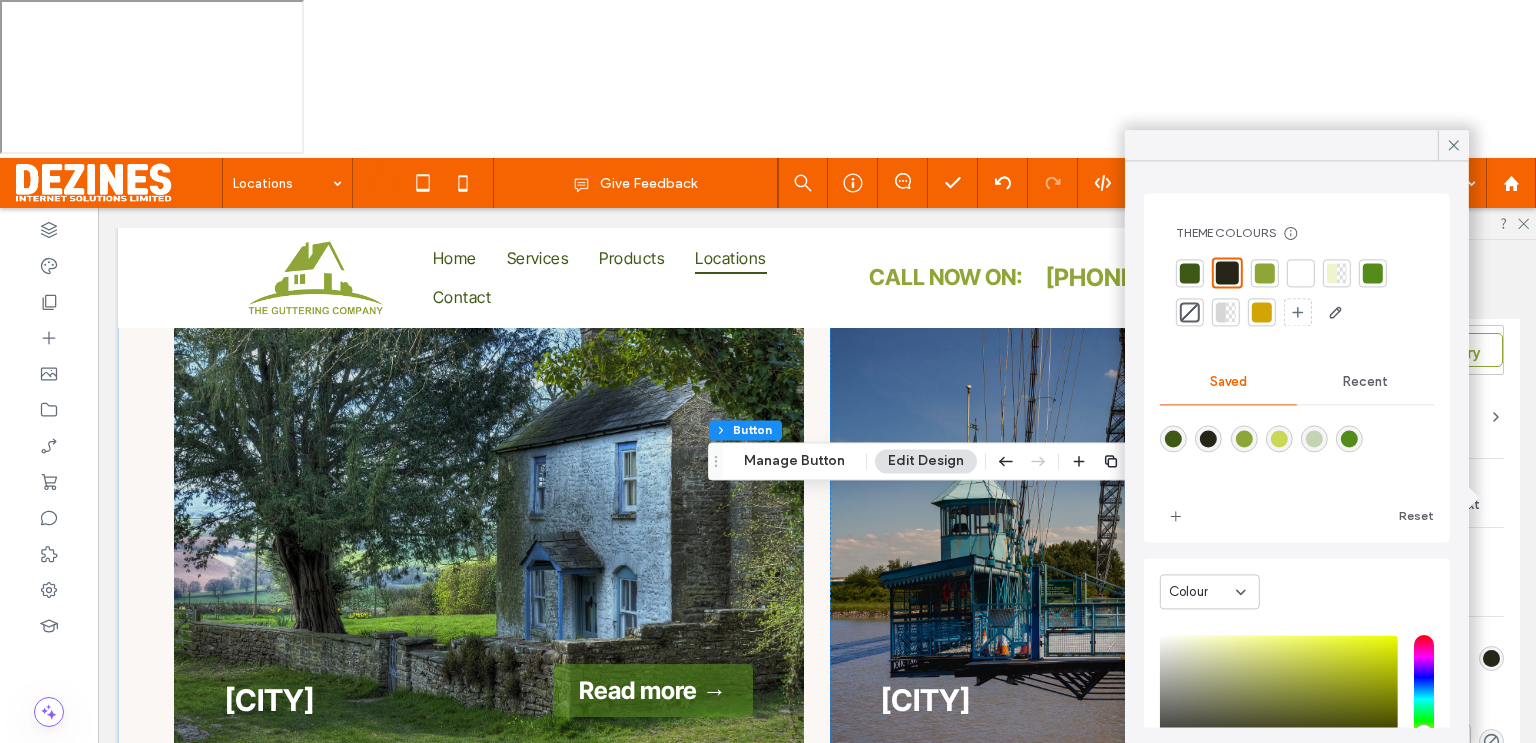 click at bounding box center [1349, 438] 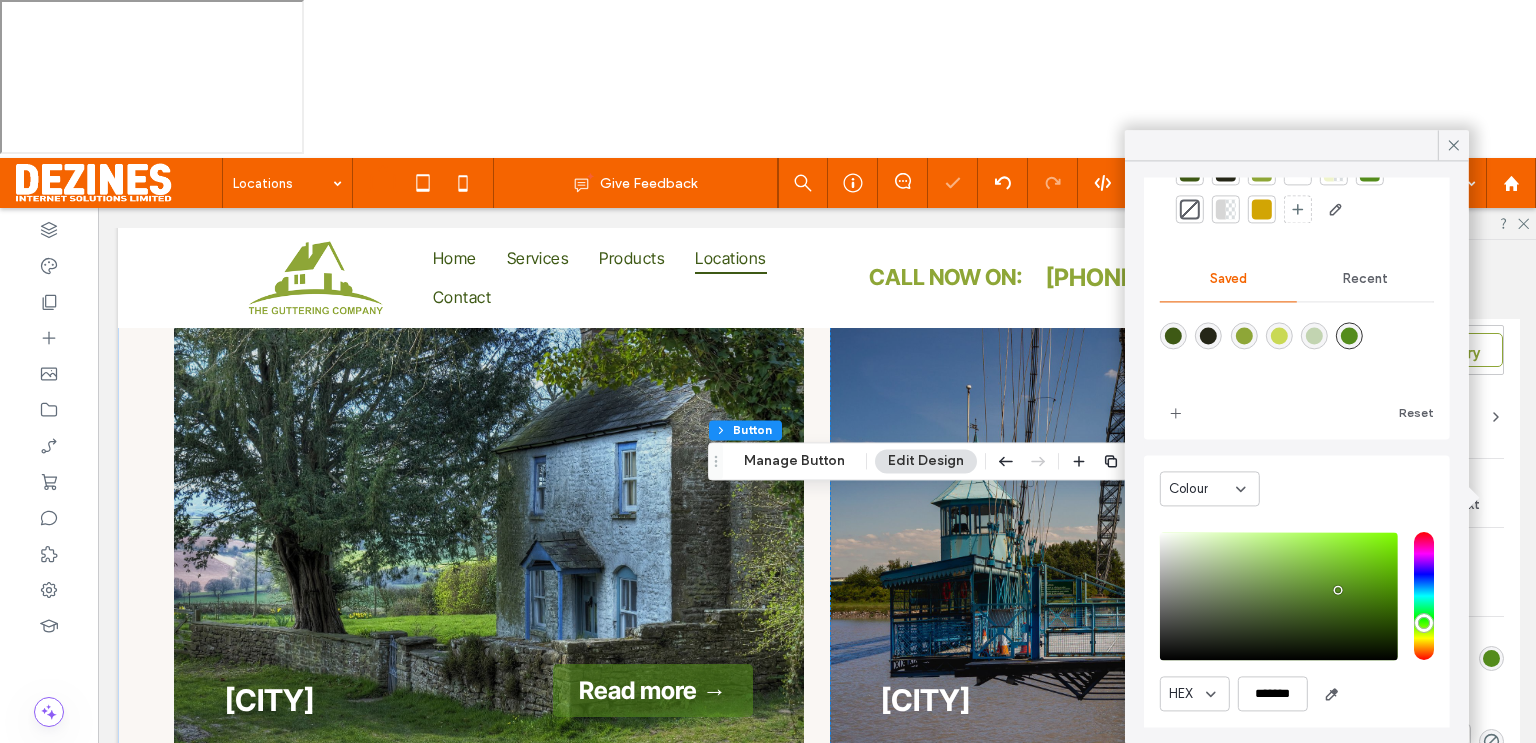 scroll, scrollTop: 160, scrollLeft: 0, axis: vertical 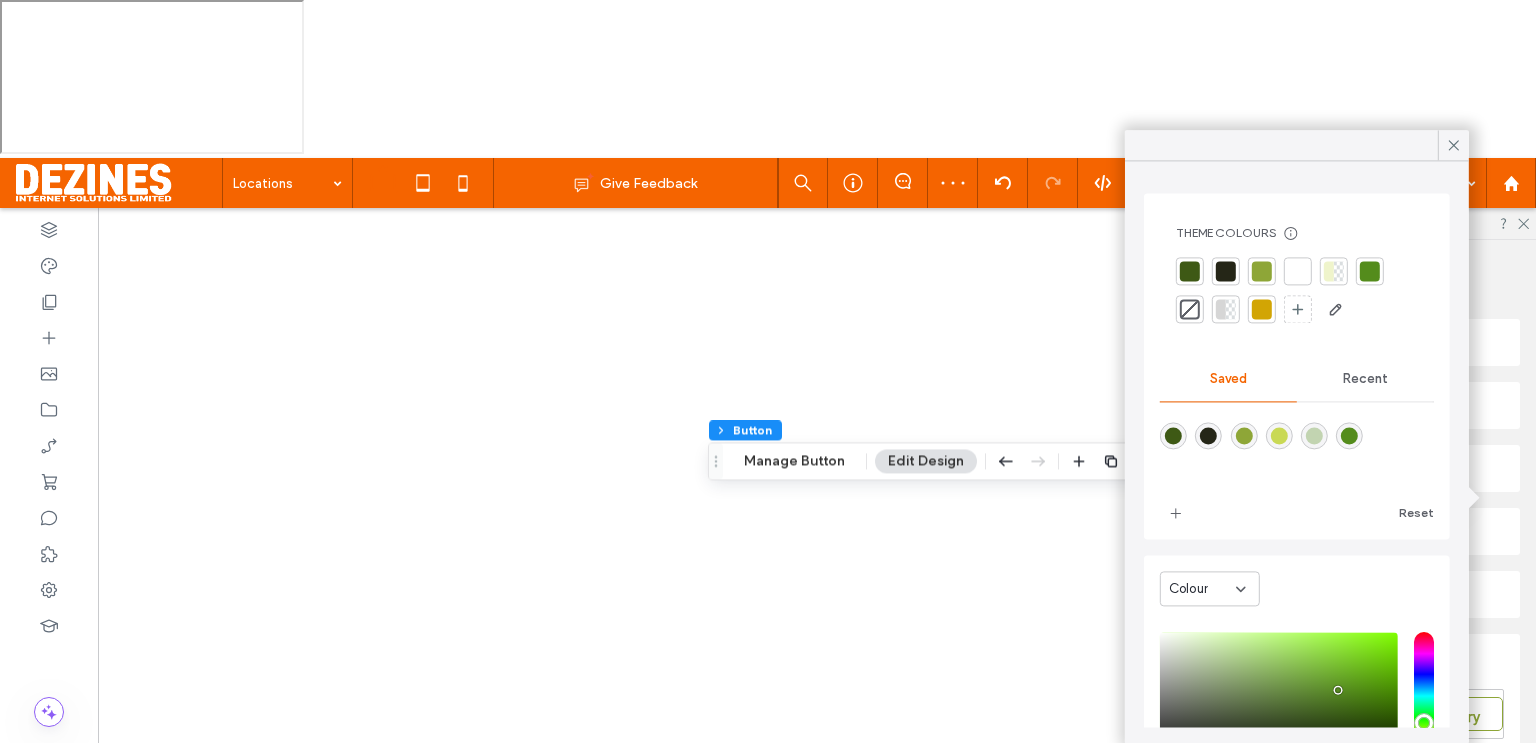 type on "**" 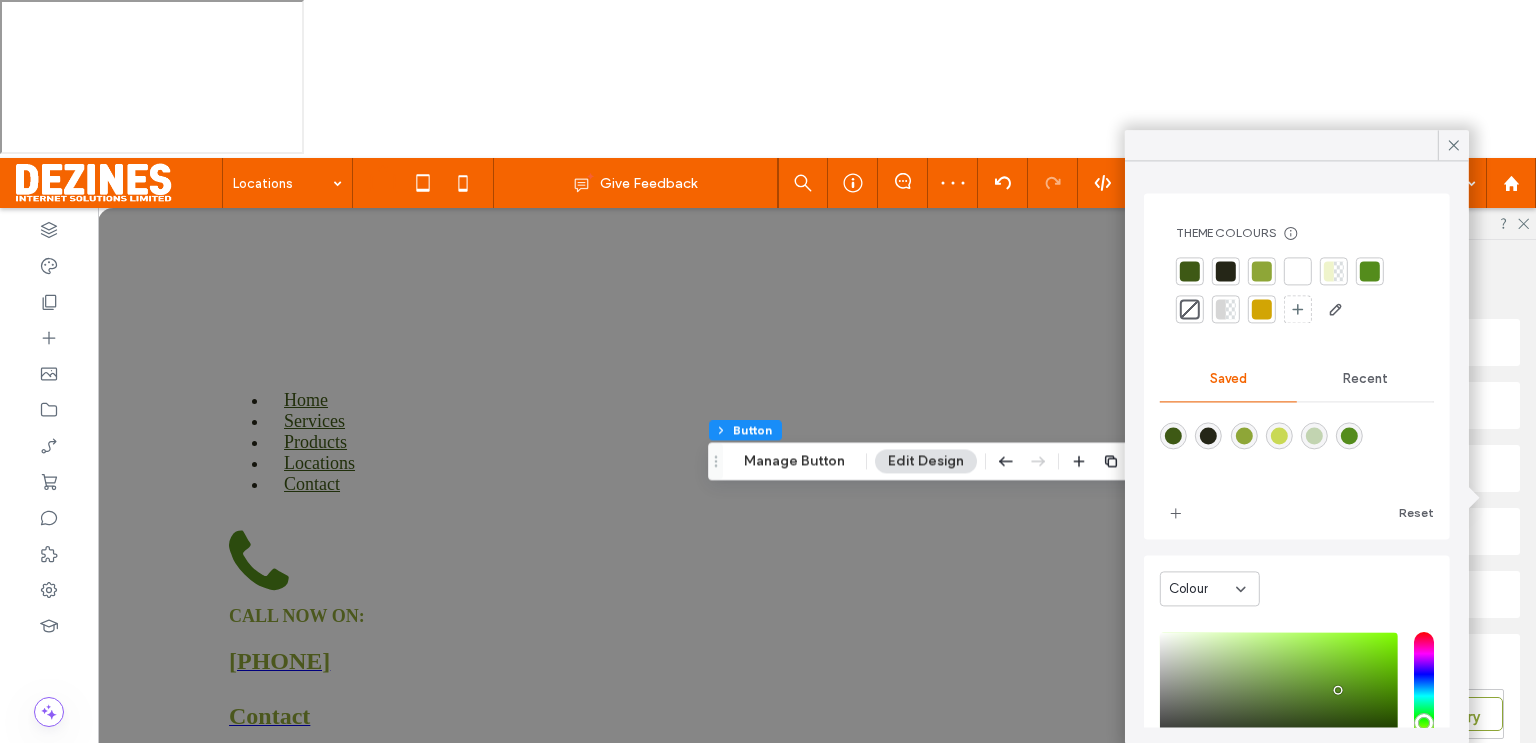 scroll, scrollTop: 1464, scrollLeft: 0, axis: vertical 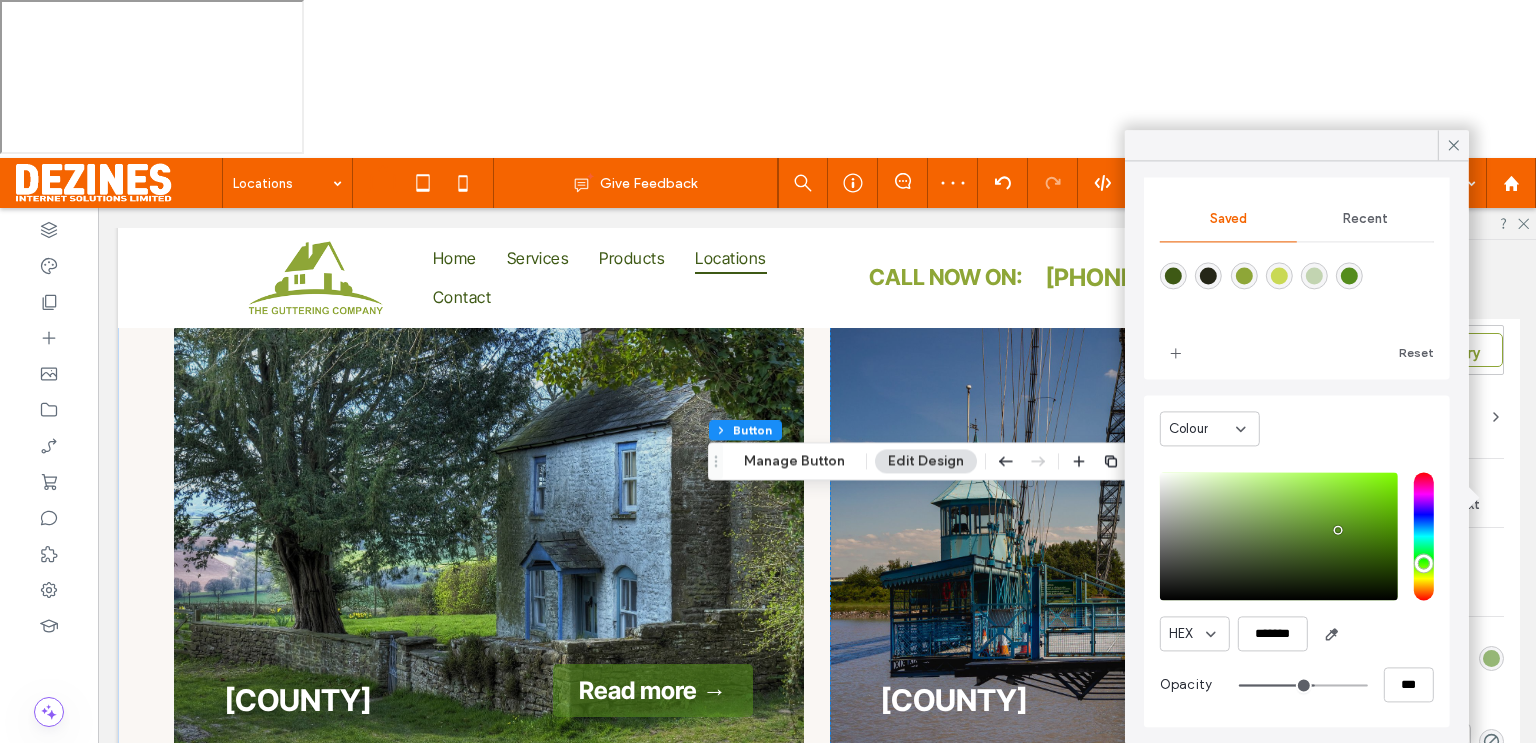 type on "**" 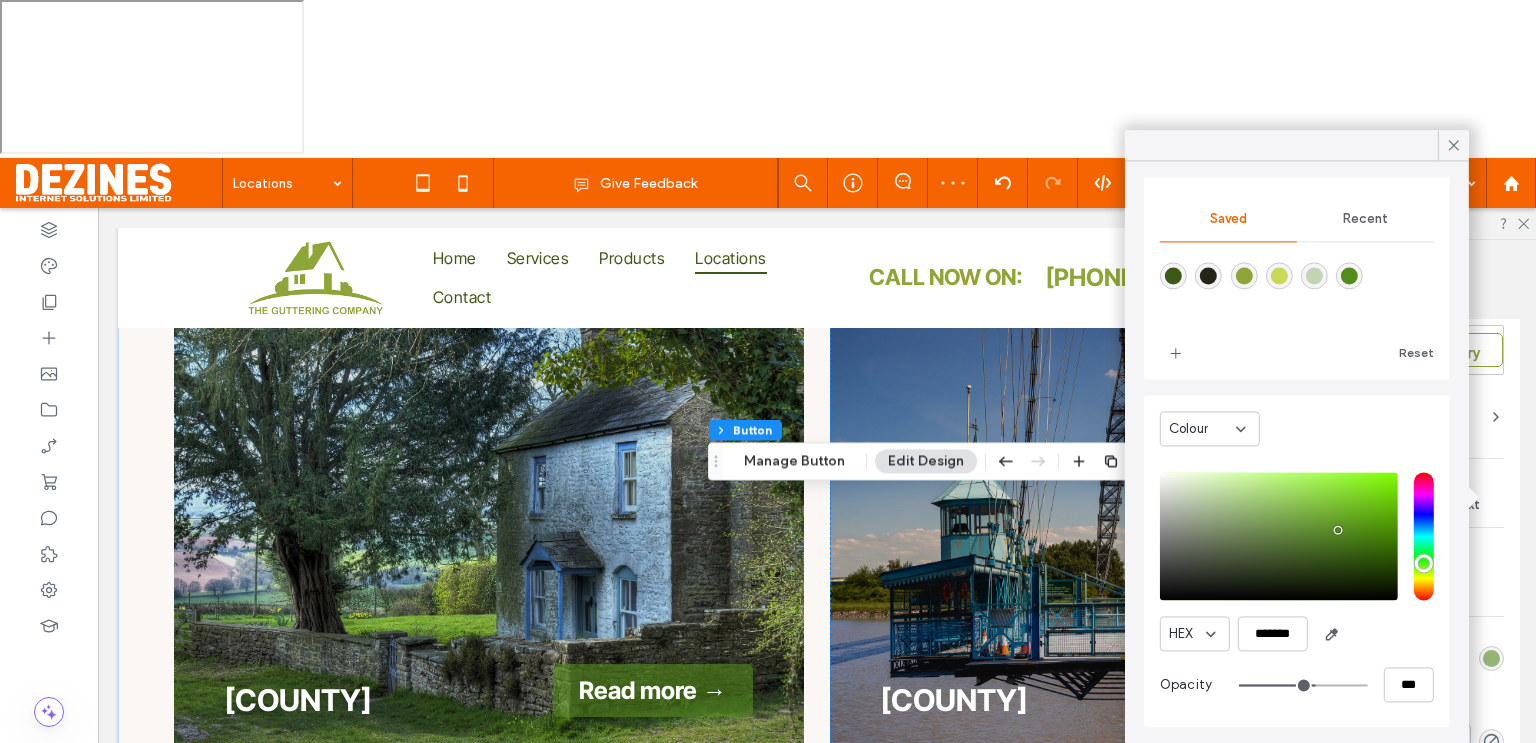 type on "**" 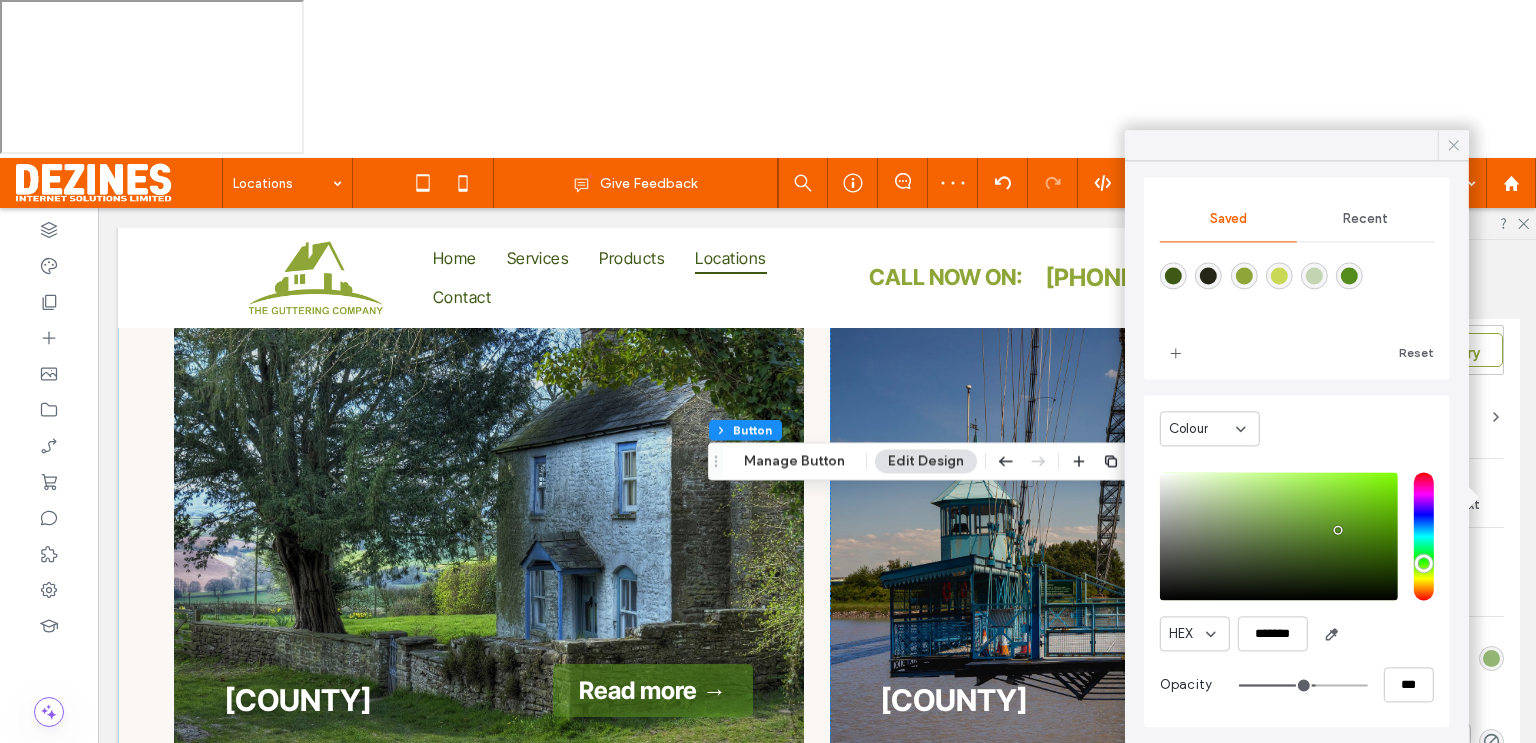 click 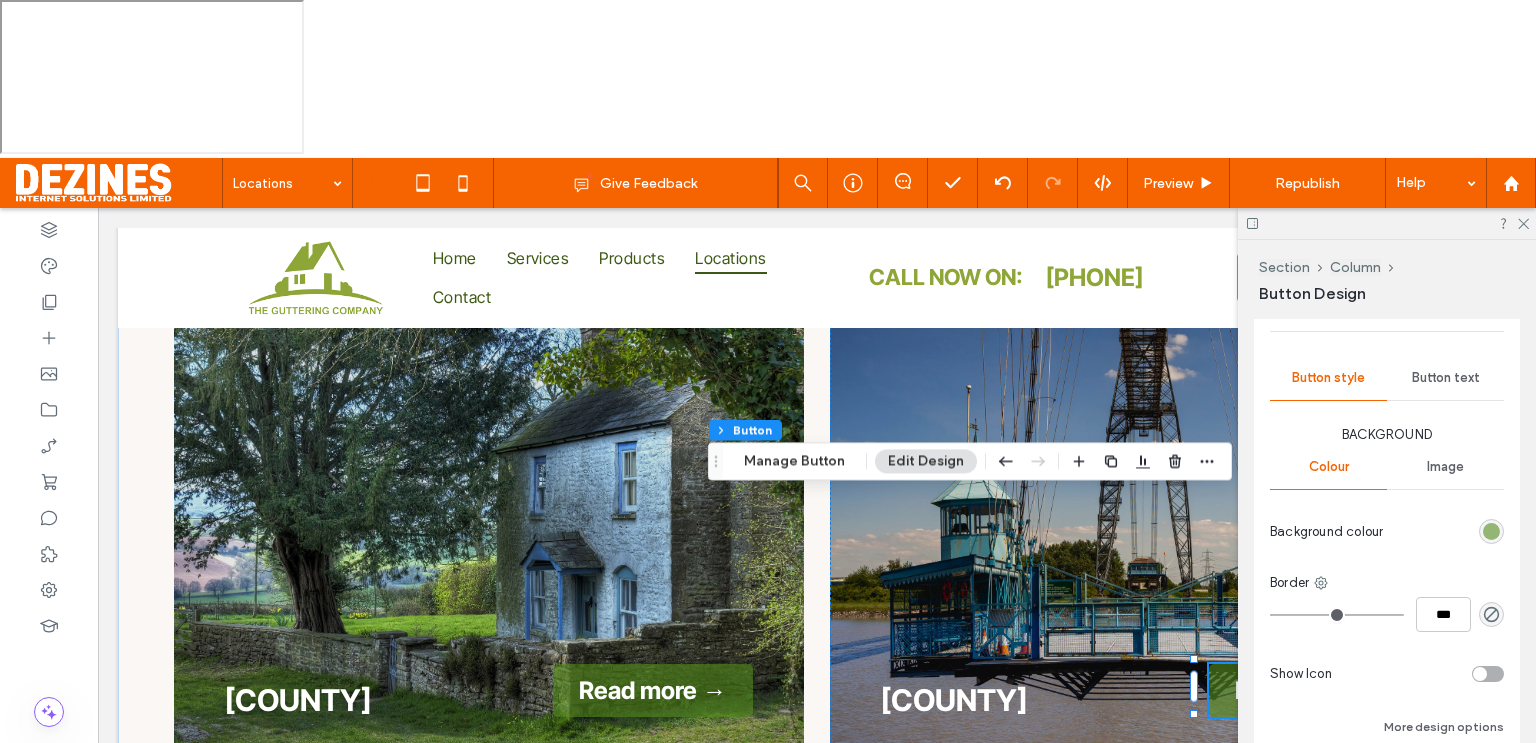 scroll, scrollTop: 504, scrollLeft: 0, axis: vertical 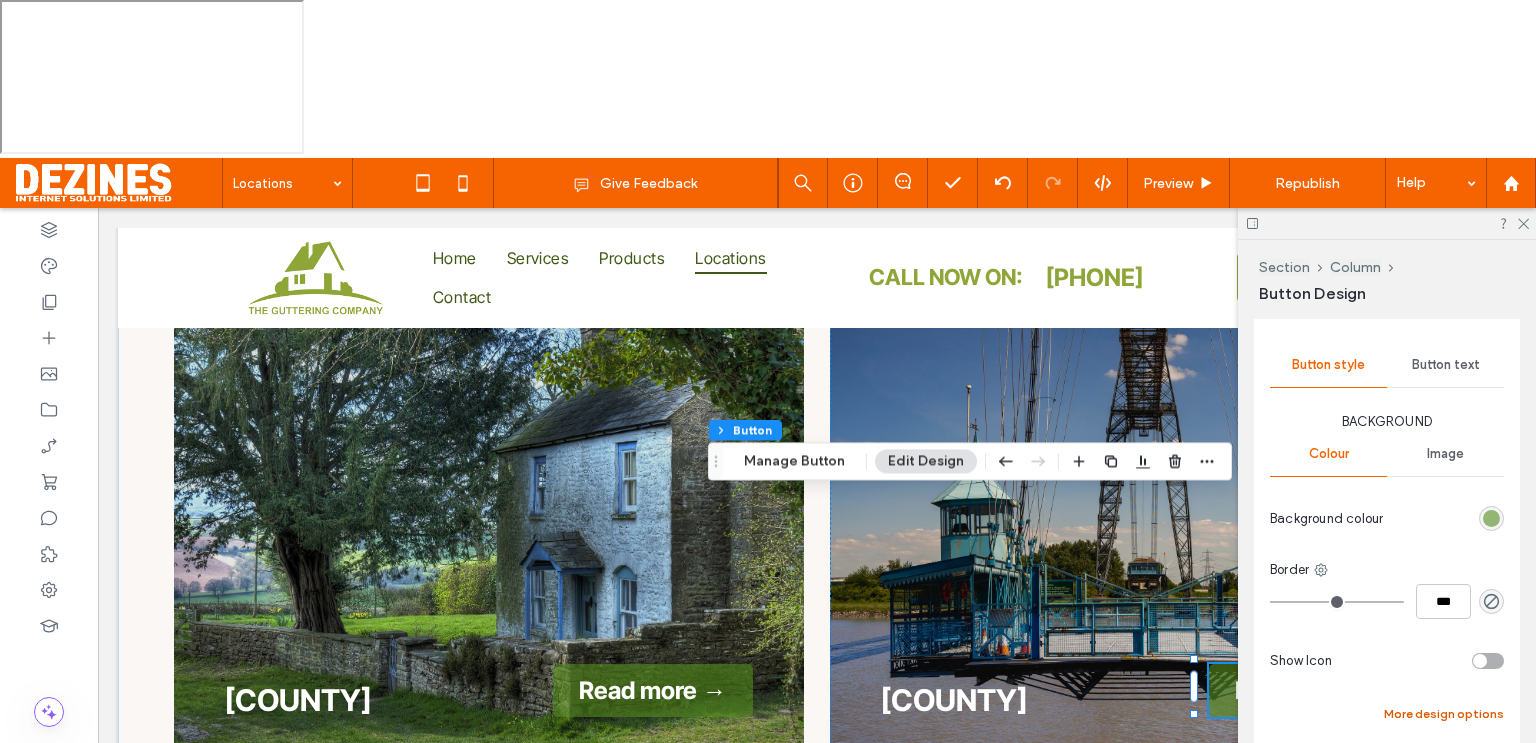 click on "More design options" at bounding box center (1444, 714) 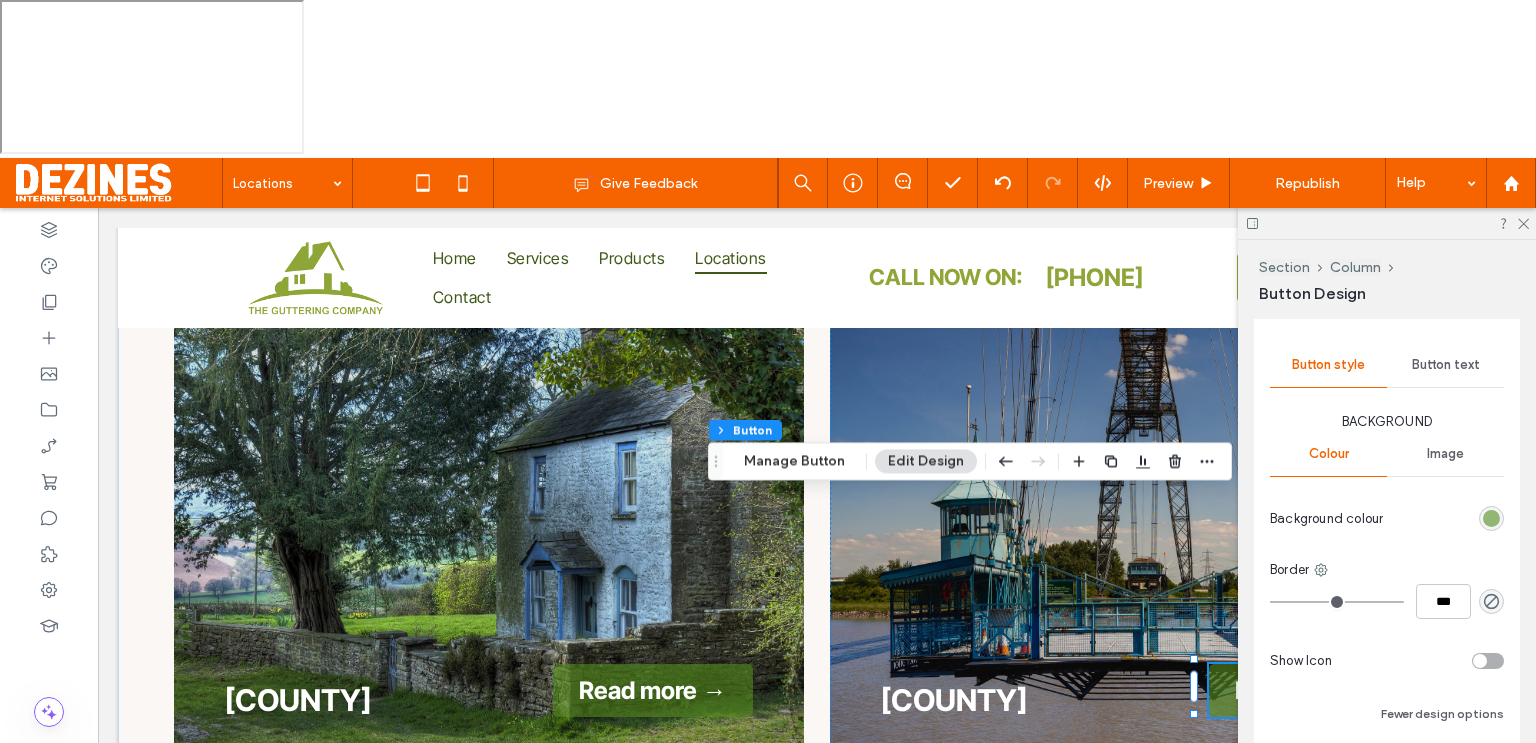 scroll, scrollTop: 852, scrollLeft: 0, axis: vertical 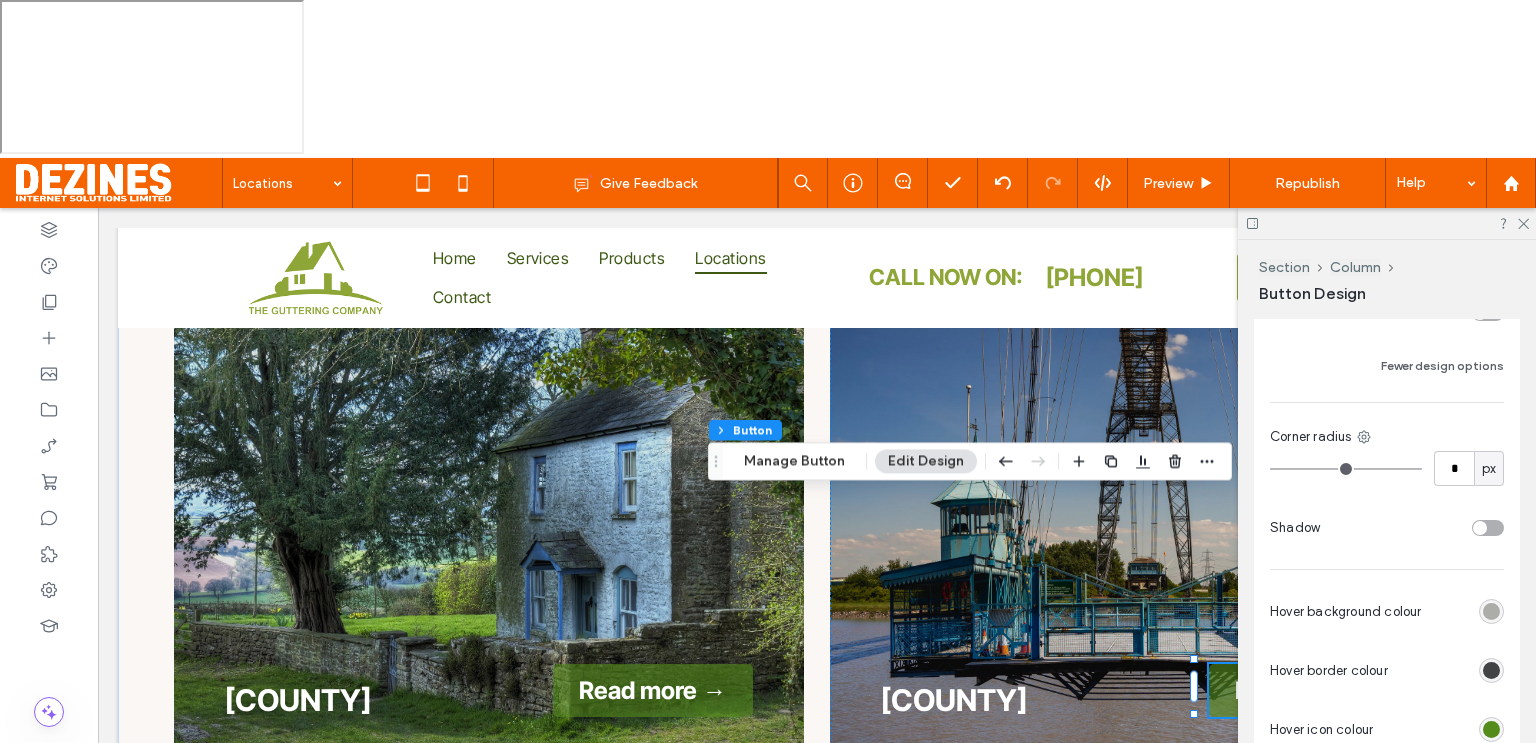 click at bounding box center (1491, 611) 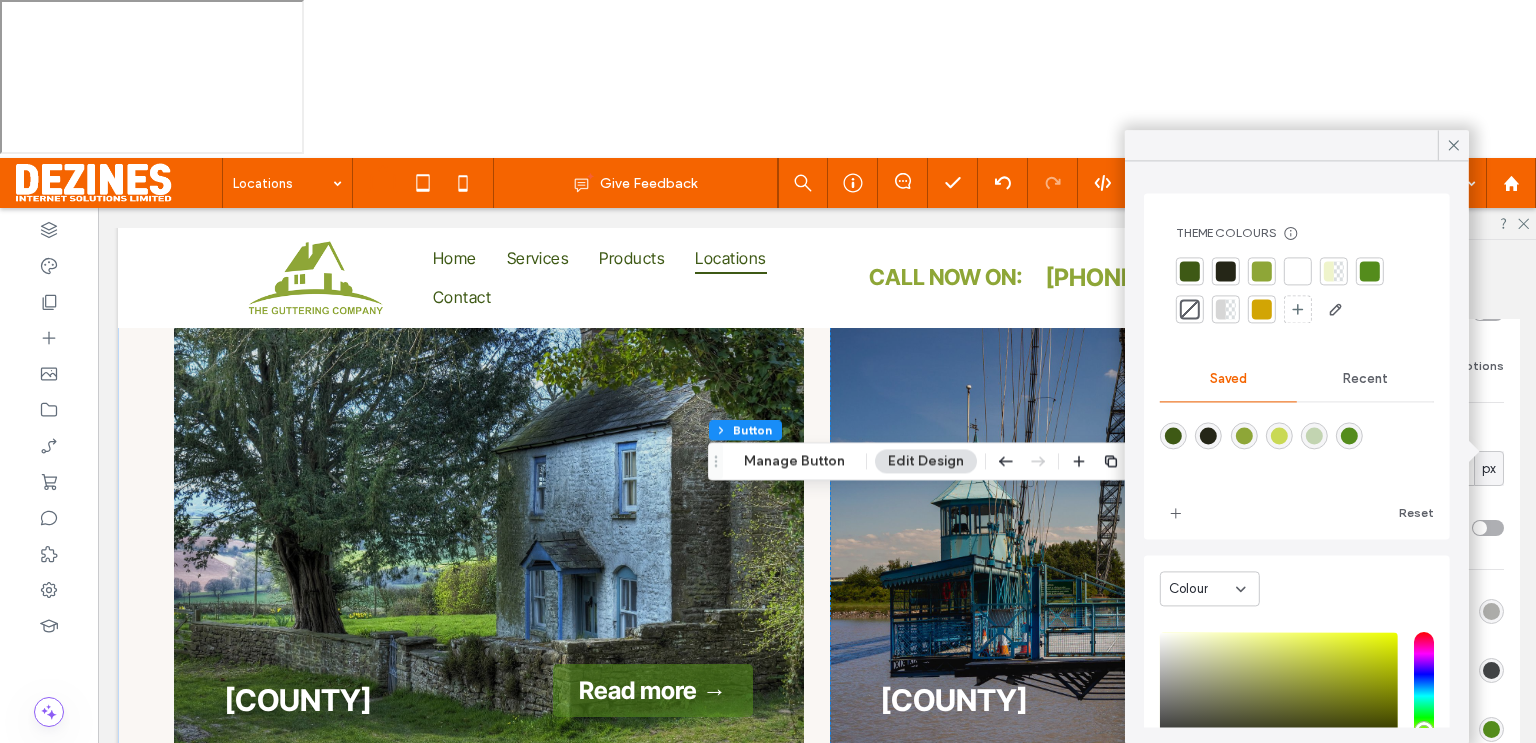 click at bounding box center [1279, 435] 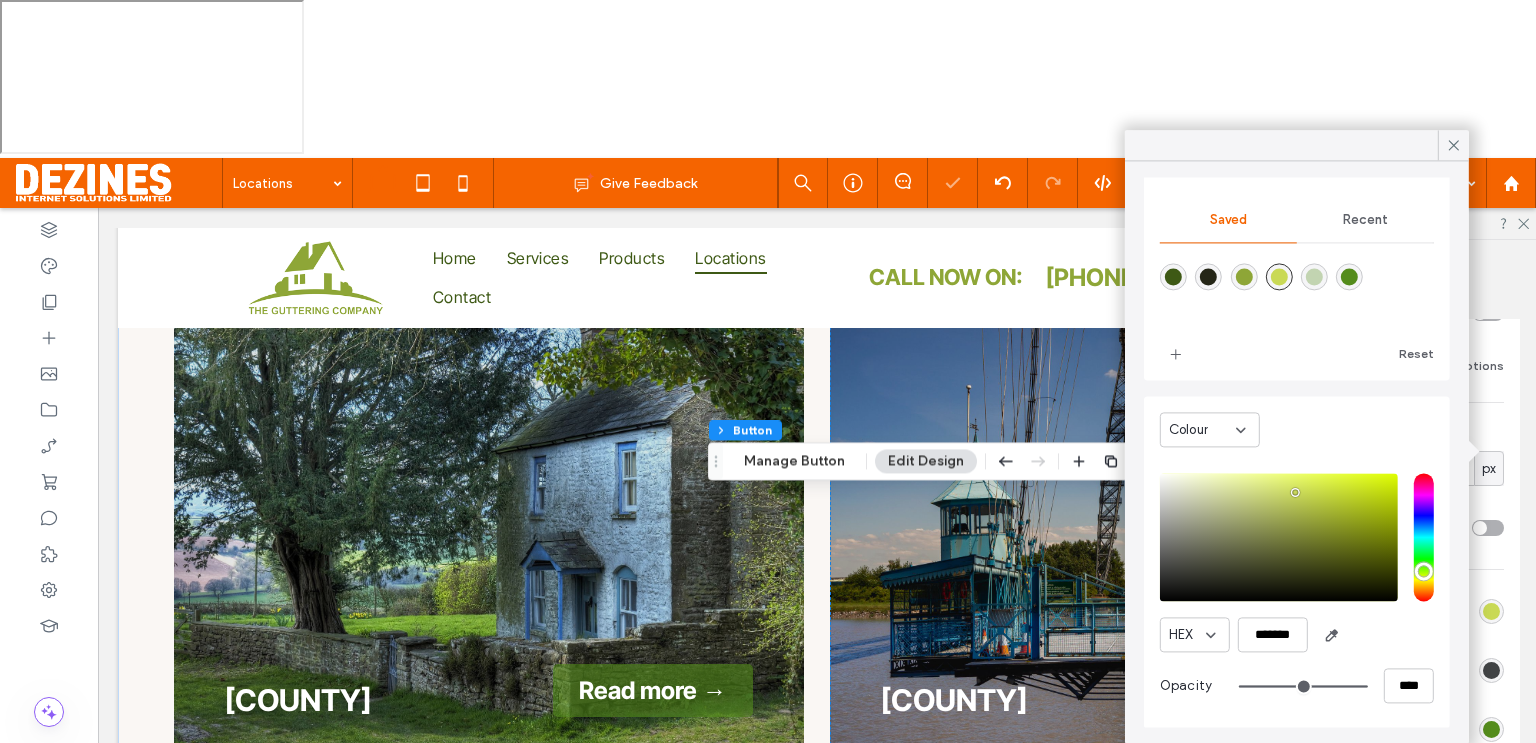 scroll, scrollTop: 160, scrollLeft: 0, axis: vertical 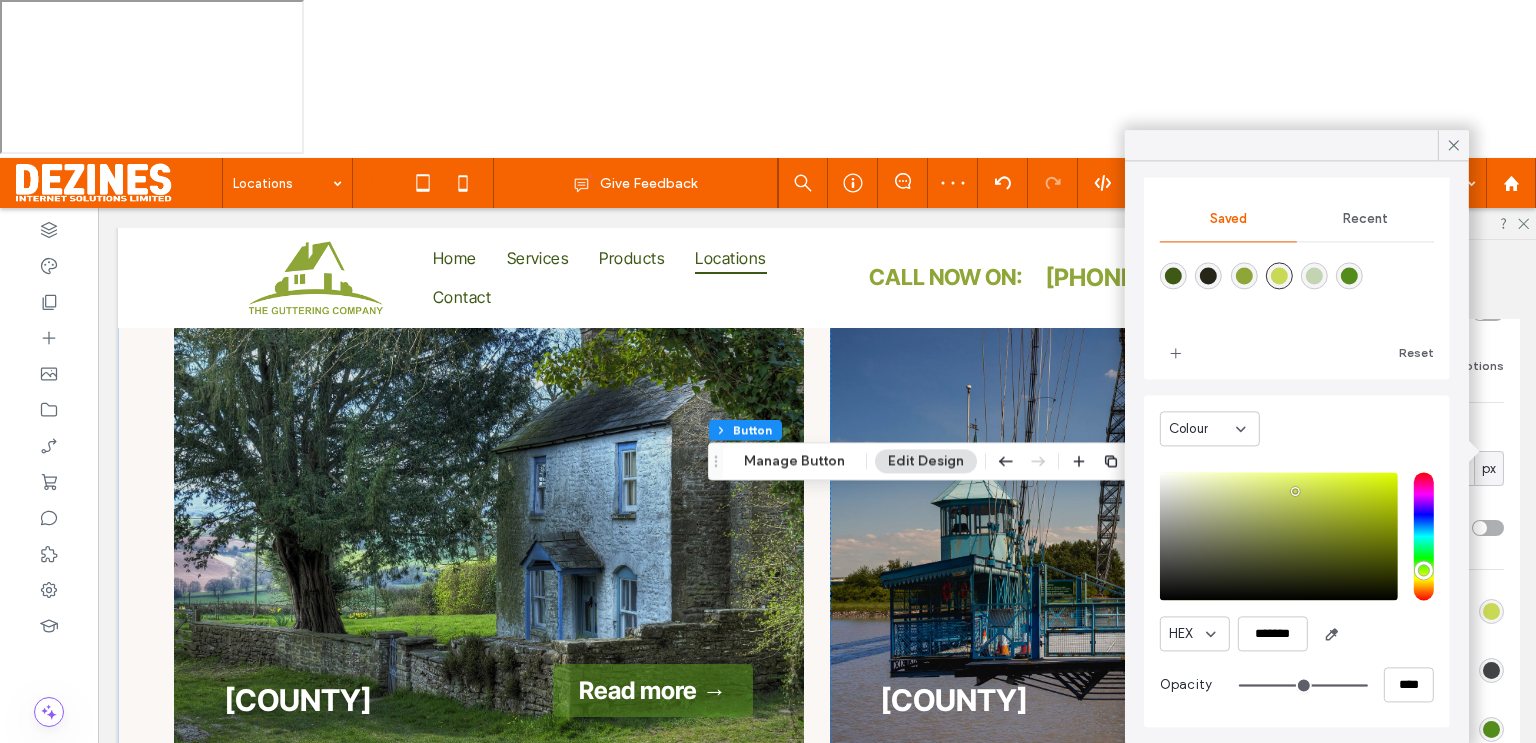 type on "**" 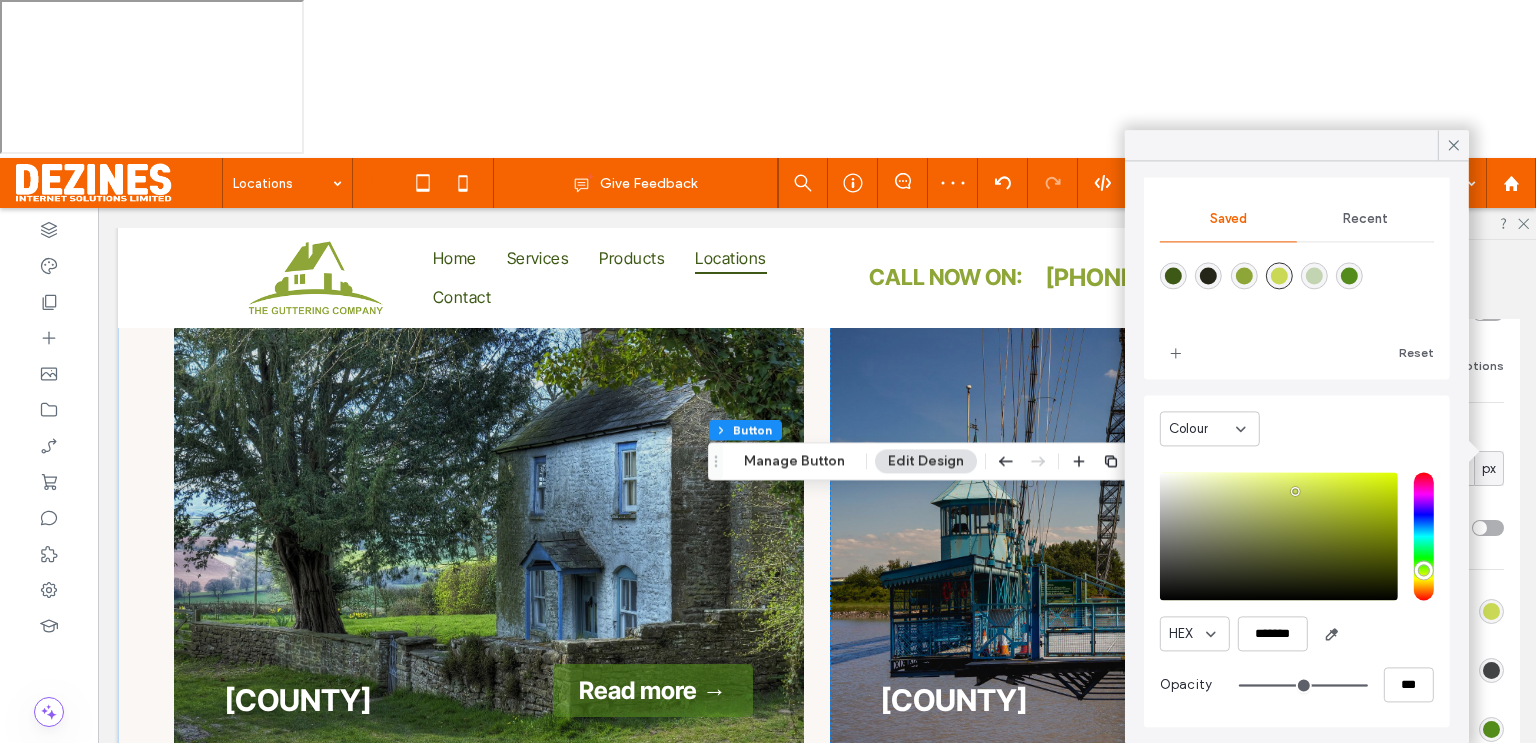 type on "**" 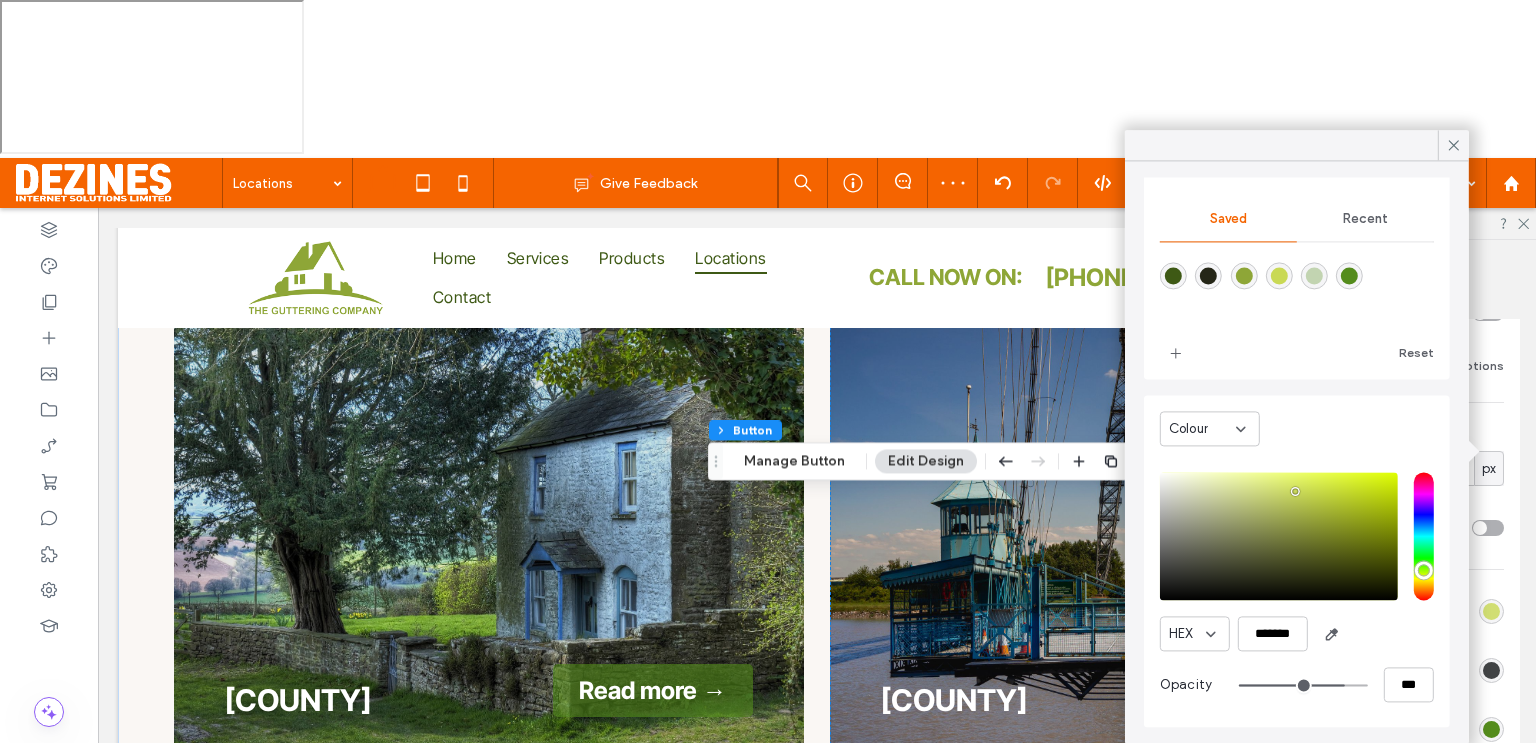 type on "**" 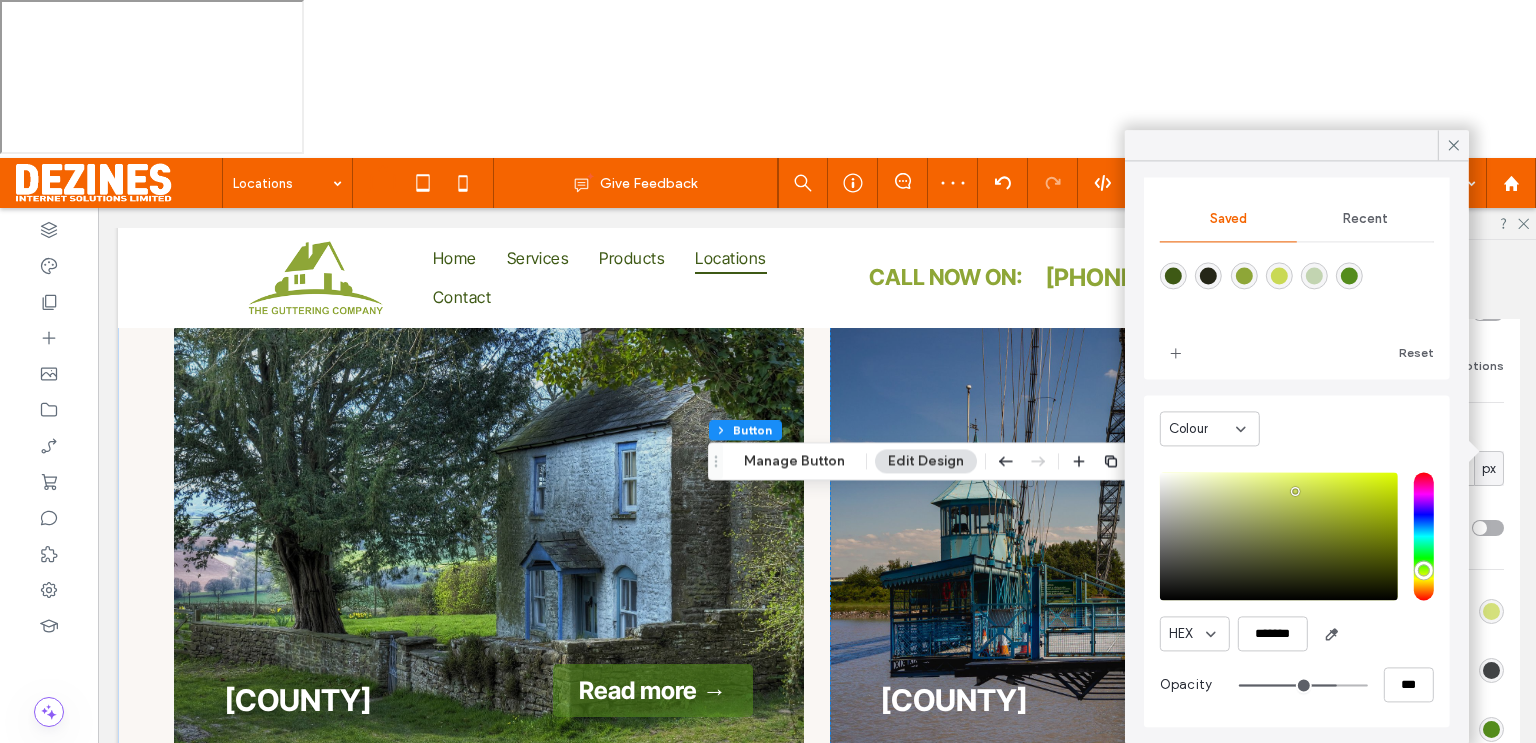 type on "**" 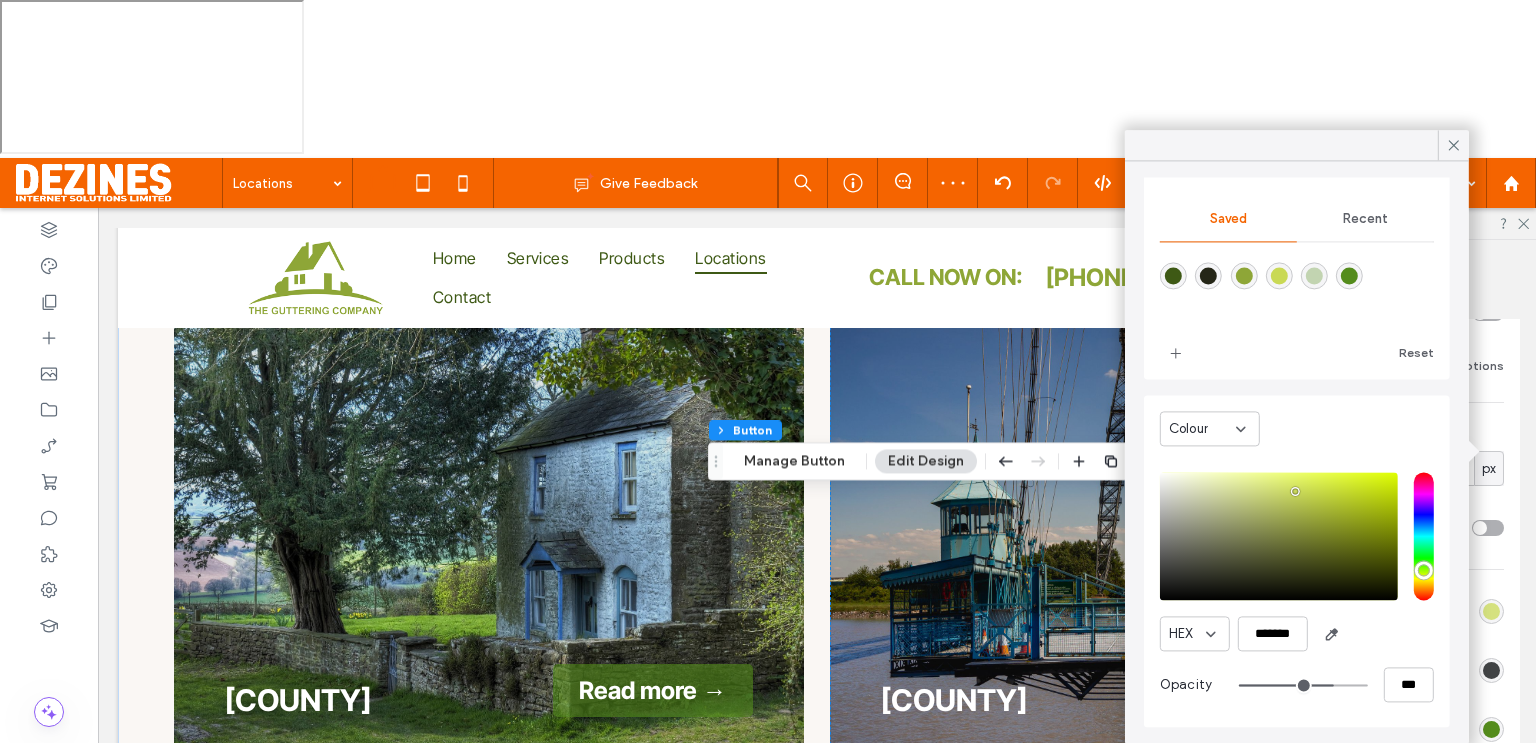 type on "**" 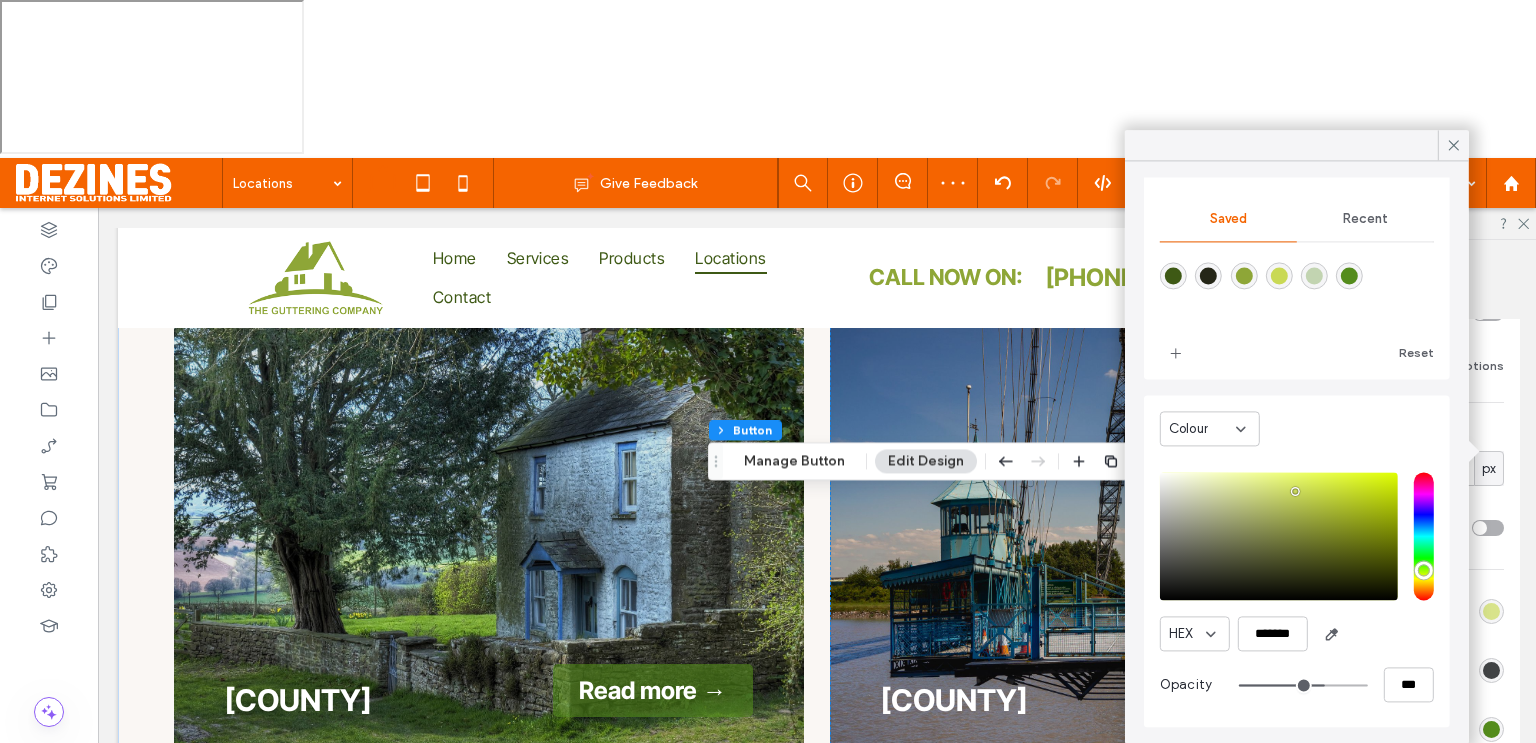 type on "**" 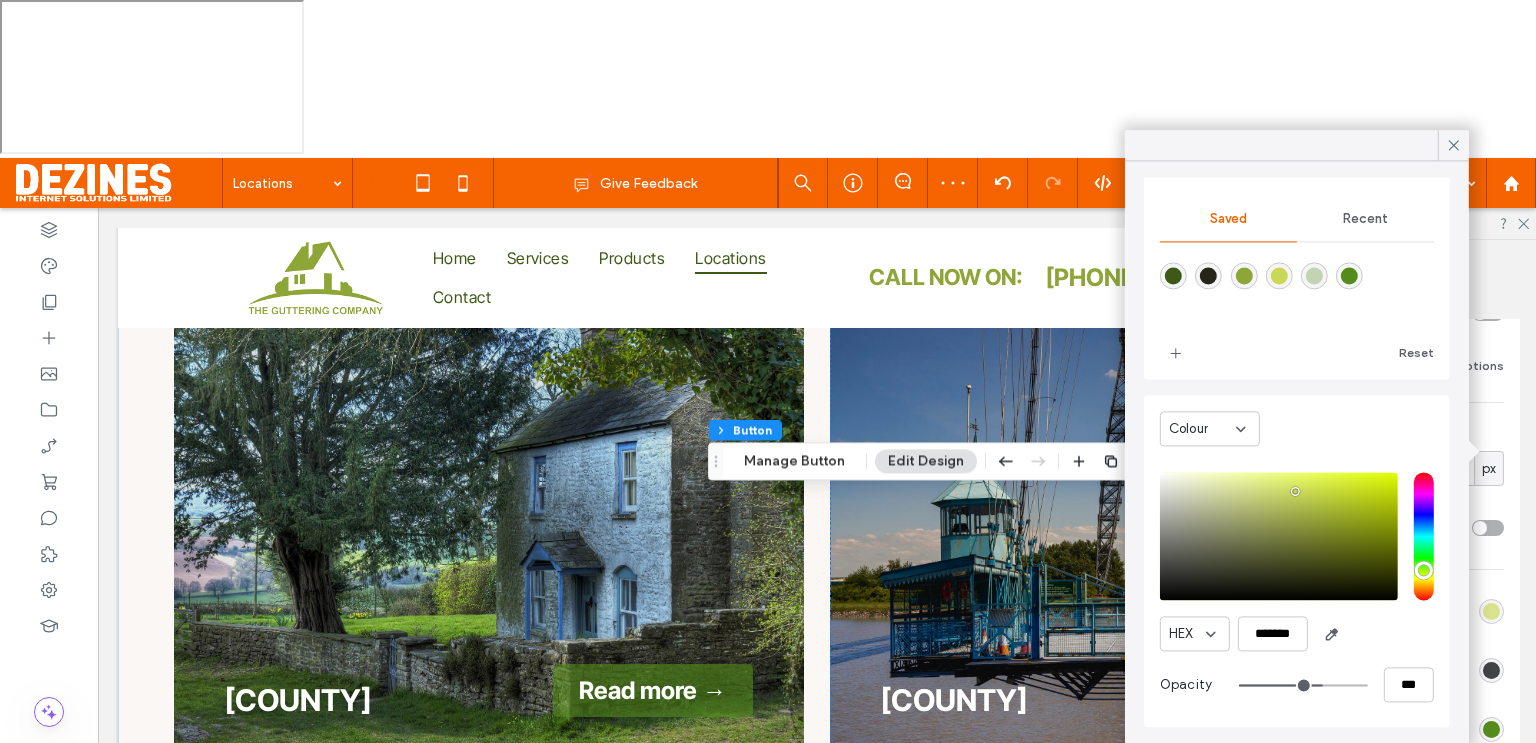 type on "**" 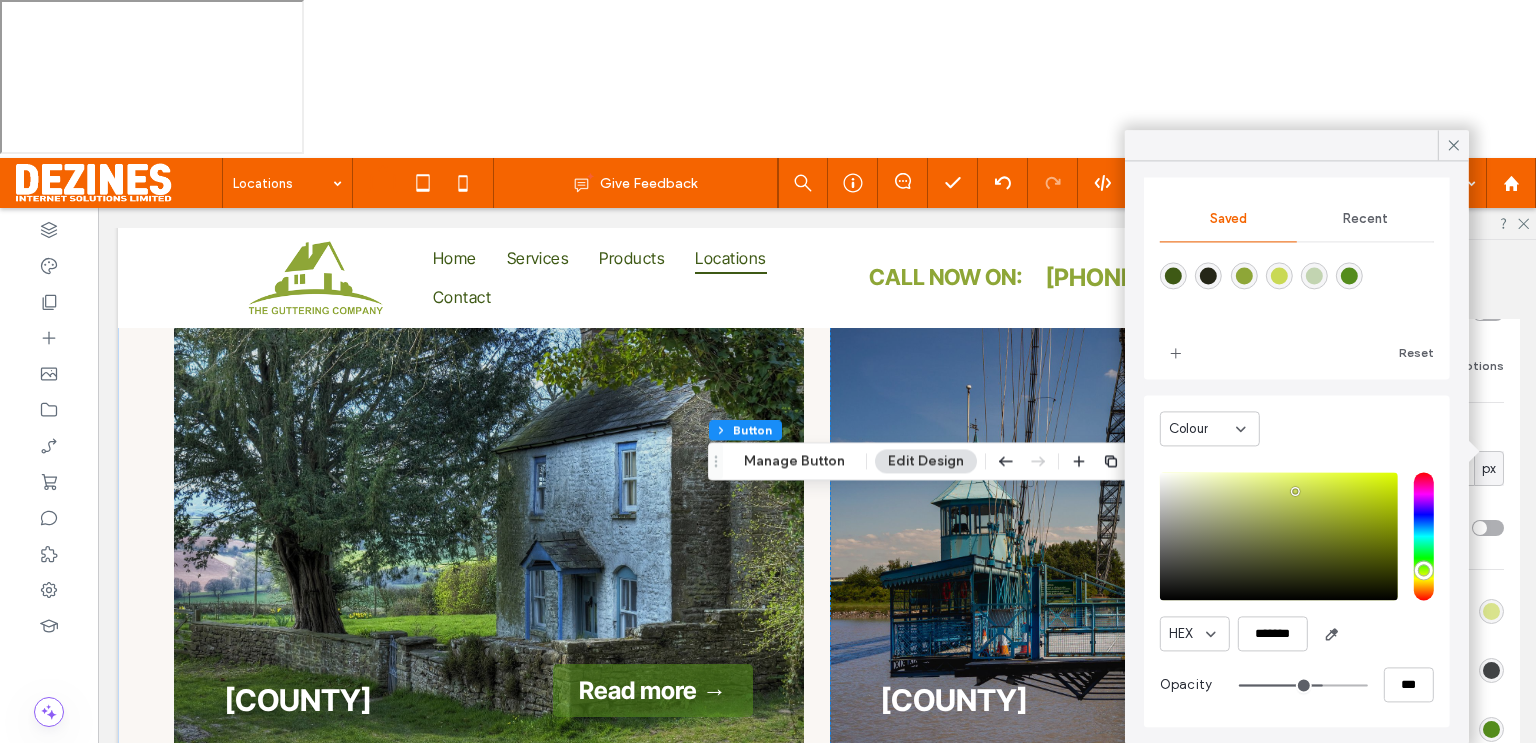 click 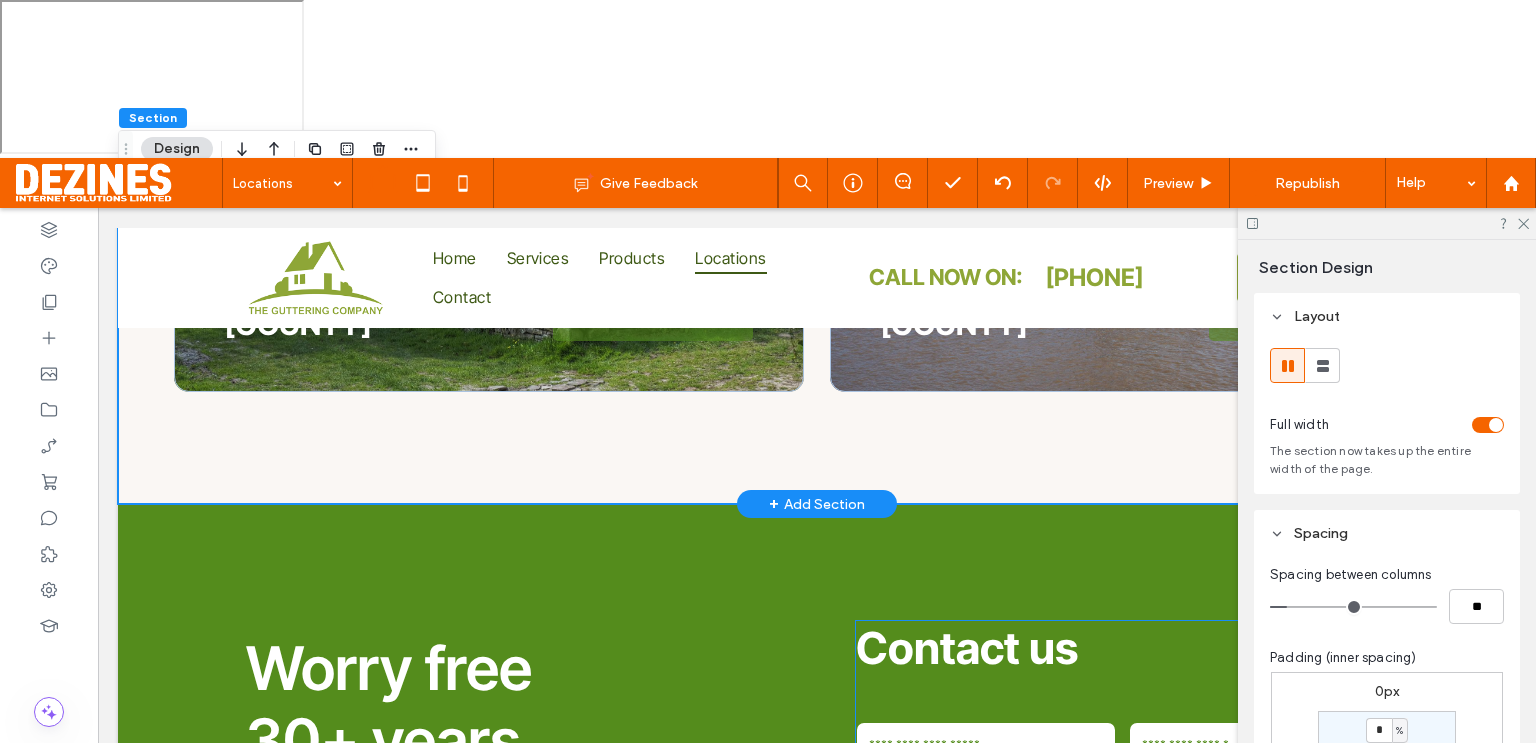 scroll, scrollTop: 1850, scrollLeft: 0, axis: vertical 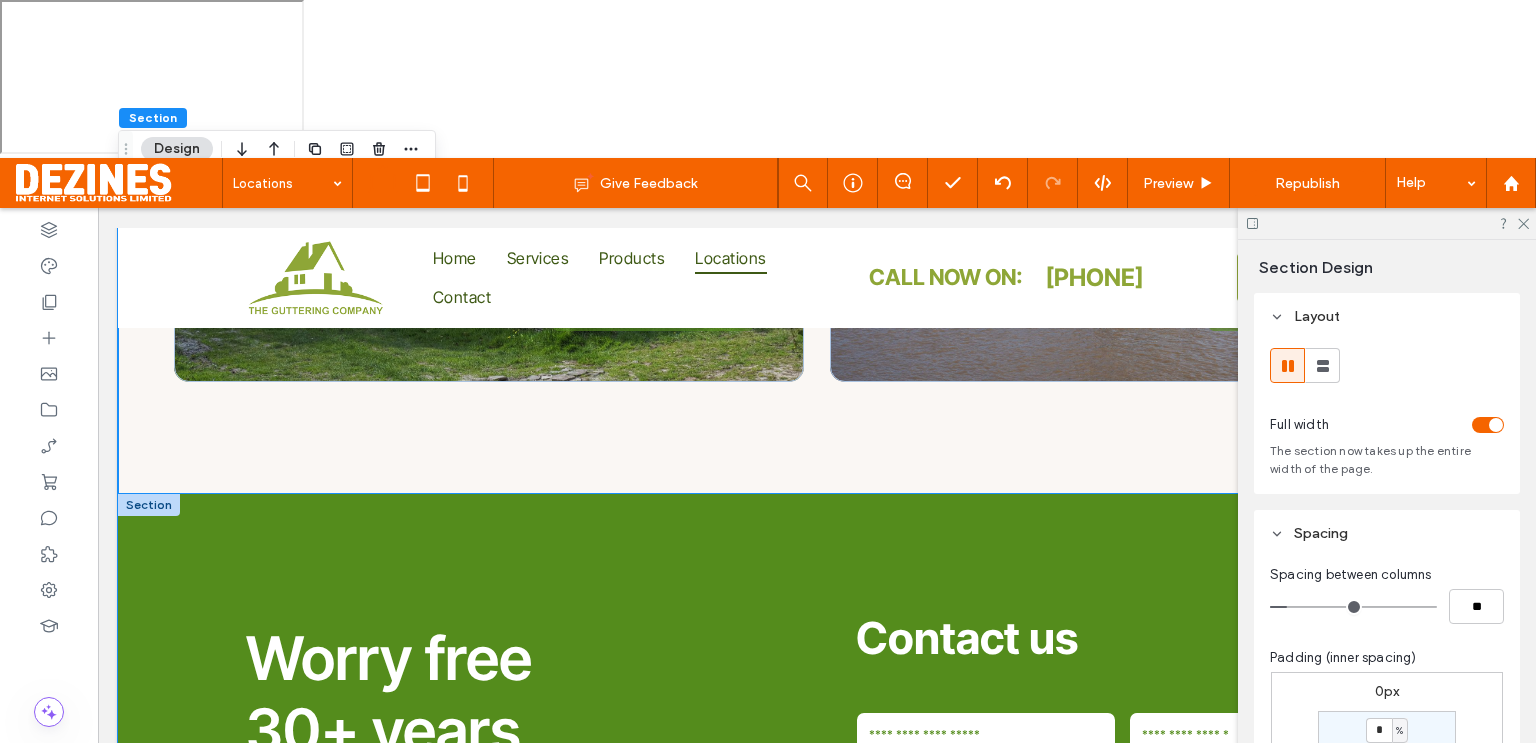 click on "Worry free
﻿ 30+ years
Book a Survey
We will carry out a free survey, advise on the most appropriate products and send a written fixed price quotation. Our quotation will allow for access equipment including scaffolding if required. The work will normally be carried out 2-6 weeks of receipt of order. Our installation team will complete the work and clear away any old materials leaving your property clean and tidy.
Contact us at:
info@thegutteringcompany.co.uk
T:
07976 307157
Contact us
Full name
Email
Phone Number
Message
******
Thank you for contacting The Guttering Company, it's greatly appreciated.  One of our team is dealing with your enquiry, and we will get back to you within the next 12 hours. Kind regards. Tobias Buckler The Guttering Company www.thegutteringcompany.co.uk info@thegutteringcompany.co.uk 07976 307157
07976 307157" at bounding box center (817, 973) 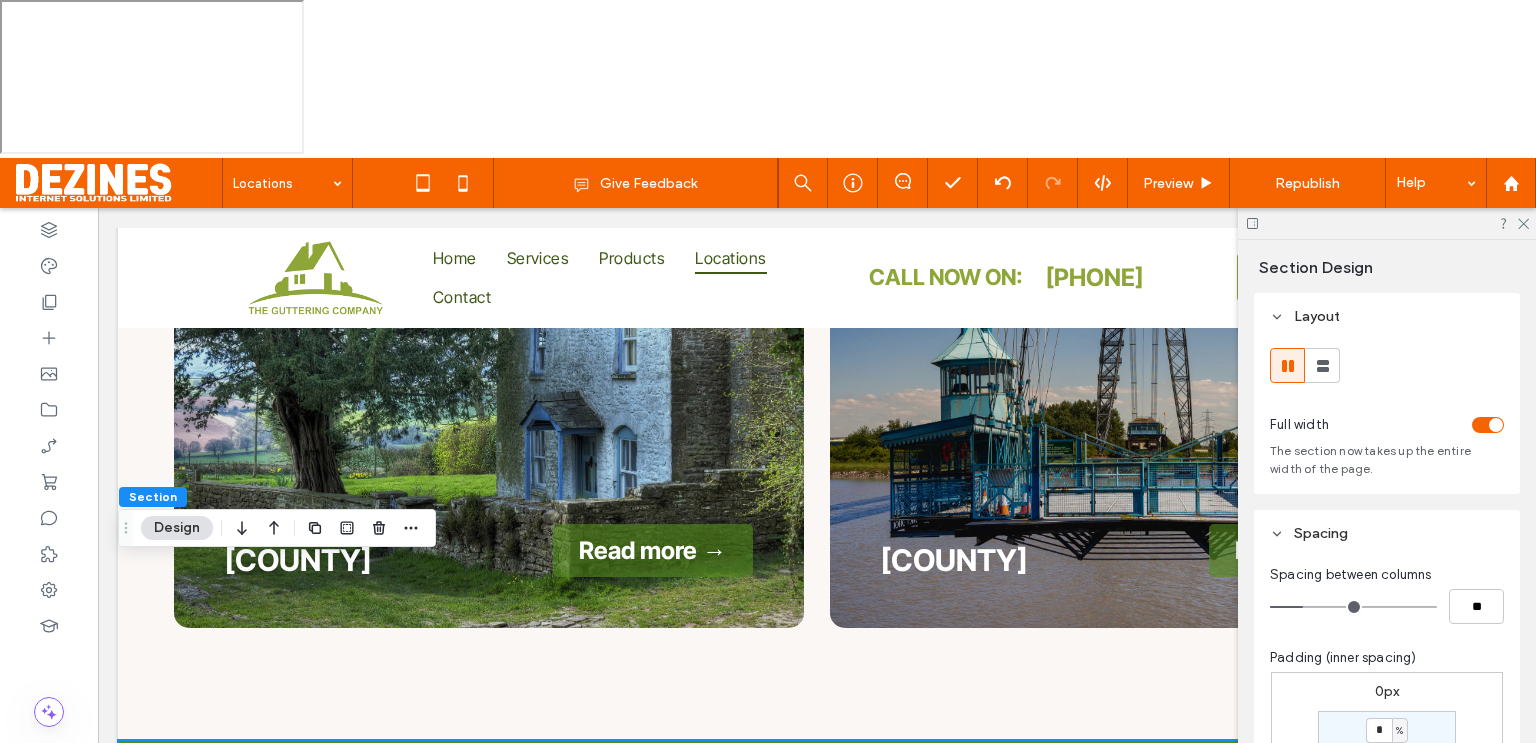 scroll, scrollTop: 1600, scrollLeft: 0, axis: vertical 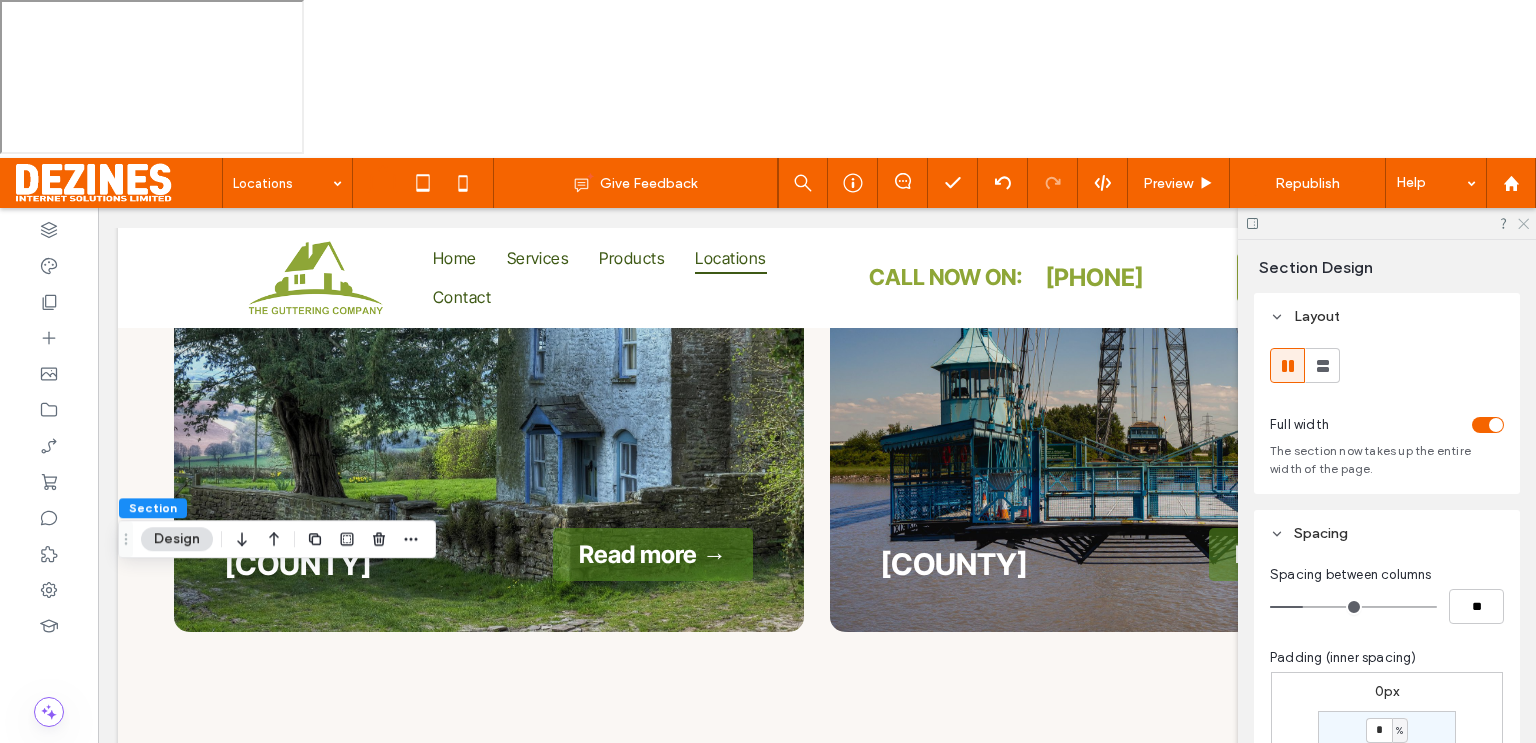 click 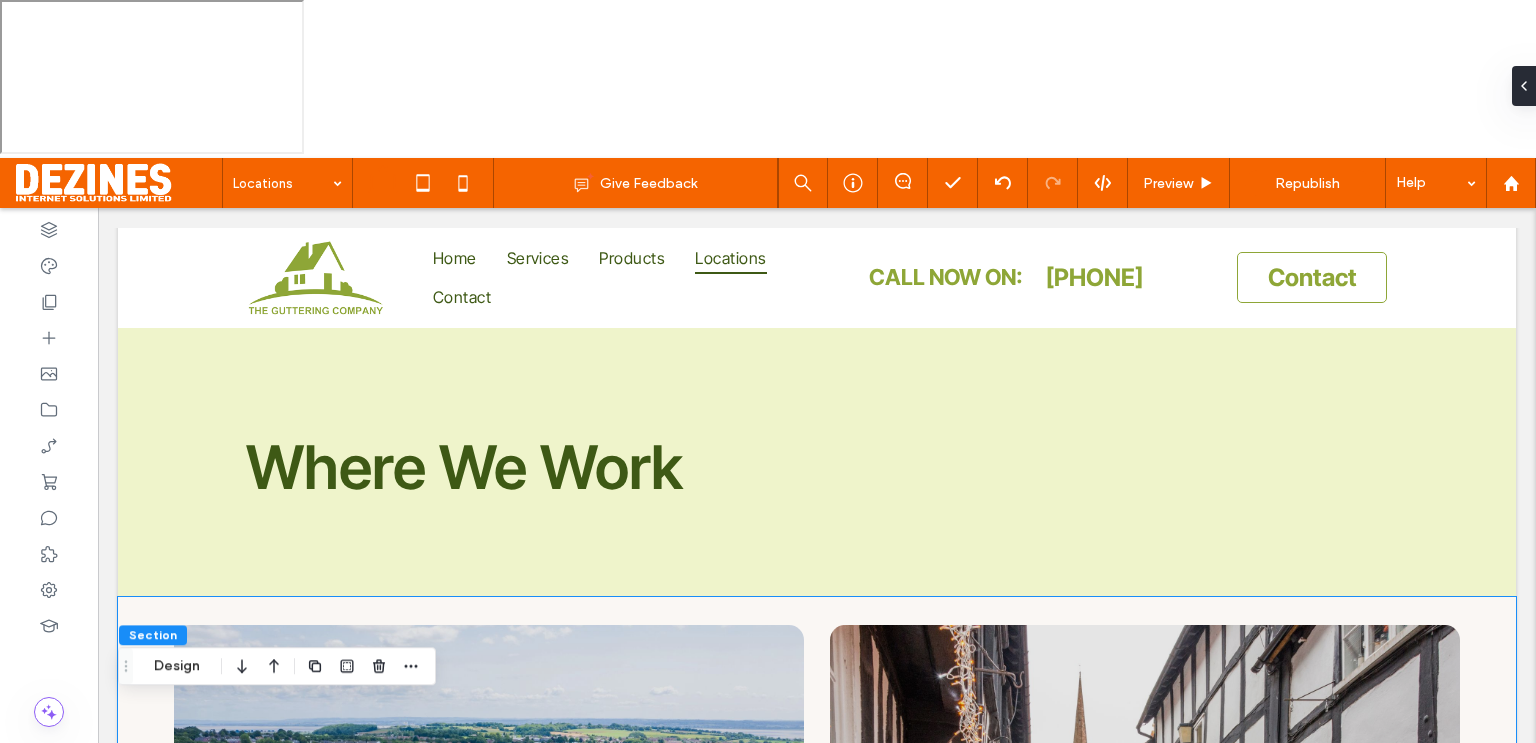 scroll, scrollTop: 0, scrollLeft: 0, axis: both 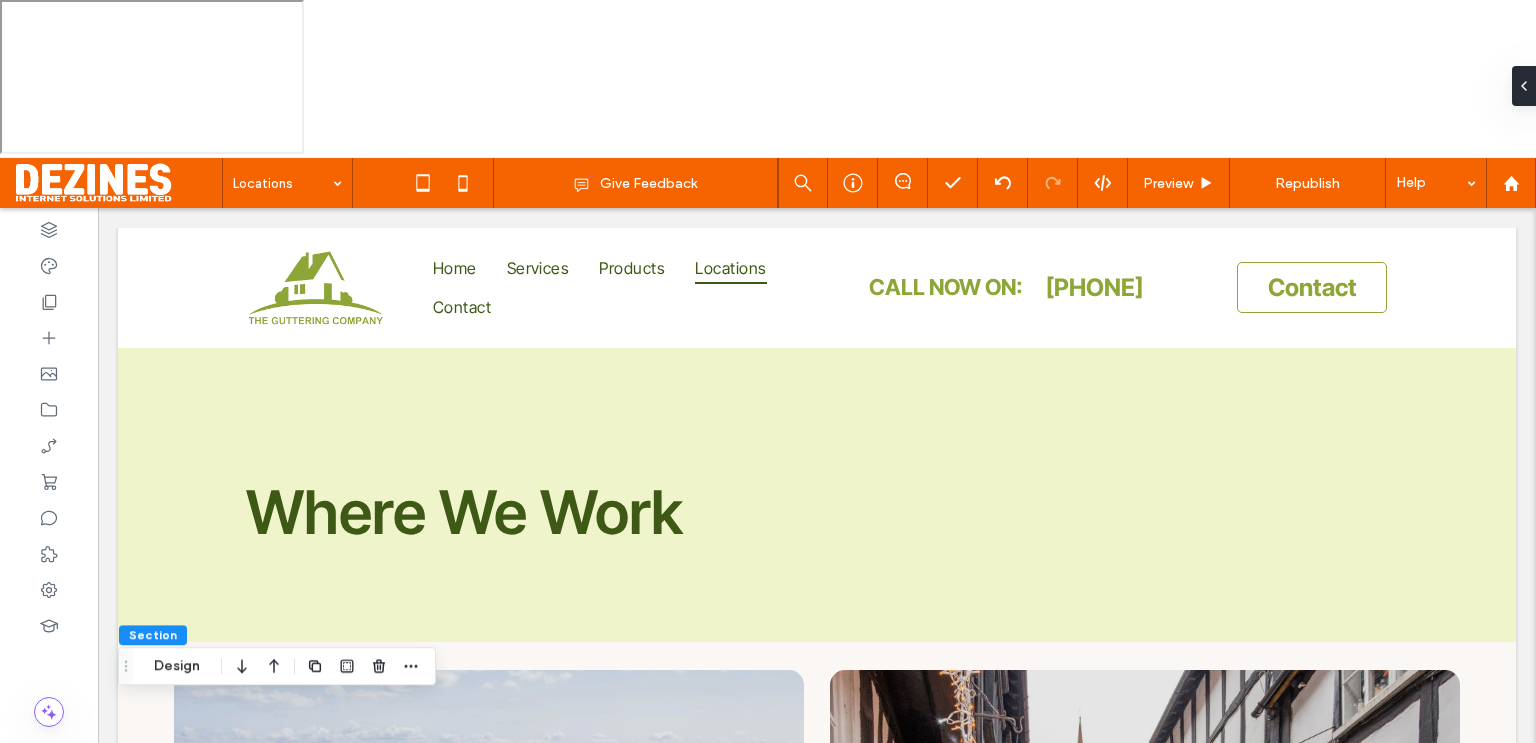 click at bounding box center [49, 554] 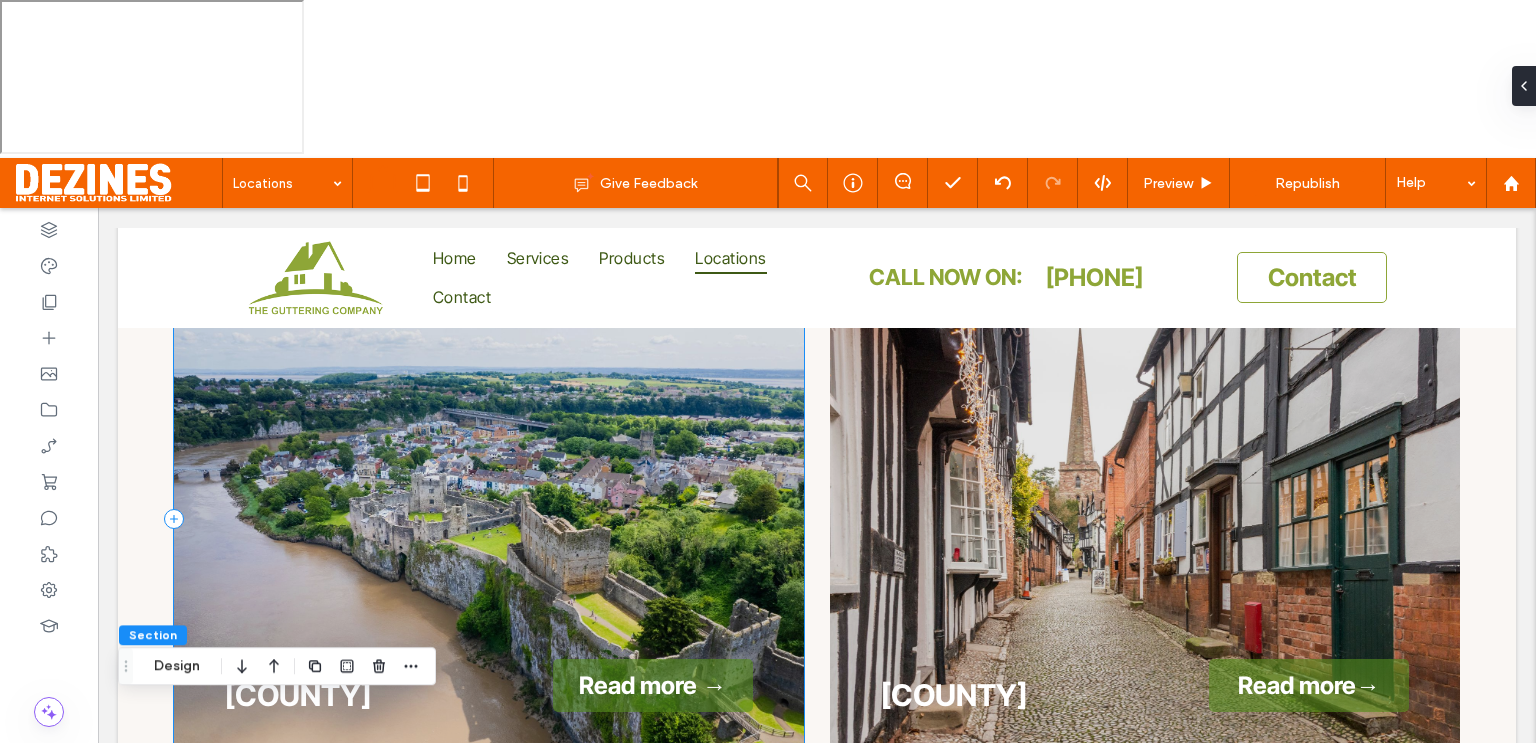 scroll, scrollTop: 393, scrollLeft: 0, axis: vertical 